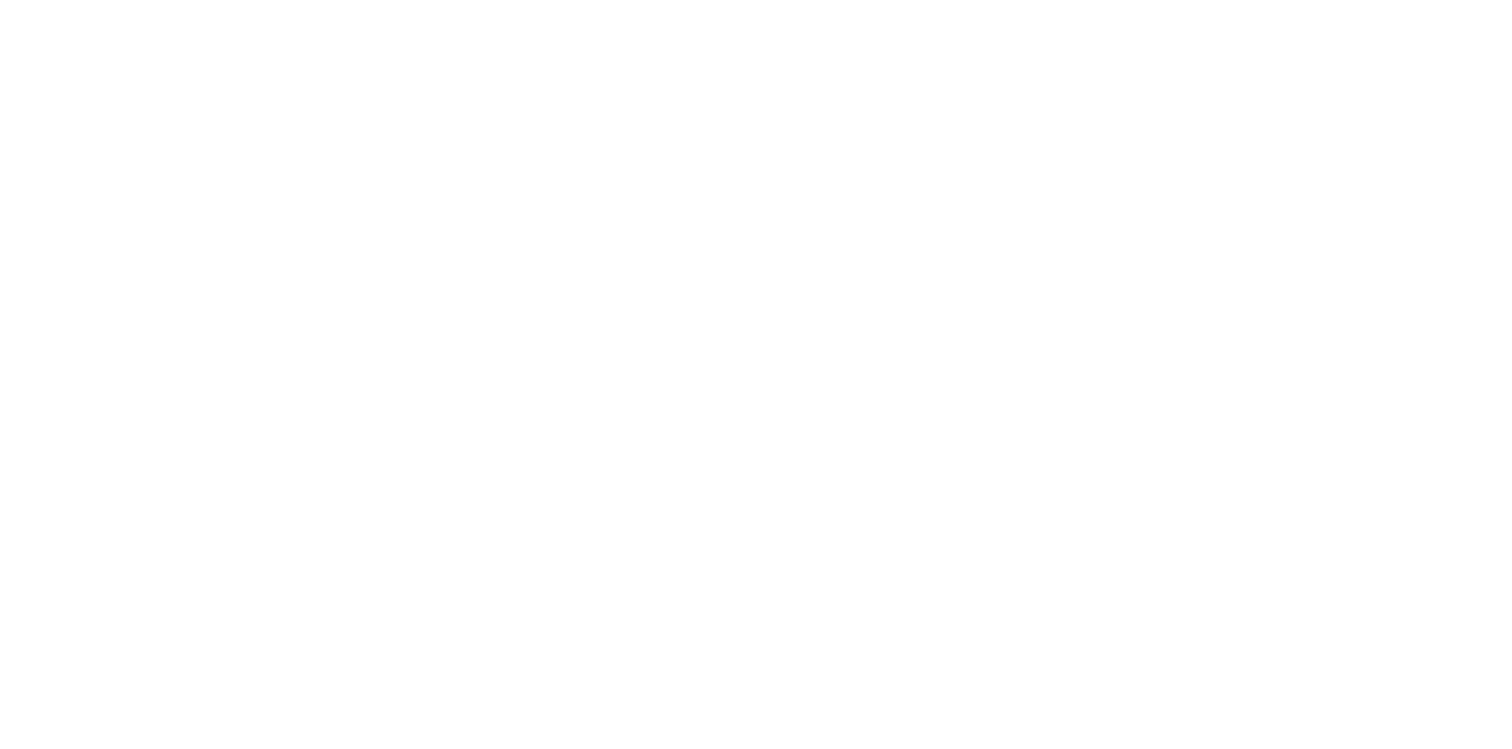 scroll, scrollTop: 0, scrollLeft: 0, axis: both 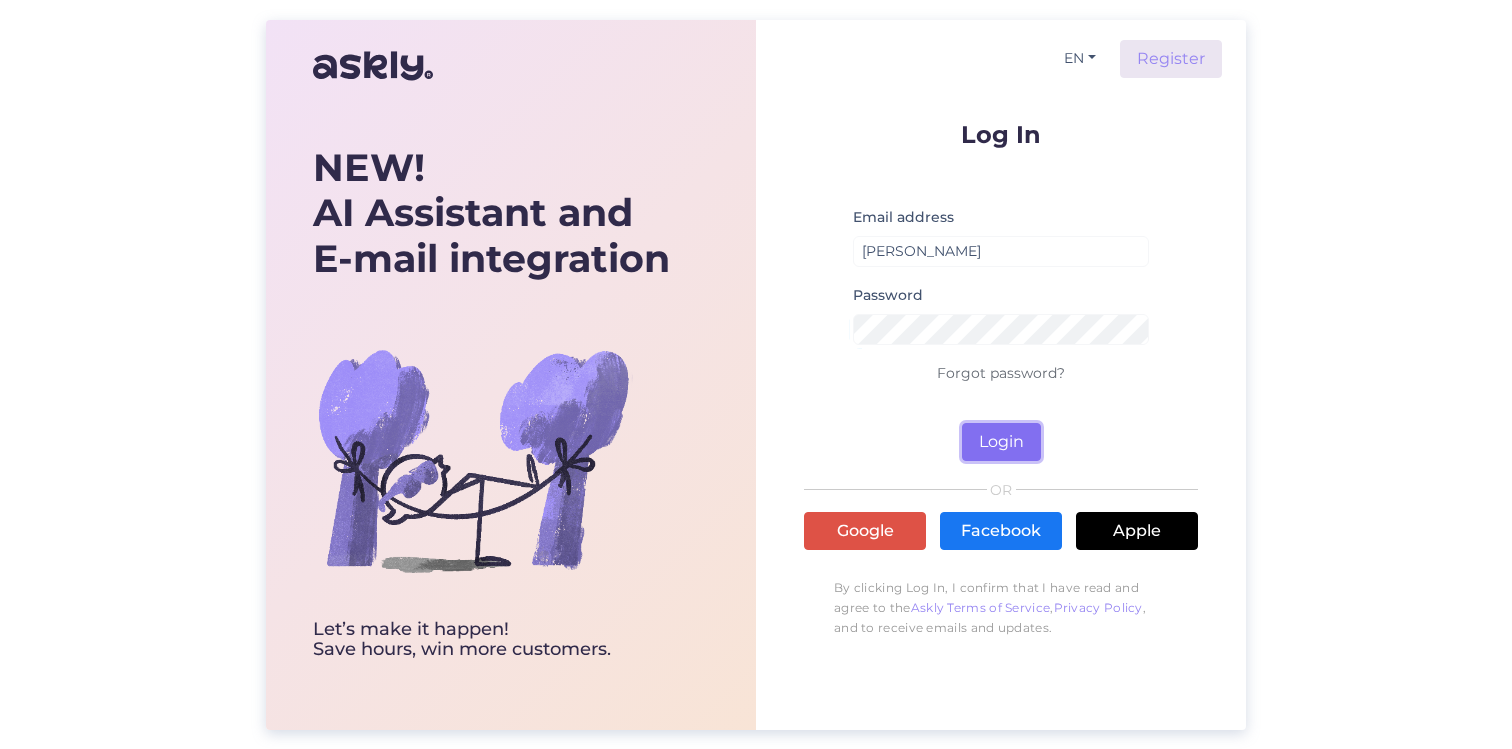 click on "Login" at bounding box center (1001, 442) 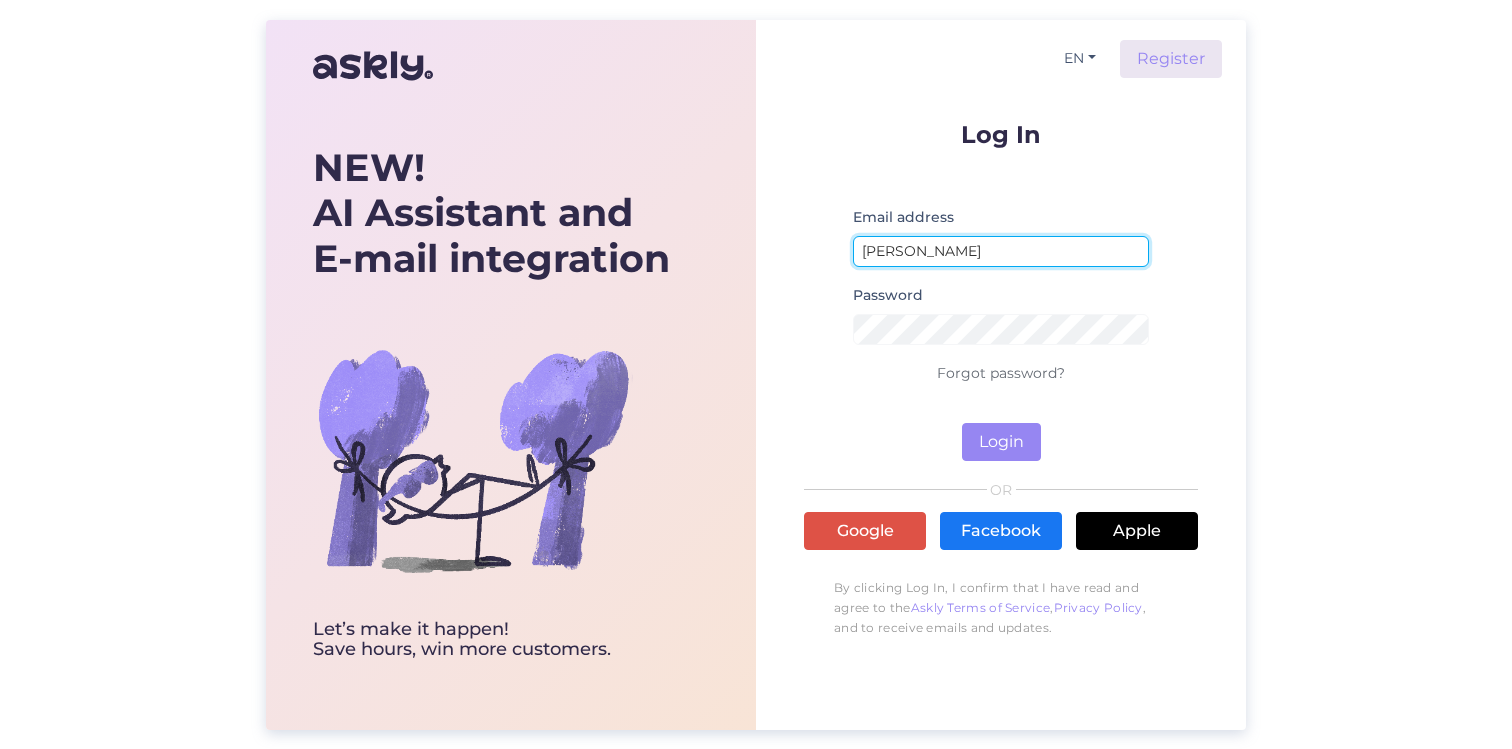 drag, startPoint x: 993, startPoint y: 250, endPoint x: 756, endPoint y: 233, distance: 237.60892 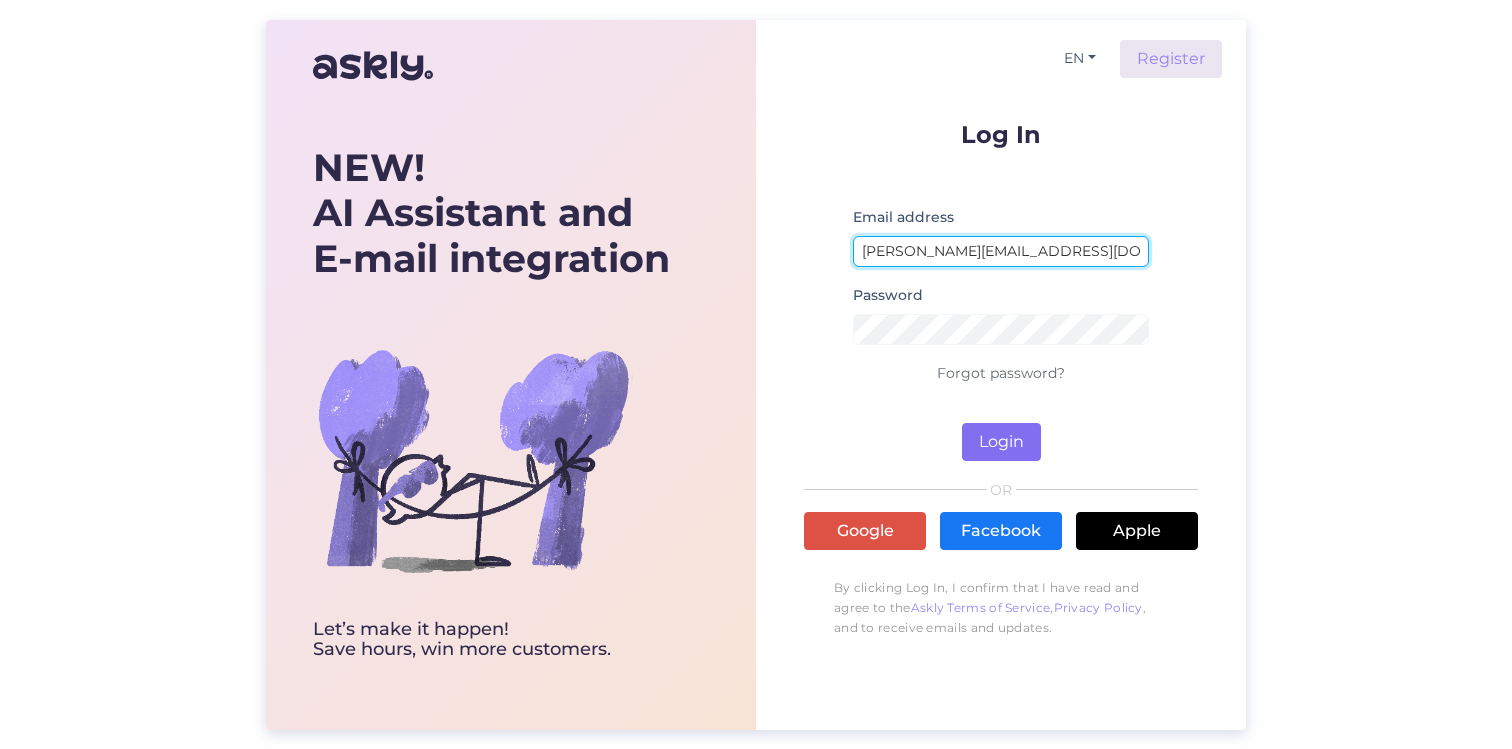 type on "[PERSON_NAME][EMAIL_ADDRESS][DOMAIN_NAME]" 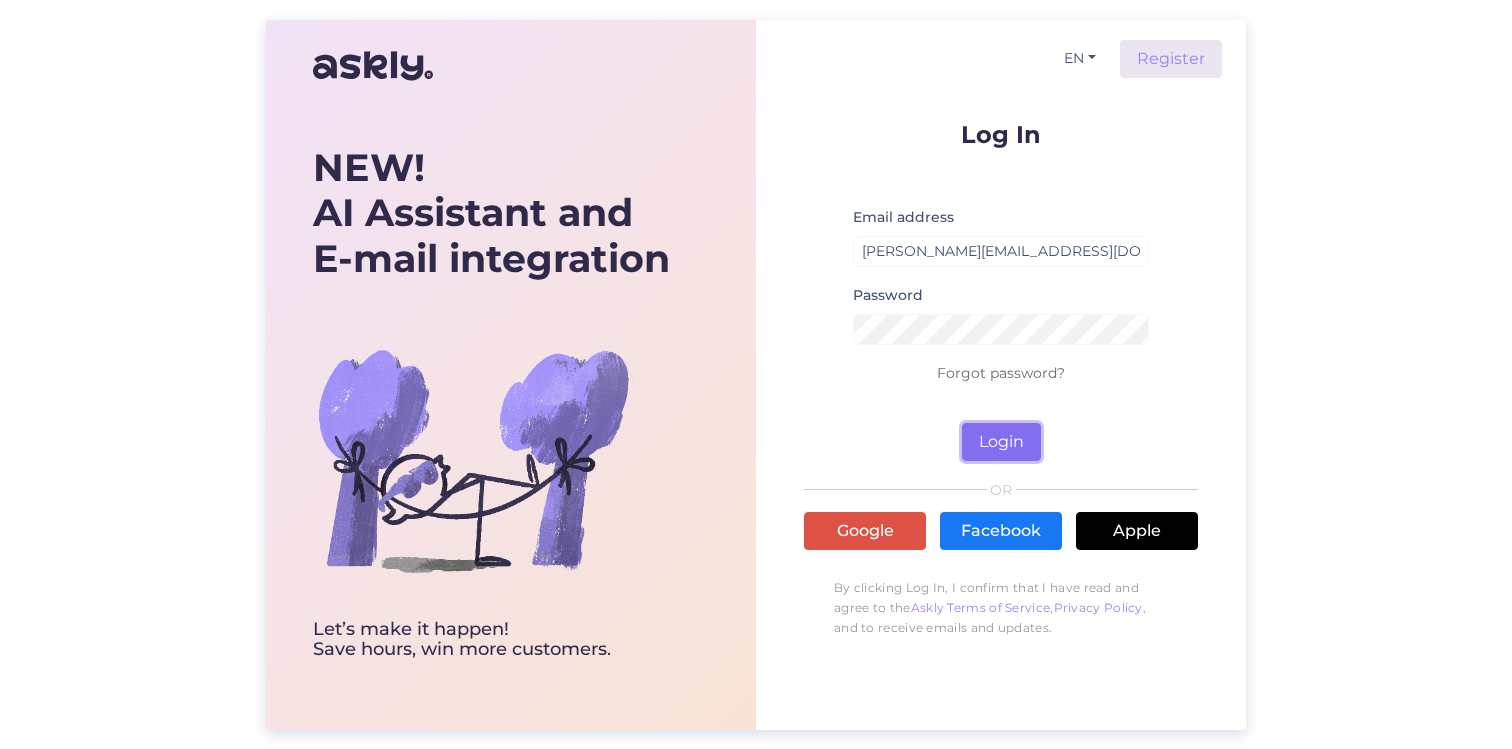 click on "Login" at bounding box center [1001, 442] 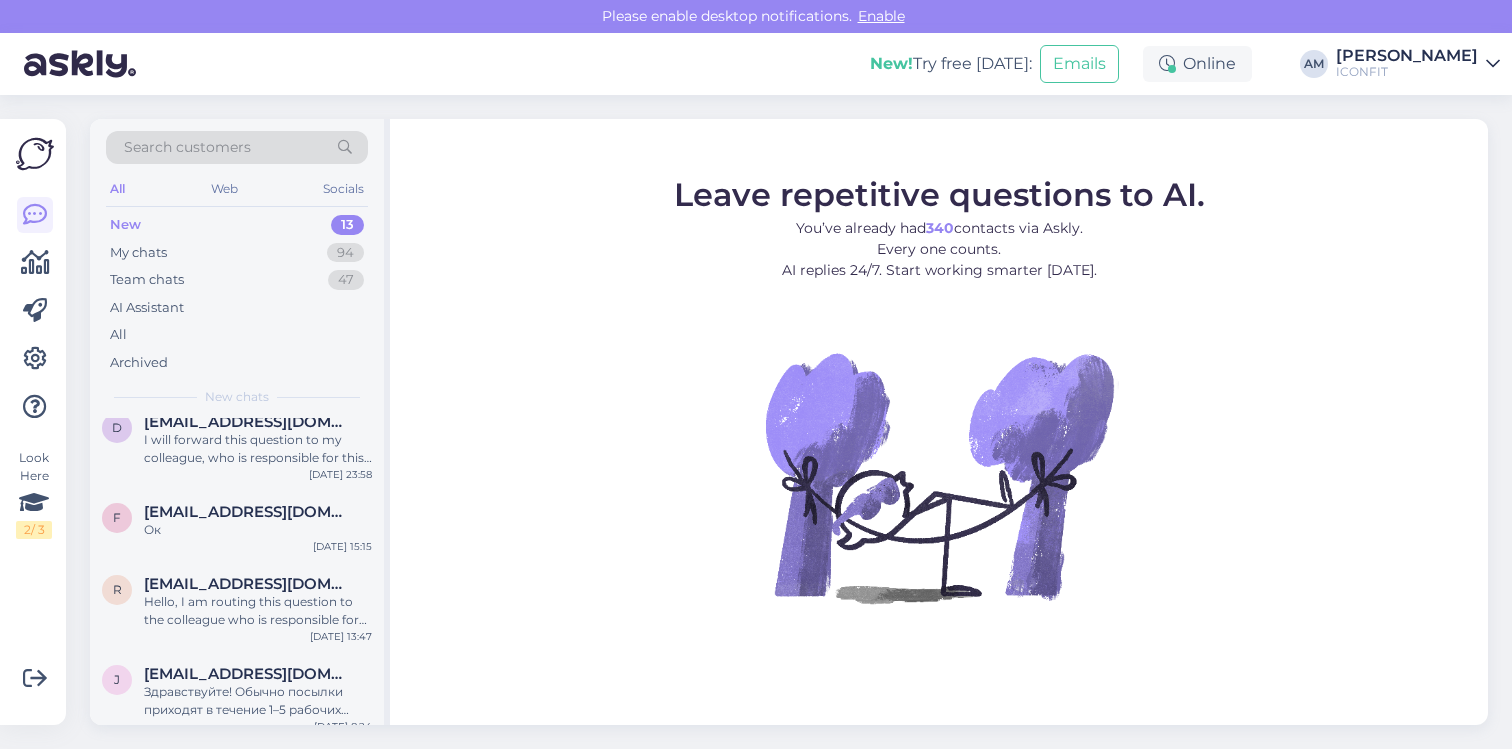 scroll, scrollTop: 791, scrollLeft: 0, axis: vertical 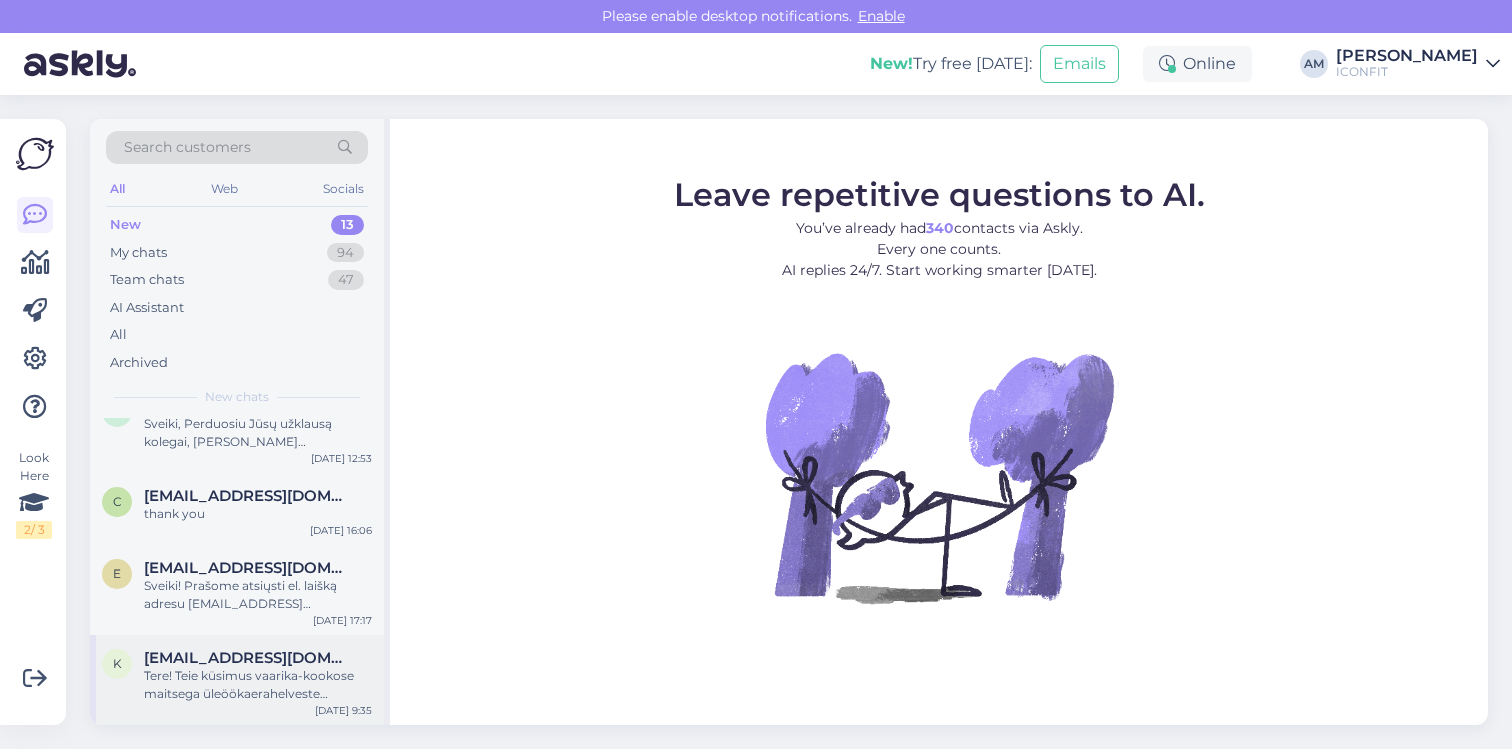 click on "Tere!
Teie küsimus vaarika-kookose maitsega üleöökaerahelveste koostisosa muutuste kohta nõuab täpsemat uurimist. [PERSON_NAME] [PERSON_NAME] edasi kolleegile, kes saab teid selles osas aidata." at bounding box center (258, 685) 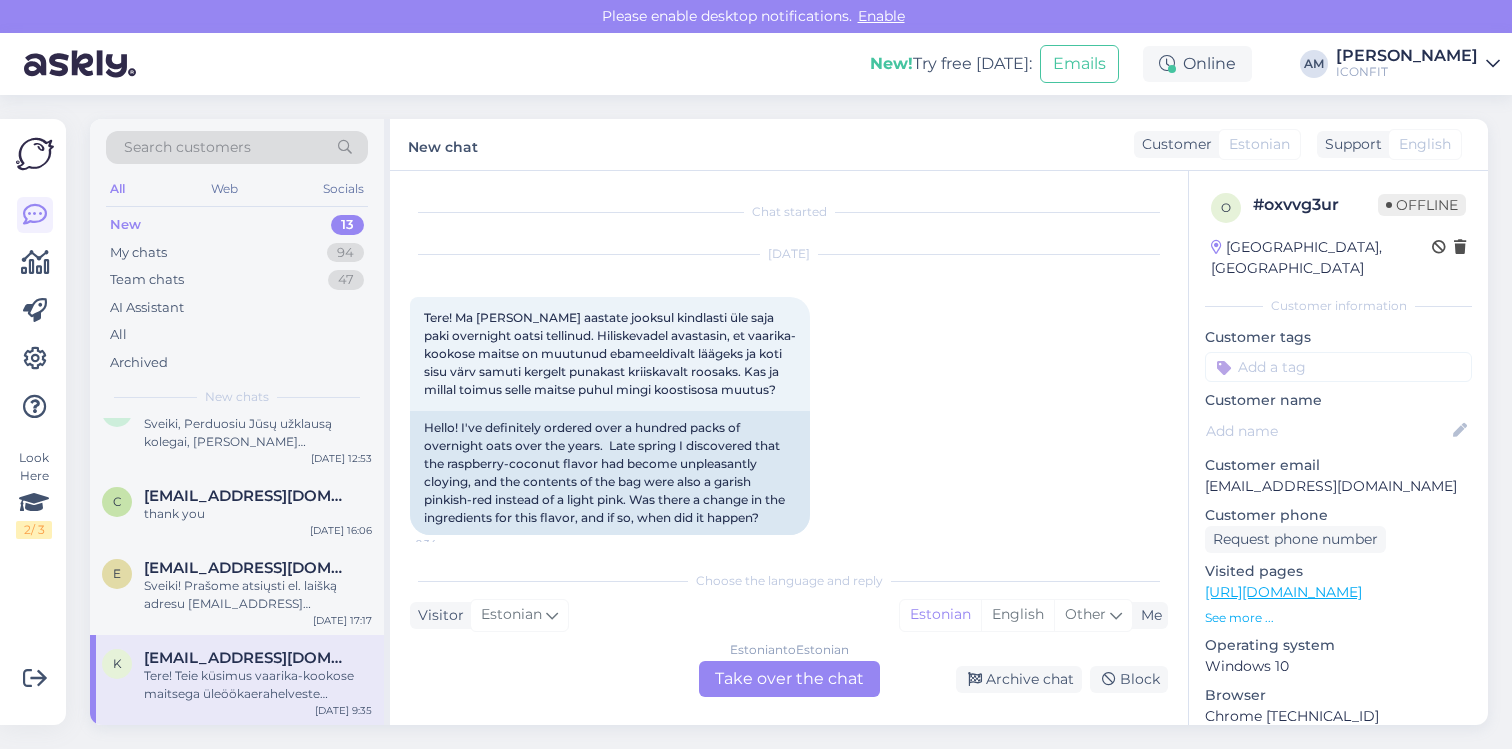 scroll, scrollTop: 173, scrollLeft: 0, axis: vertical 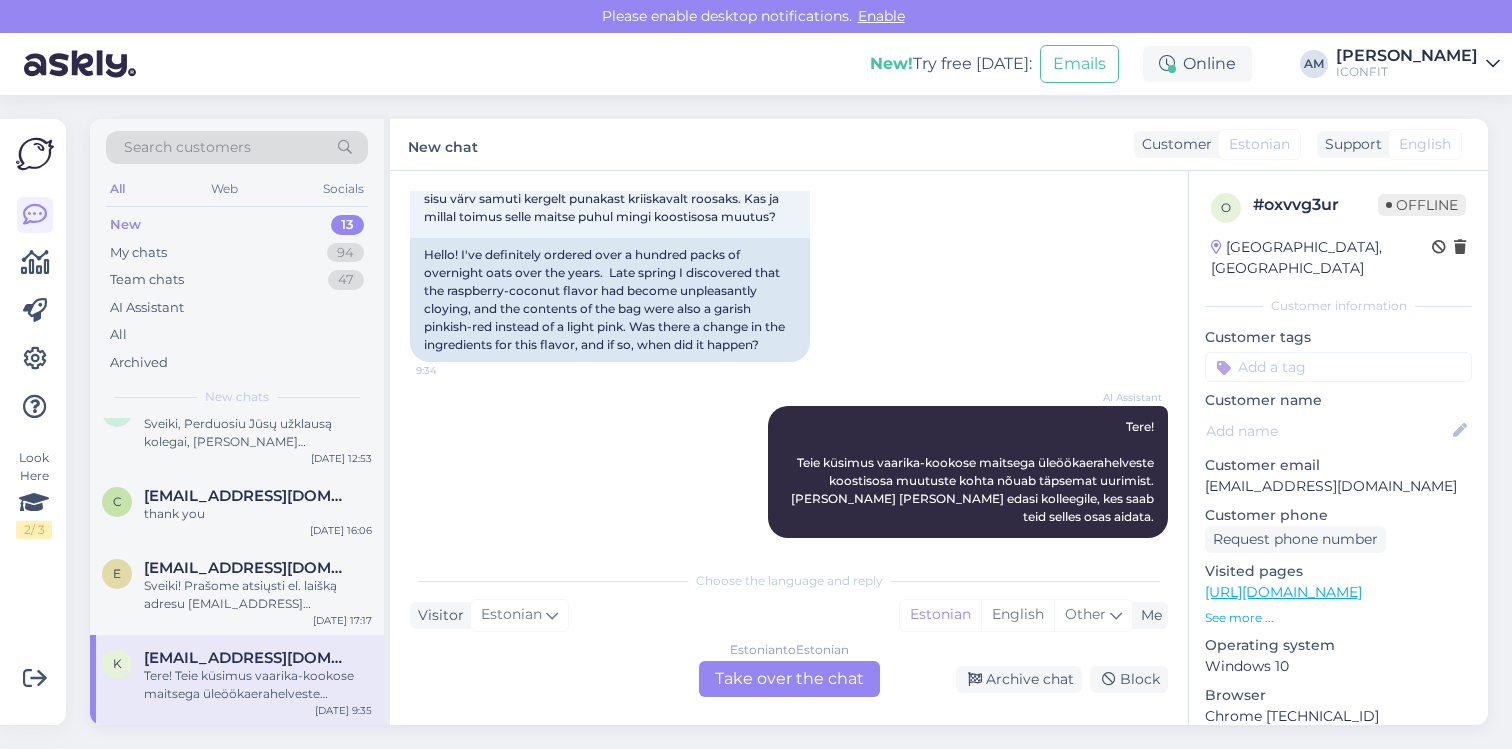 click on "Estonian  to  Estonian Take over the chat" at bounding box center [789, 679] 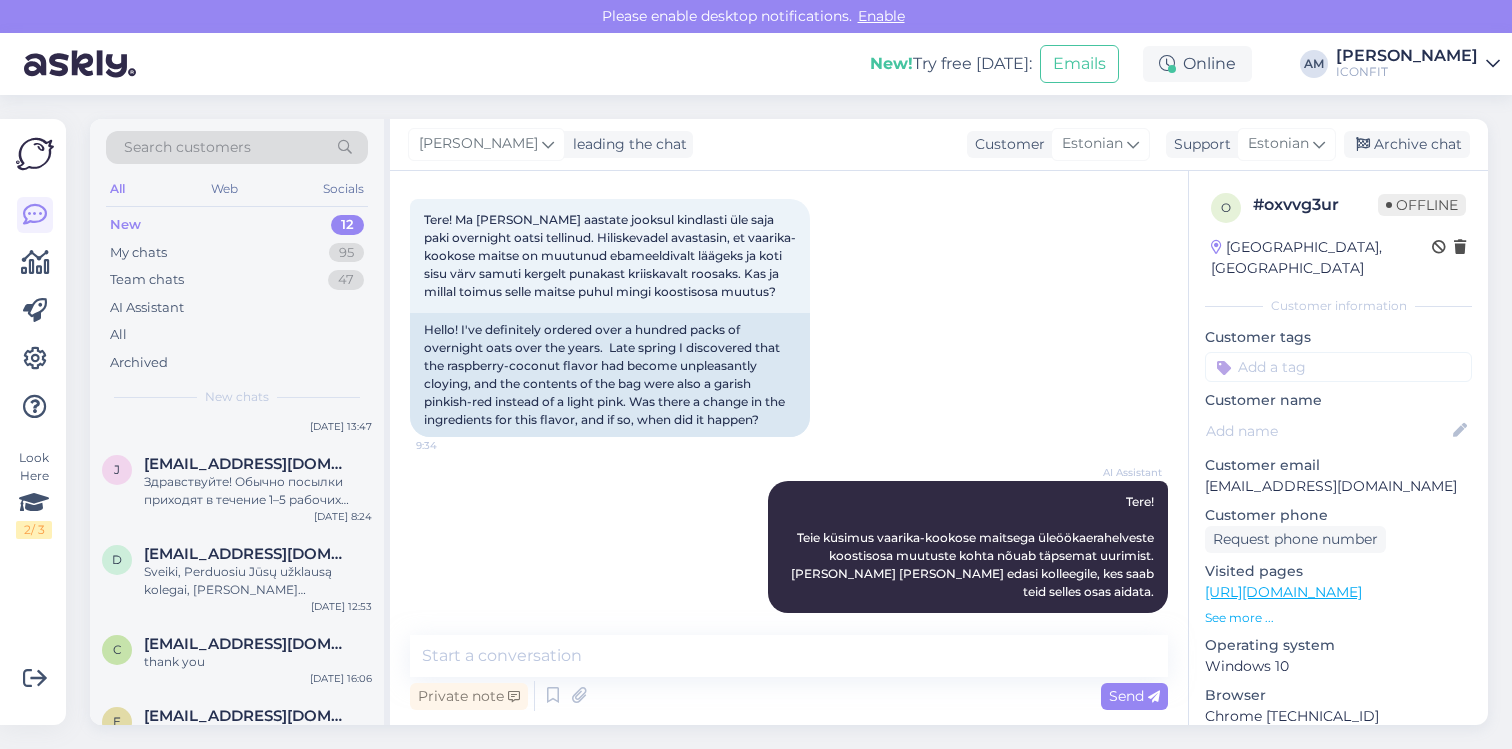 scroll, scrollTop: 701, scrollLeft: 0, axis: vertical 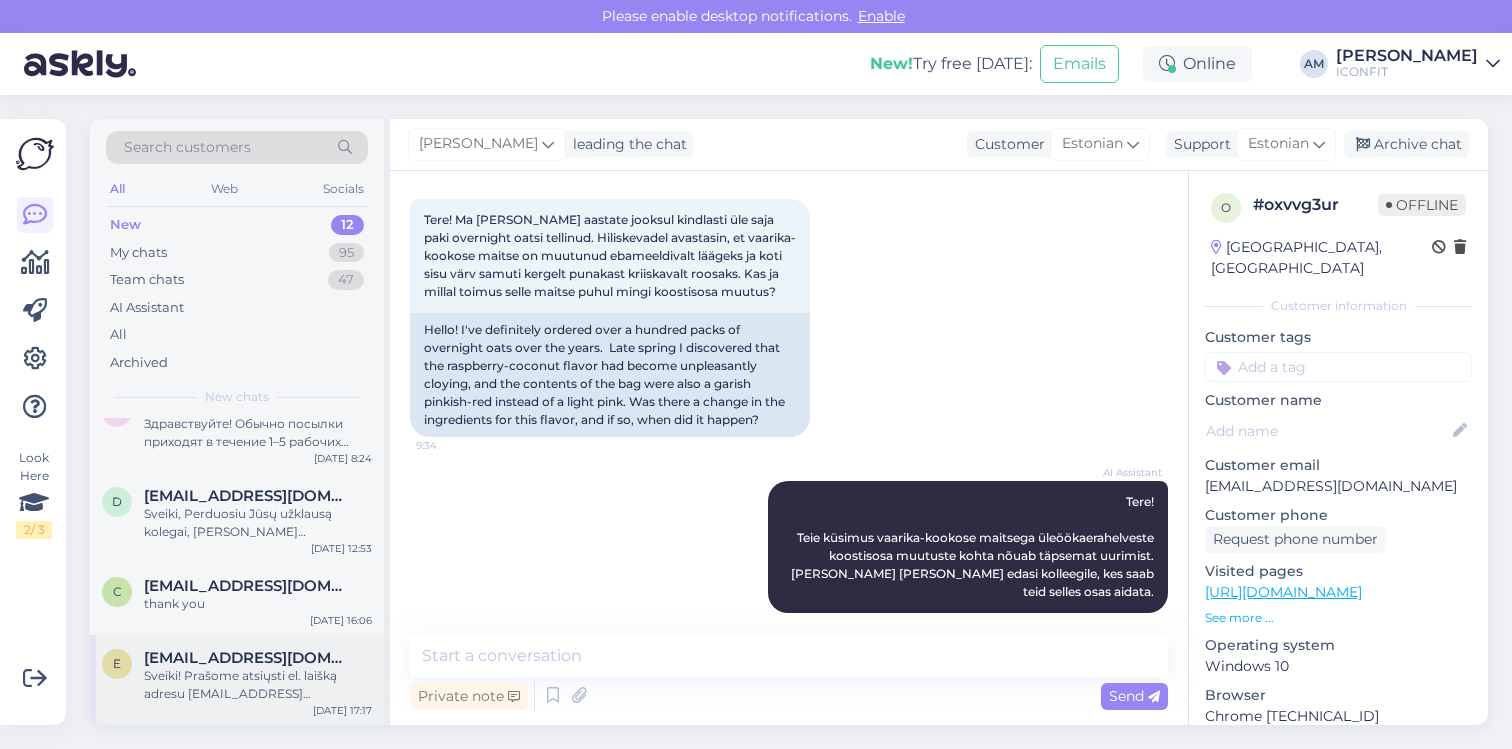 click on "Sveiki!
Prašome atsiųsti el. laišką adresu [EMAIL_ADDRESS][DOMAIN_NAME] dėl šios problemos, kad galėtume [PERSON_NAME] išspręsti. Laiške nurodykite užsakymo numerį." at bounding box center (258, 685) 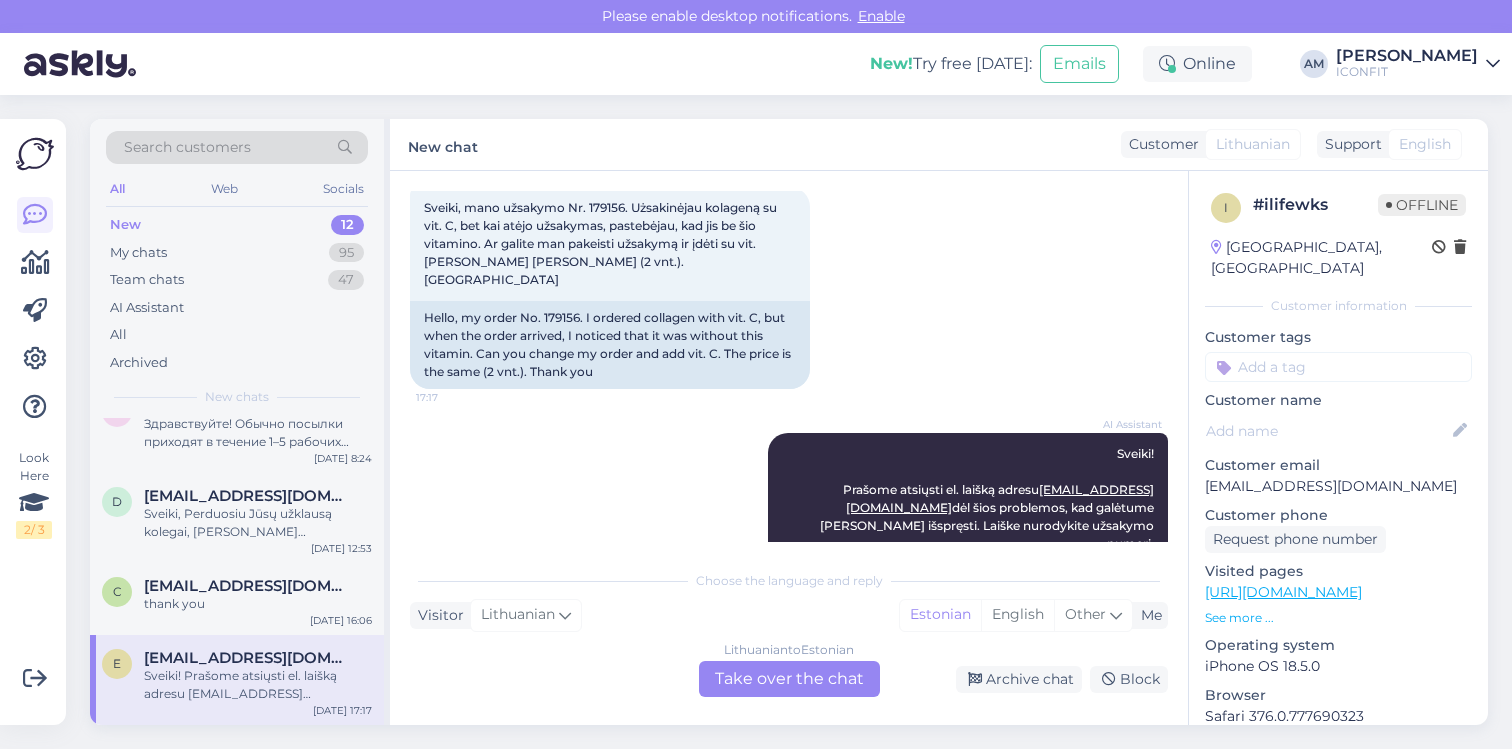 scroll, scrollTop: 119, scrollLeft: 0, axis: vertical 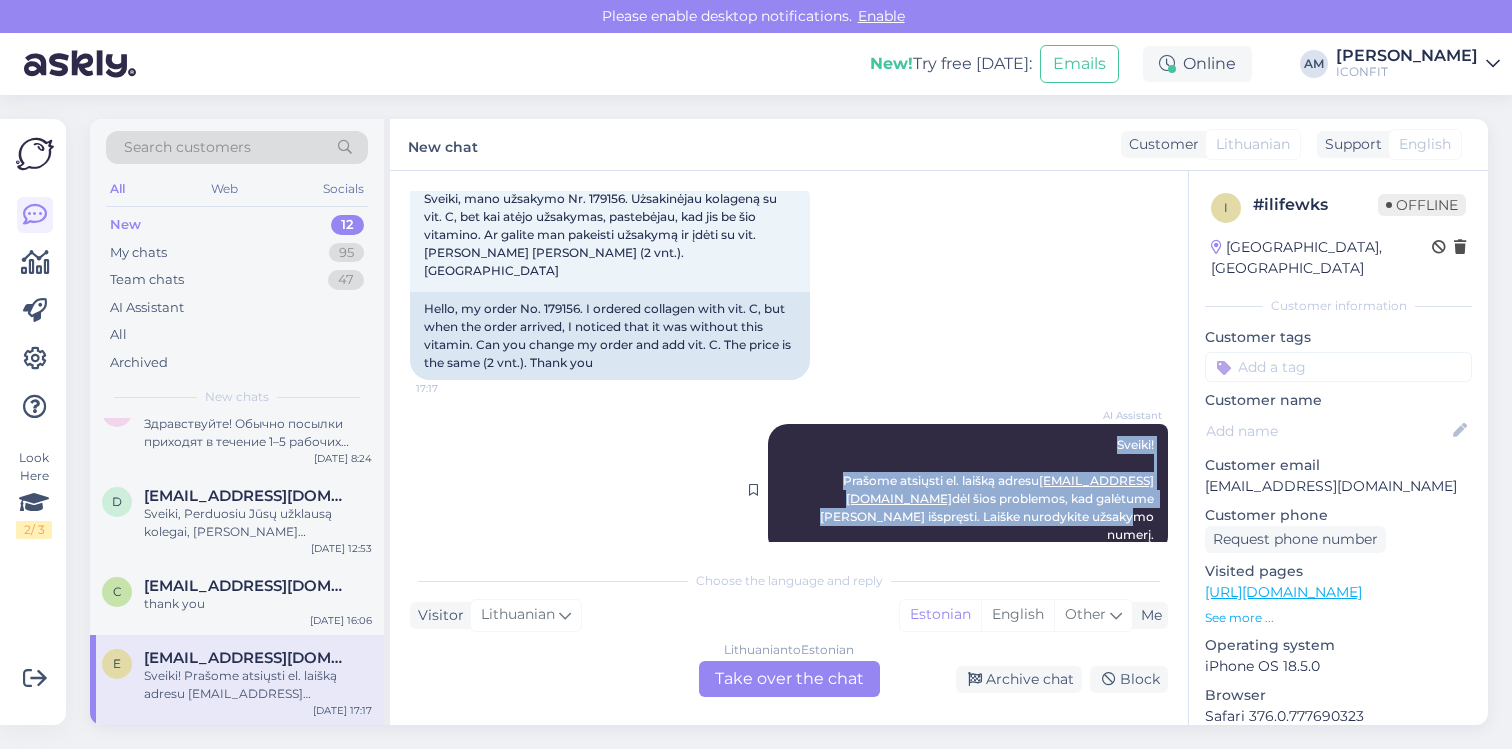 drag, startPoint x: 1103, startPoint y: 422, endPoint x: 1146, endPoint y: 492, distance: 82.1523 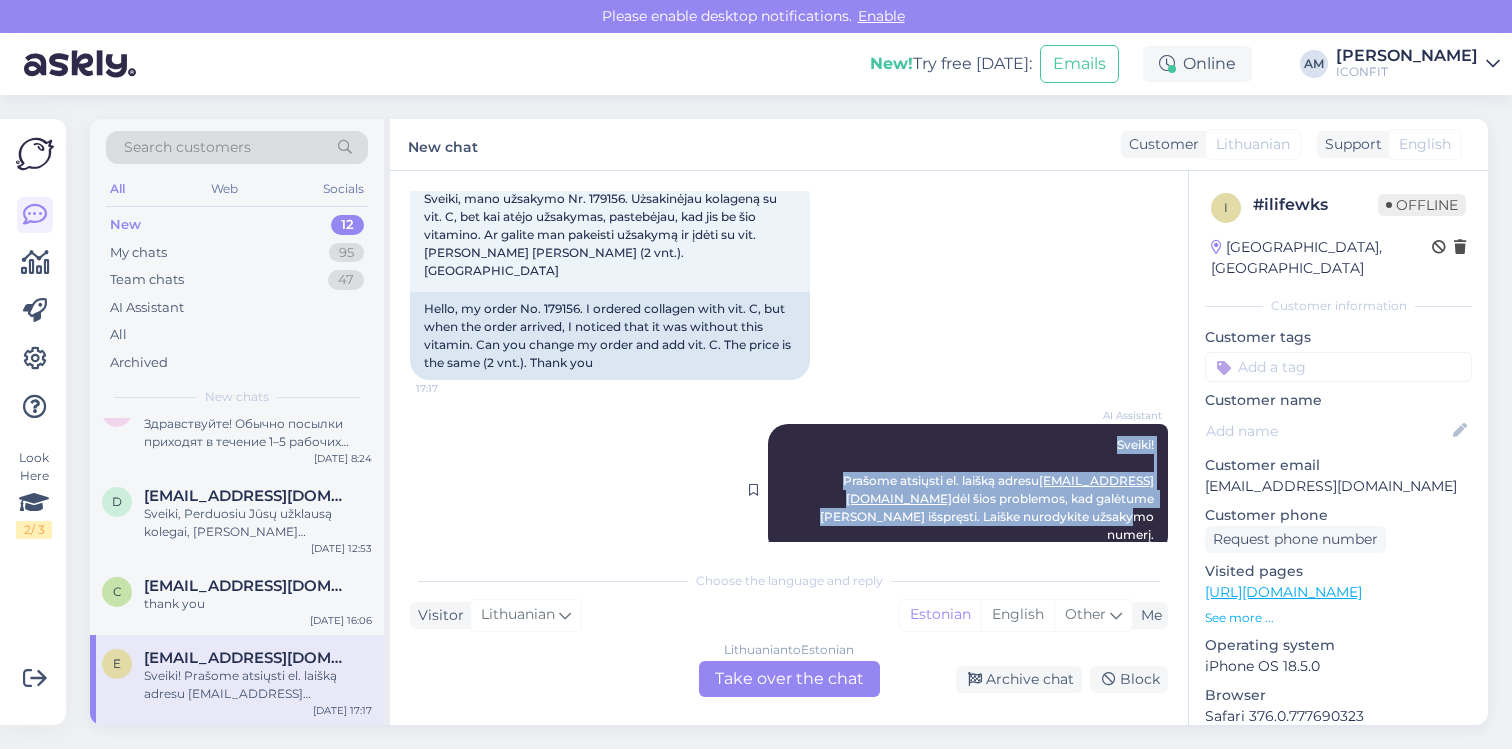 click on "AI Assistant Sveiki!
Prašome atsiųsti el. laišką adresu  [EMAIL_ADDRESS][DOMAIN_NAME]  dėl šios problemos, kad galėtume [PERSON_NAME] išspręsti. Laiške nurodykite užsakymo numerį. 17:17" at bounding box center (968, 490) 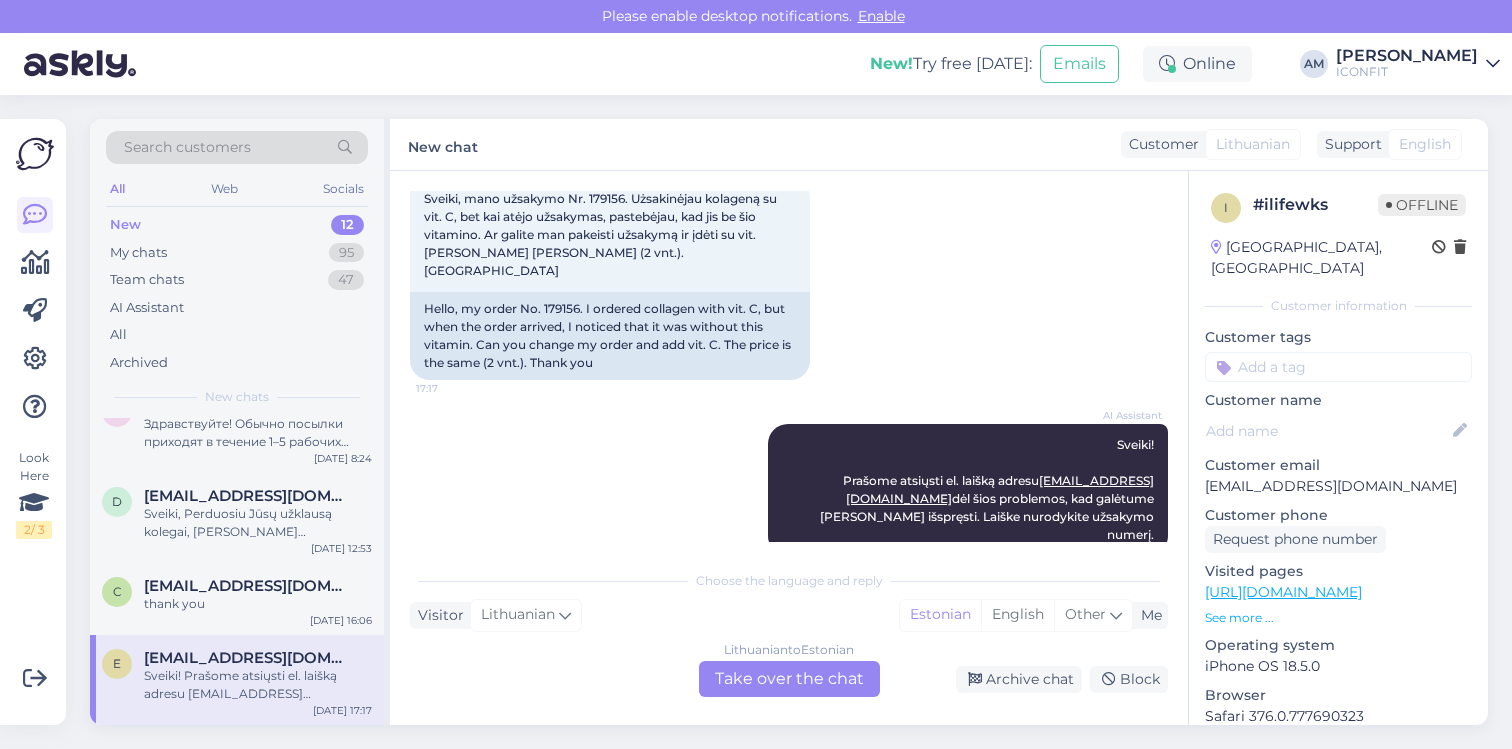 click on "Lithuanian  to  Estonian Take over the chat" at bounding box center [789, 679] 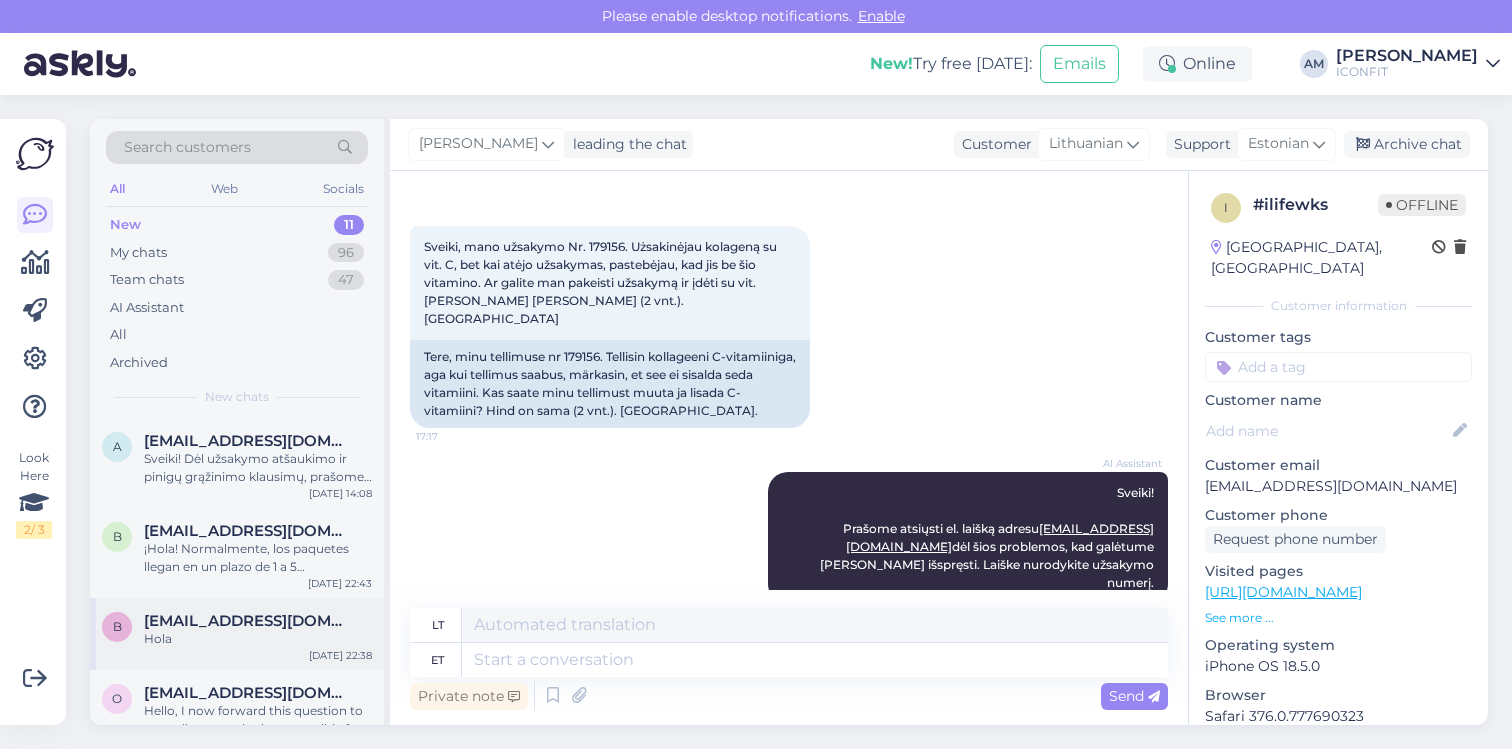 scroll, scrollTop: 611, scrollLeft: 0, axis: vertical 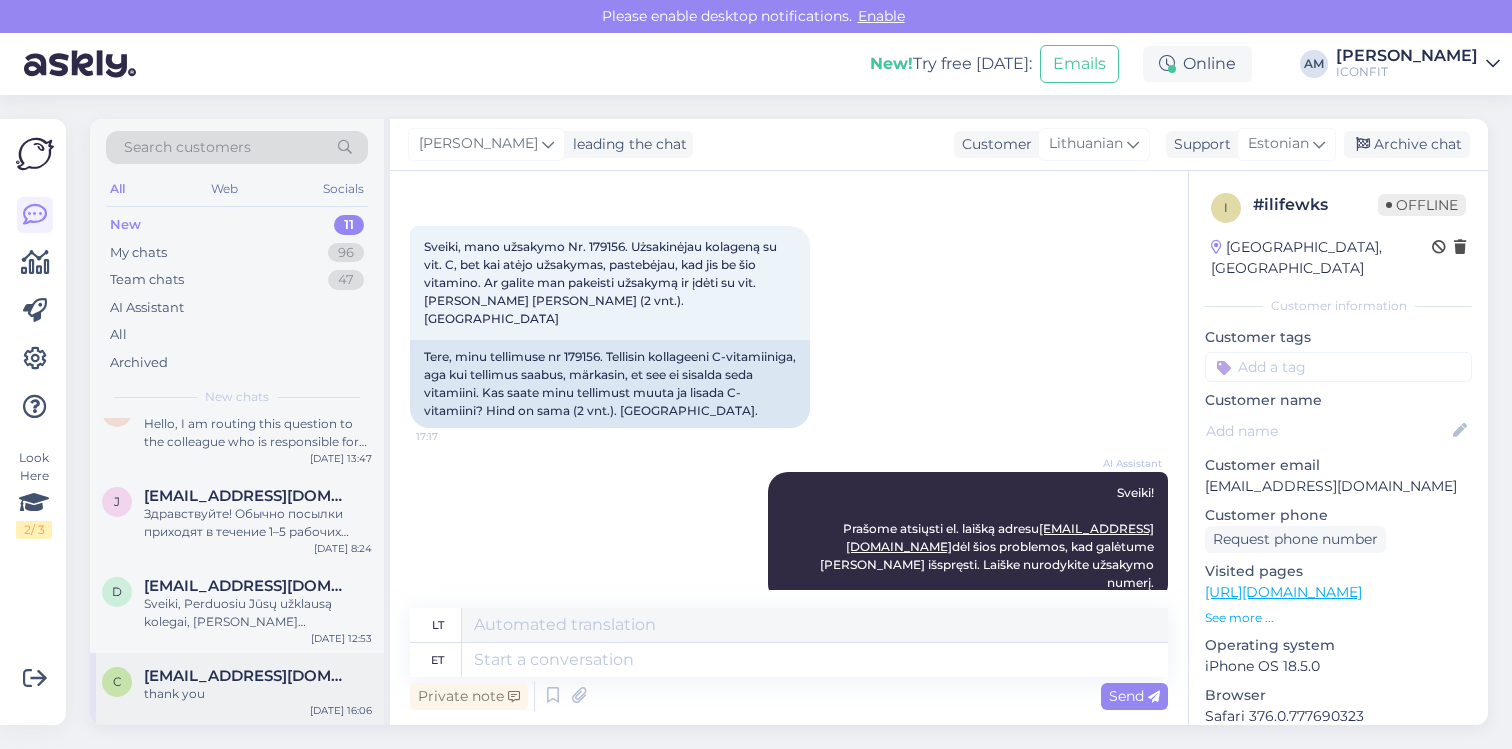 click on "c [EMAIL_ADDRESS][DOMAIN_NAME] thank you [DATE] 16:06" at bounding box center (237, 689) 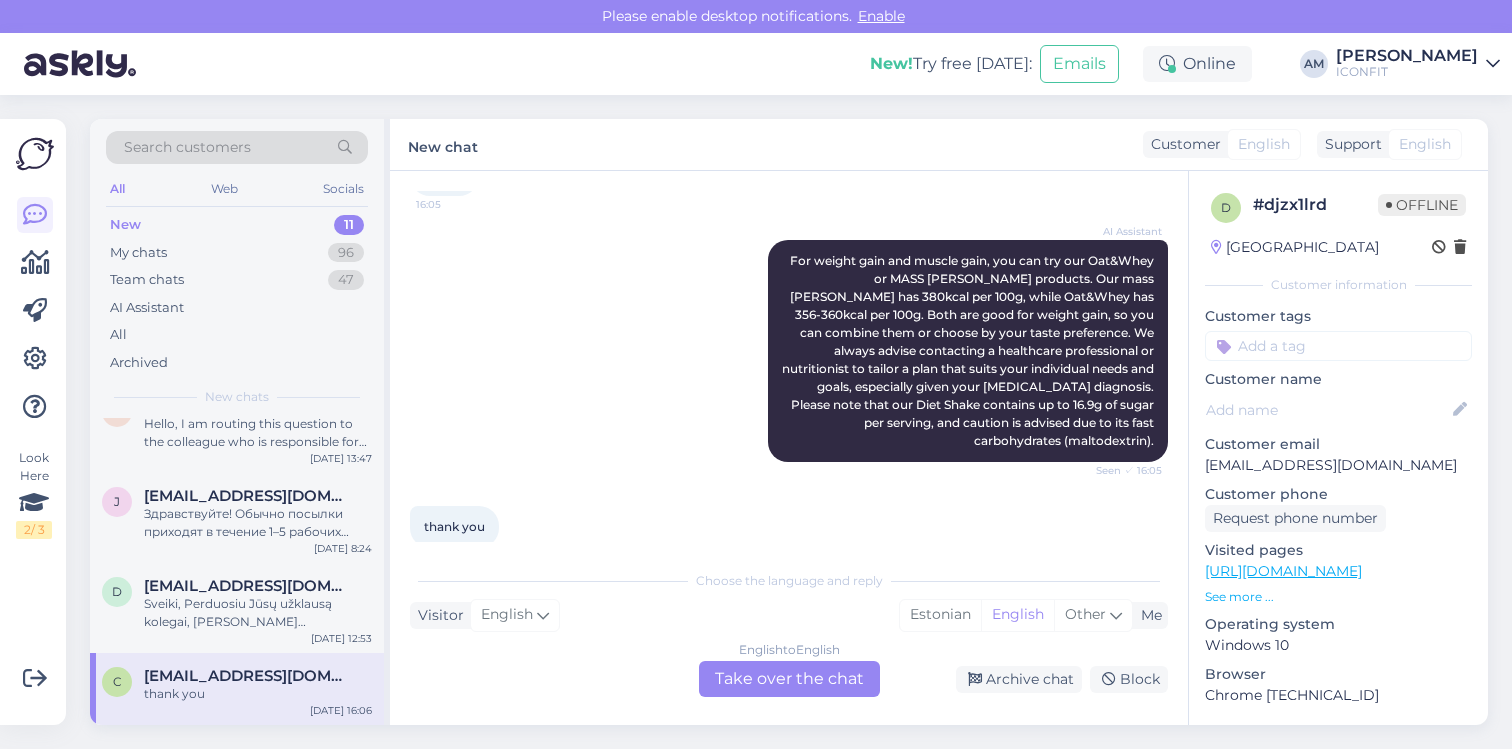 scroll, scrollTop: 655, scrollLeft: 0, axis: vertical 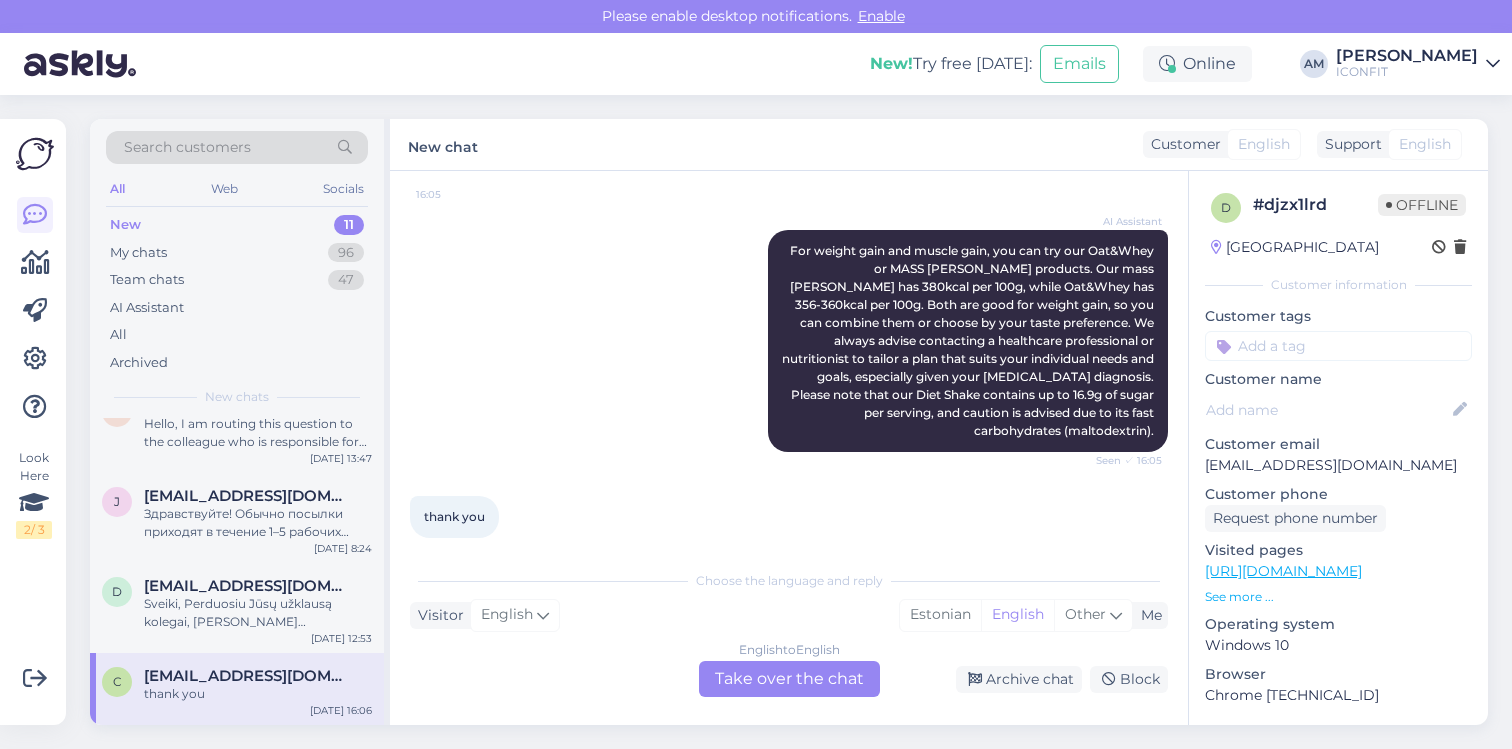 click on "English  to  English Take over the chat" at bounding box center (789, 679) 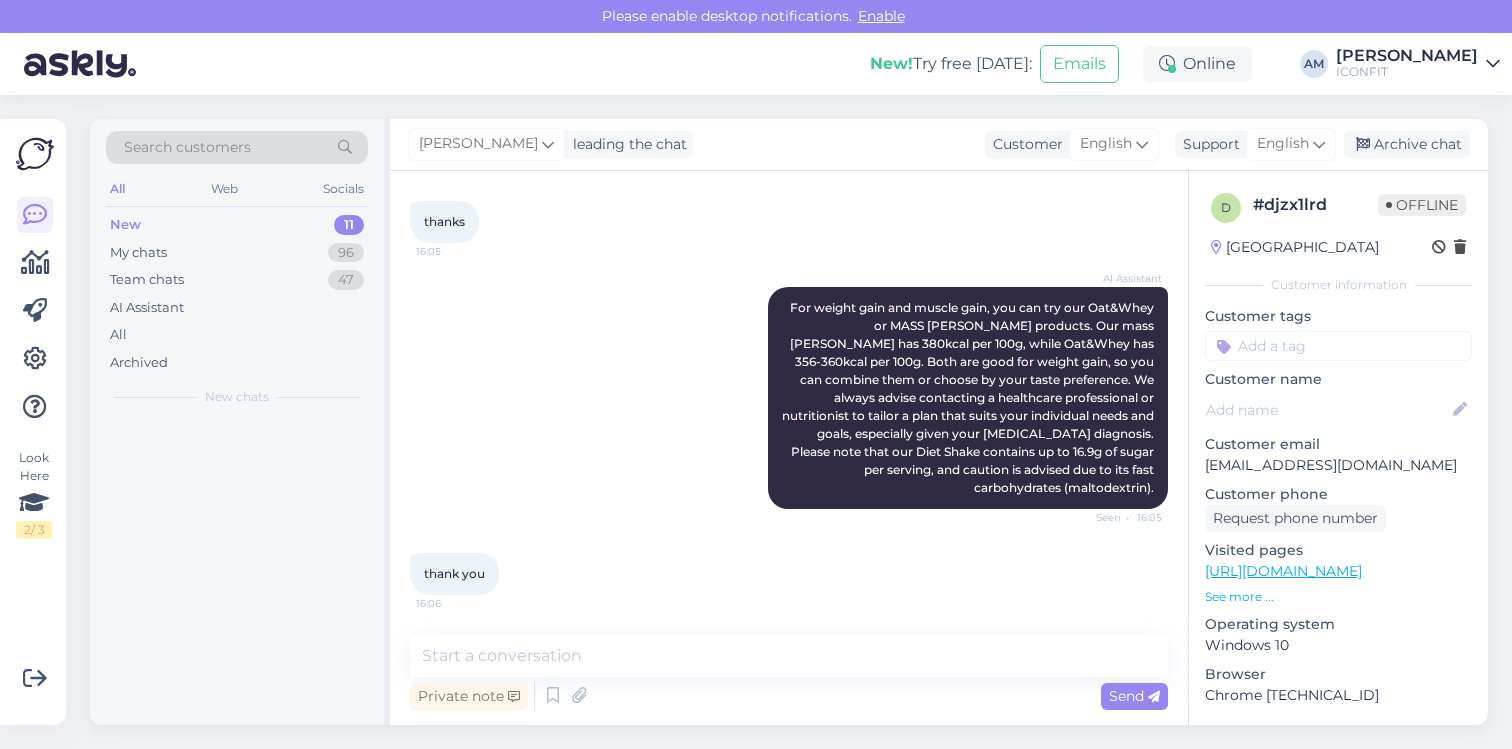 scroll, scrollTop: 580, scrollLeft: 0, axis: vertical 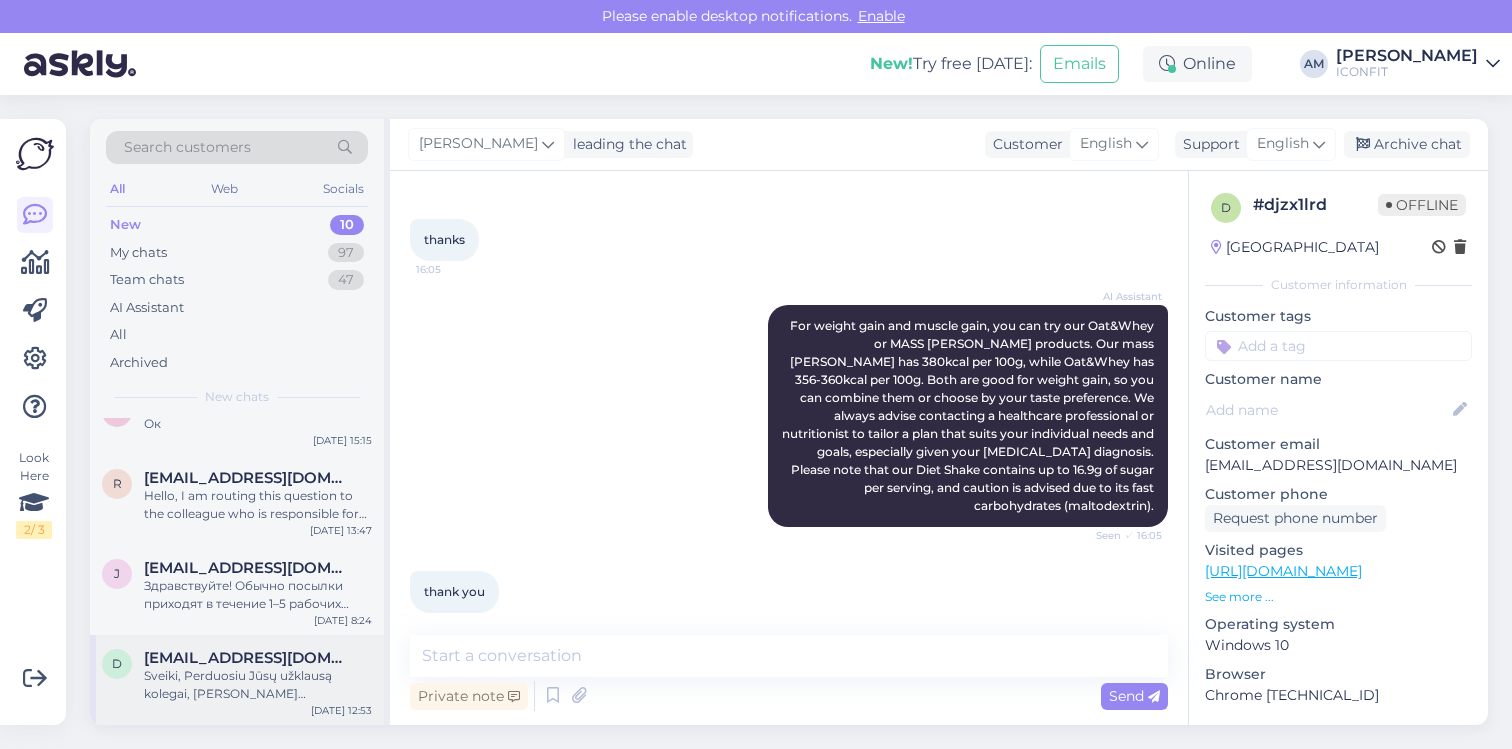 click on "Sveiki,
Perduosiu Jūsų užklausą kolegai, [PERSON_NAME] [PERSON_NAME] Jums padėti dėl sąskaitos faktūros už užsakymą 178839." at bounding box center [258, 685] 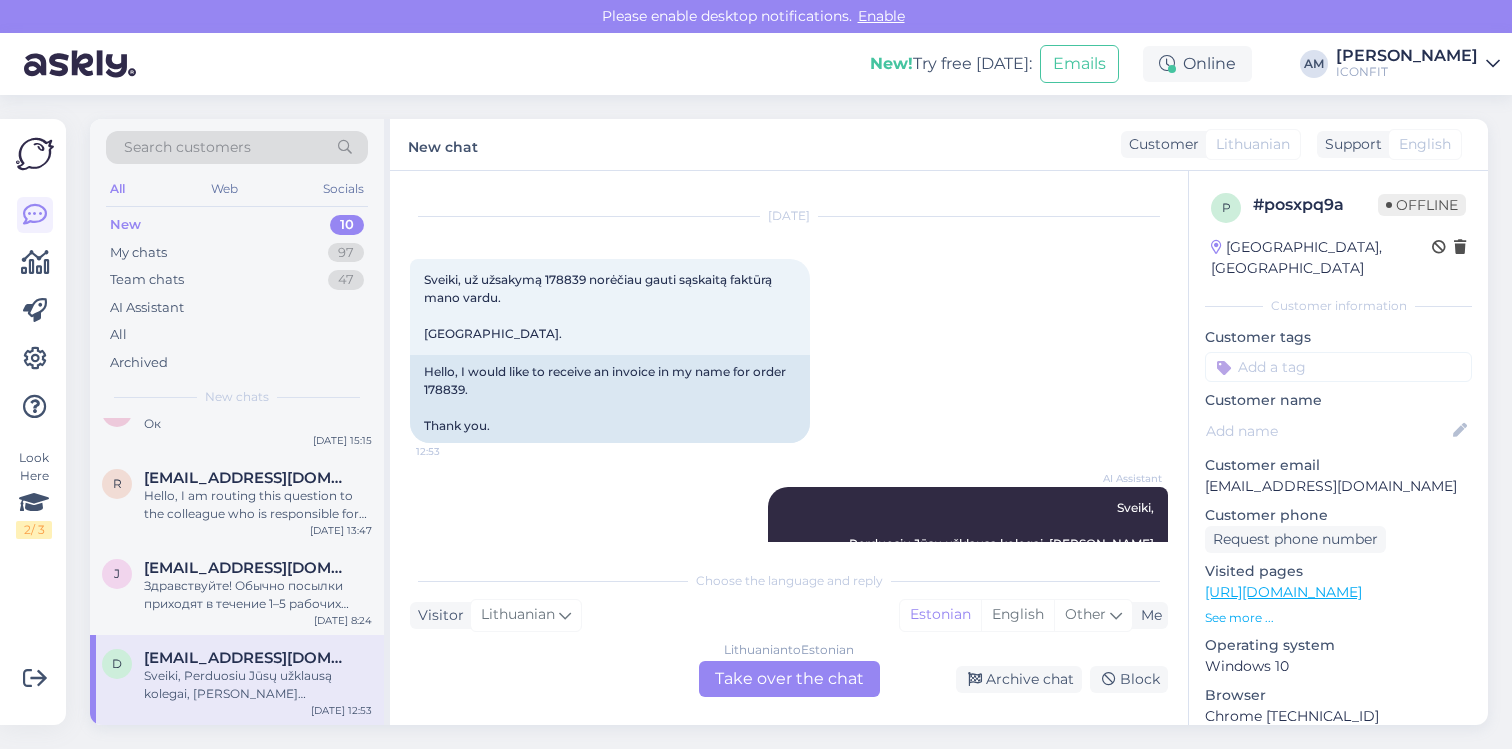 scroll, scrollTop: 101, scrollLeft: 0, axis: vertical 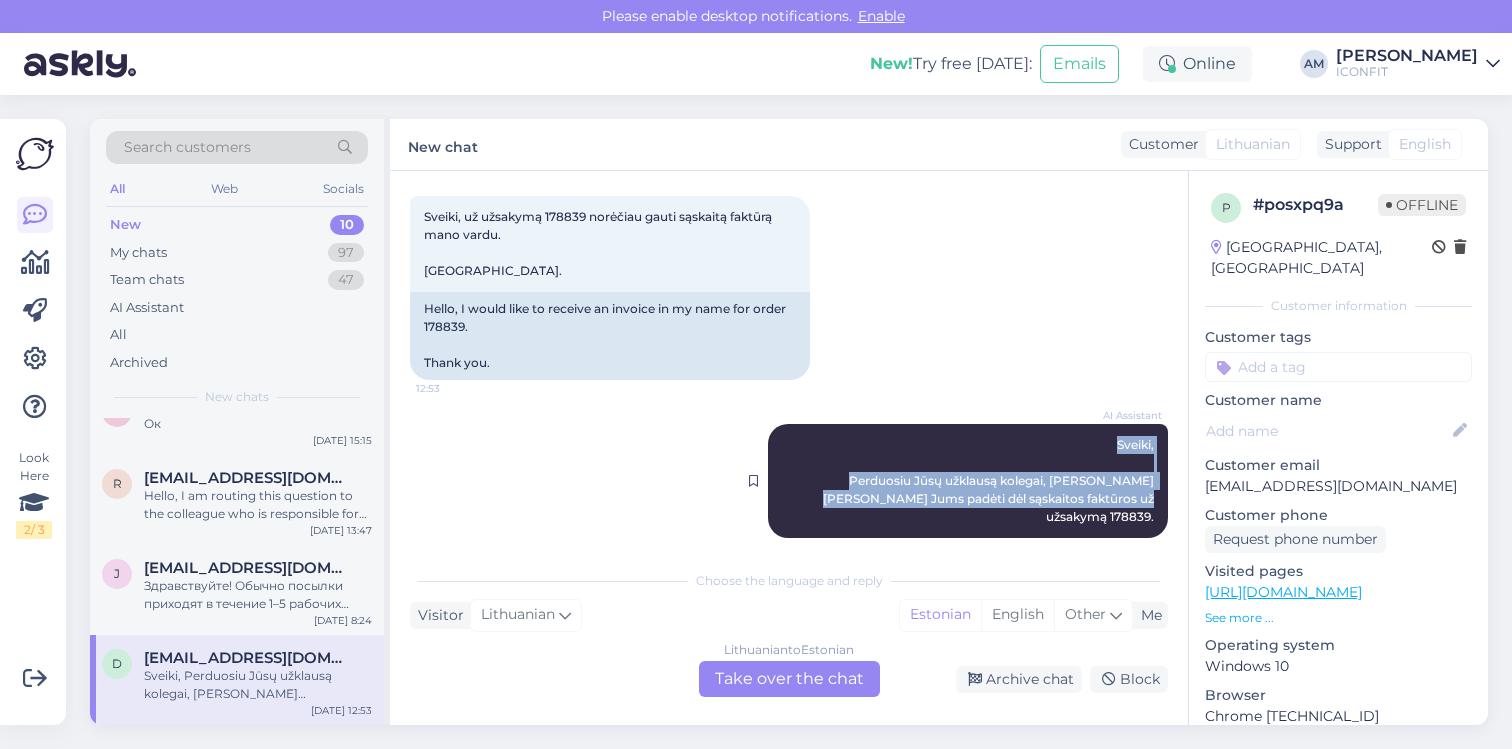 drag, startPoint x: 1137, startPoint y: 503, endPoint x: 1099, endPoint y: 440, distance: 73.57309 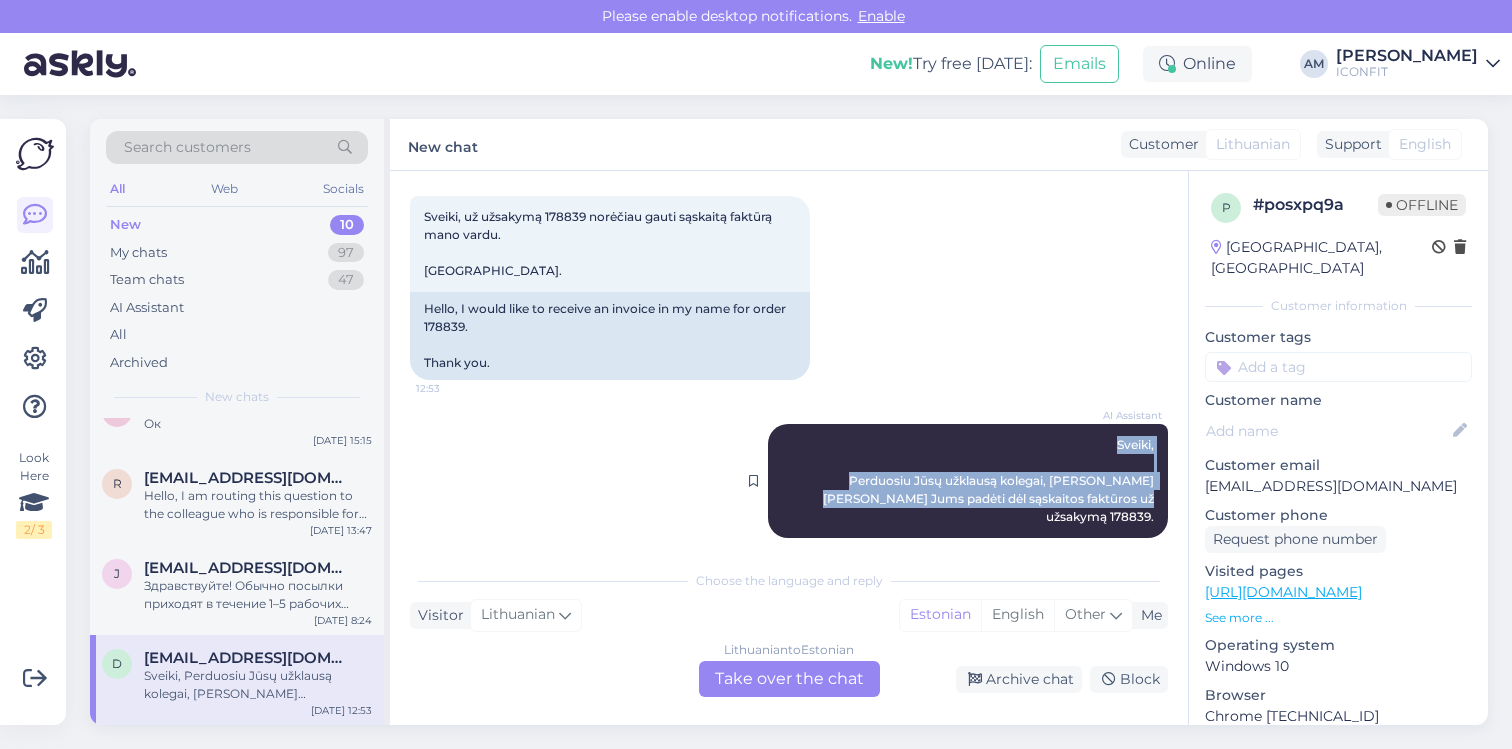 click on "AI Assistant Sveiki,
Perduosiu Jūsų užklausą kolegai, [PERSON_NAME] [PERSON_NAME] Jums padėti dėl sąskaitos faktūros už užsakymą 178839. 12:53" at bounding box center [968, 481] 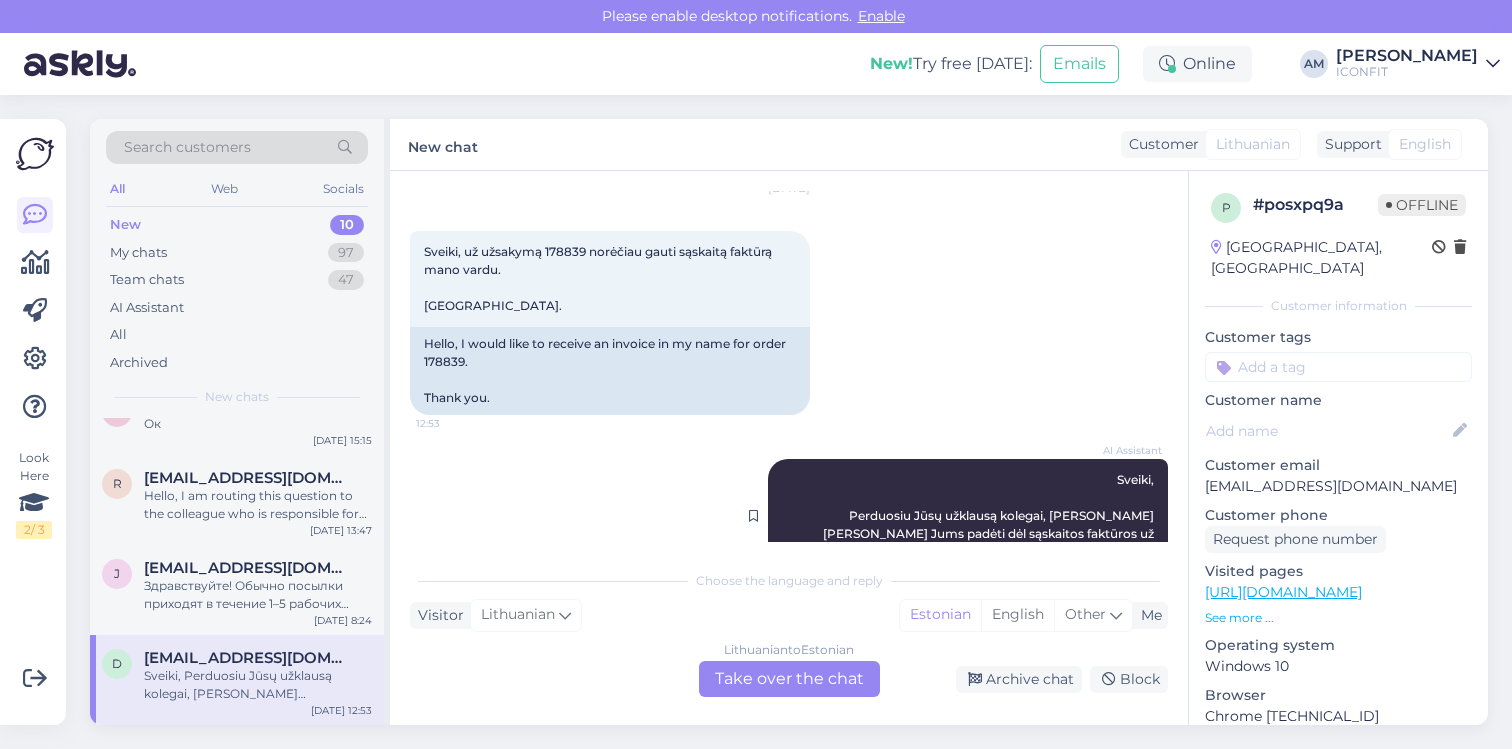 scroll, scrollTop: 101, scrollLeft: 0, axis: vertical 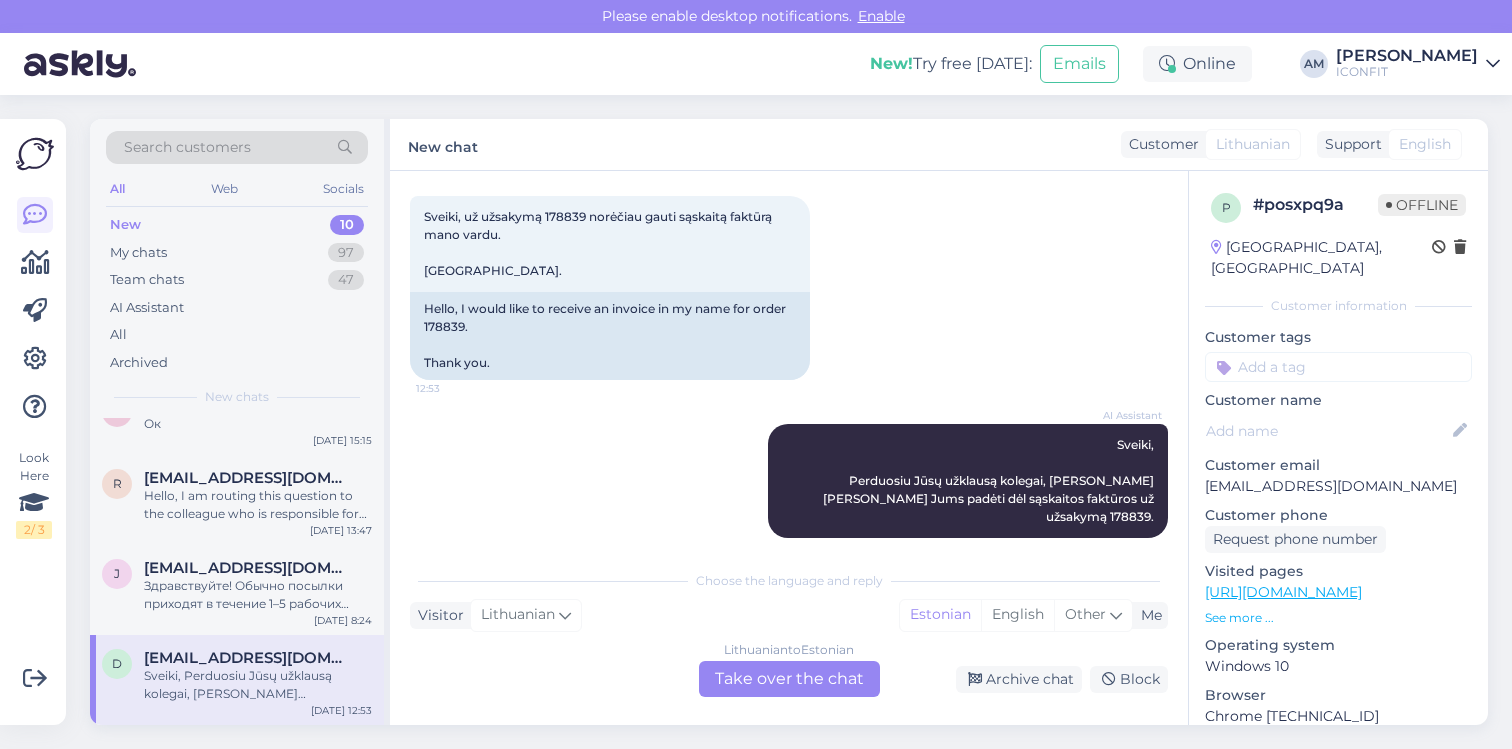click on "Lithuanian  to  Estonian Take over the chat" at bounding box center (789, 679) 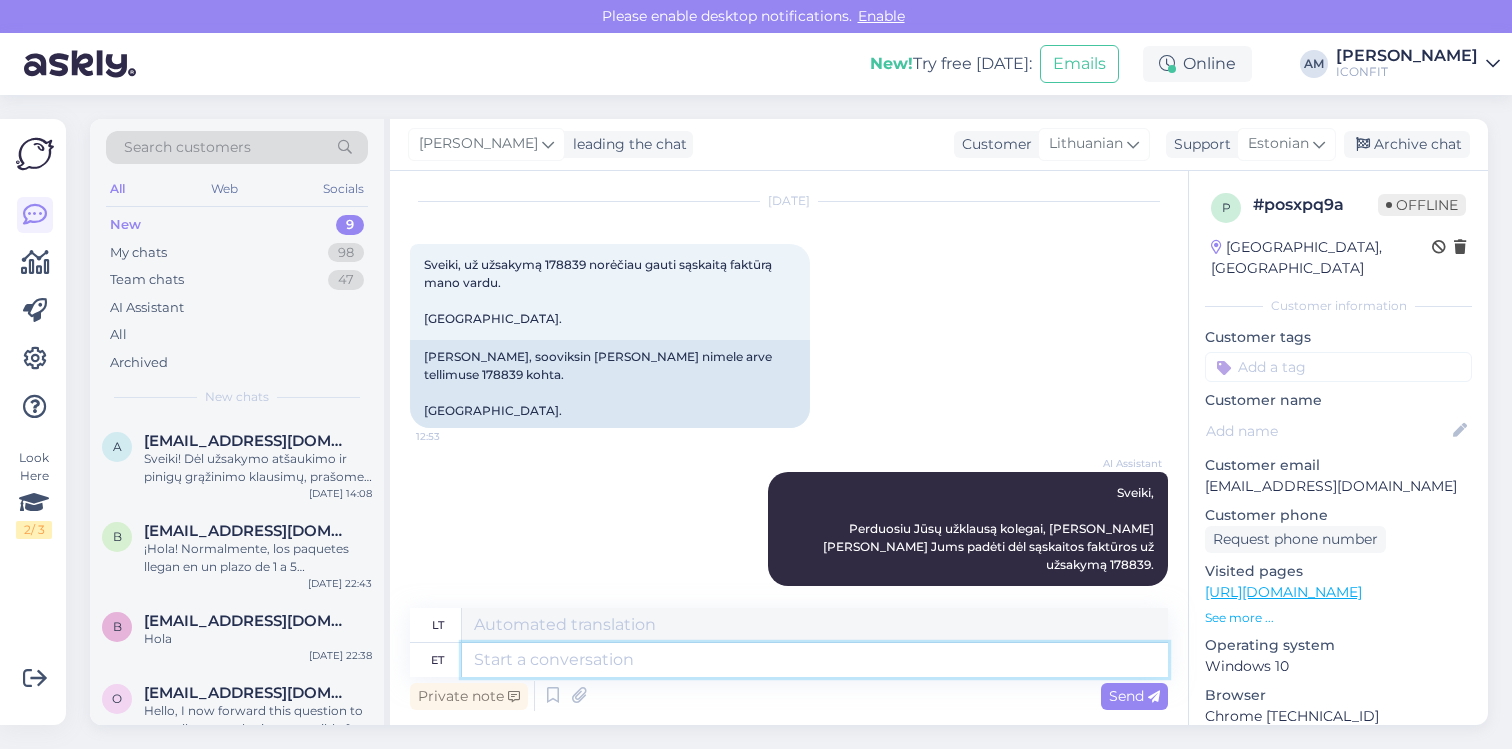 click at bounding box center [815, 660] 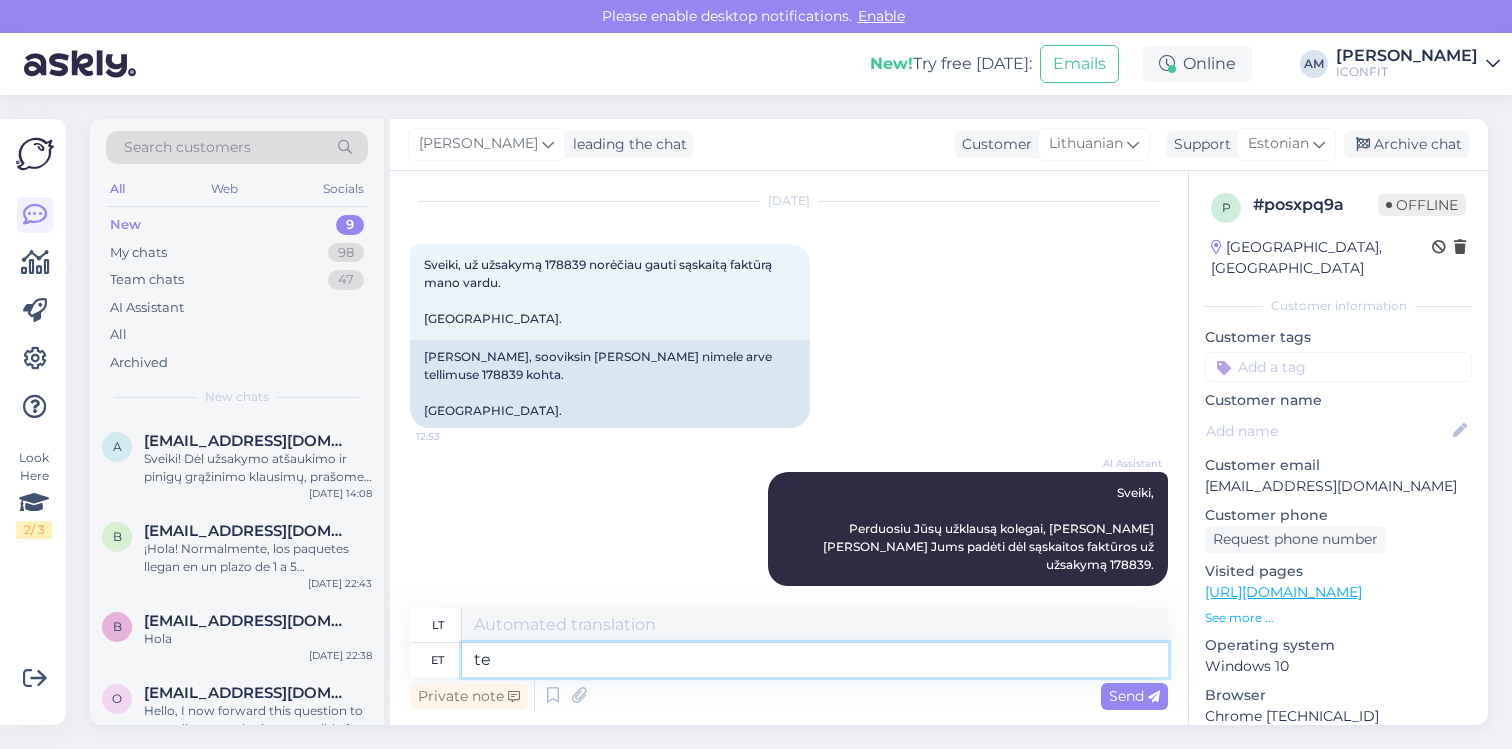 type on "t" 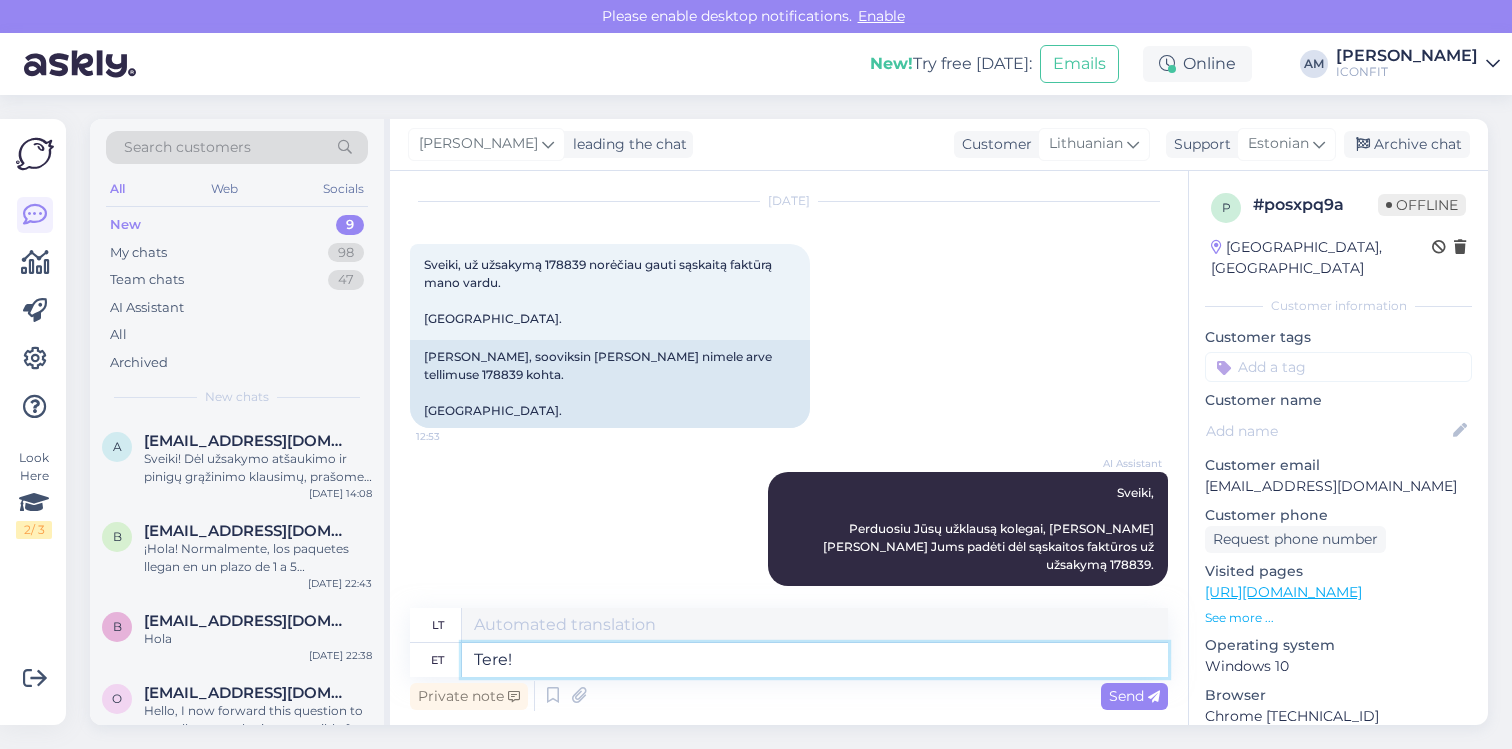 type on "Tere!" 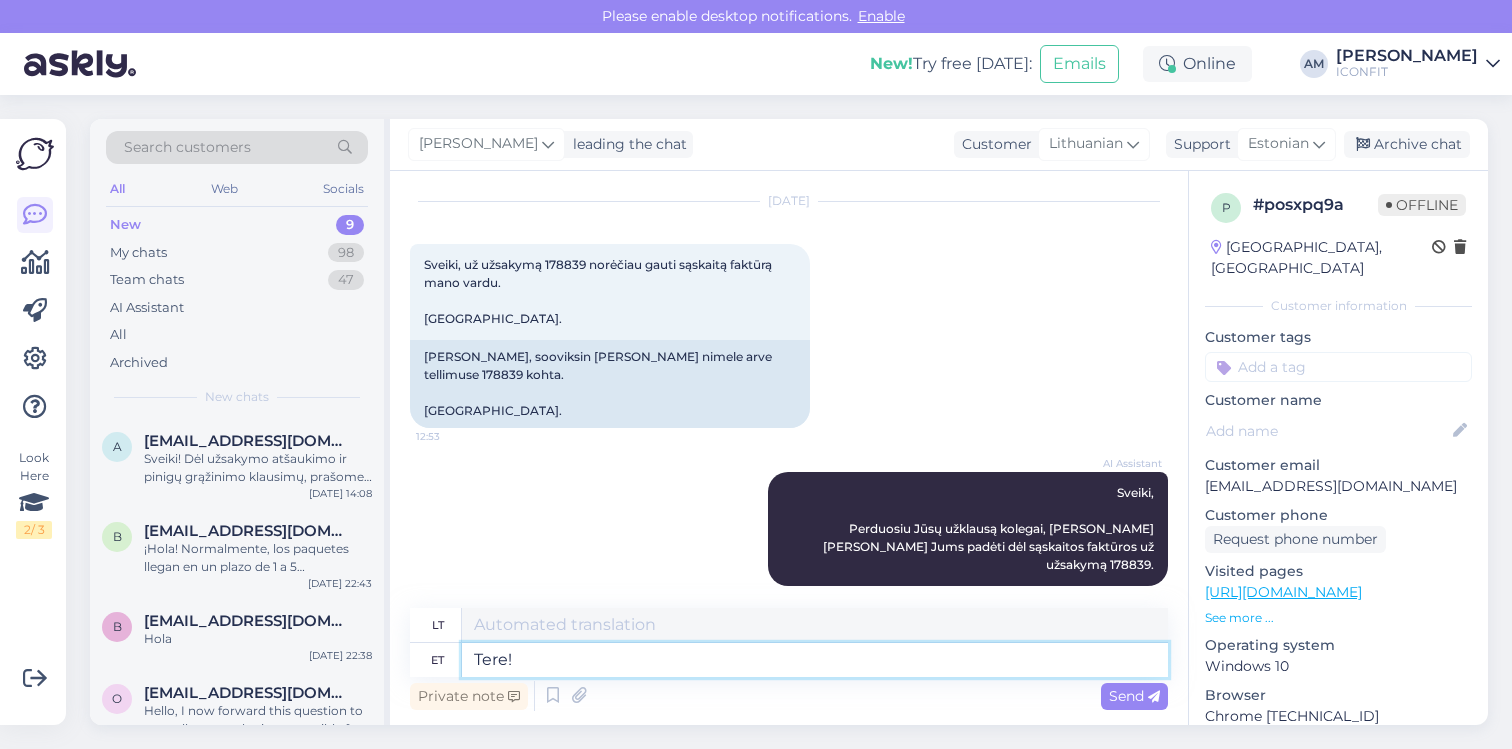 type on "Sveiki!" 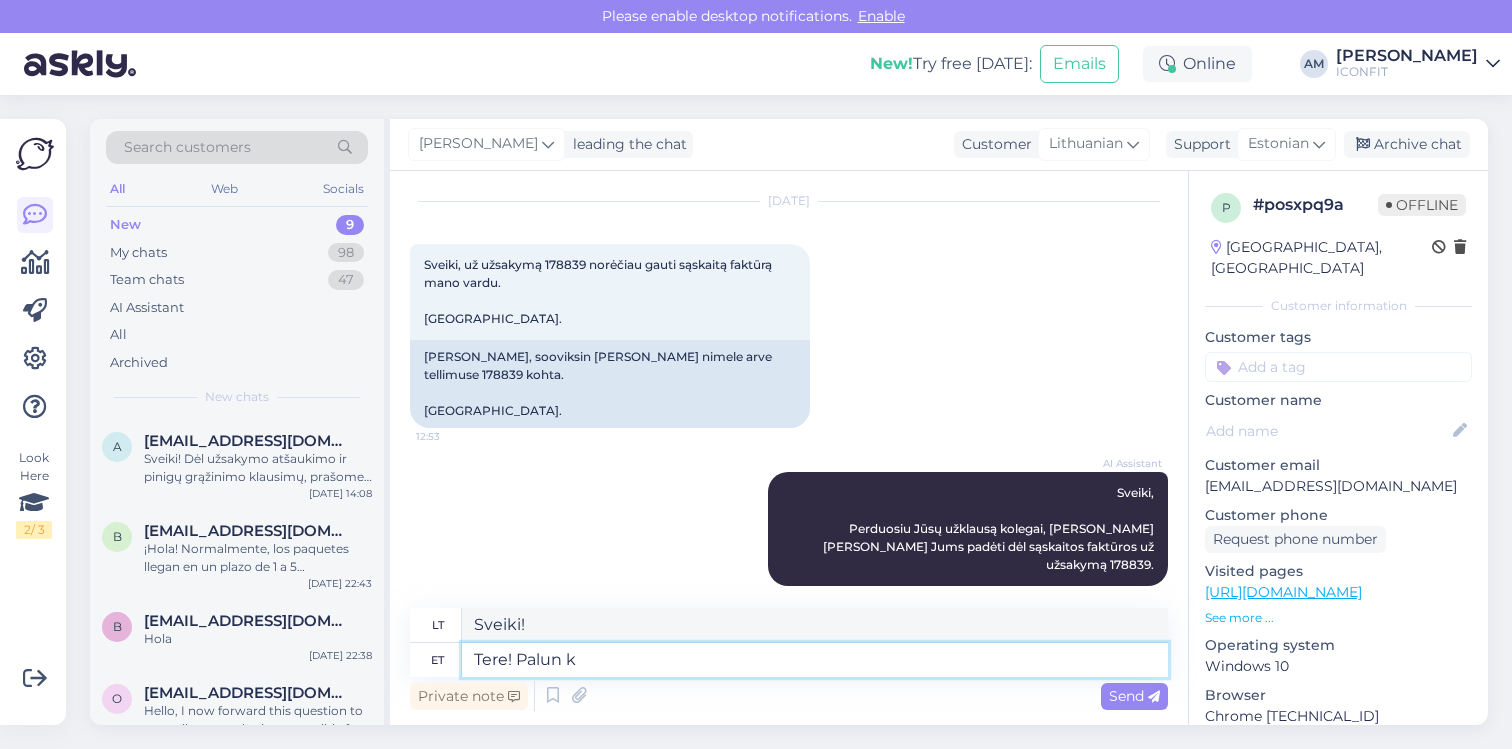 type on "Tere! Palun ki" 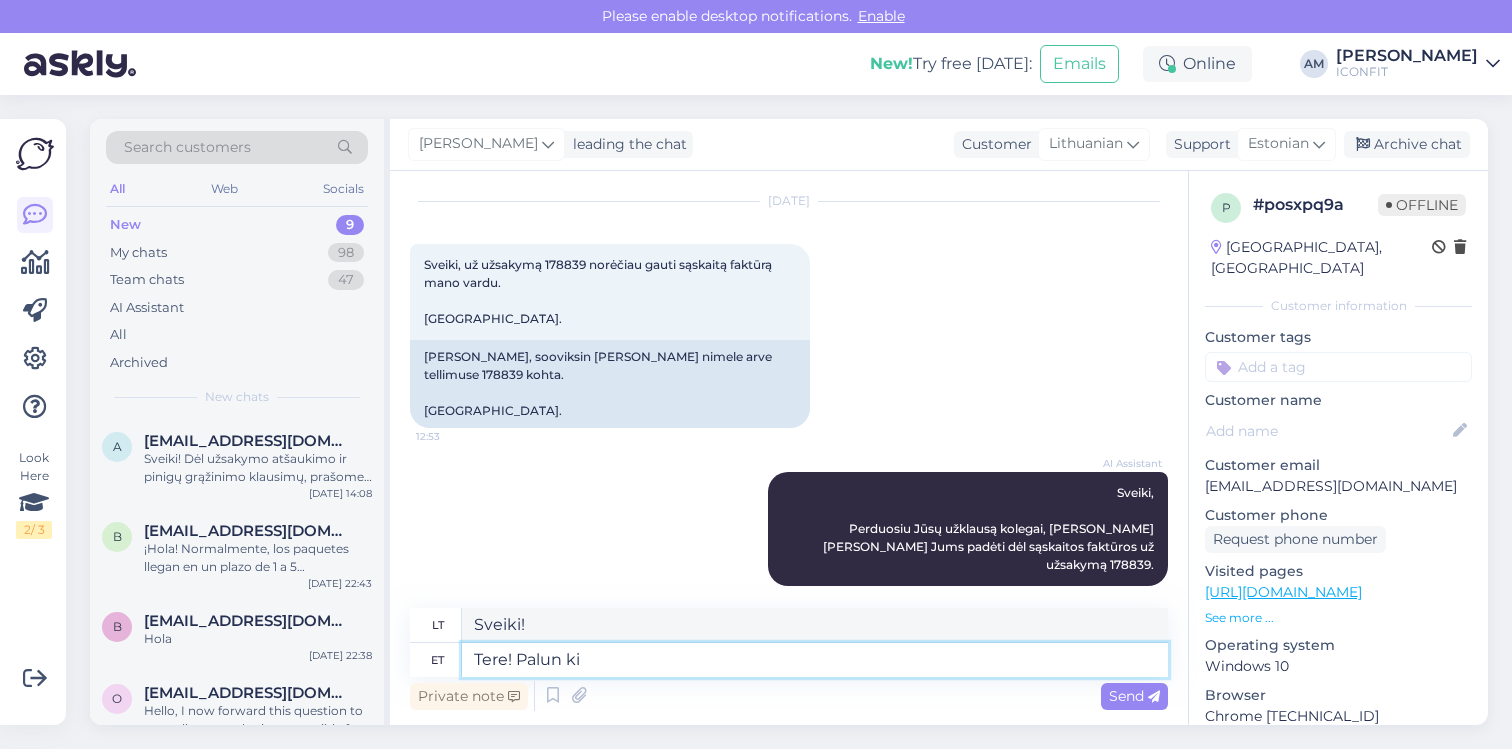 type on "Sveiki! Prašau" 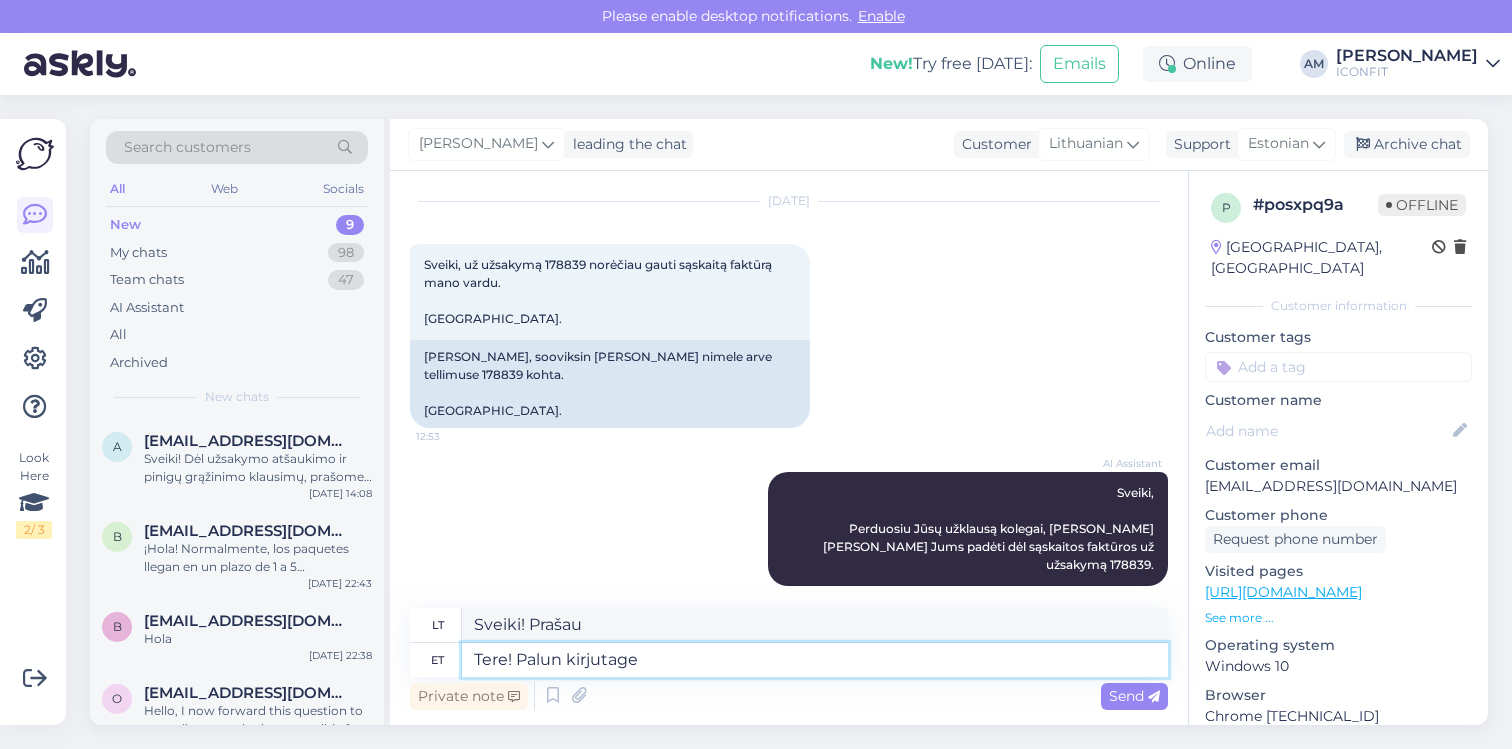 type on "Tere! Palun kirjutage" 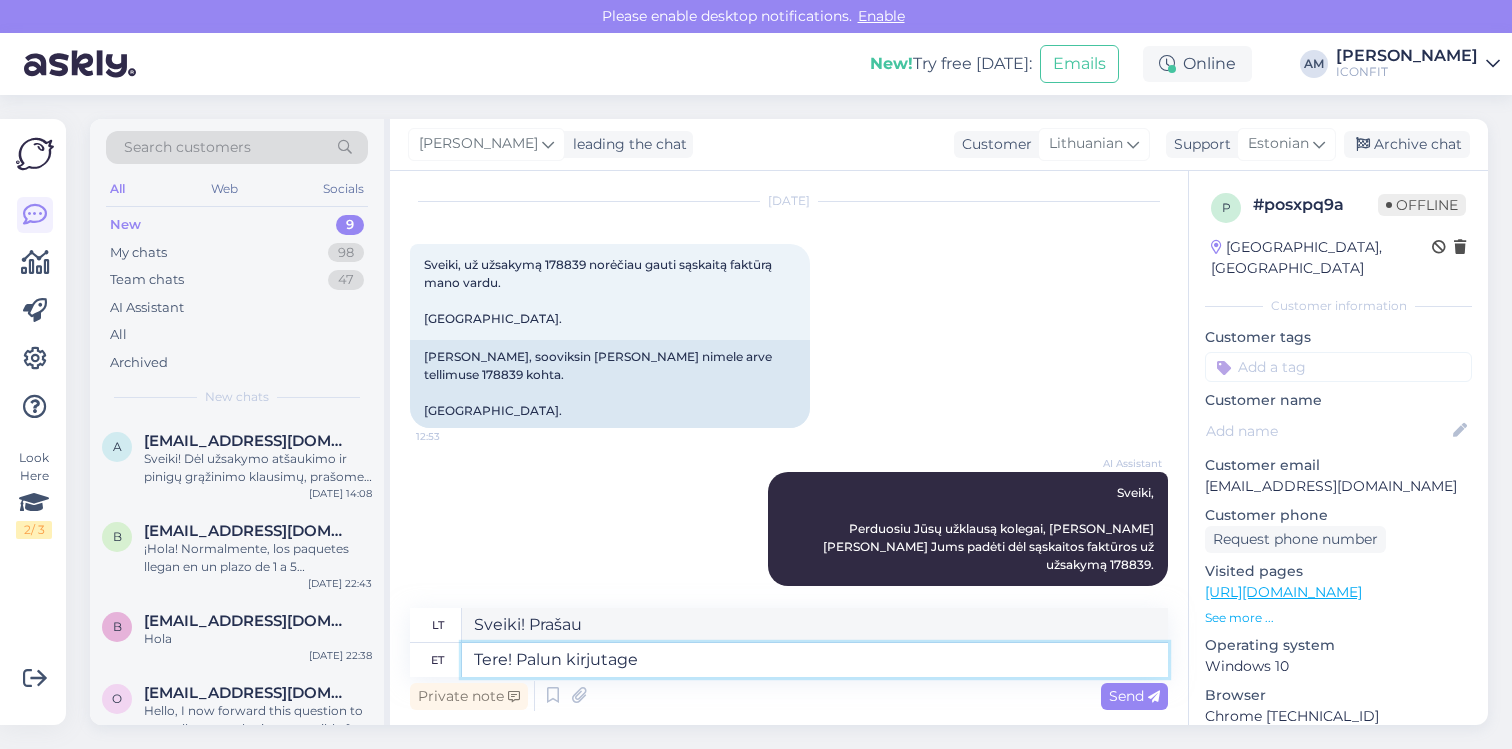 type on "Sveiki! Prašau parašyti" 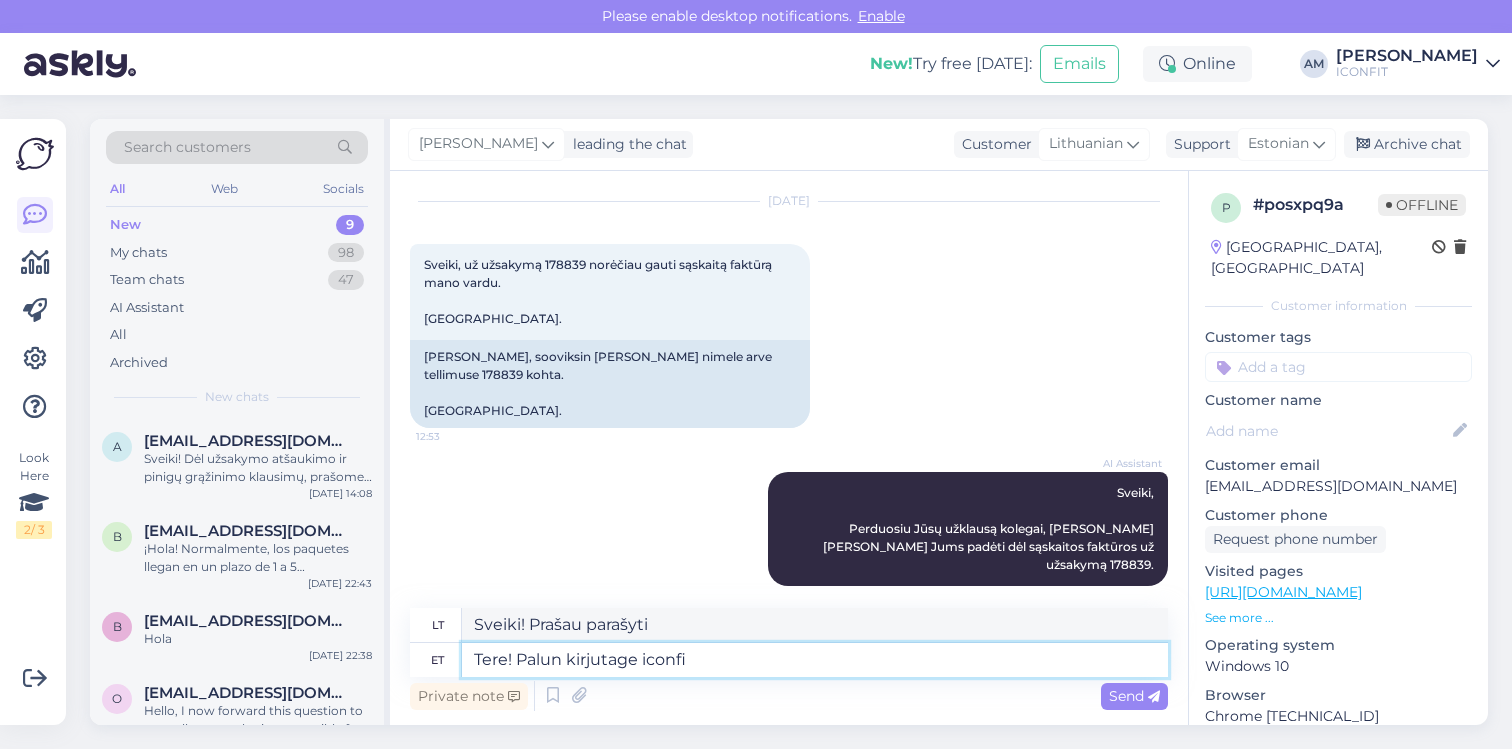 type on "Tere! Palun kirjutage iconfit" 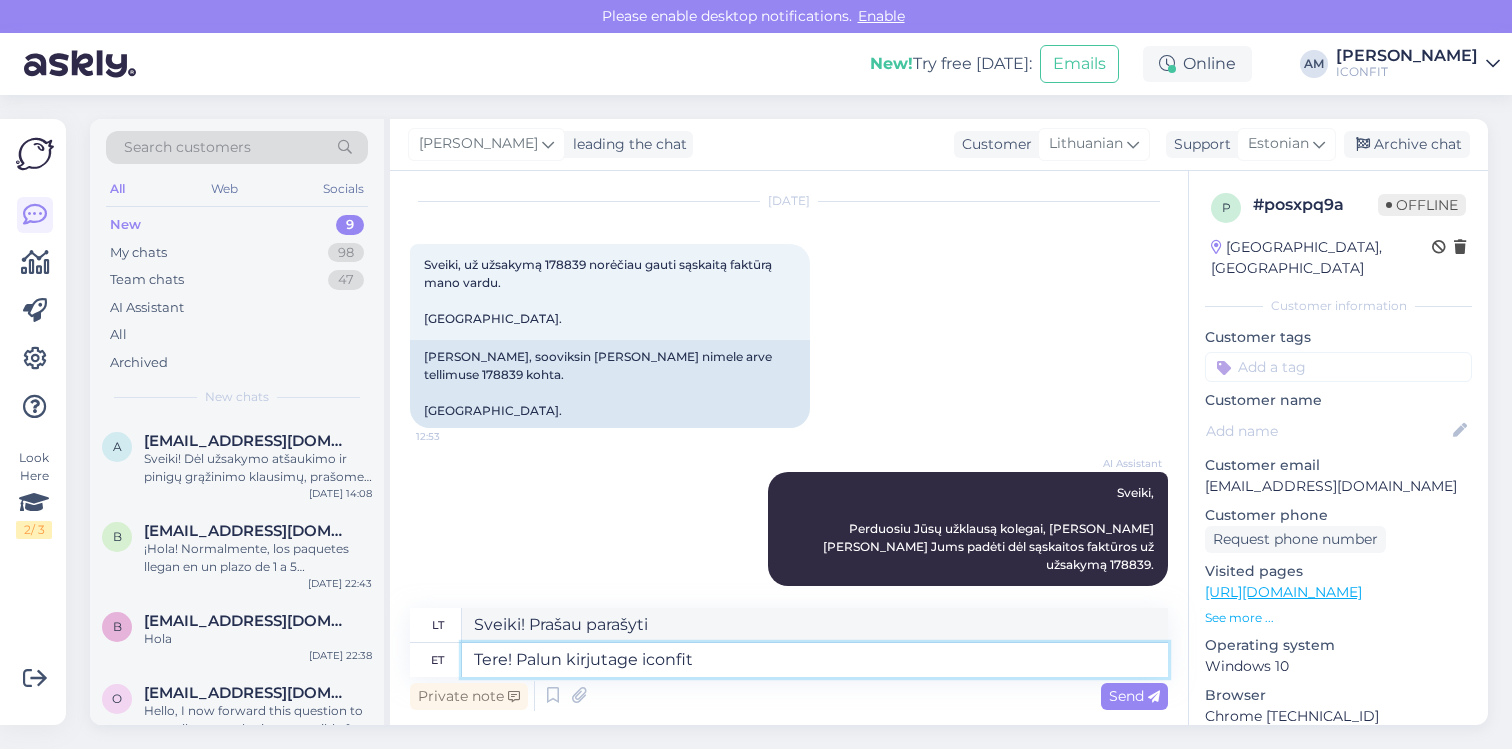 type on "Sveiki! Prašome parašyti „iconfit“" 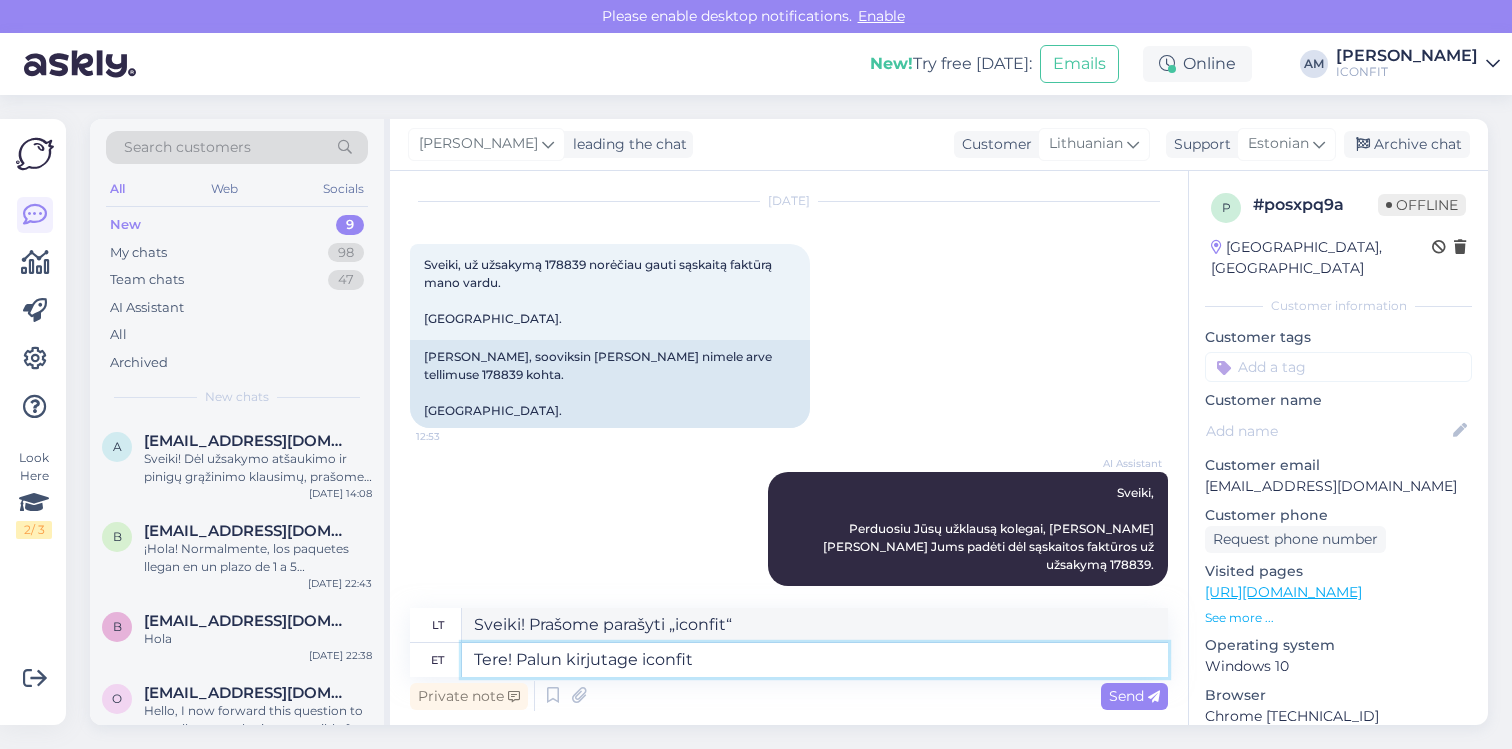 click on "Tere! Palun kirjutage iconfit" at bounding box center (815, 660) 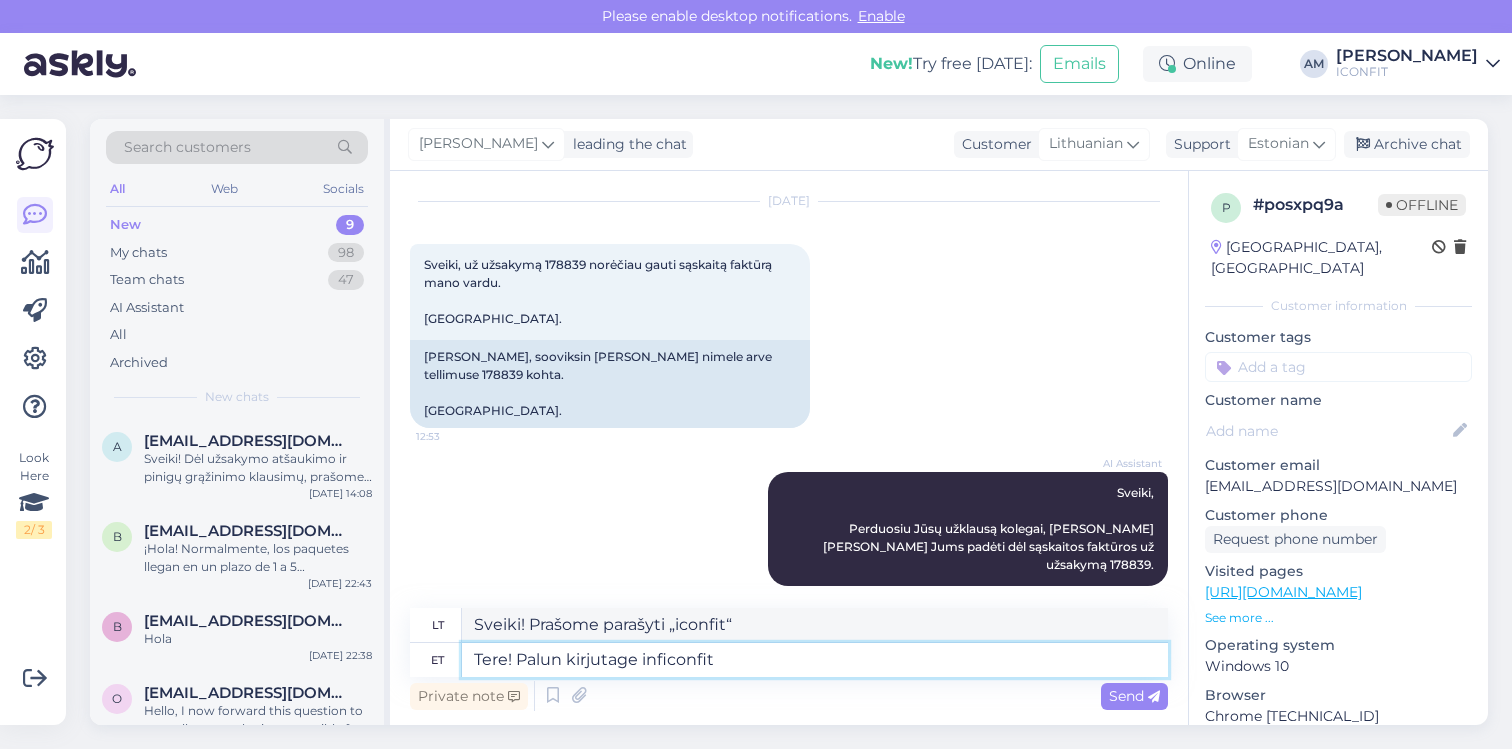 type on "Tere! Palun kirjutage infoiconfit" 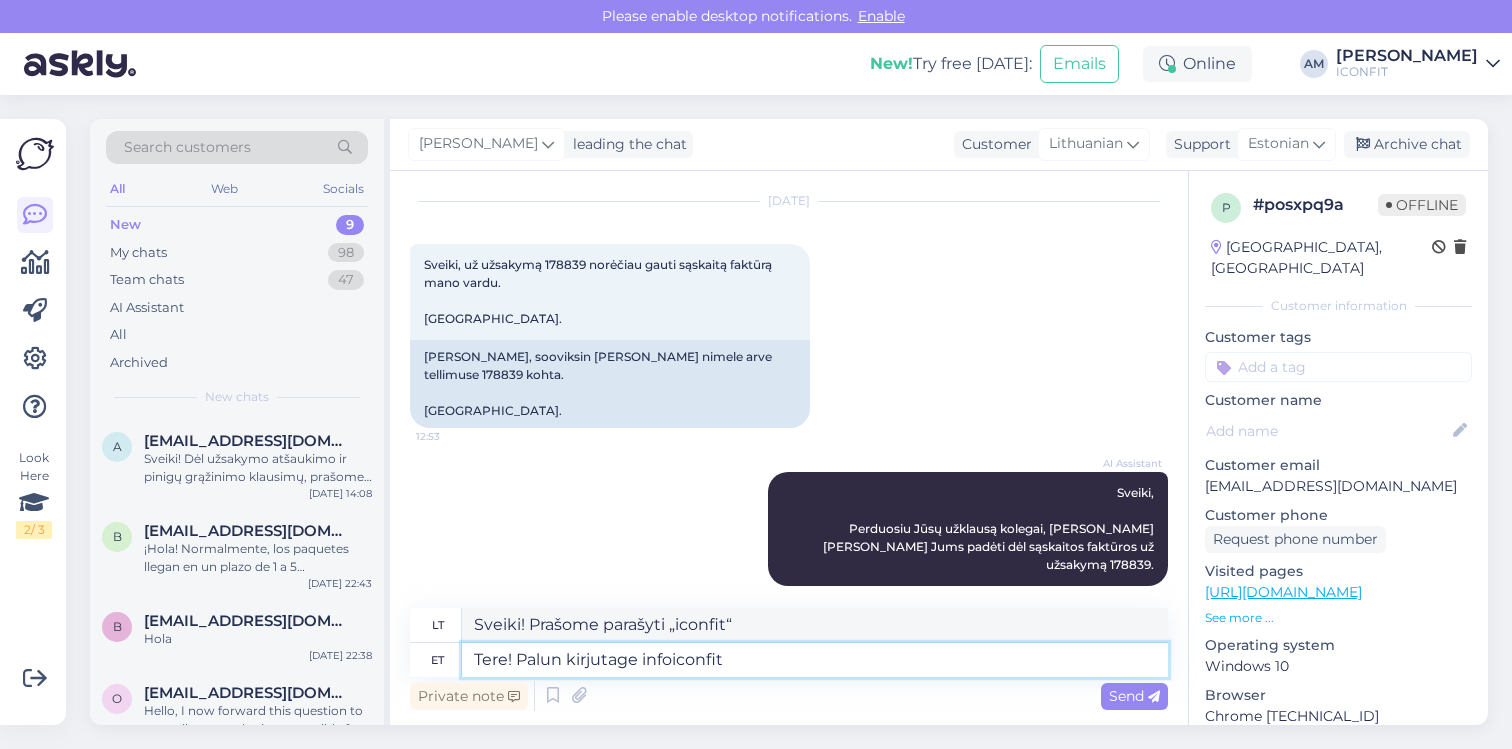 type on "Sveiki! Prašome parašyti infoiconfit" 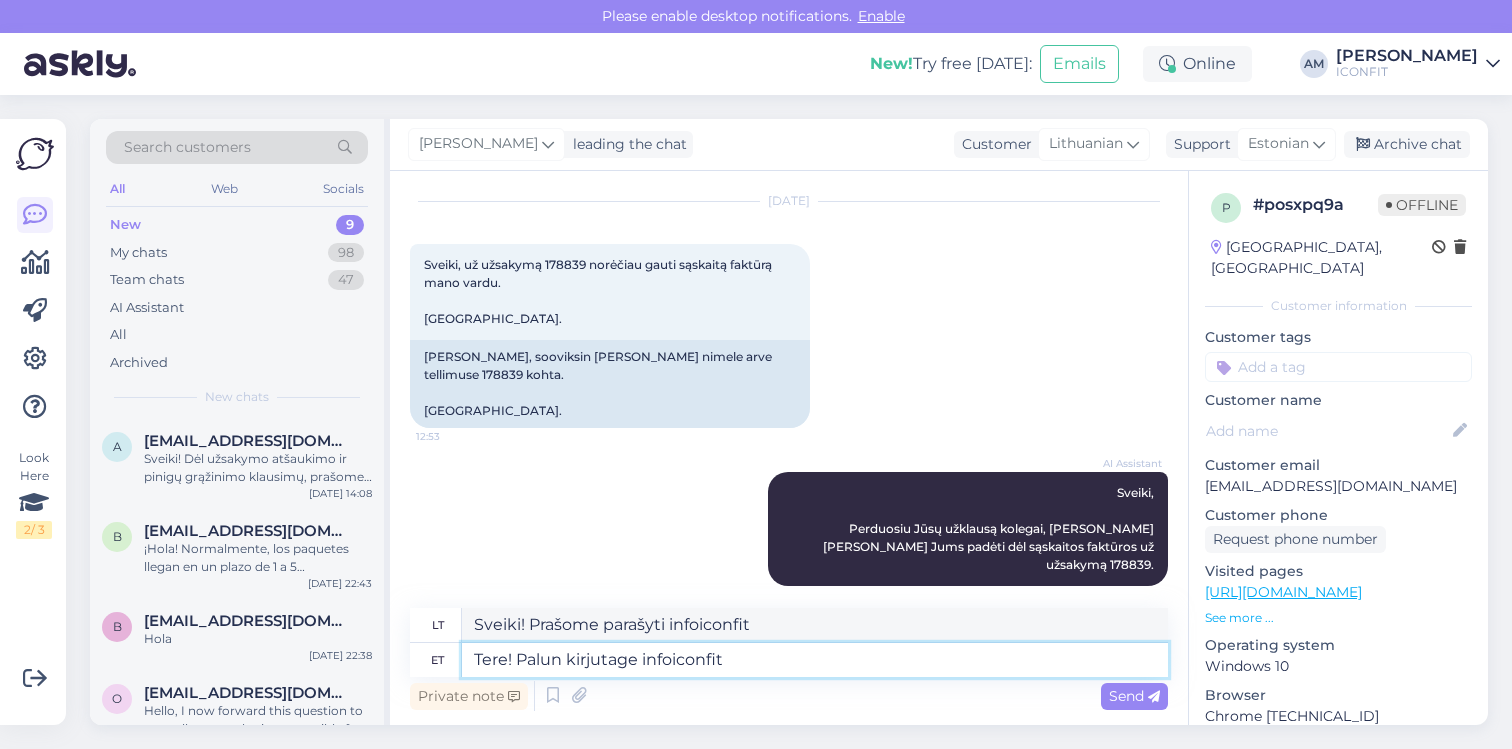 type on "Tere! Palun kirjutage info@iconfit" 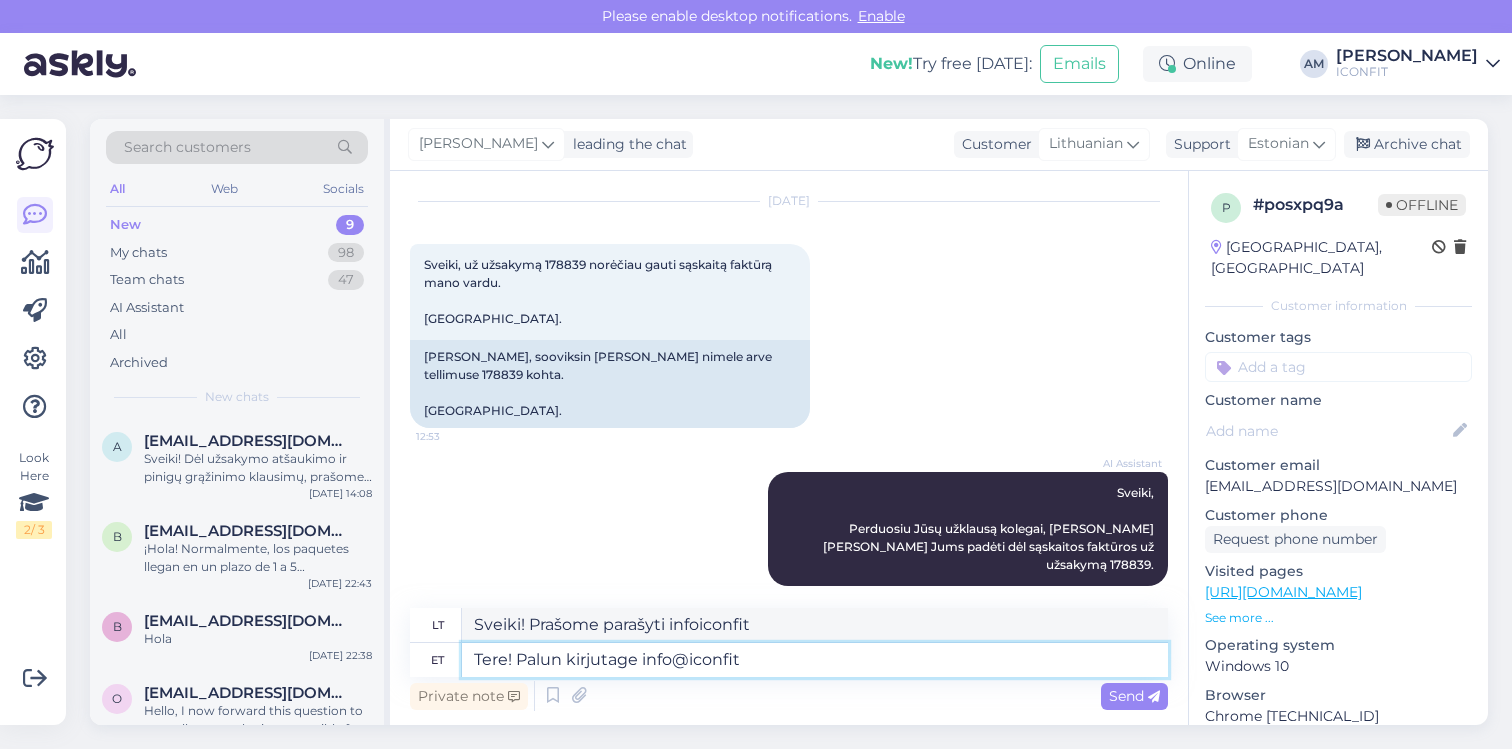 type on "Sveiki! Prašome parašyti el. paštu info@iconfit" 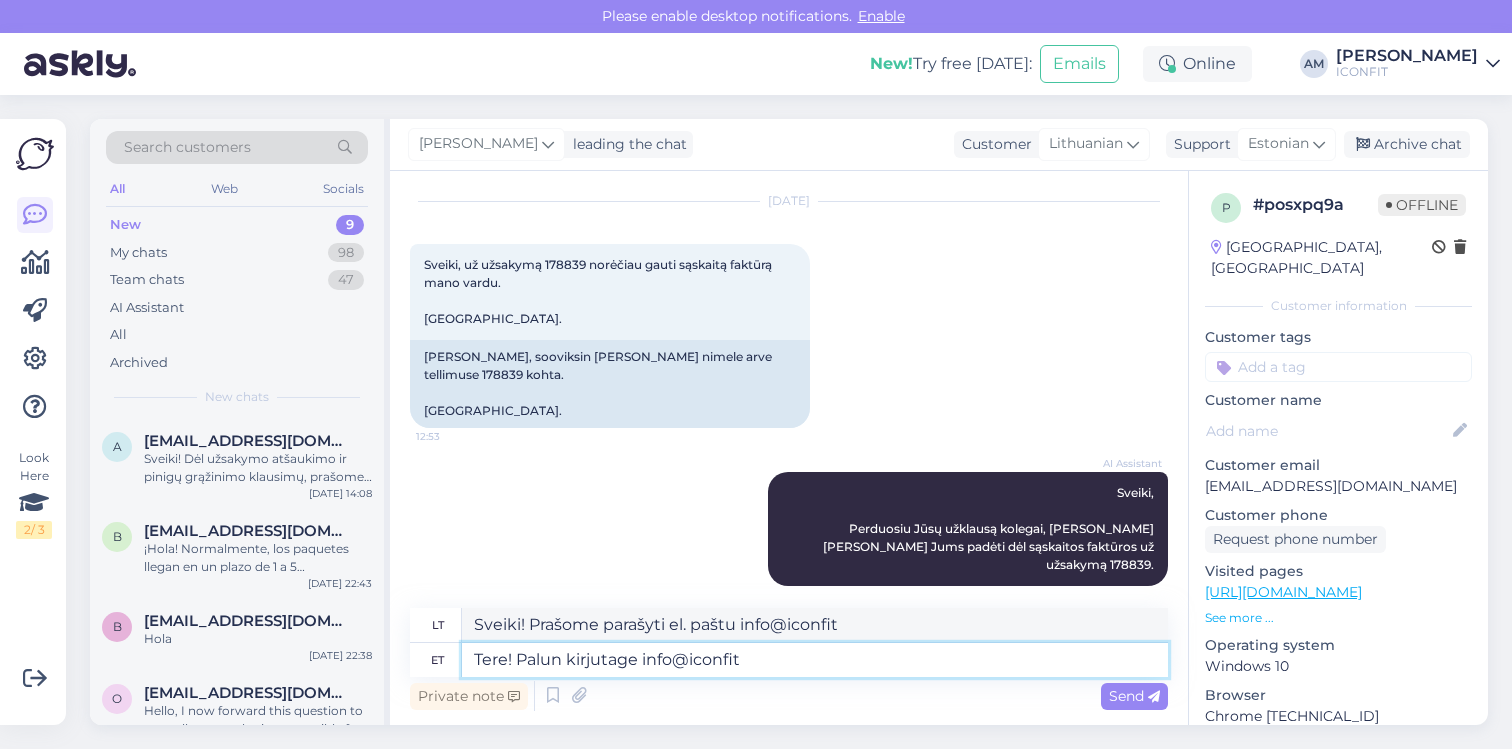click on "Tere! Palun kirjutage info@iconfit" at bounding box center (815, 660) 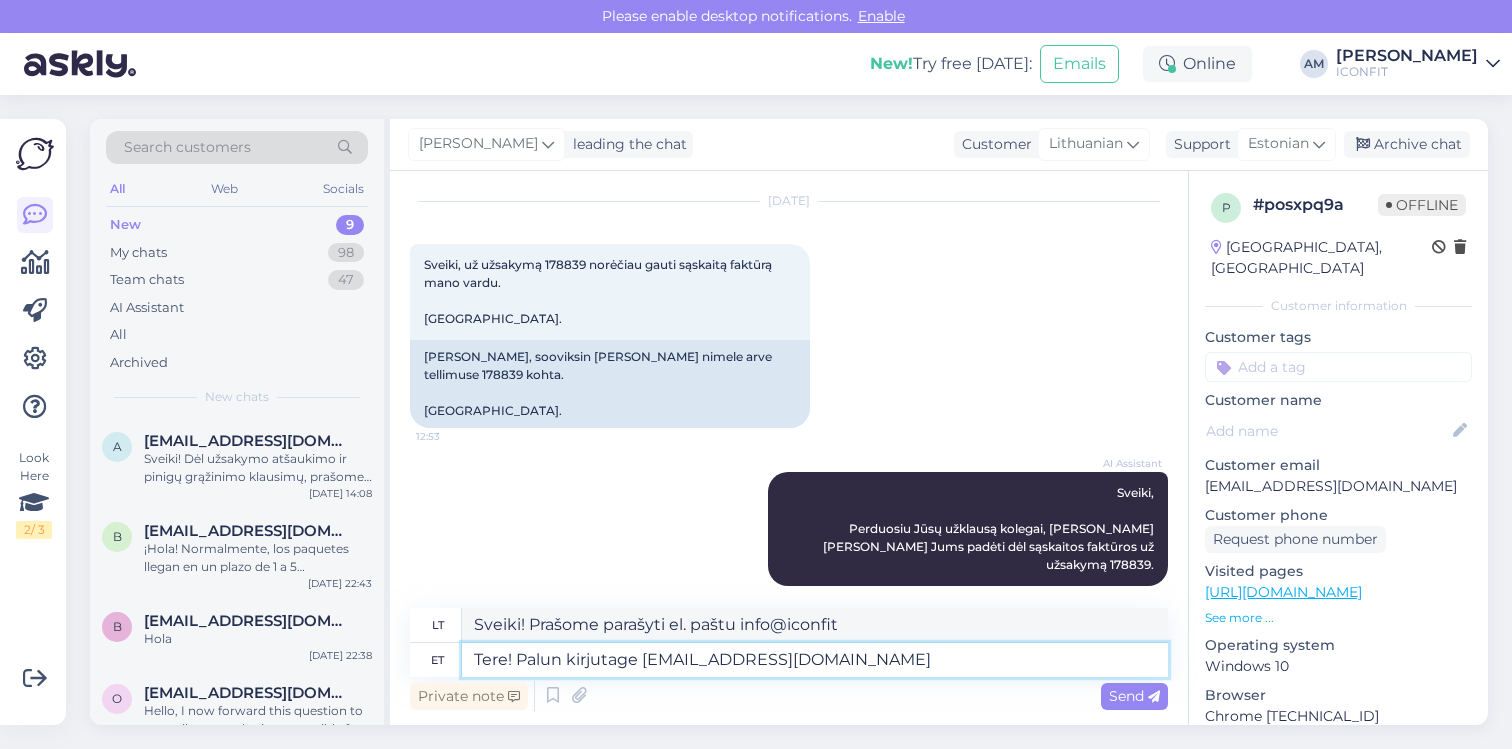 type on "Tere! Palun kirjutage [EMAIL_ADDRESS][DOMAIN_NAME]" 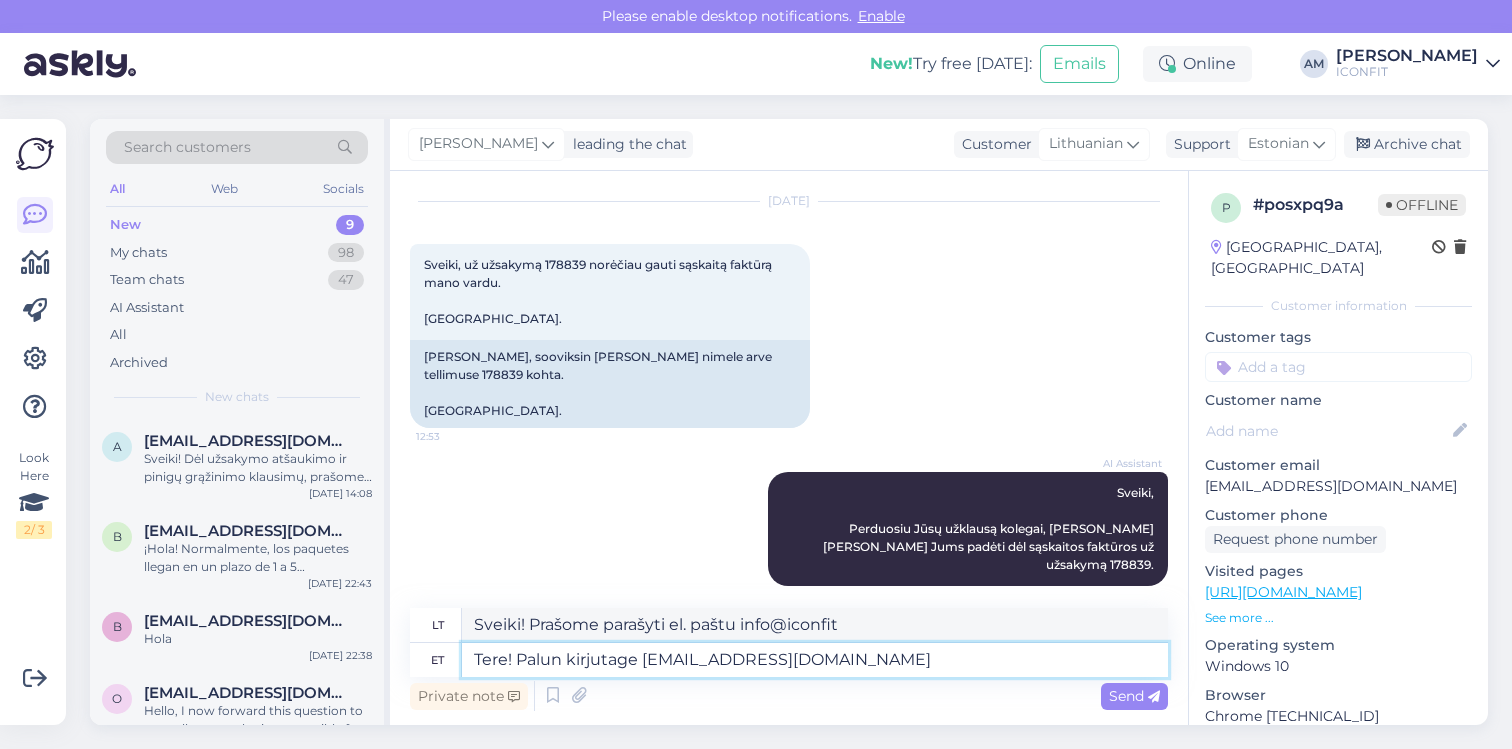 type on "Sveiki! Prašome parašyti el. paštu [EMAIL_ADDRESS][DOMAIN_NAME]" 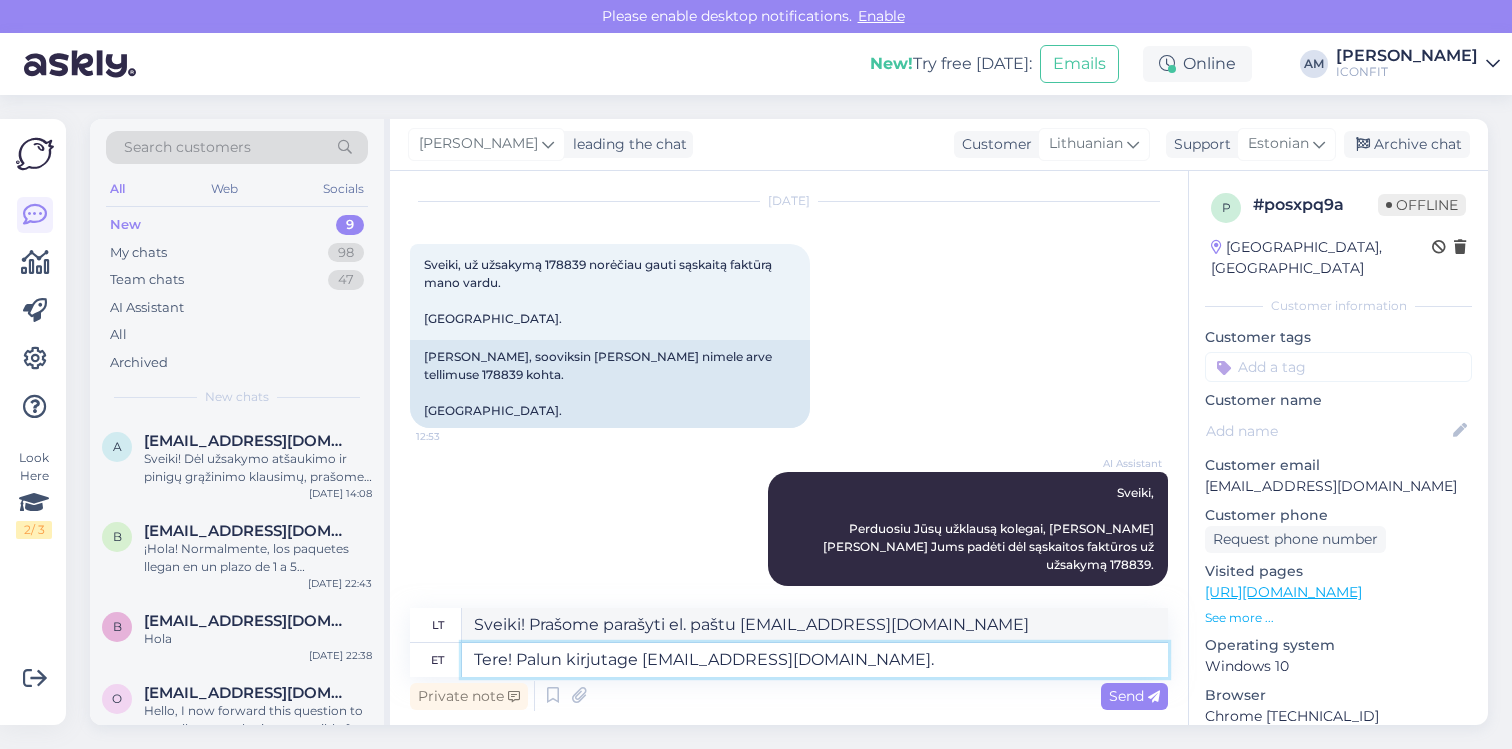 type on "Tere! Palun kirjutage [EMAIL_ADDRESS][DOMAIN_NAME]." 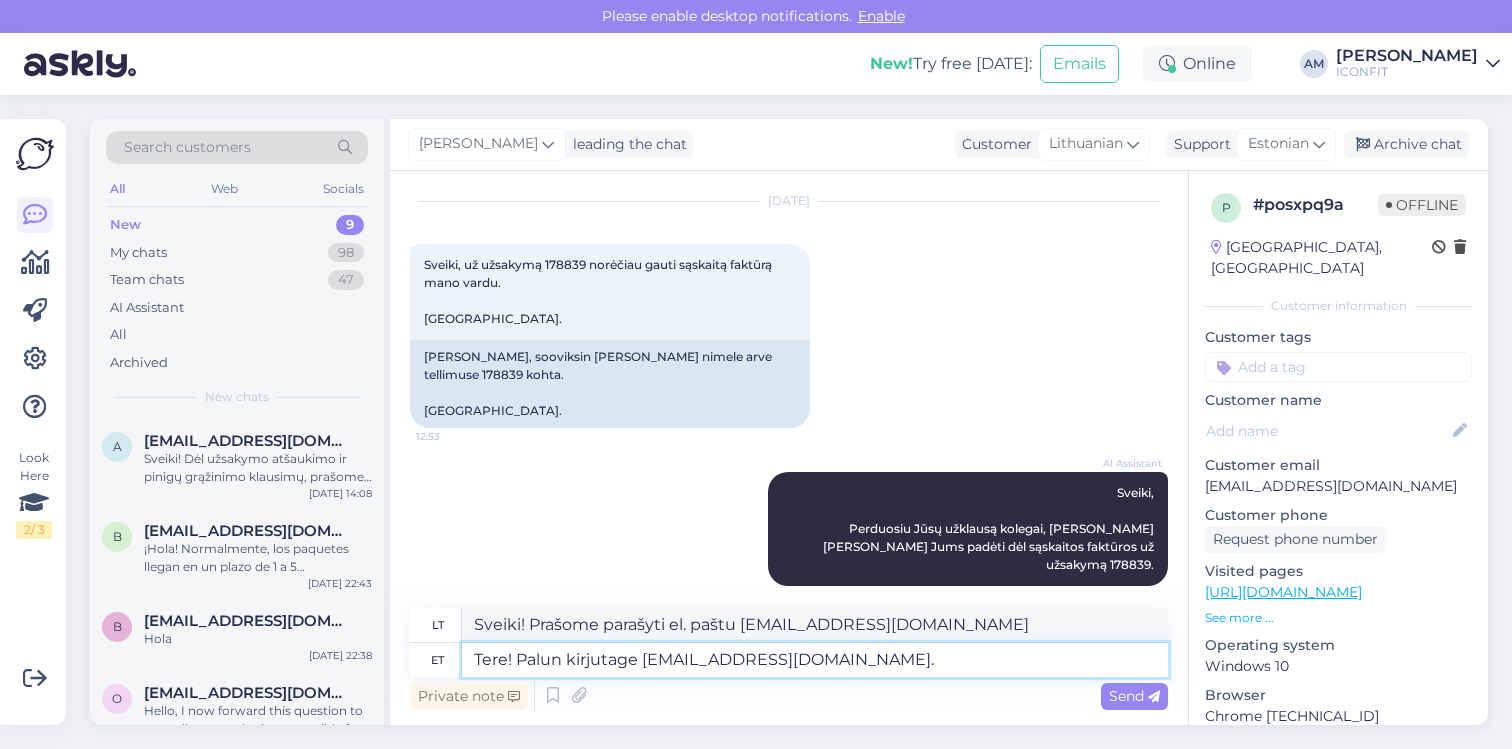 type on "Sveiki! Prašome parašyti el. paštu [EMAIL_ADDRESS][DOMAIN_NAME]." 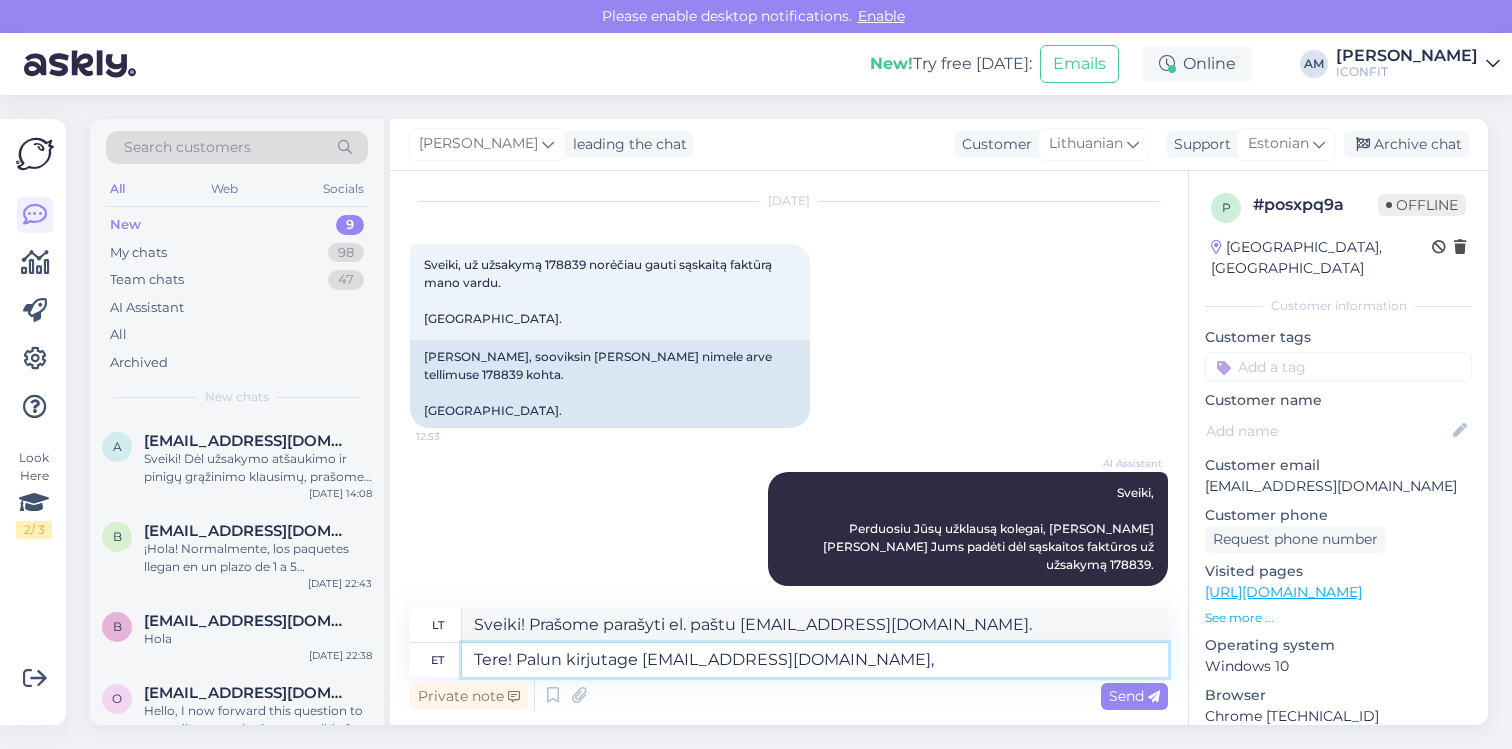 type on "Tere! Palun kirjutage [EMAIL_ADDRESS][DOMAIN_NAME]," 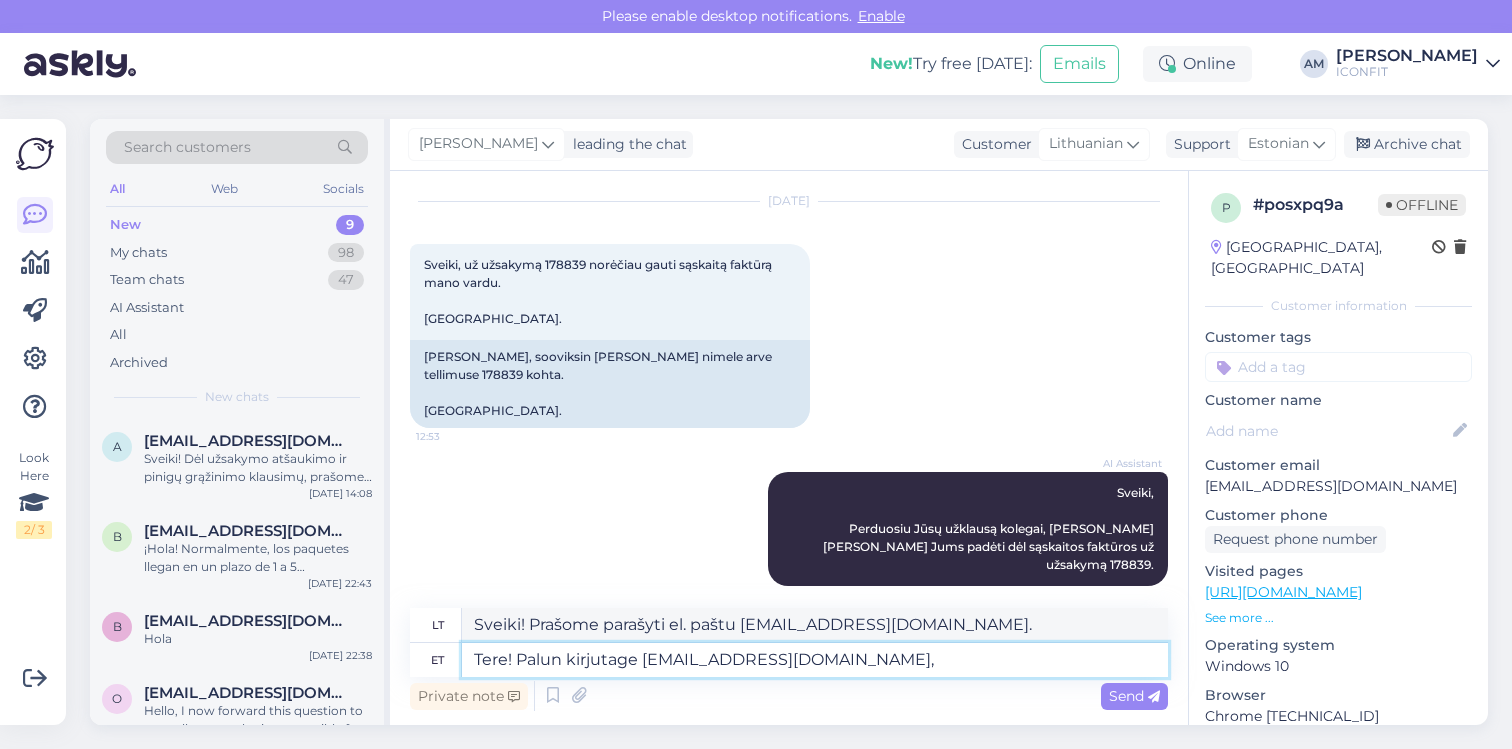 type on "Sveiki! Prašome parašyti el. paštu [EMAIL_ADDRESS][DOMAIN_NAME]," 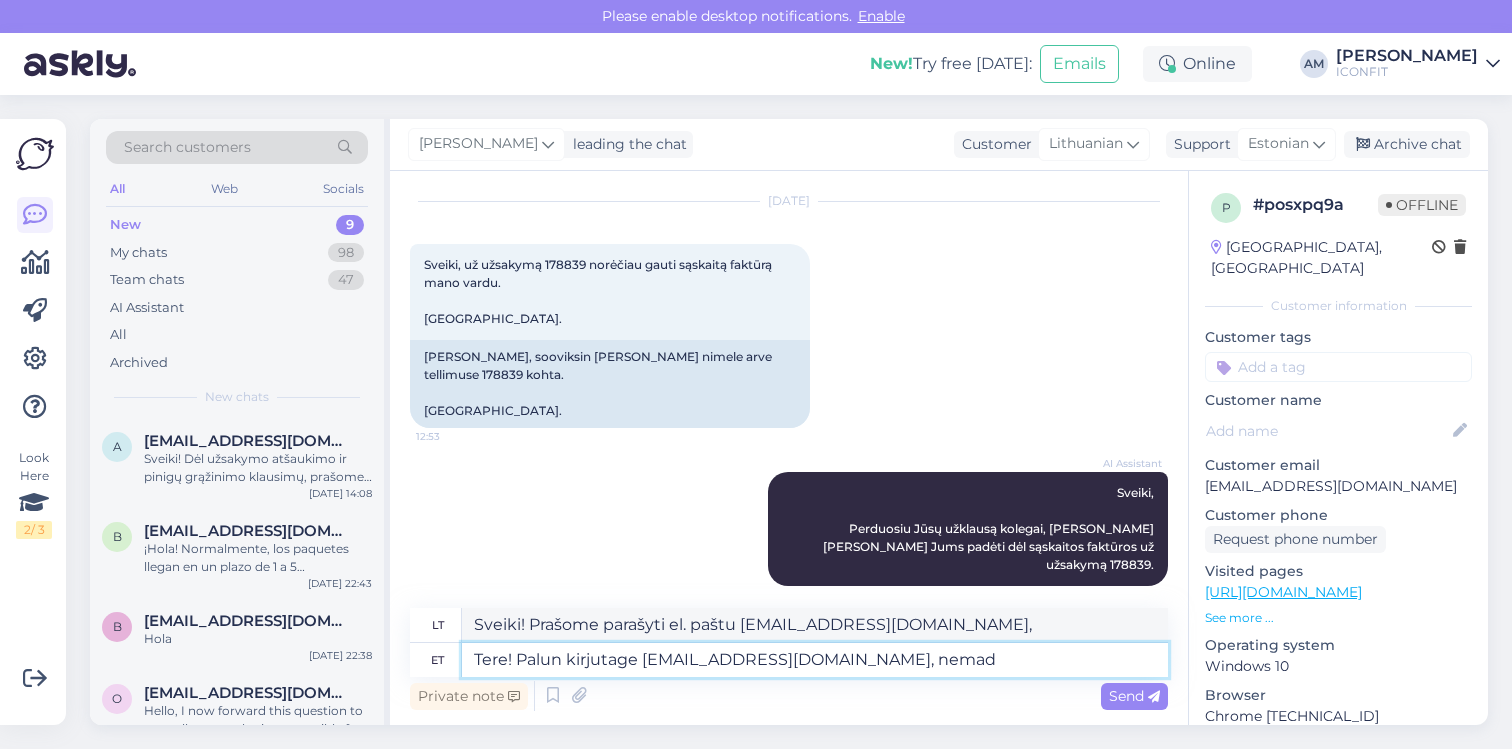 type on "Tere! Palun kirjutage [EMAIL_ADDRESS][DOMAIN_NAME], nemad s" 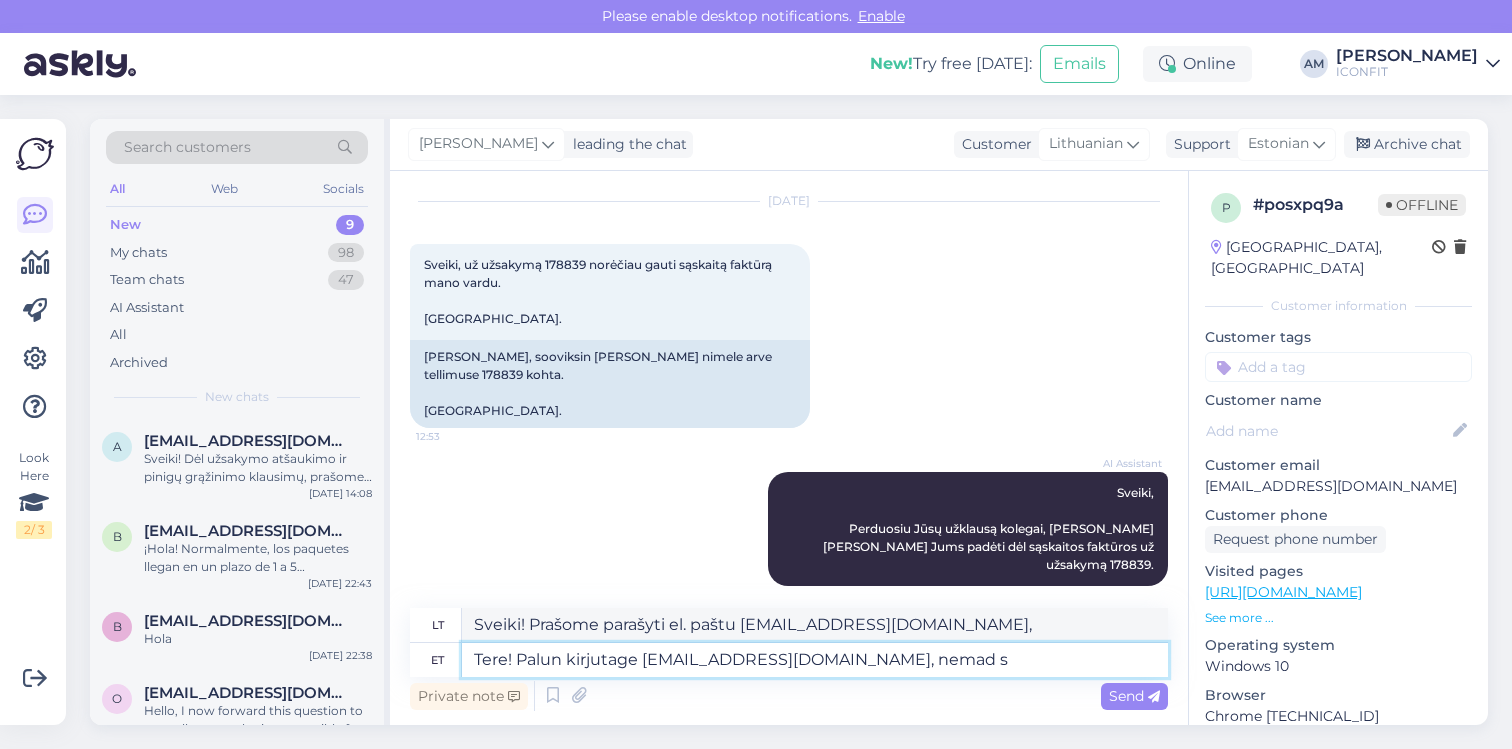 type on "Sveiki! Prašome parašyti adresu [EMAIL_ADDRESS][DOMAIN_NAME], jie" 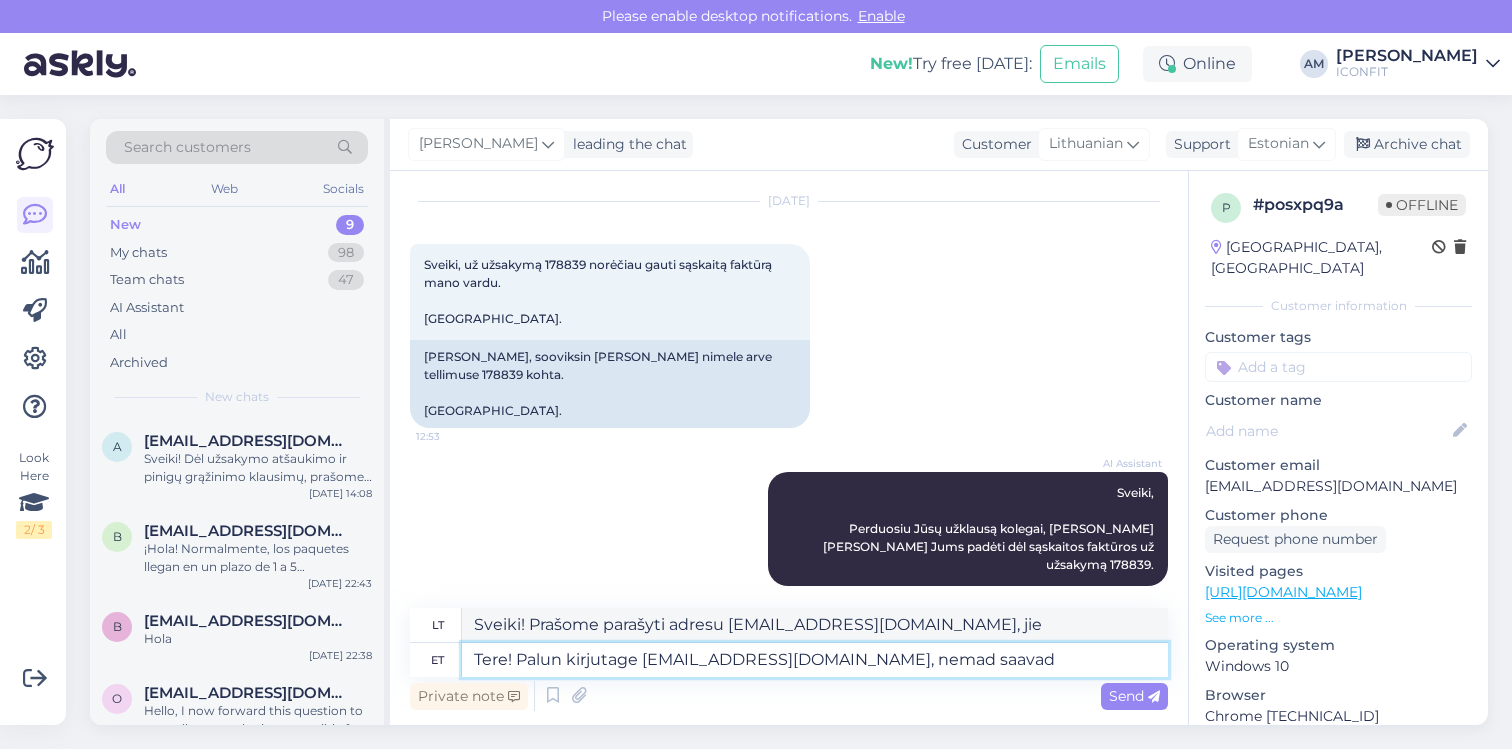 type on "Tere! Palun kirjutage [EMAIL_ADDRESS][DOMAIN_NAME], nemad saavad a" 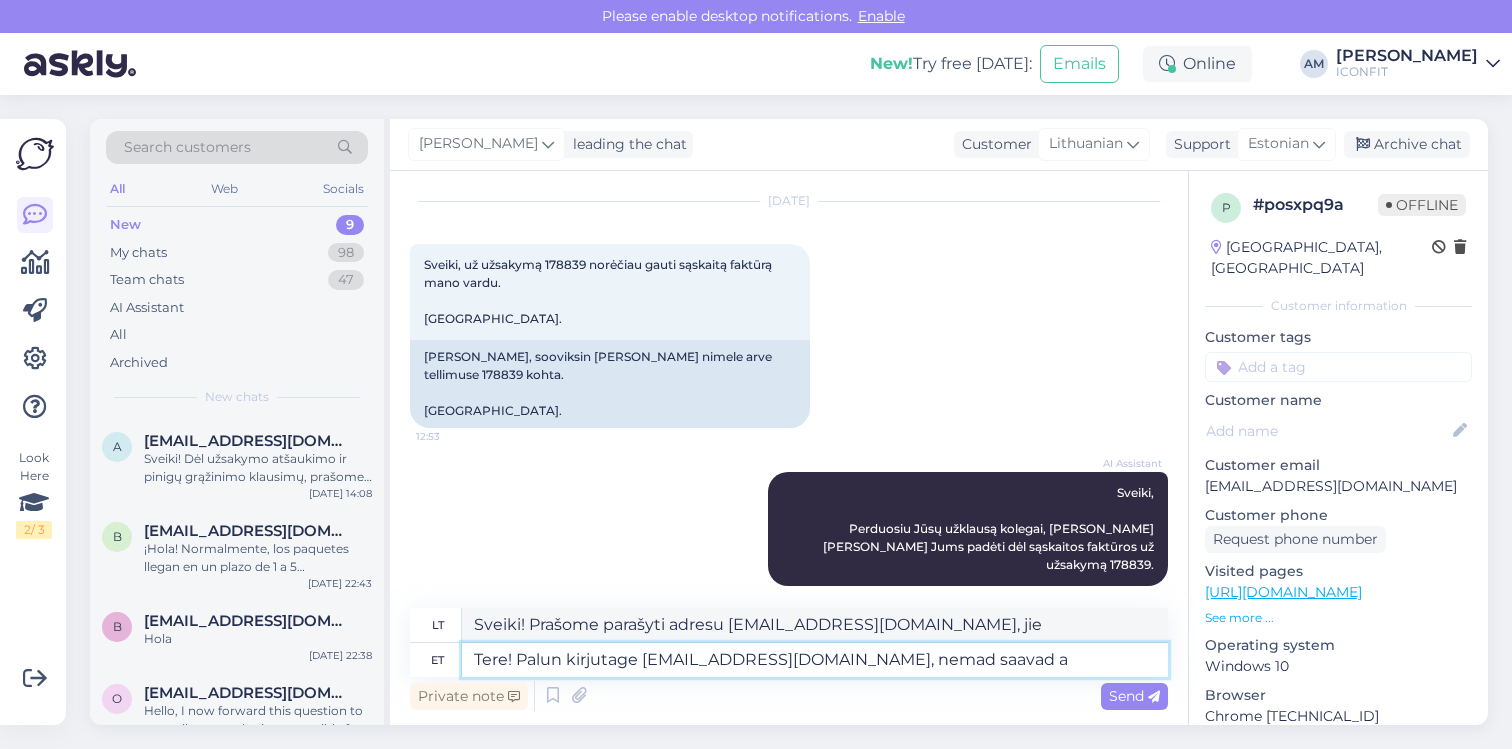 type on "Sveiki! Prašome parašyti el. paštu [EMAIL_ADDRESS][DOMAIN_NAME], [PERSON_NAME]..." 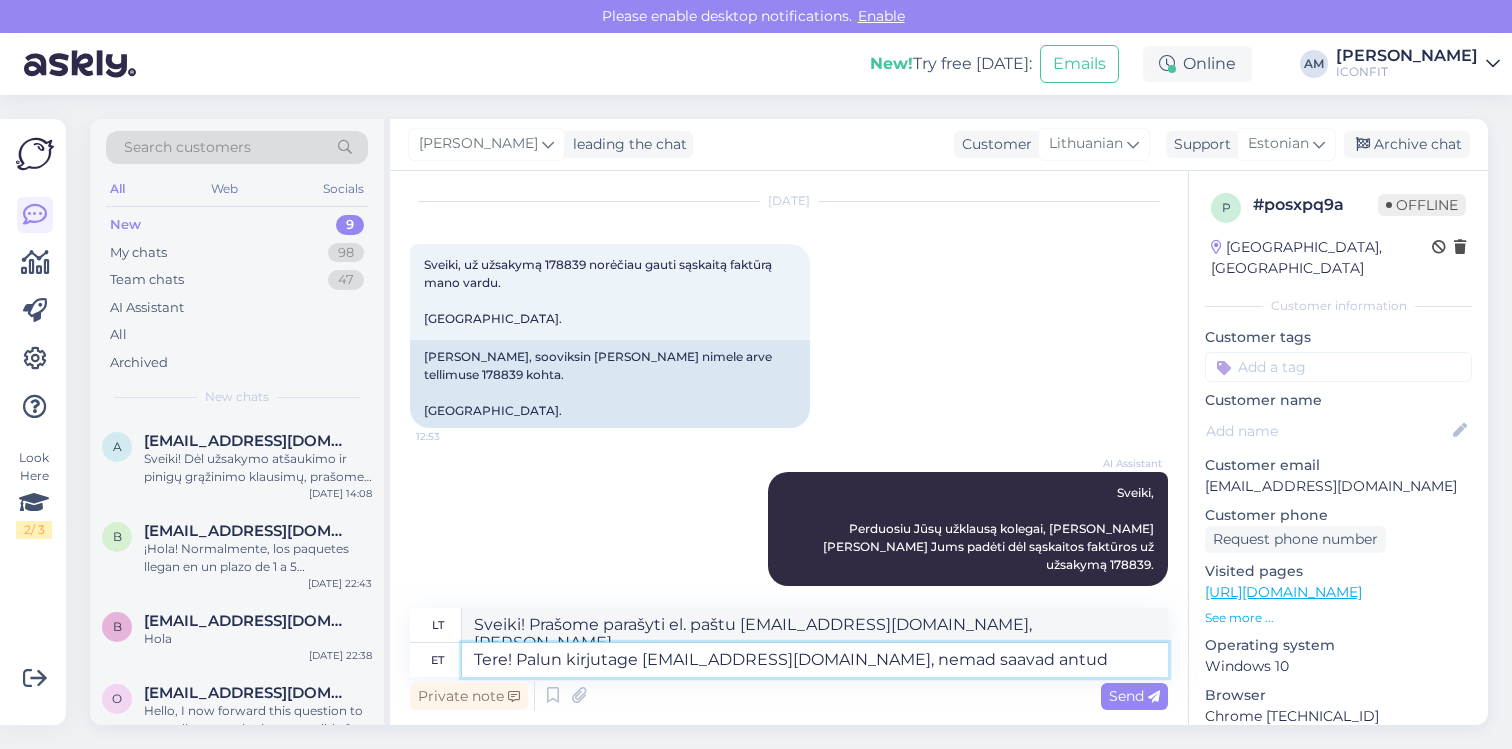 type on "Tere! Palun kirjutage [EMAIL_ADDRESS][DOMAIN_NAME], nemad saavad antud" 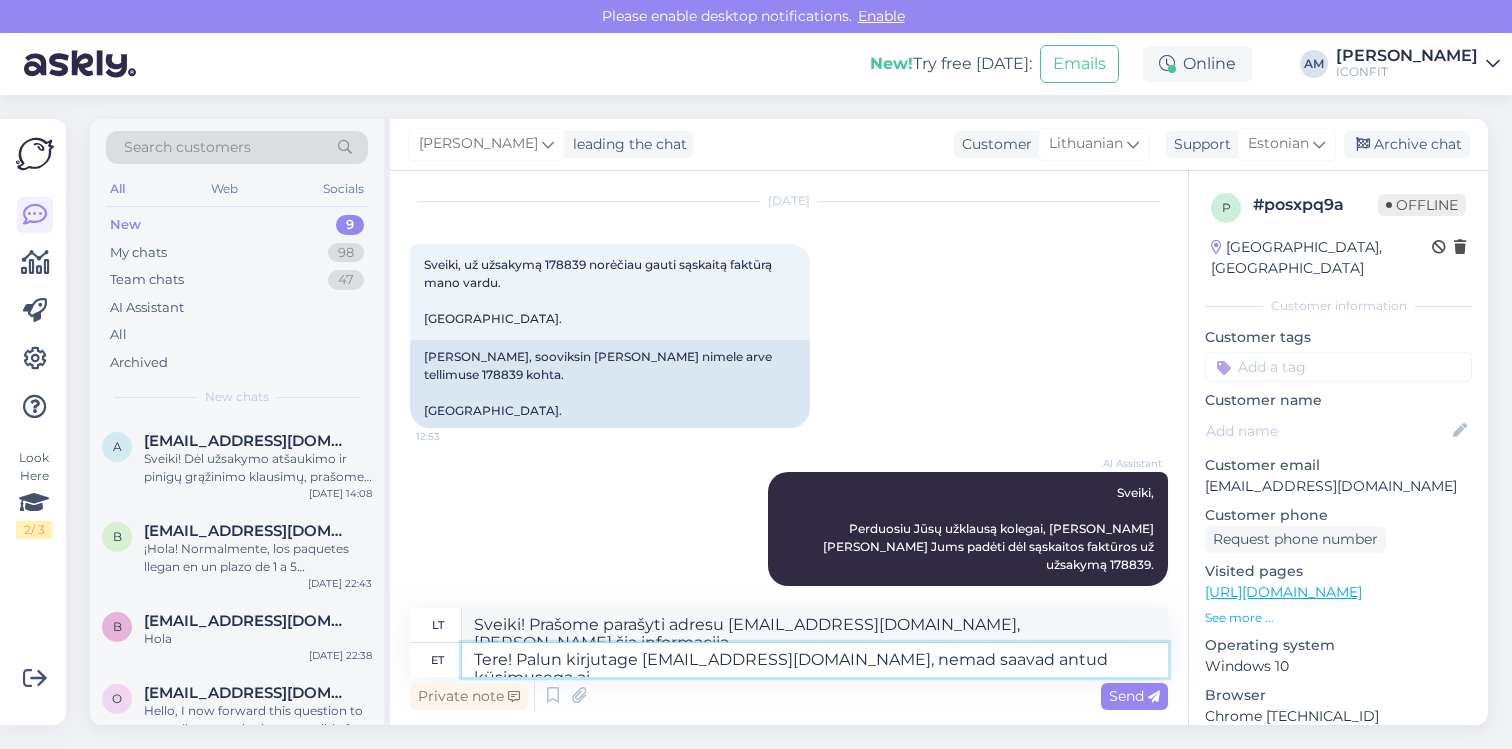 type on "Tere! Palun kirjutage [EMAIL_ADDRESS][DOMAIN_NAME], nemad saavad antud küsimusega aid" 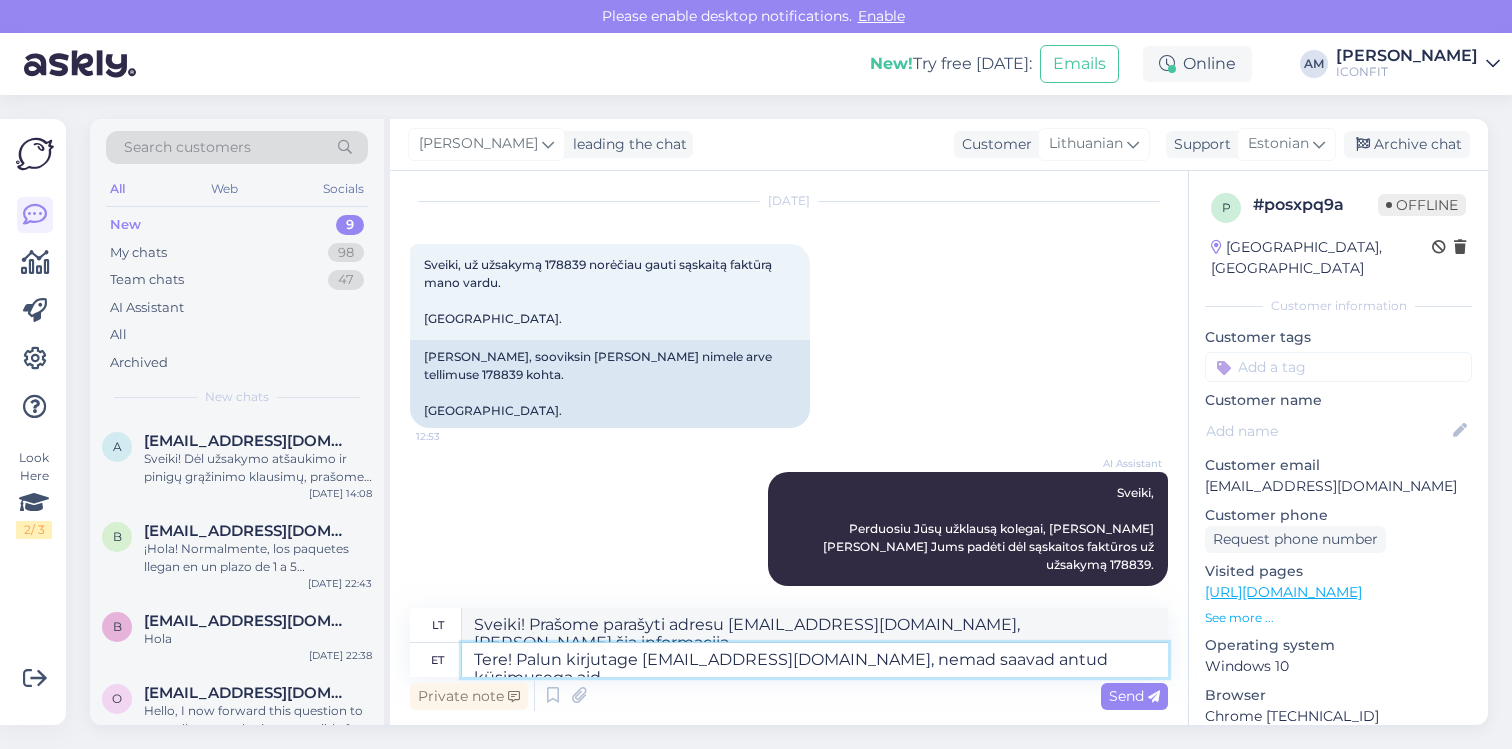type on "Sveiki! Prašome parašyti el. paštu [EMAIL_ADDRESS][DOMAIN_NAME], [PERSON_NAME] atsakyti į šį klausimą." 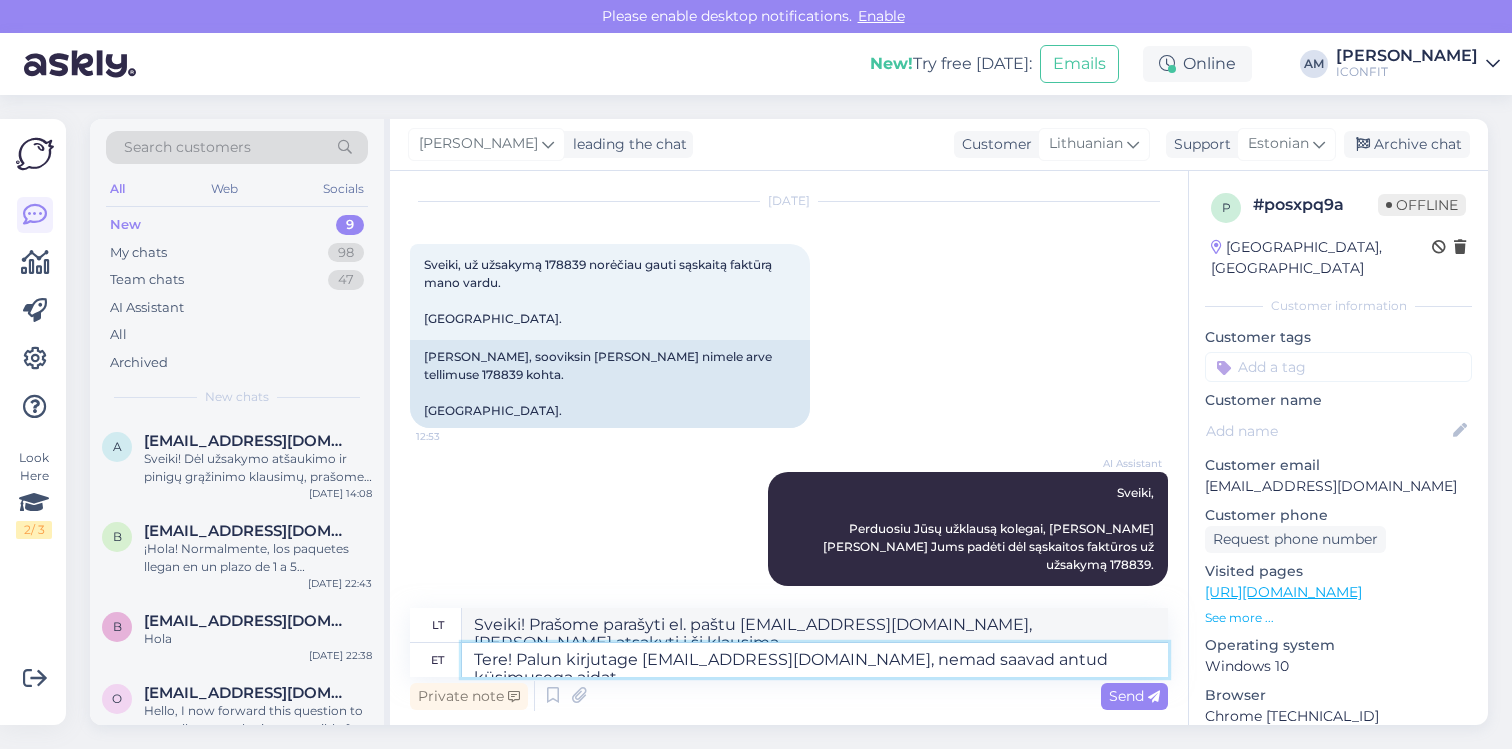 type on "Tere! Palun kirjutage [EMAIL_ADDRESS][DOMAIN_NAME], nemad saavad antud küsimusega aidata" 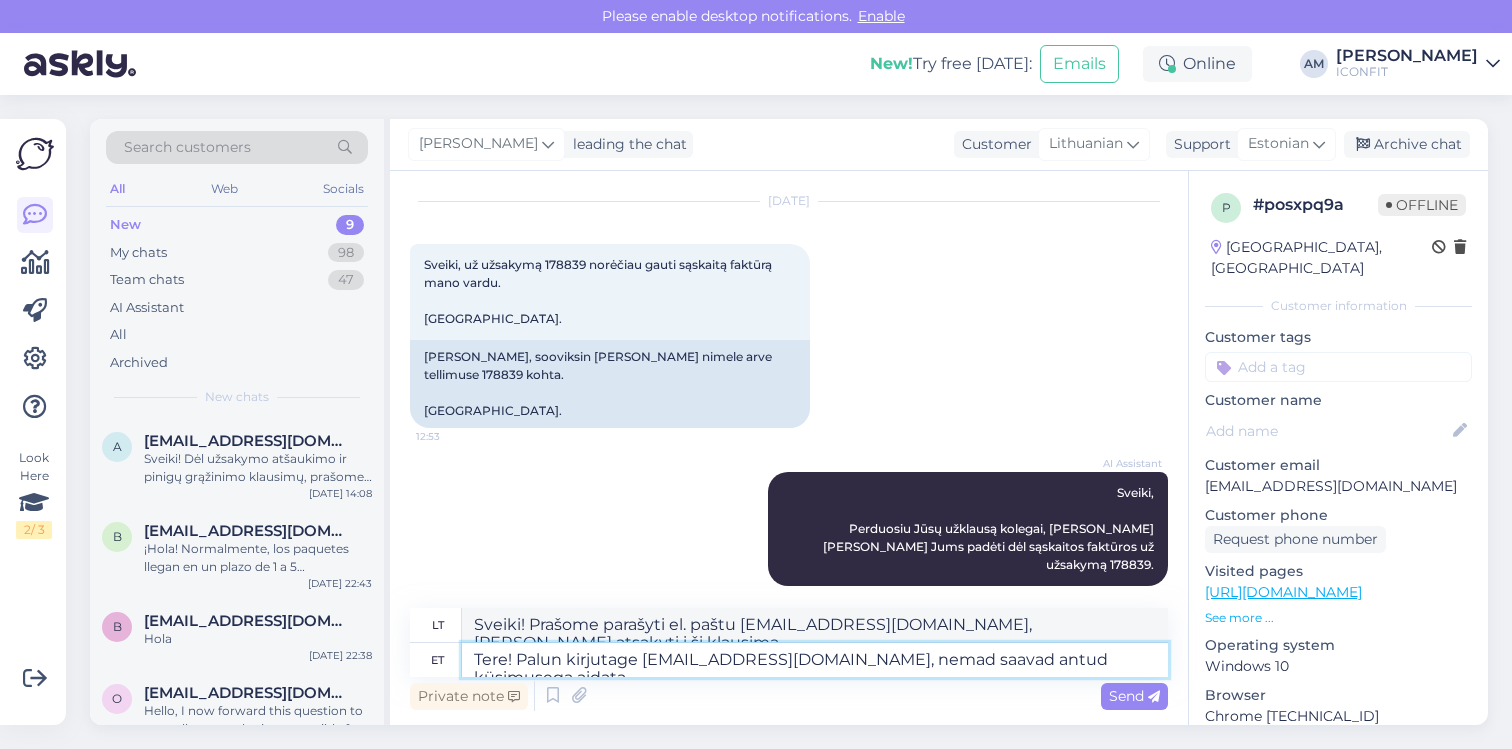 type on "Sveiki! Prašome parašyti el. paštu [EMAIL_ADDRESS][DOMAIN_NAME], [PERSON_NAME] padėti atsakyti į šį klausimą." 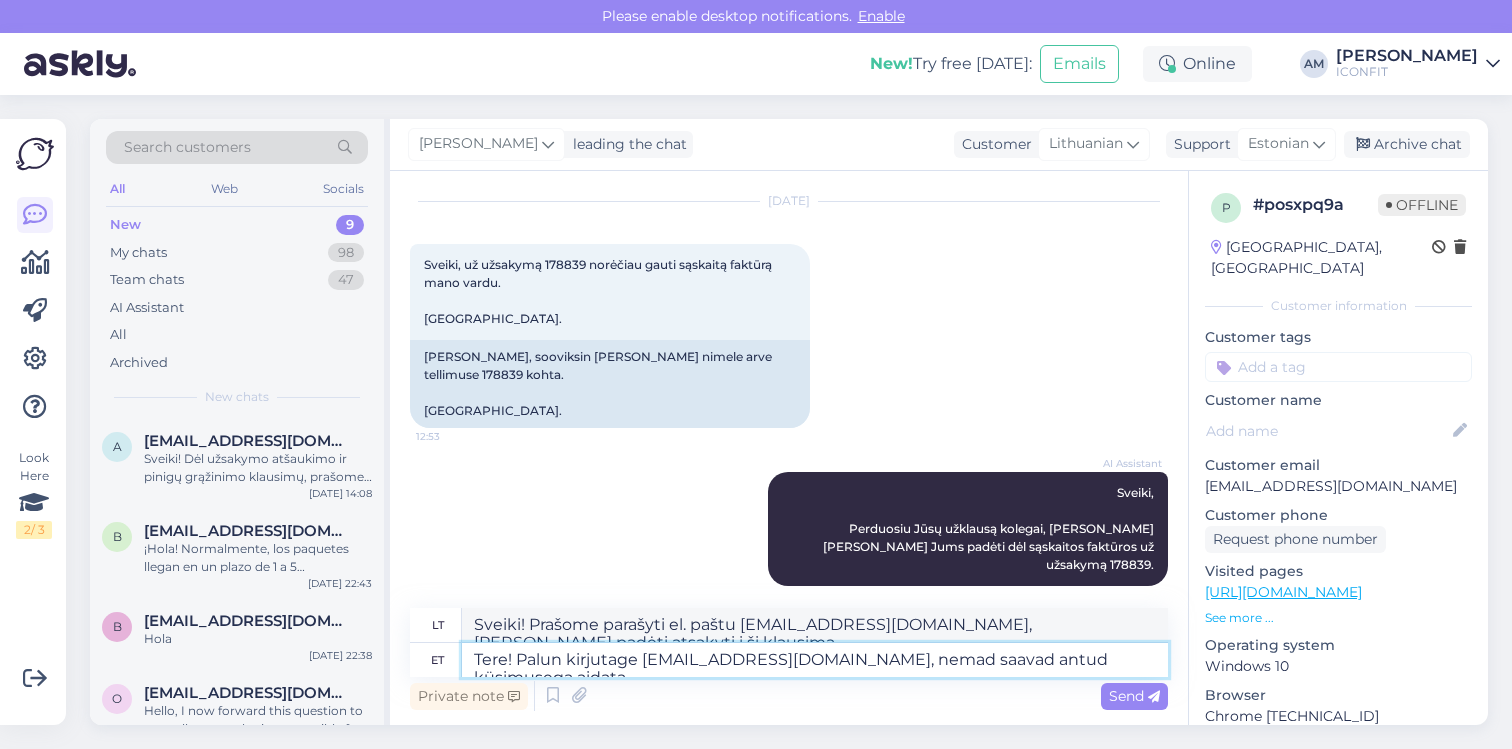 scroll, scrollTop: 71, scrollLeft: 0, axis: vertical 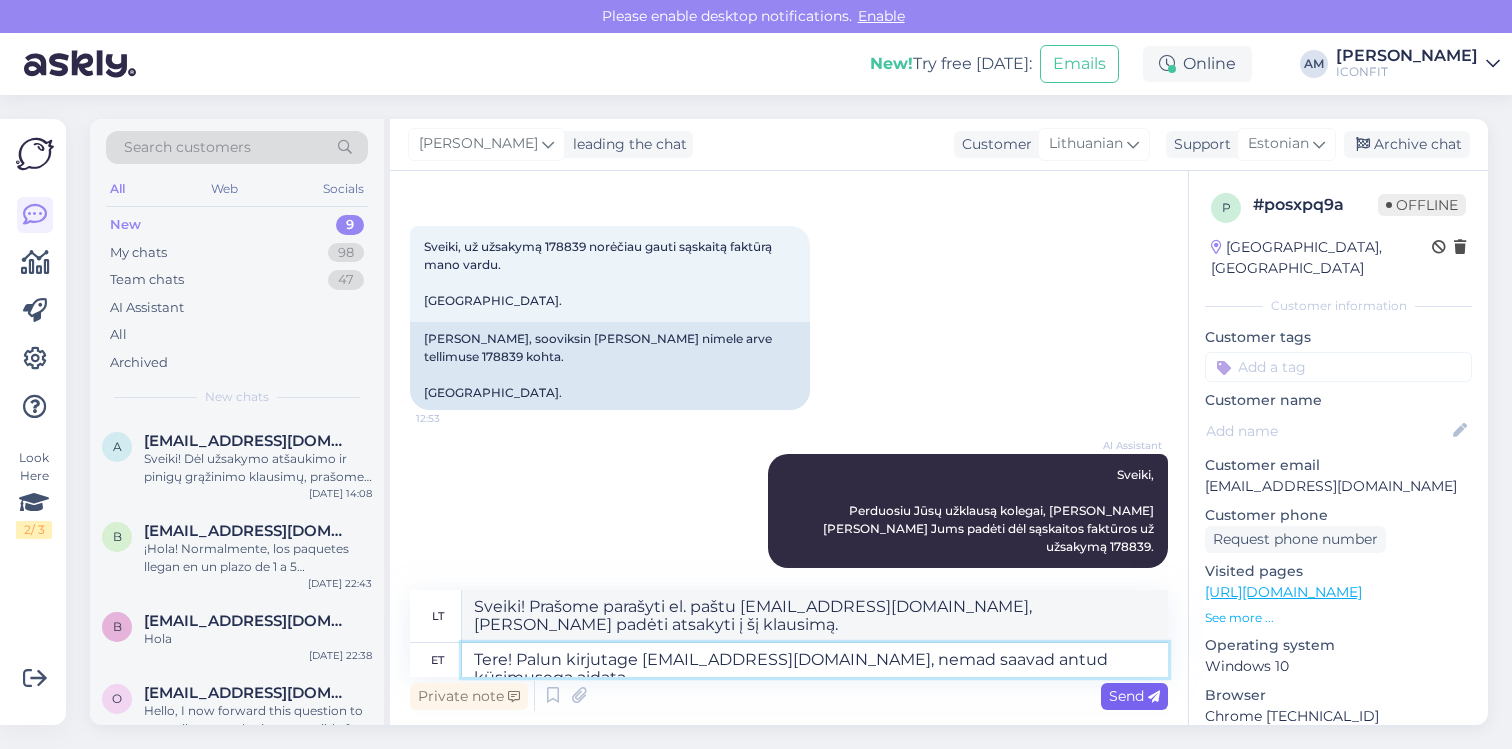 type on "Tere! Palun kirjutage [EMAIL_ADDRESS][DOMAIN_NAME], nemad saavad antud küsimusega aidata." 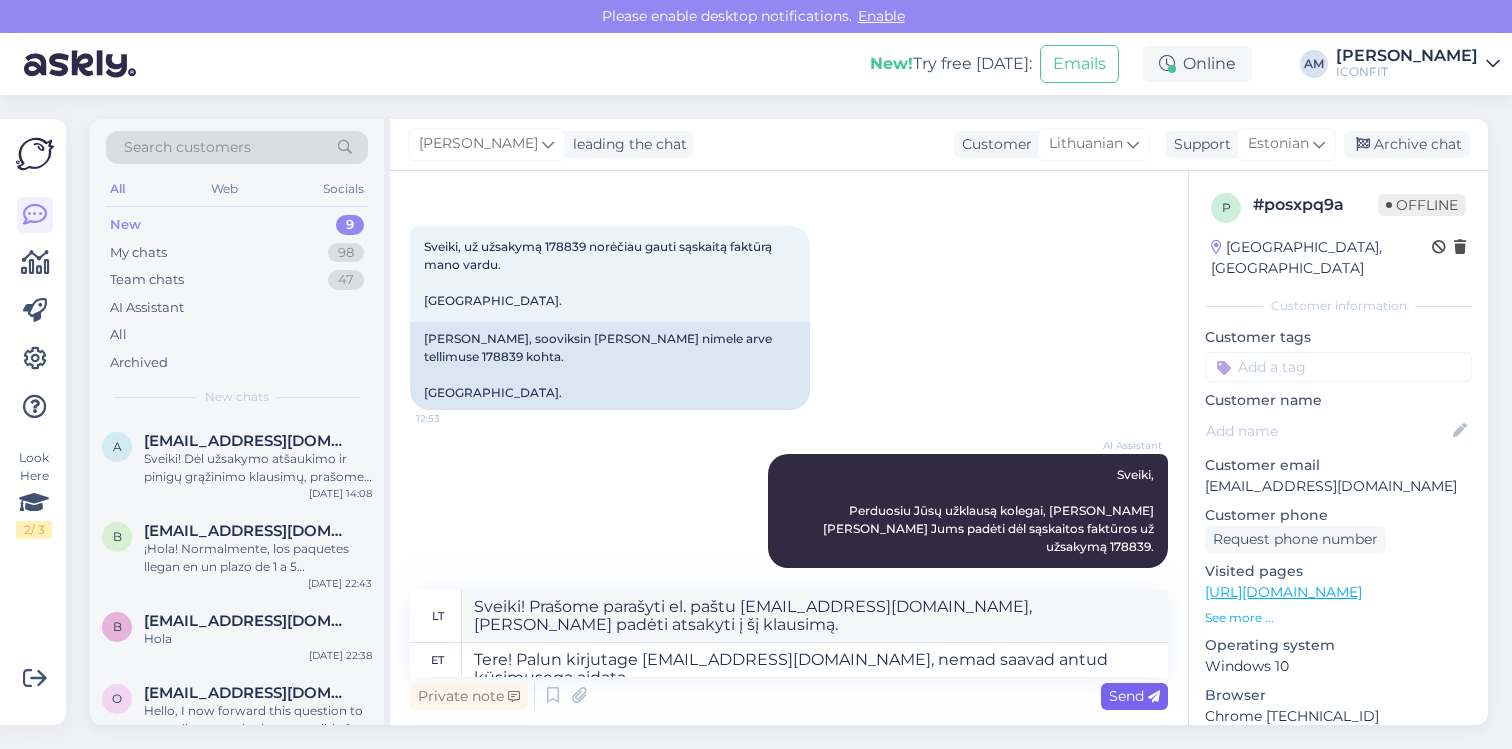 click on "Send" at bounding box center [1134, 696] 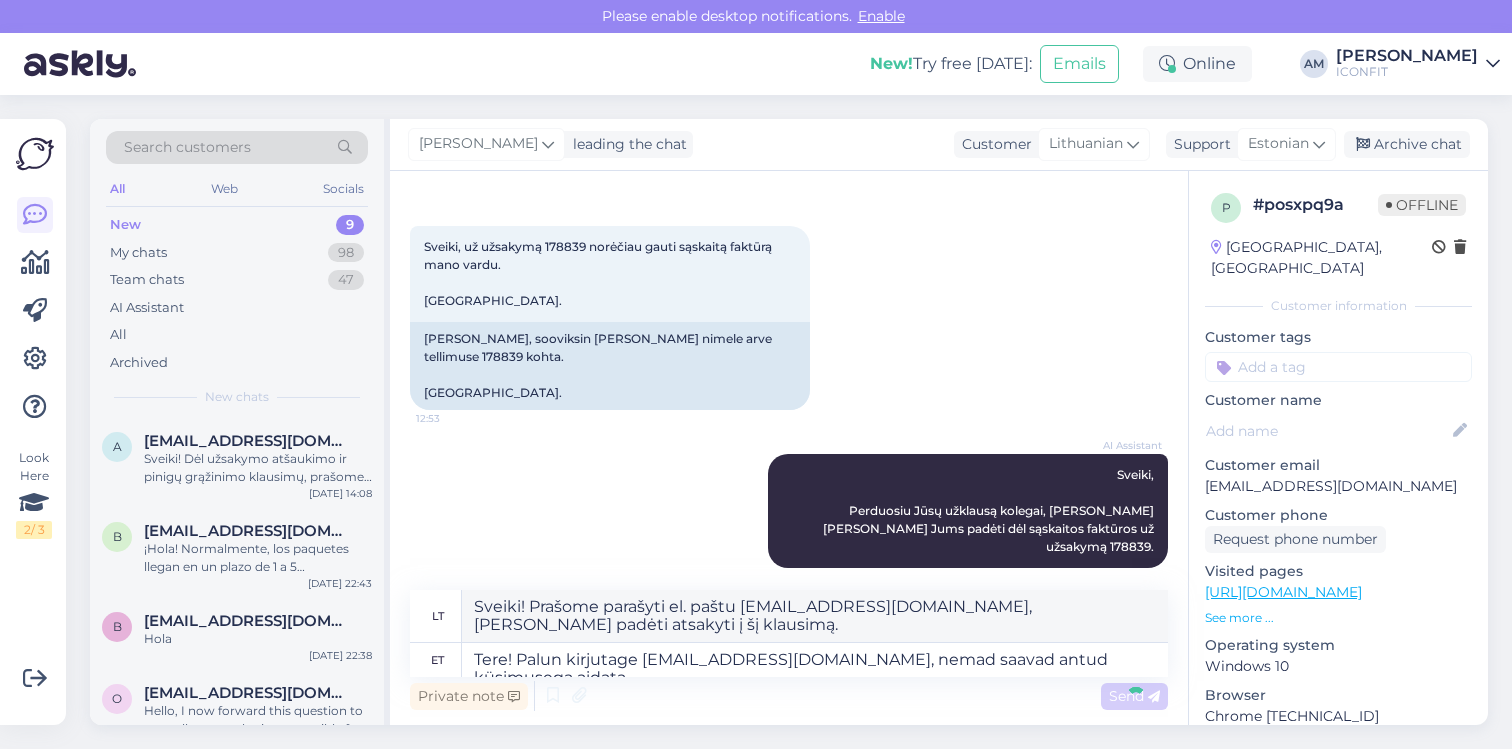 type 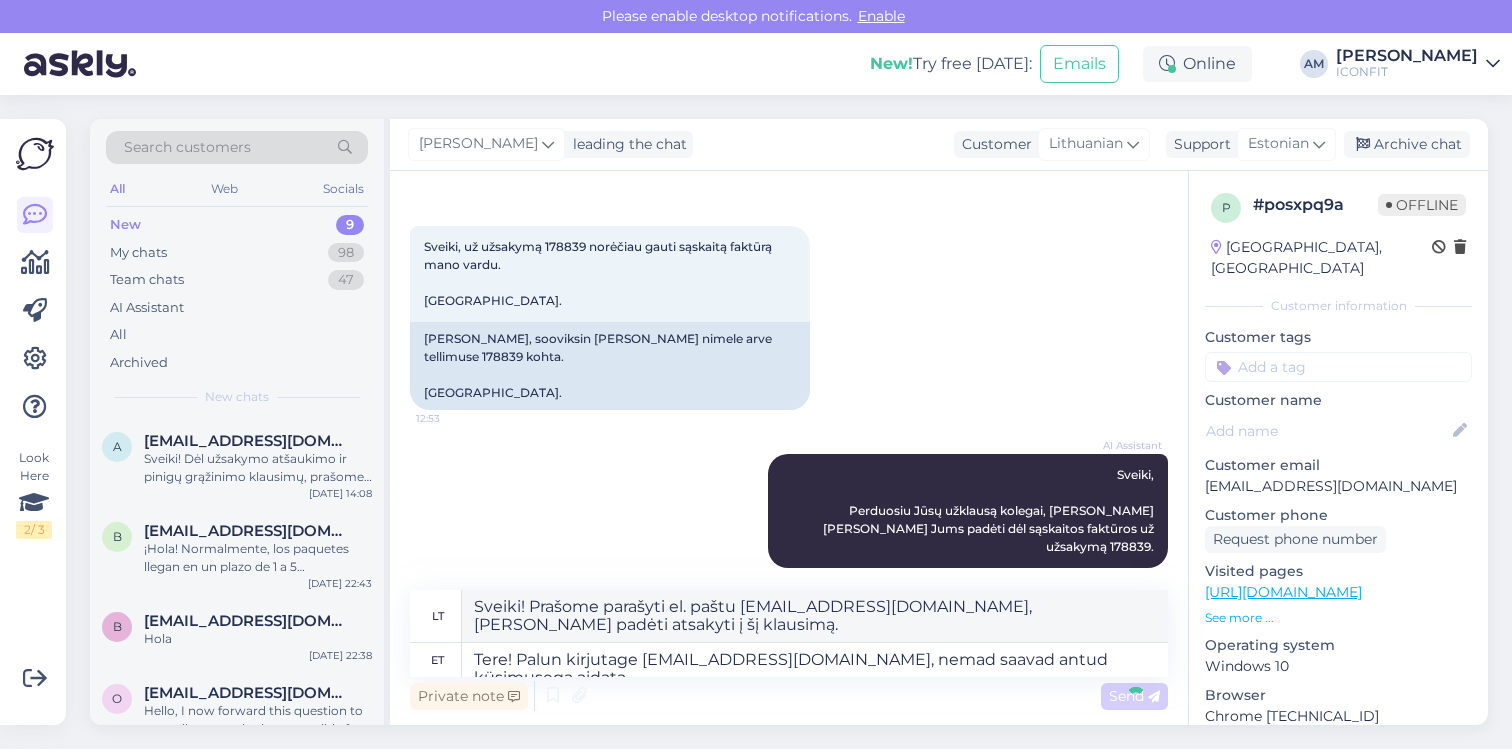 type 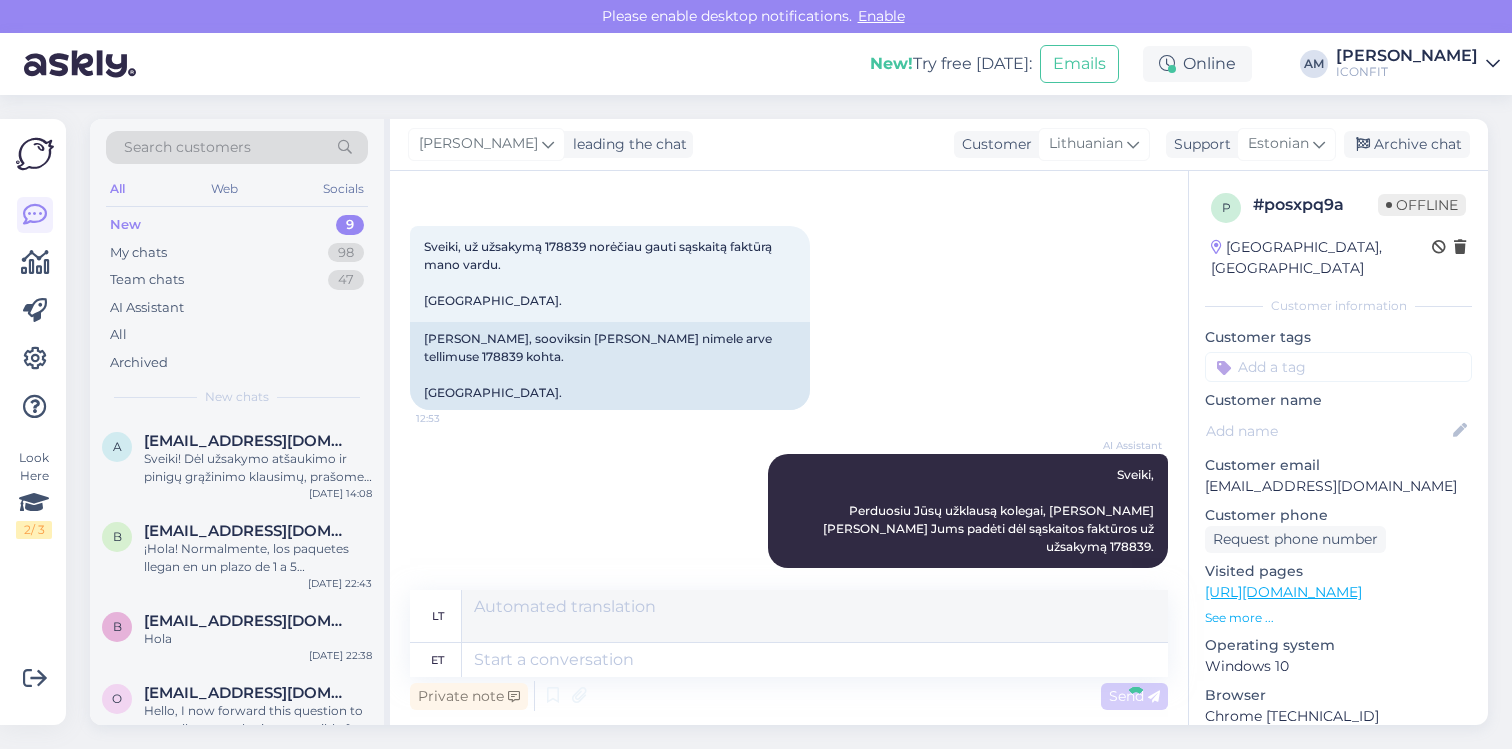scroll, scrollTop: 251, scrollLeft: 0, axis: vertical 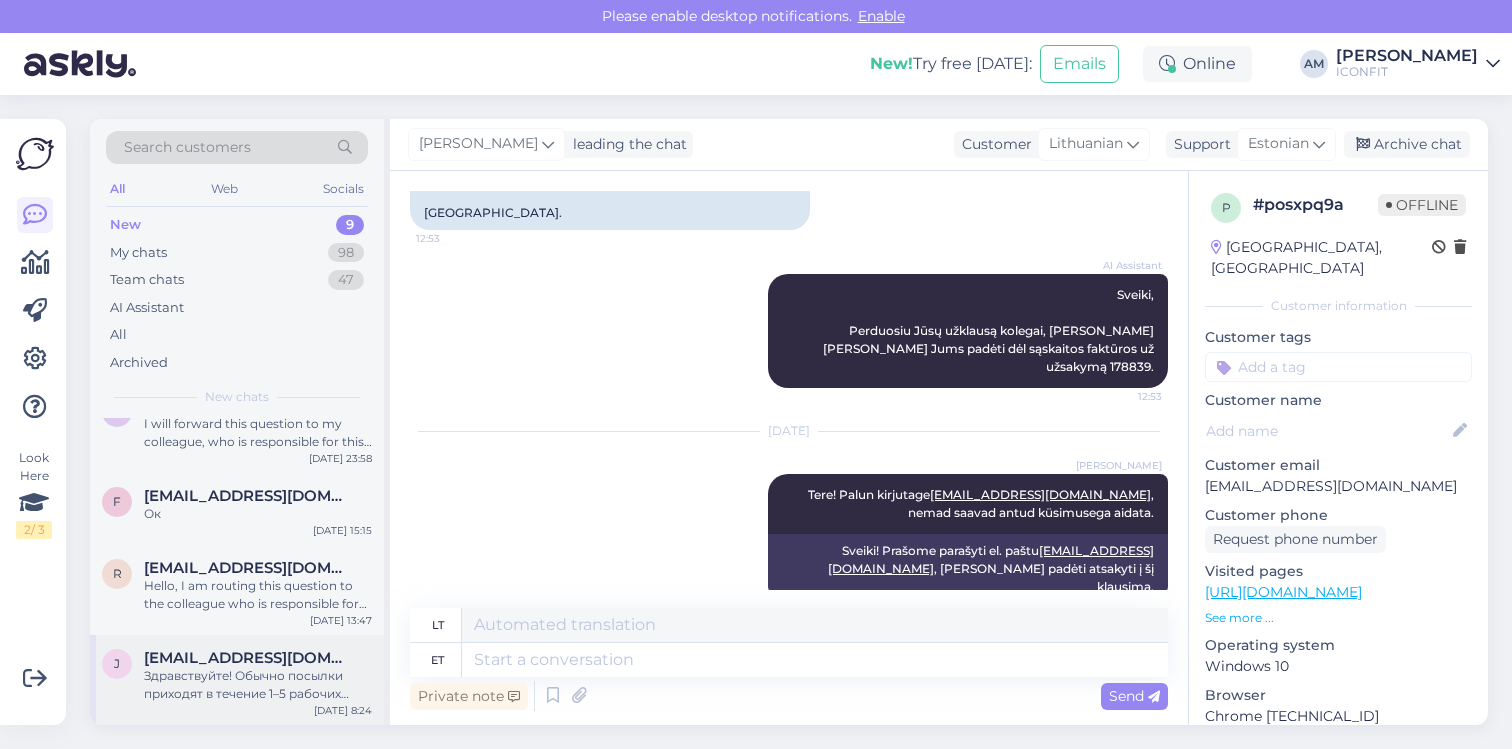 click on "[EMAIL_ADDRESS][DOMAIN_NAME]" at bounding box center [248, 658] 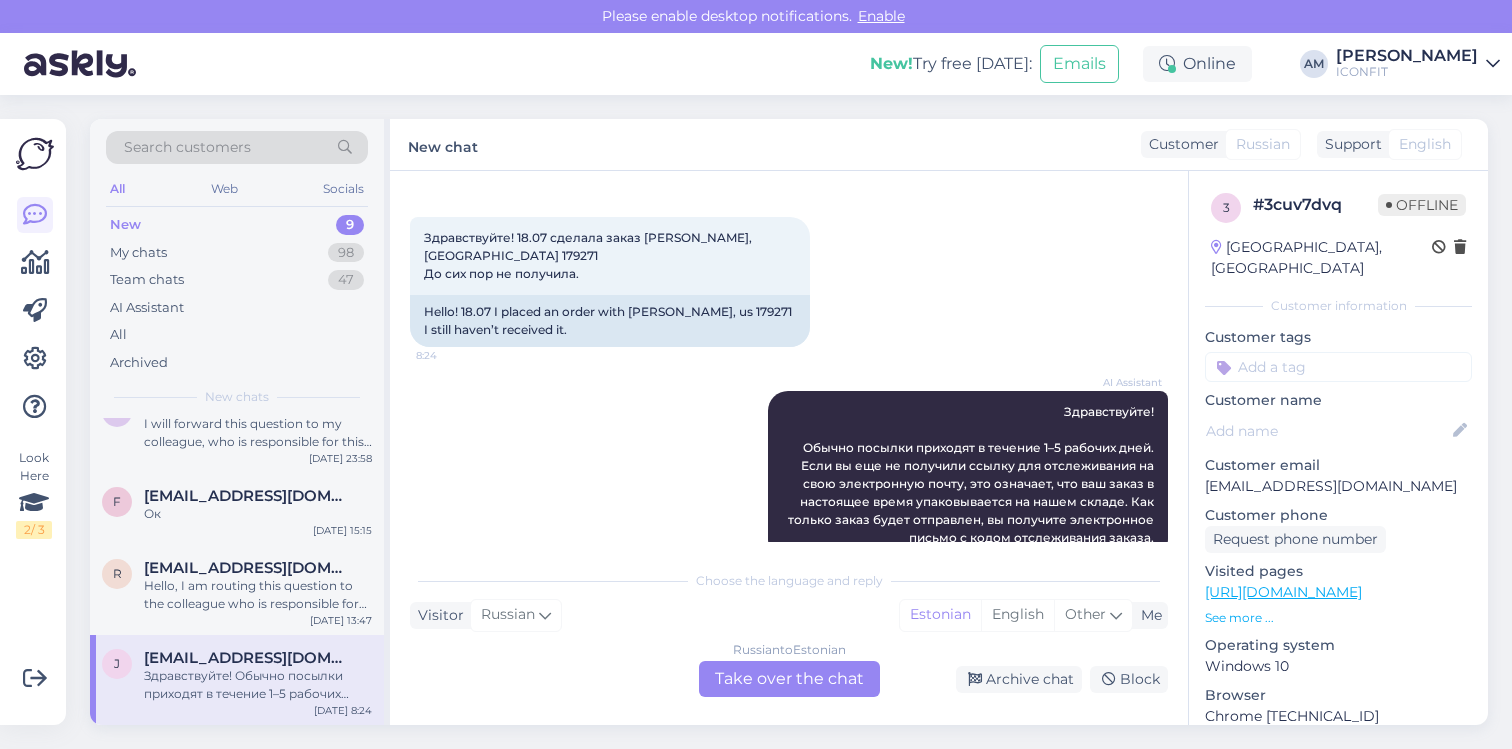 scroll, scrollTop: 101, scrollLeft: 0, axis: vertical 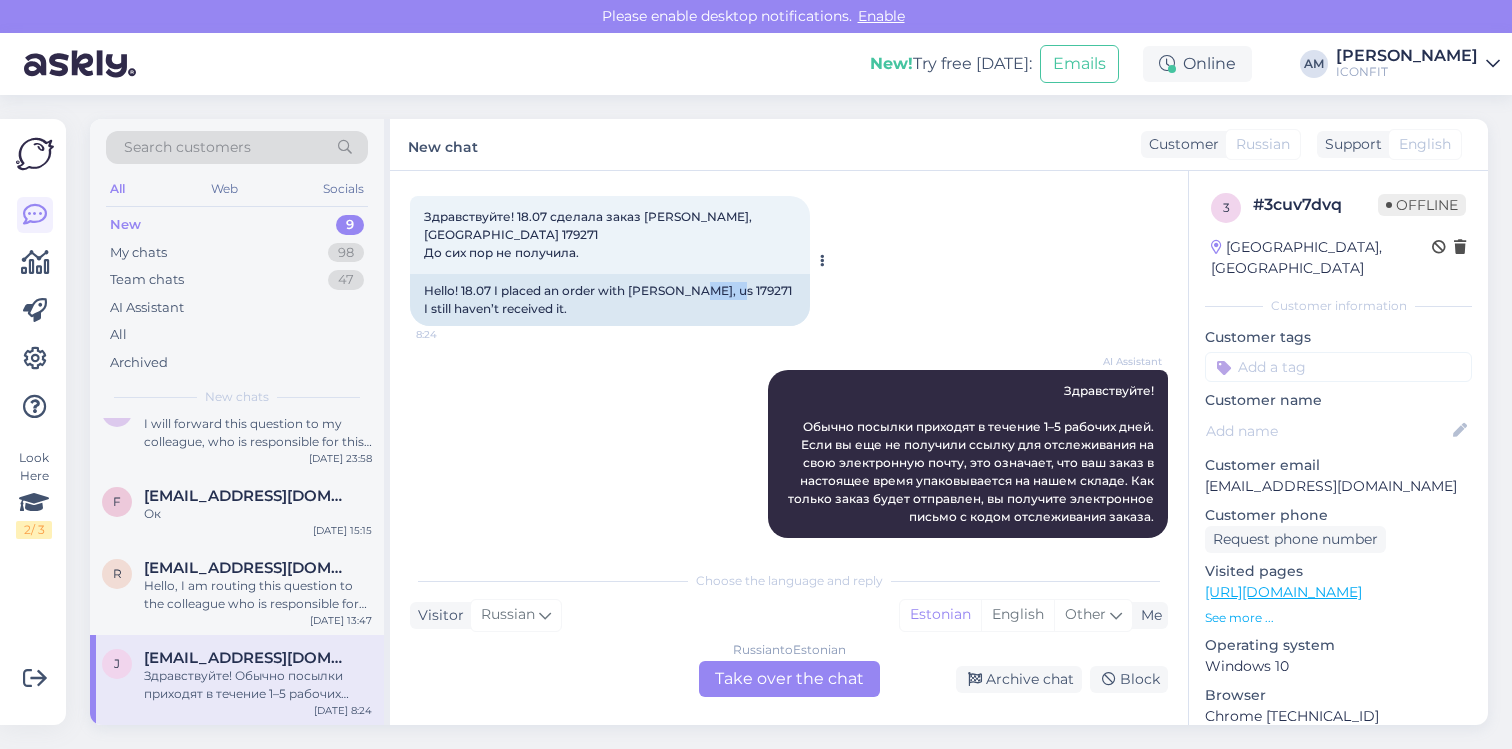drag, startPoint x: 678, startPoint y: 270, endPoint x: 719, endPoint y: 270, distance: 41 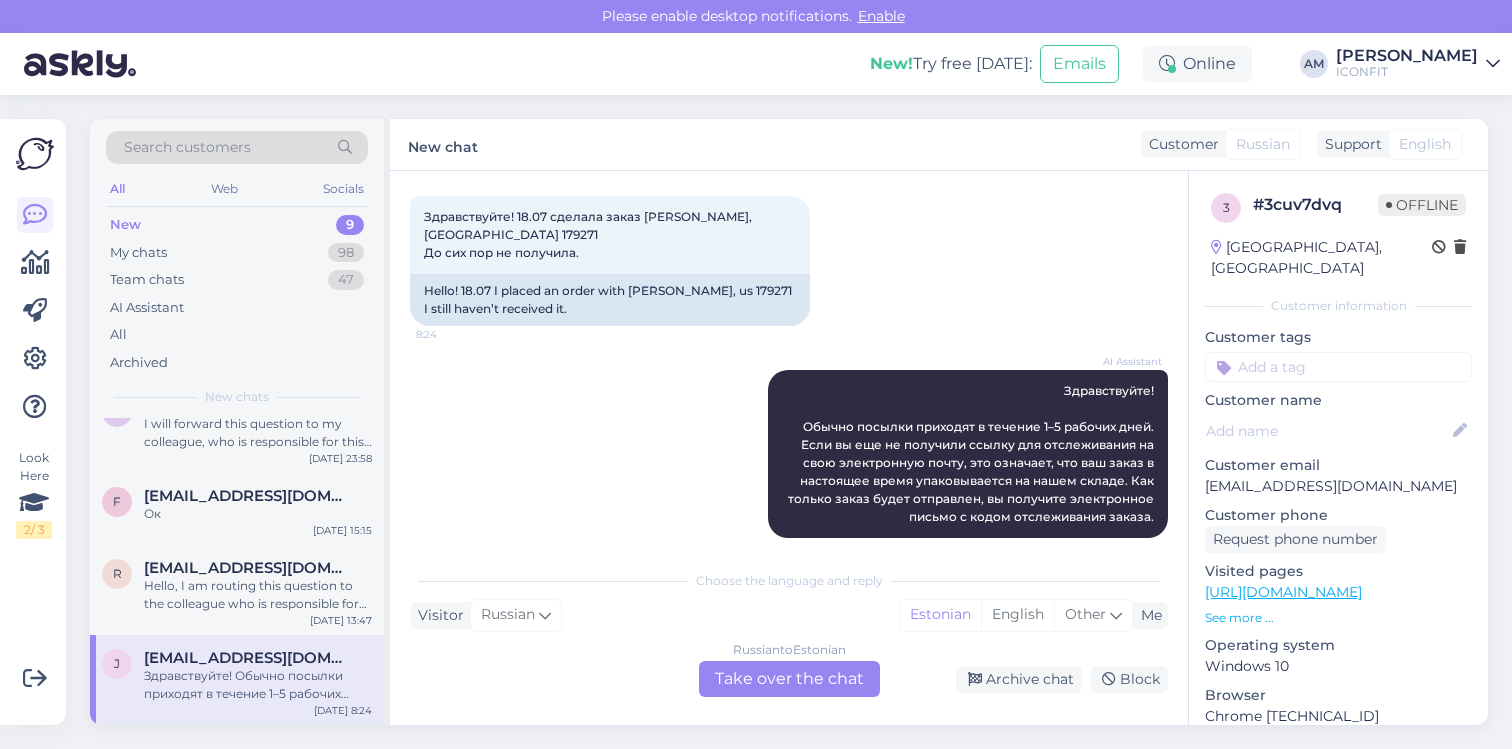click on "Russian  to  Estonian Take over the chat" at bounding box center [789, 679] 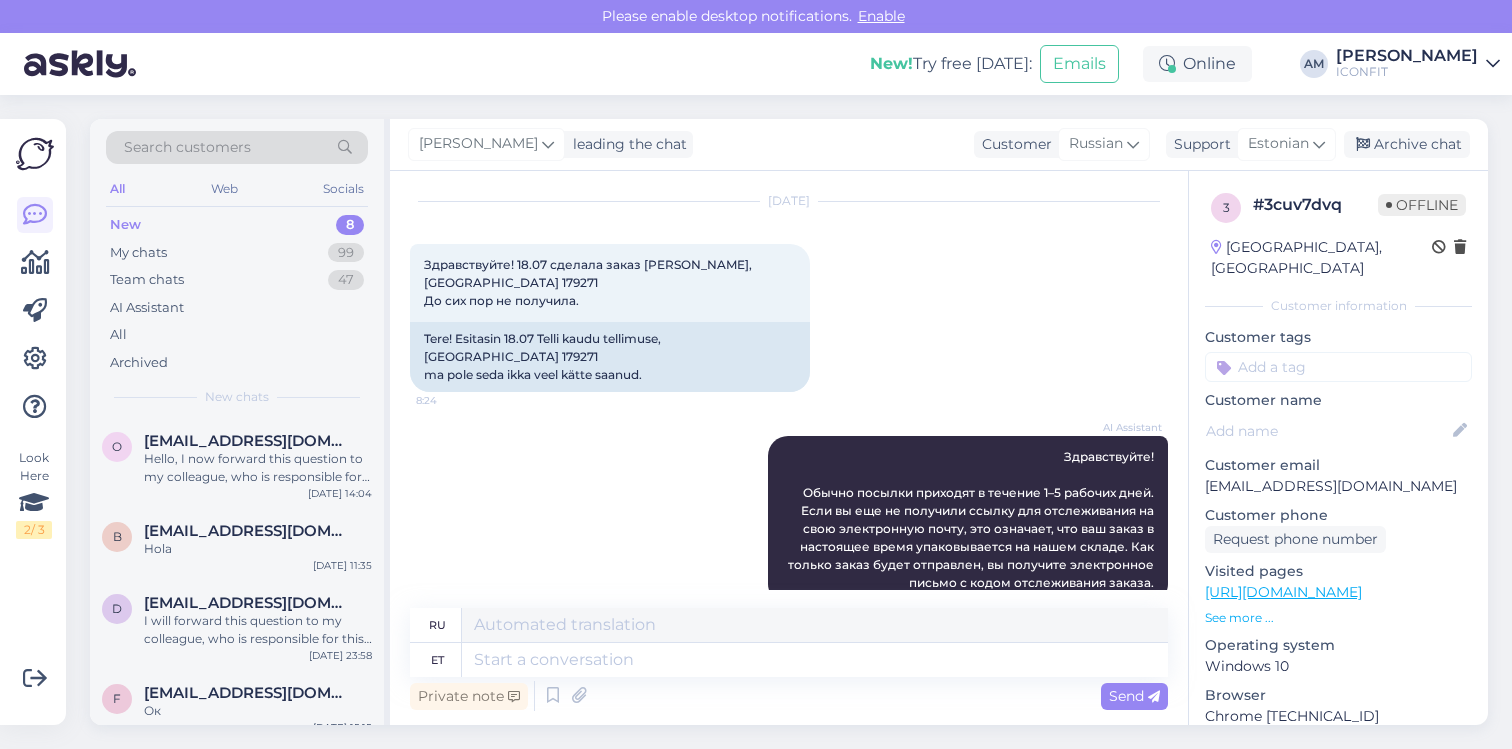 scroll, scrollTop: 359, scrollLeft: 0, axis: vertical 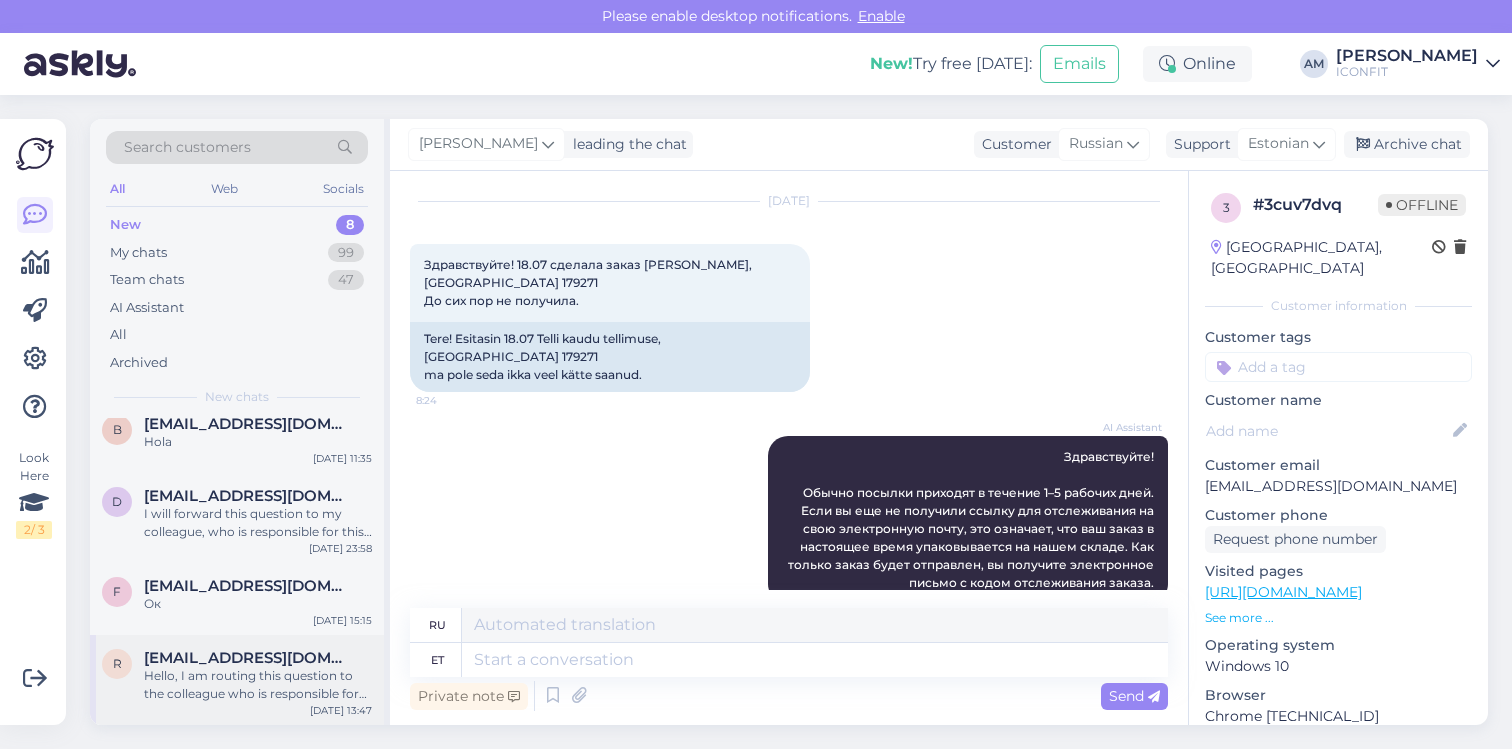 click on "Hello, I am routing this question to the colleague who is responsible for this topic. The reply might take a bit. But it’ll be saved here for you to read later." at bounding box center [258, 685] 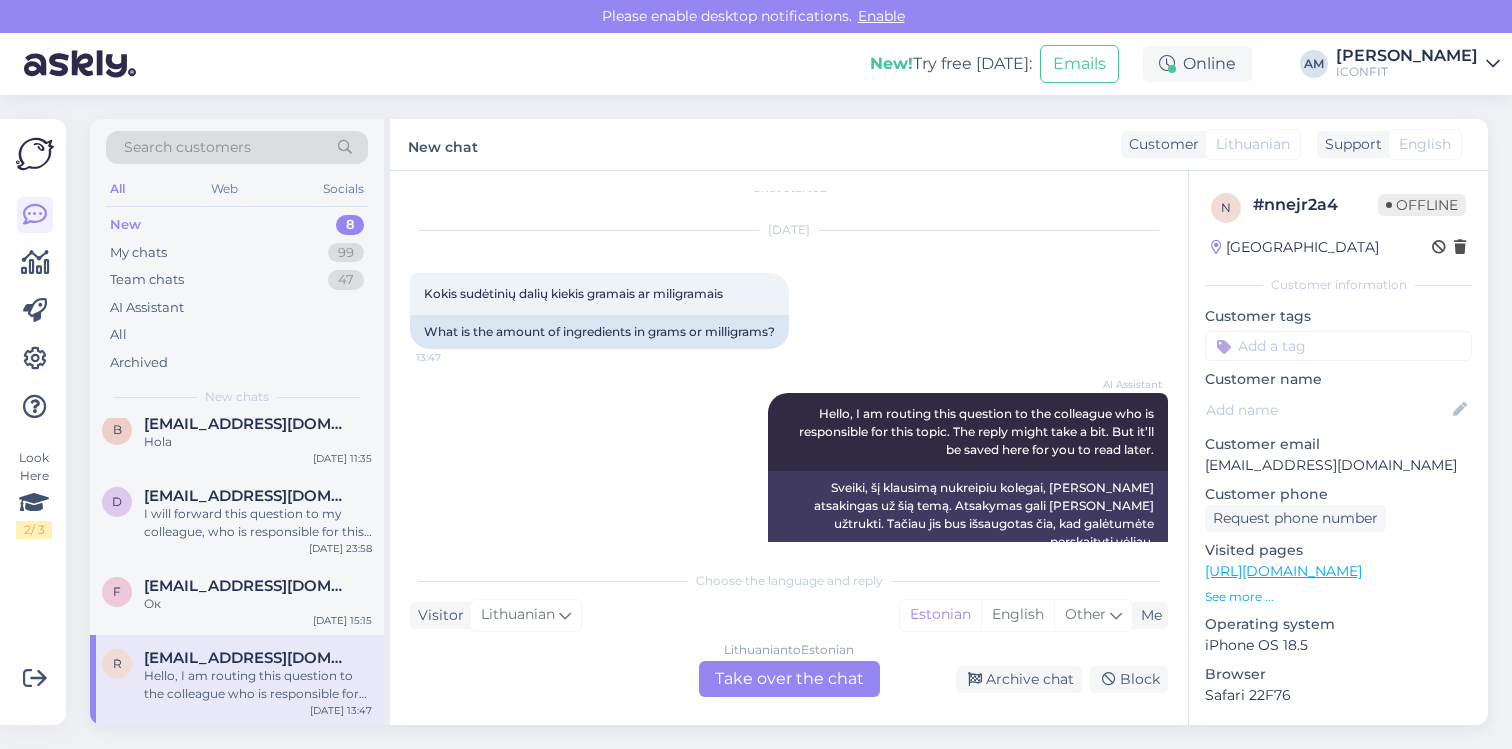 scroll, scrollTop: 45, scrollLeft: 0, axis: vertical 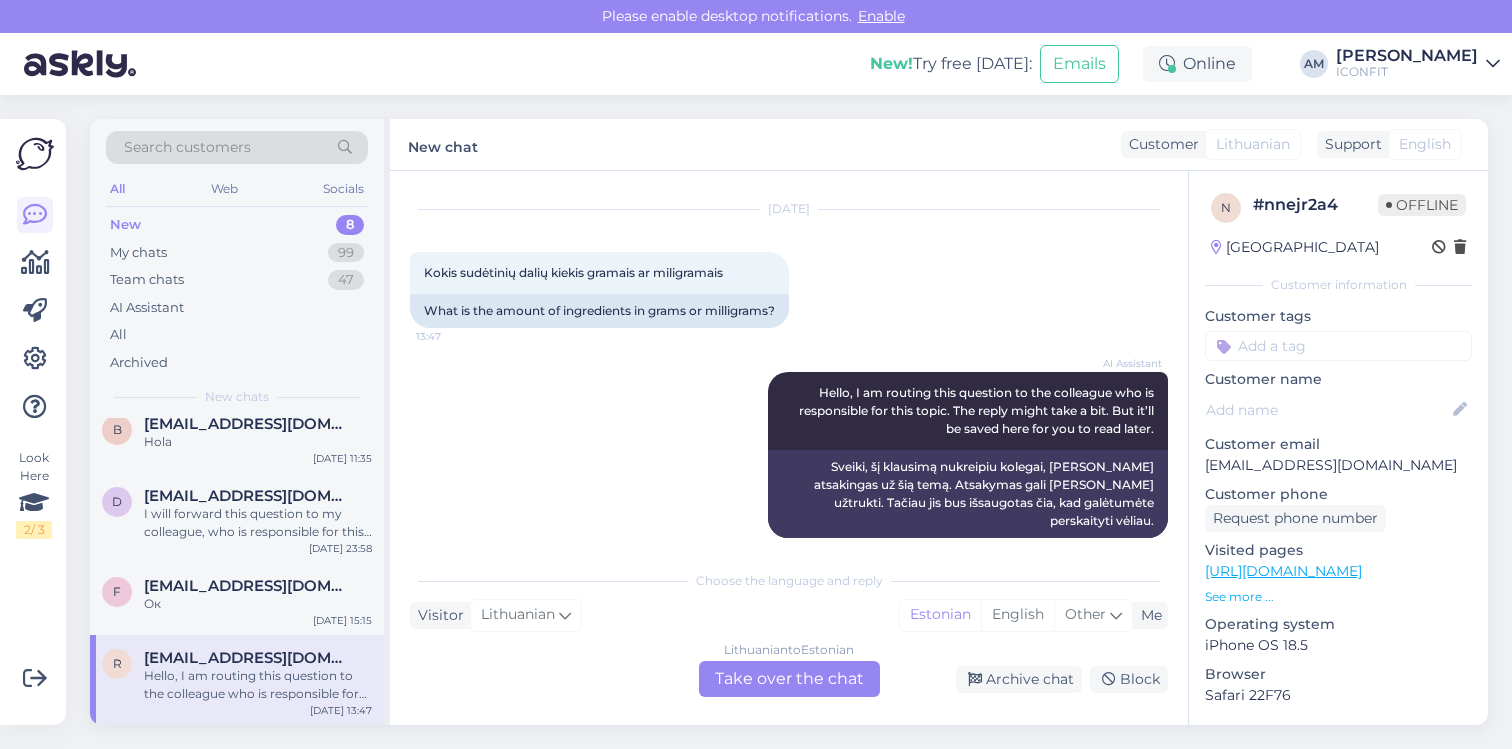 click on "[URL][DOMAIN_NAME]" at bounding box center [1283, 571] 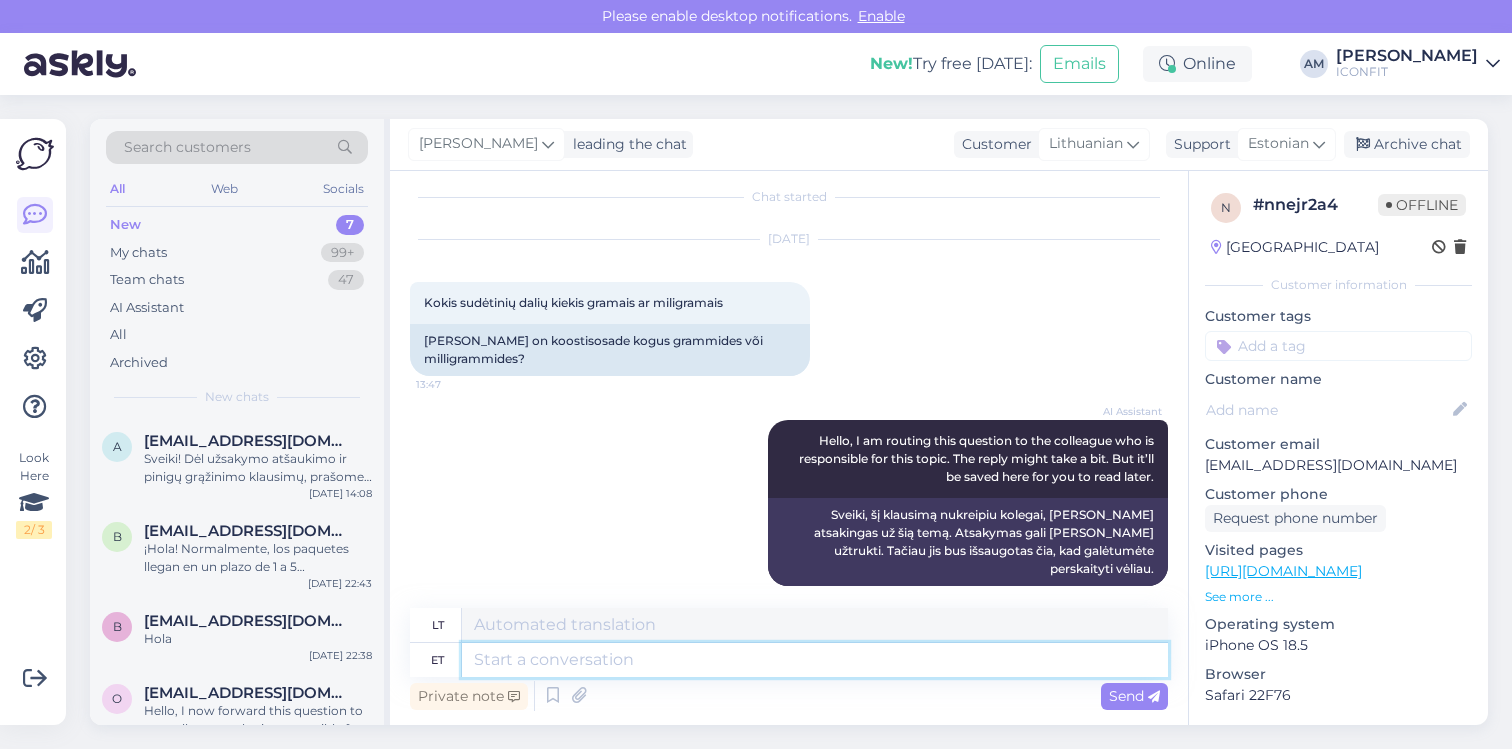 click at bounding box center (815, 660) 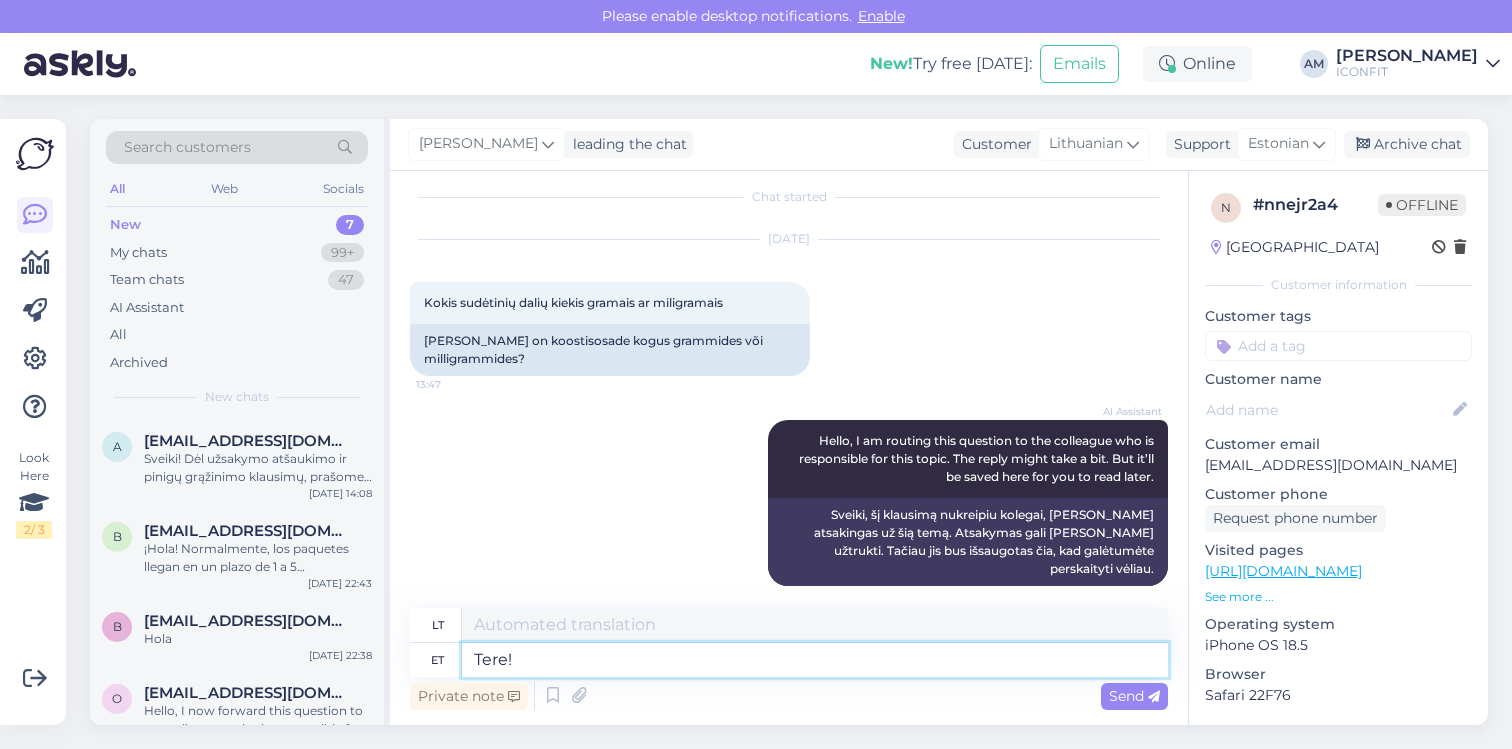 type on "Tere!" 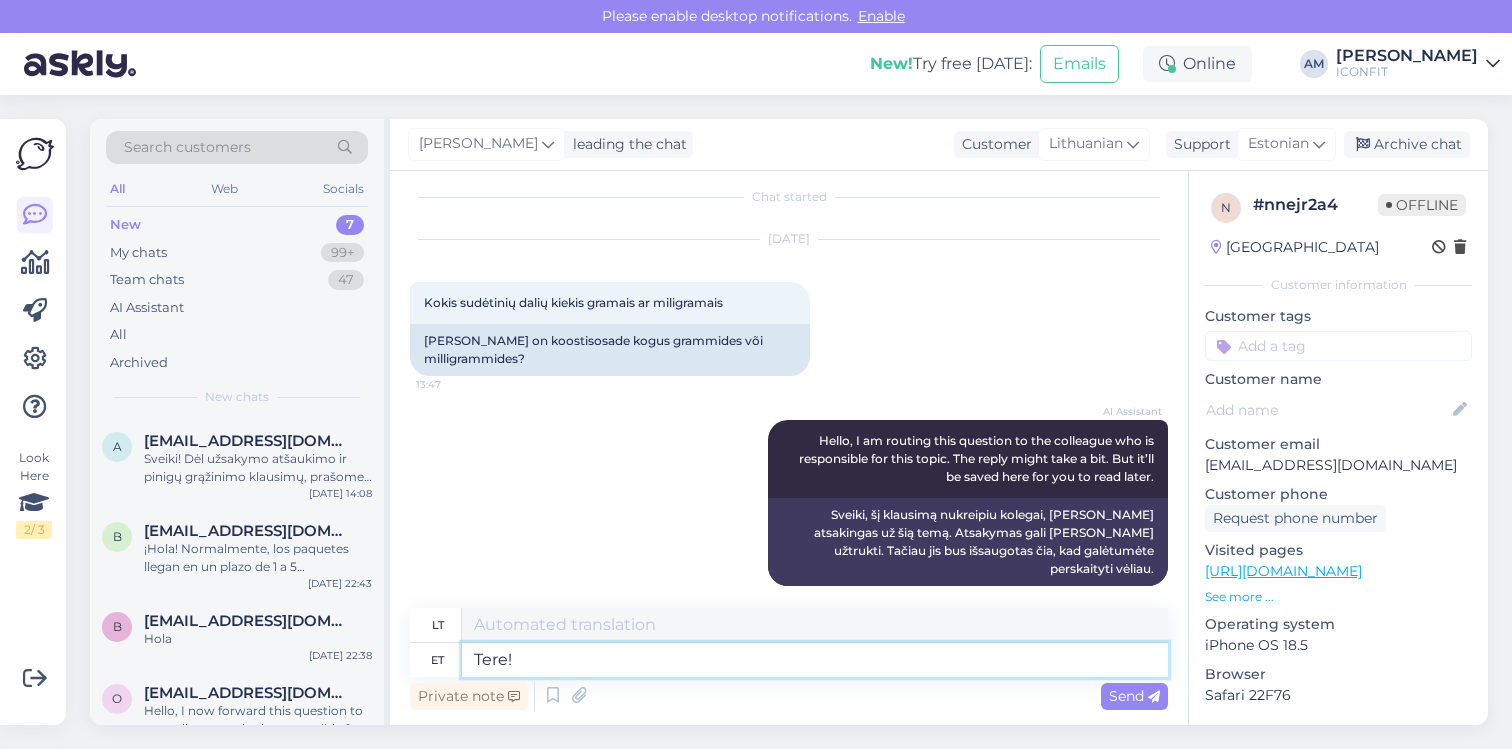 type on "Sveiki!" 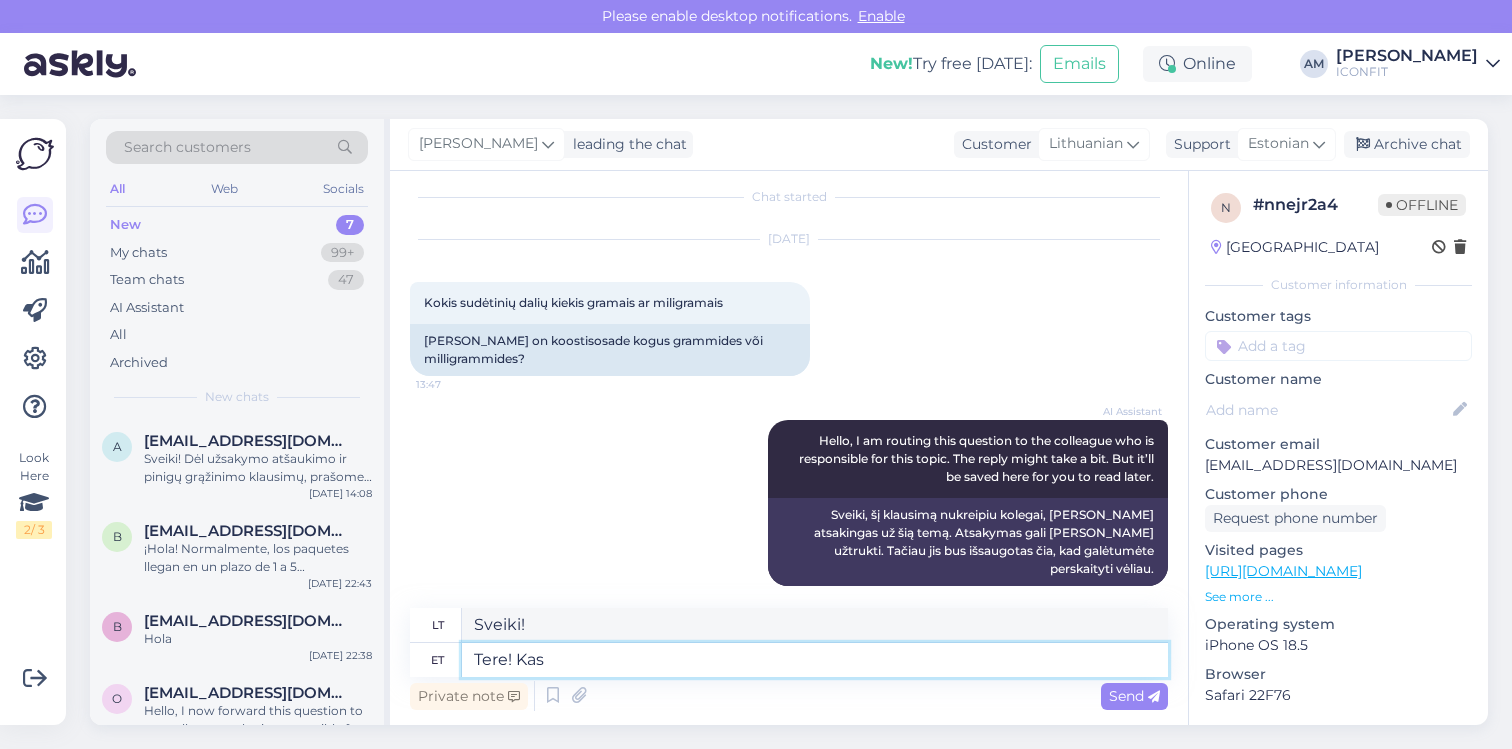 type on "Tere! Kas" 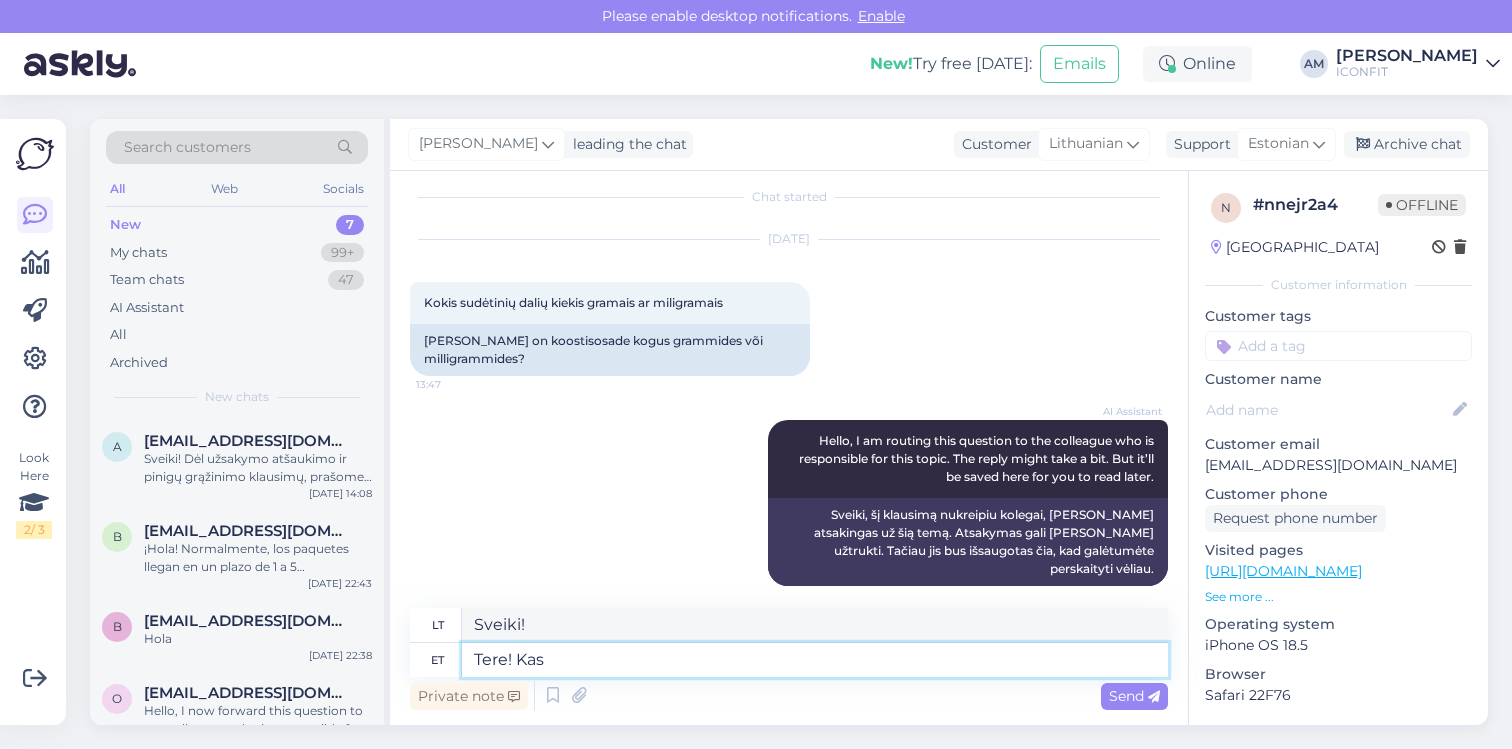 type on "Sveiki! Yra" 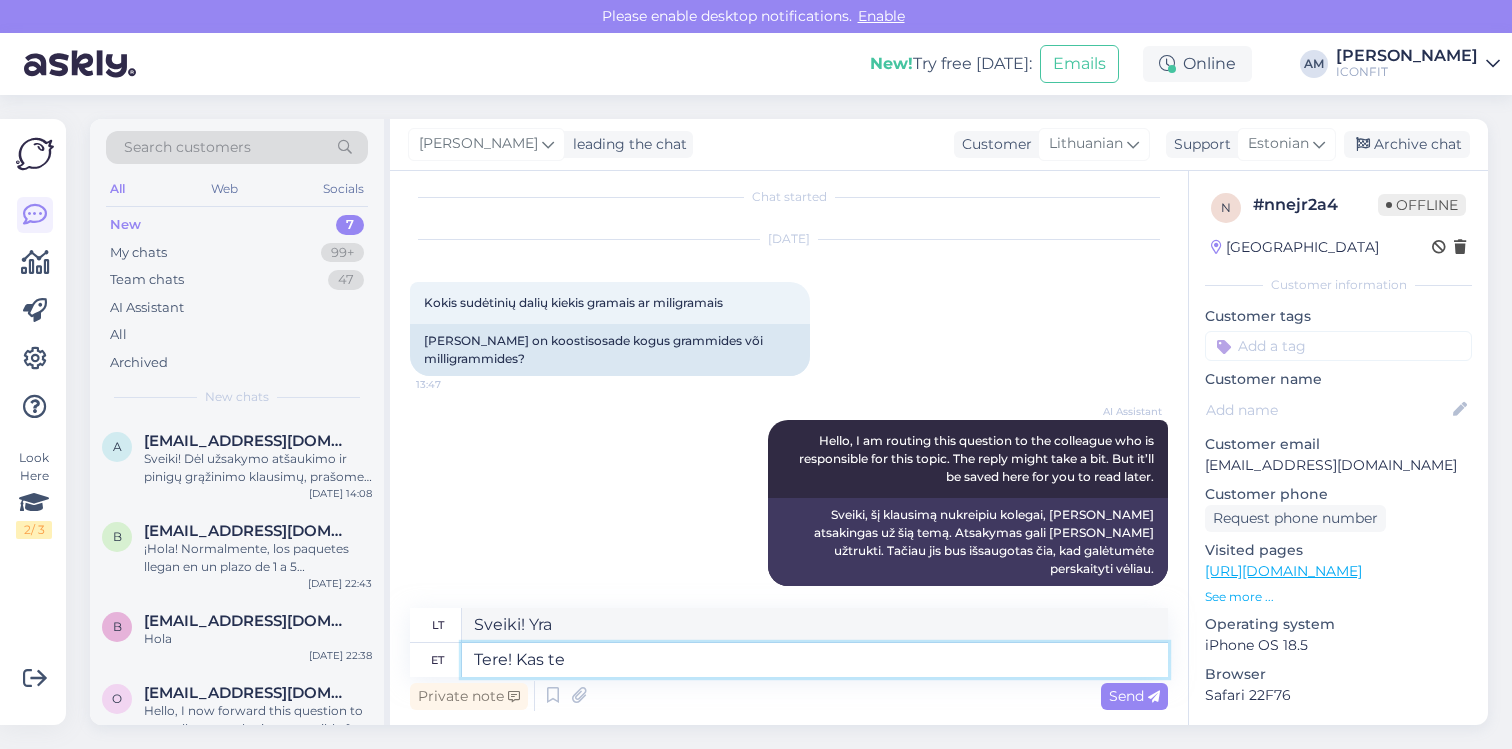 type on "Tere! Kas te v" 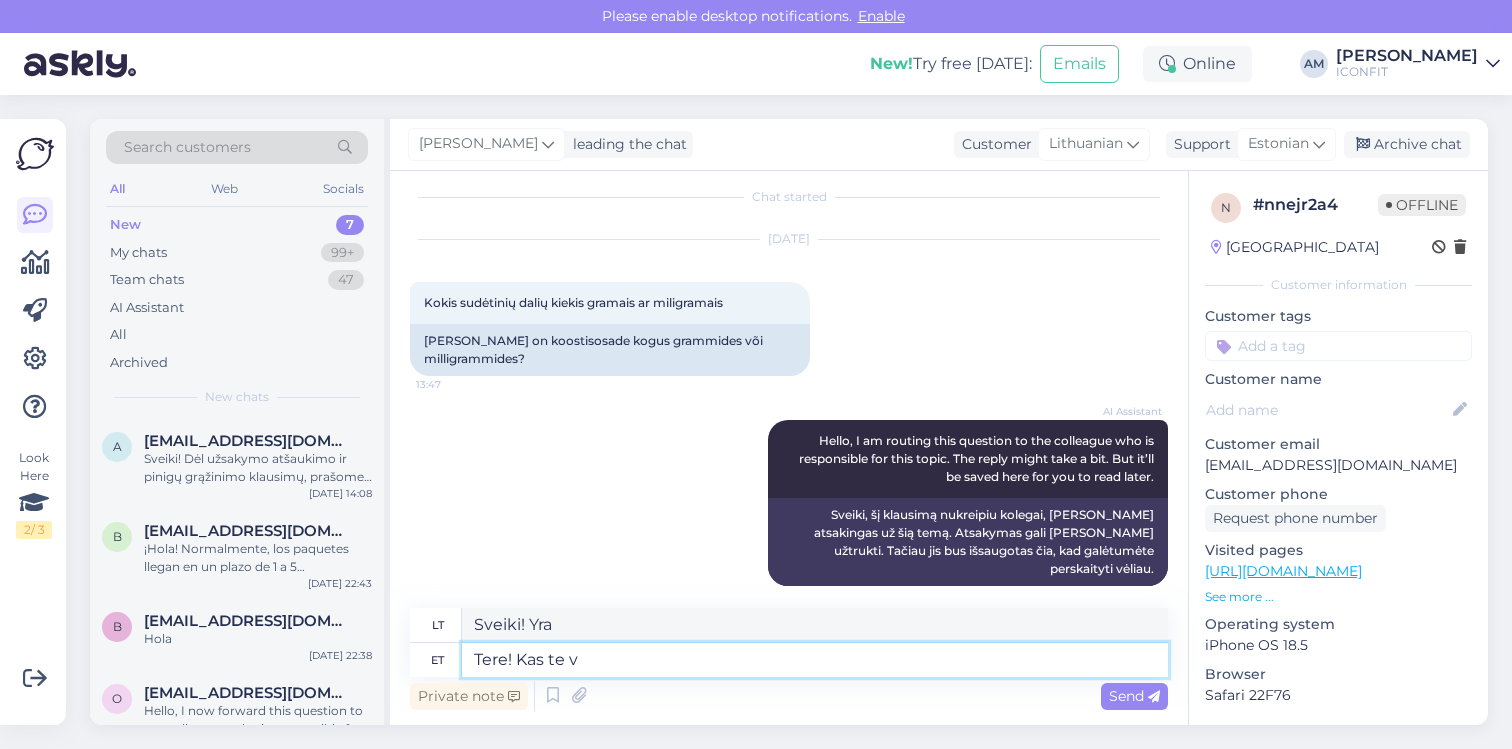 type on "Sveiki! Ar jūs?" 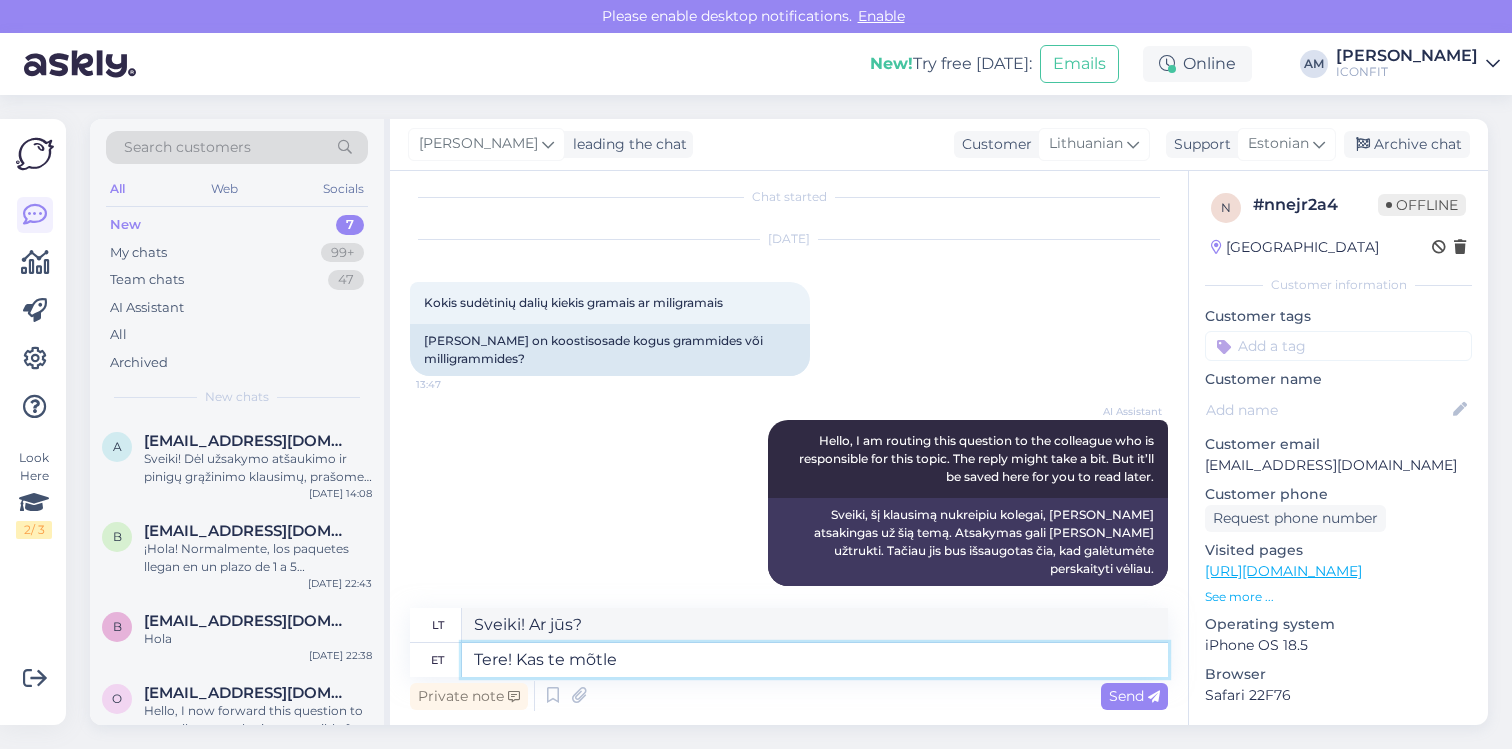 type on "Tere! Kas te mõtle" 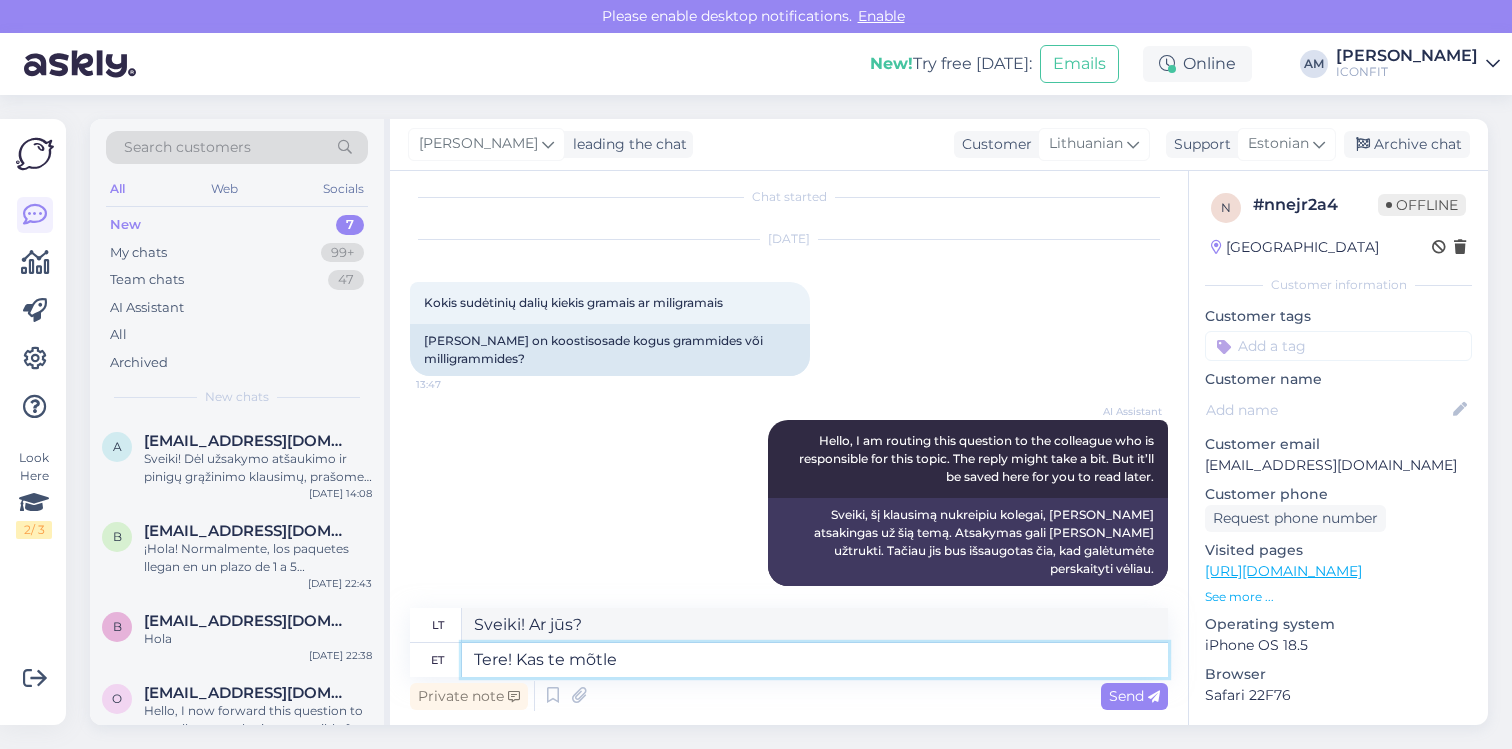 type on "Sveiki! Ar turite omenyje" 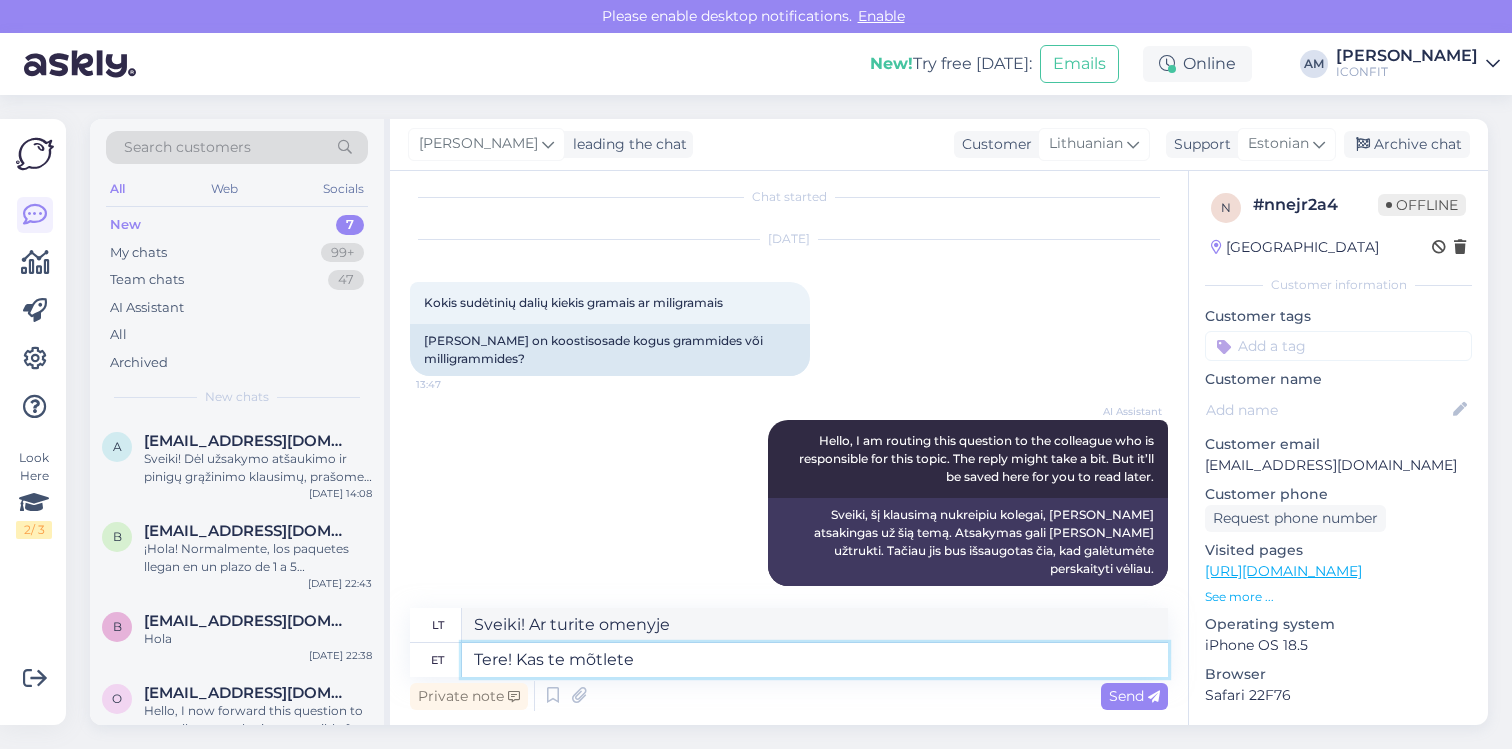 type on "Tere! Kas te mõtlete i" 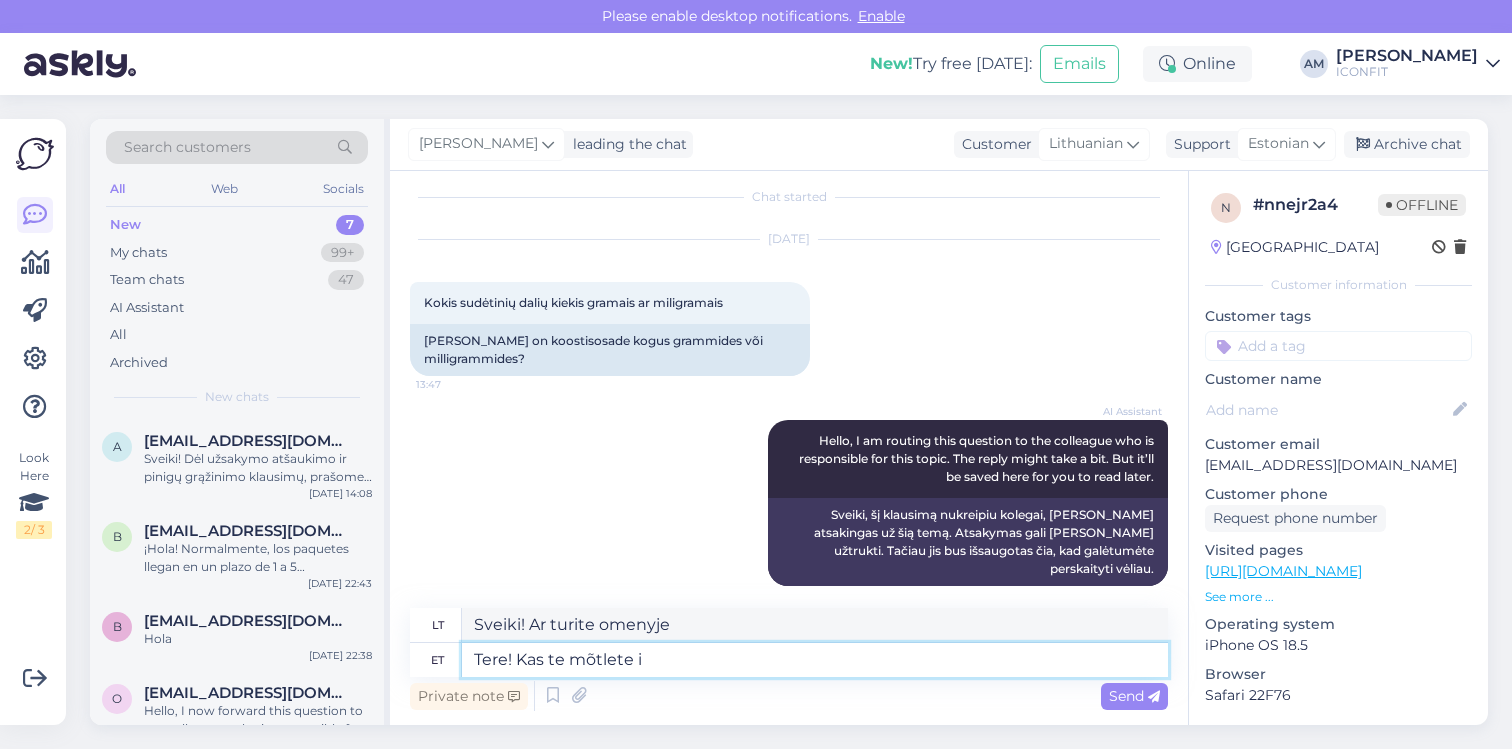 type on "Sveiki! Ar galvojate?" 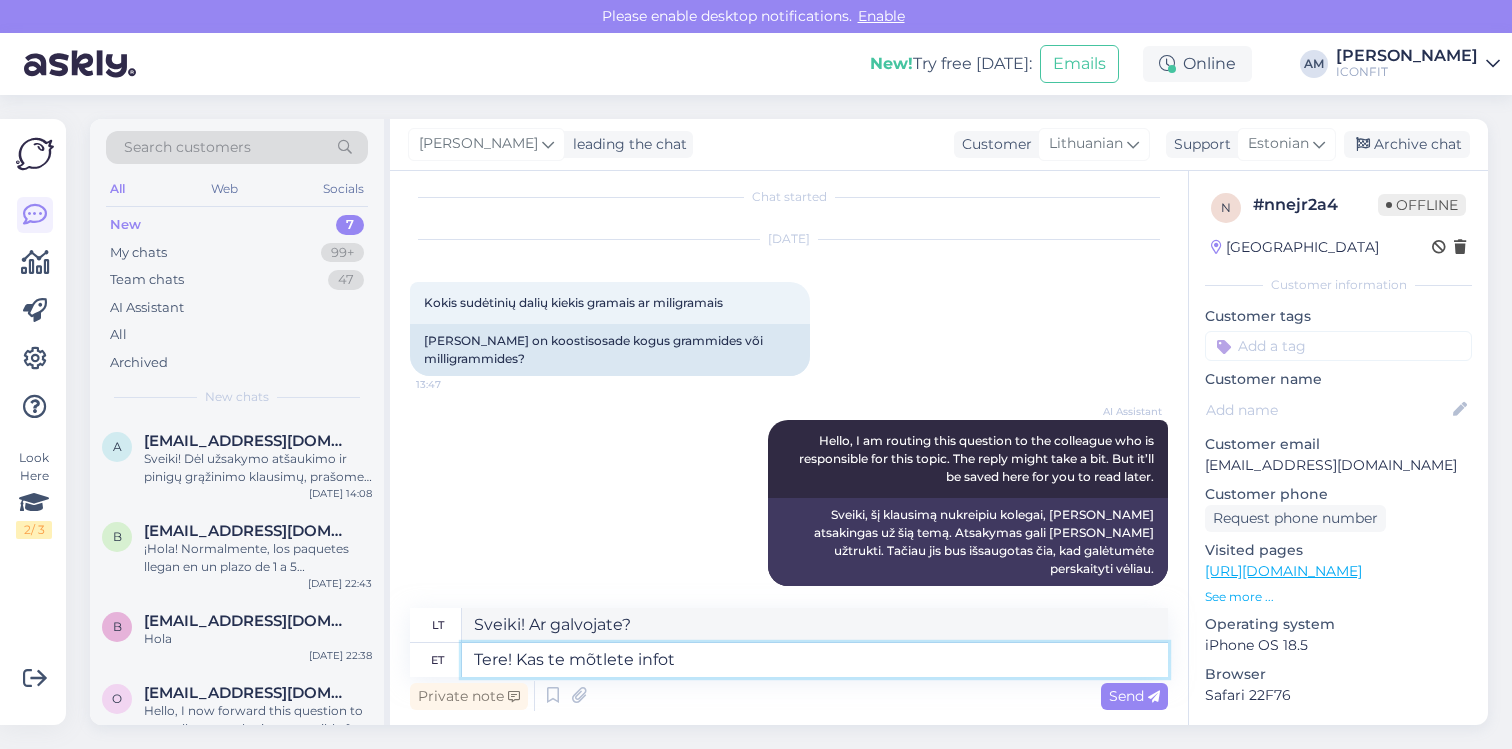 type on "Tere! Kas te mõtlete infot t" 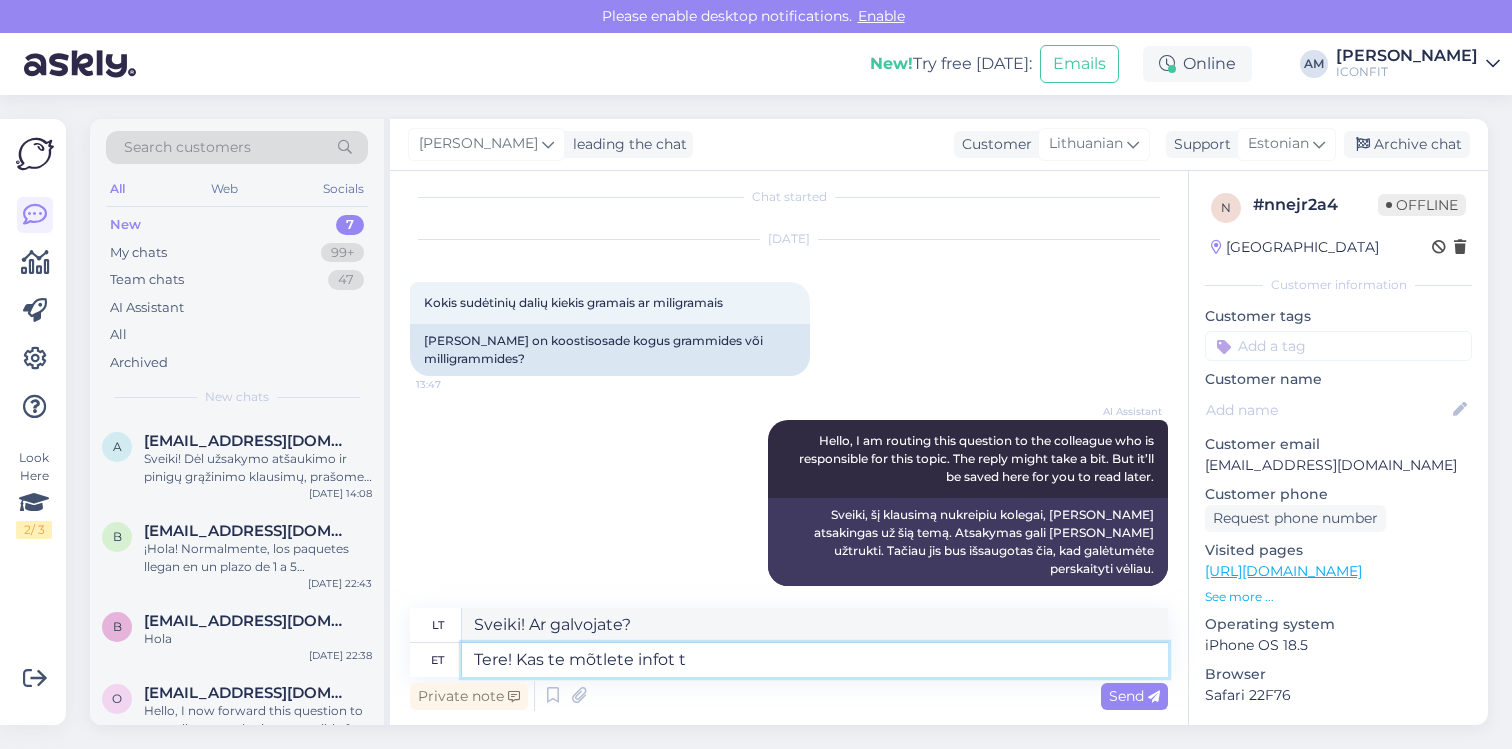 type on "Sveiki! Ar galvojate apie informaciją?" 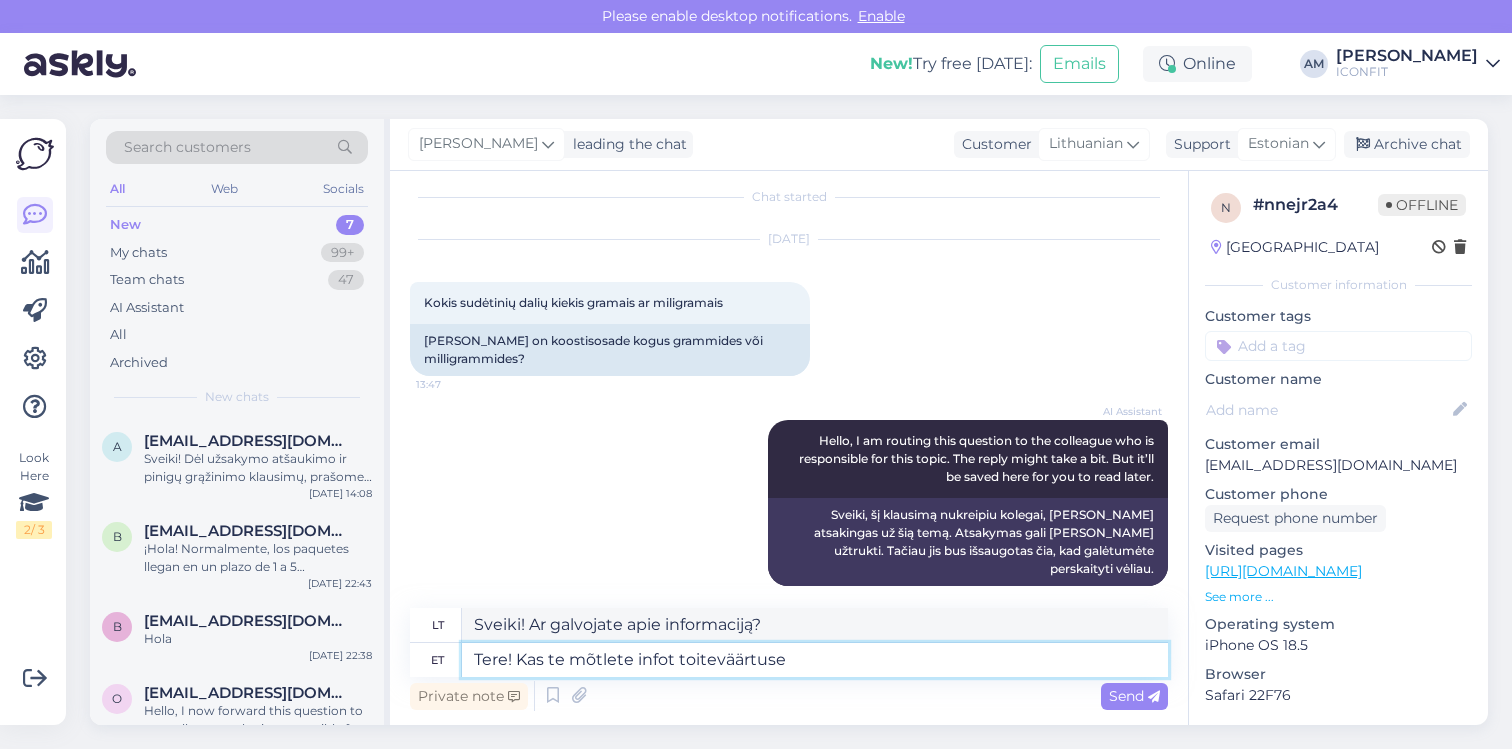 type on "Tere! Kas te mõtlete infot toiteväärtuse k" 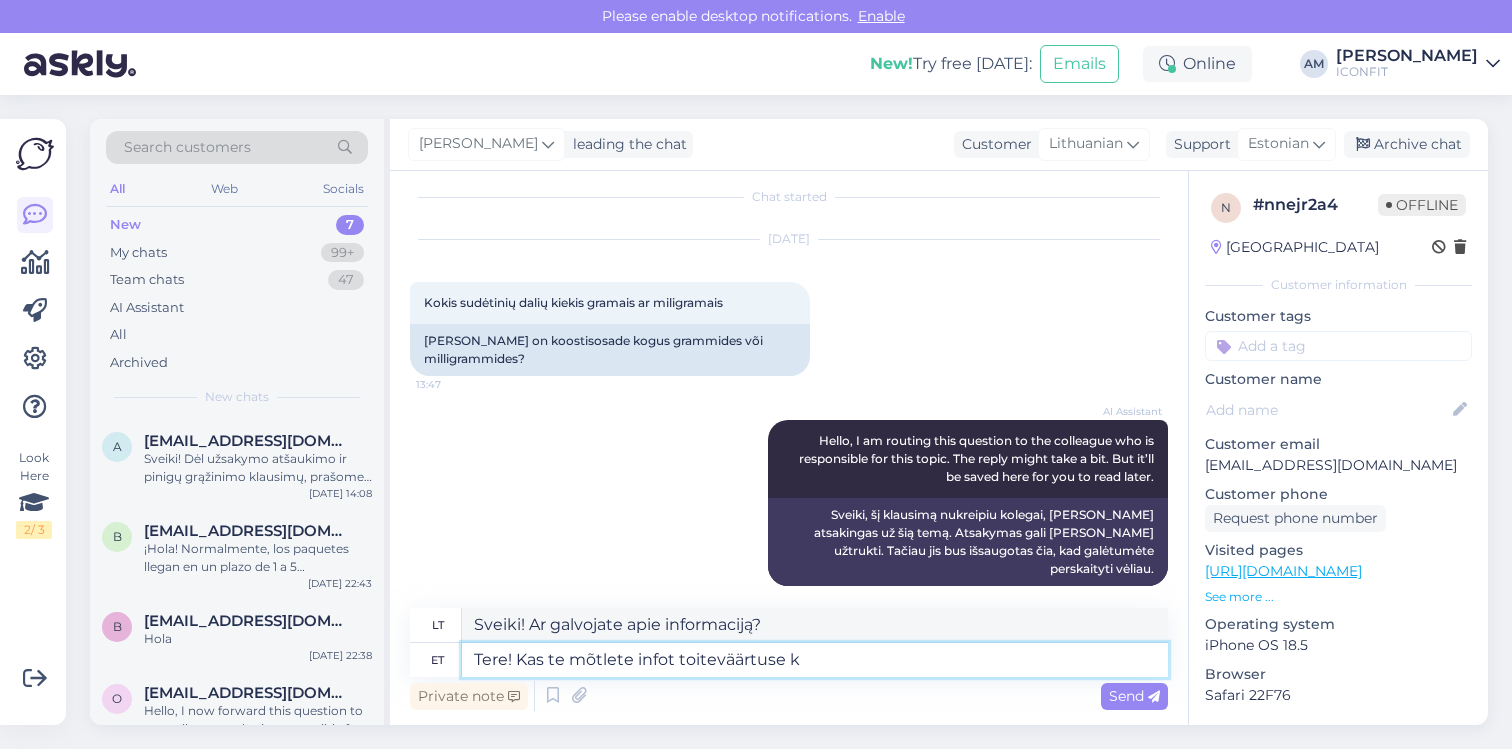 type on "Sveiki! Ar turite omenyje maistinę informaciją?" 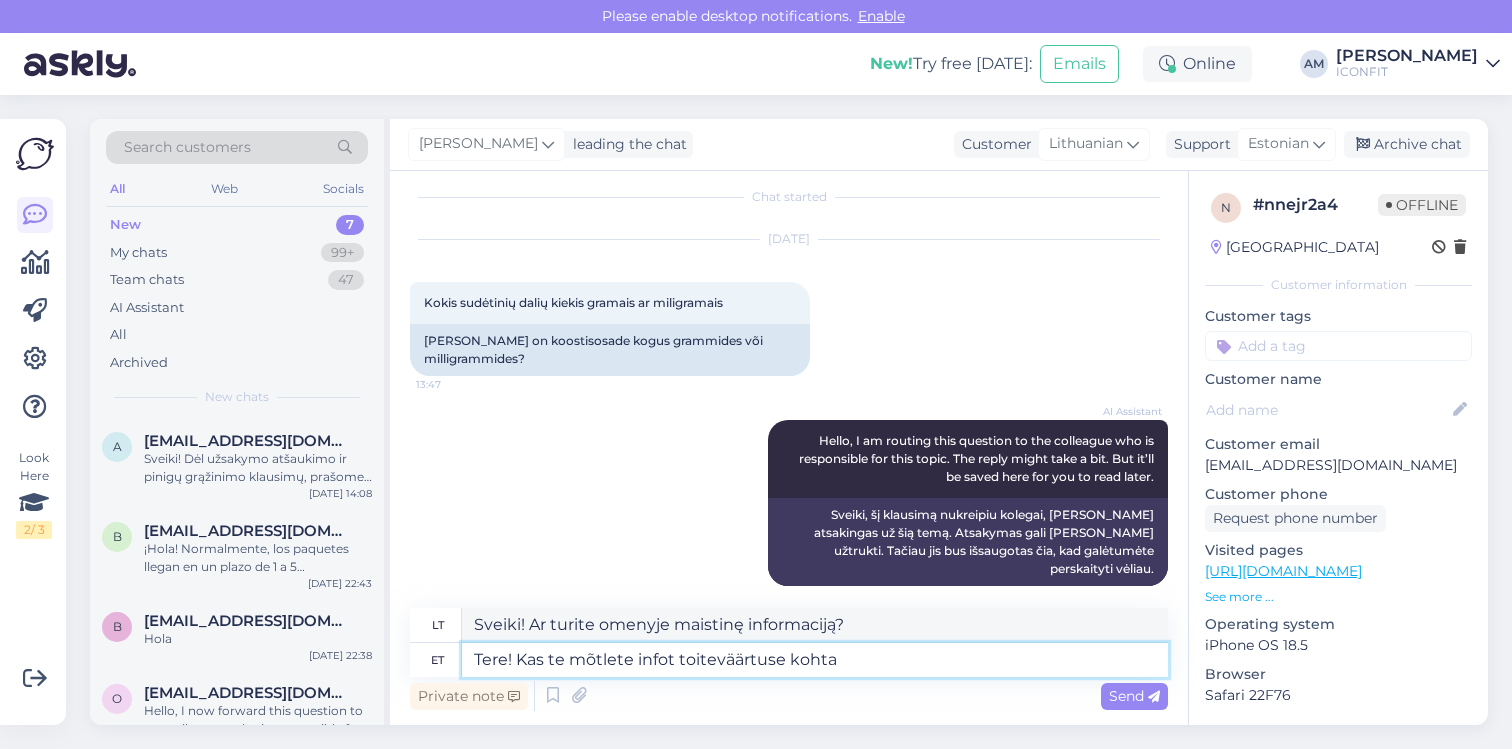 type on "Tere! Kas te mõtlete infot toiteväärtuse kohta?" 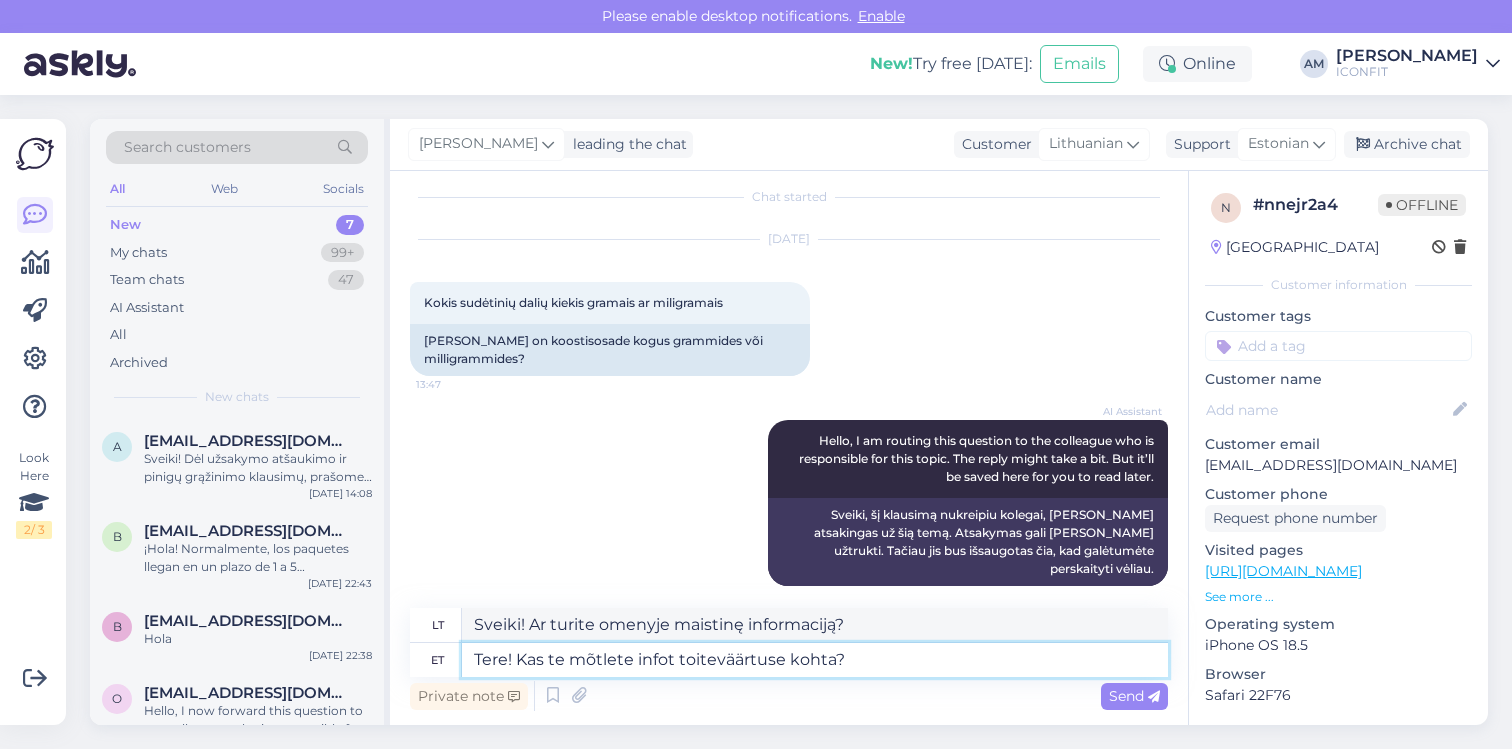 type on "Sveiki! Ar galvojate apie maistinę informaciją?" 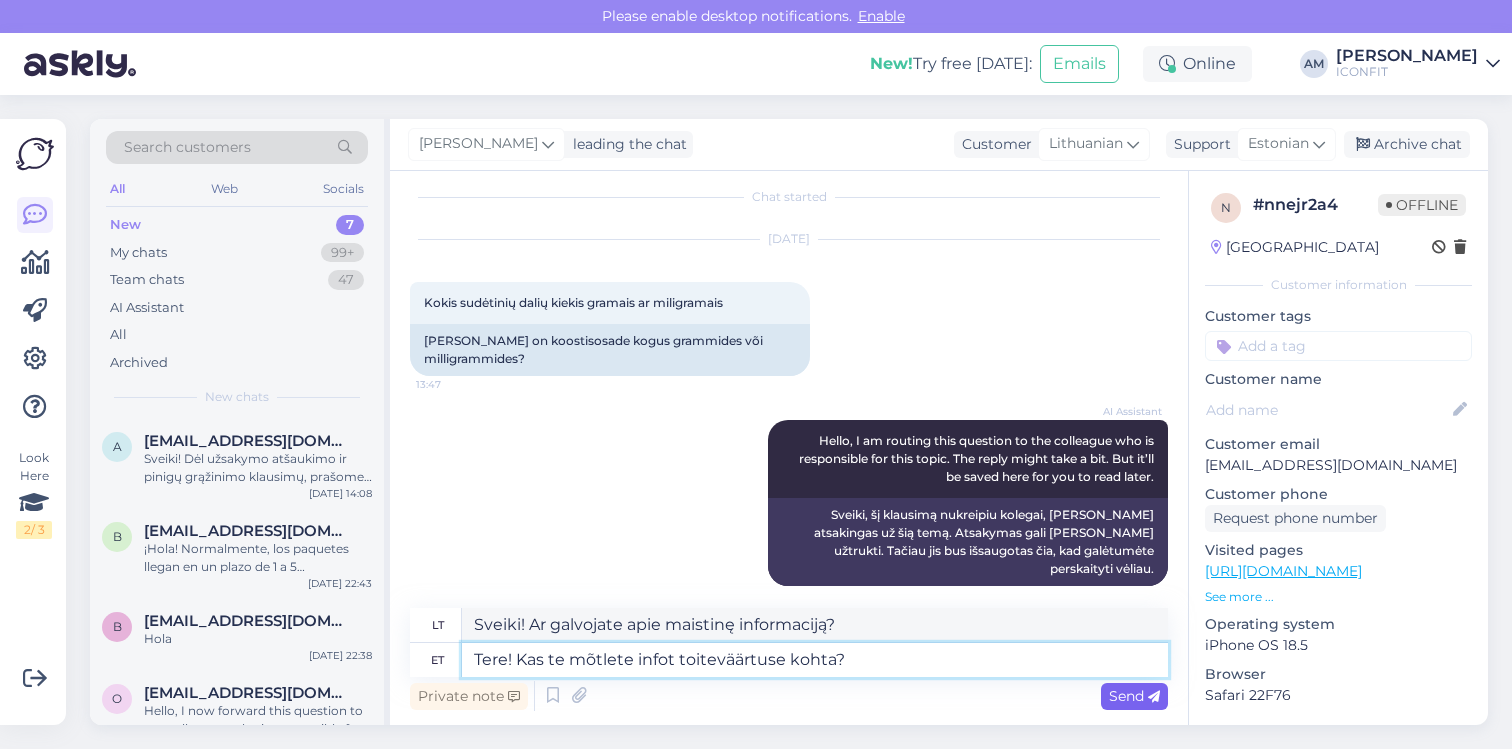 type on "Tere! Kas te mõtlete infot toiteväärtuse kohta?" 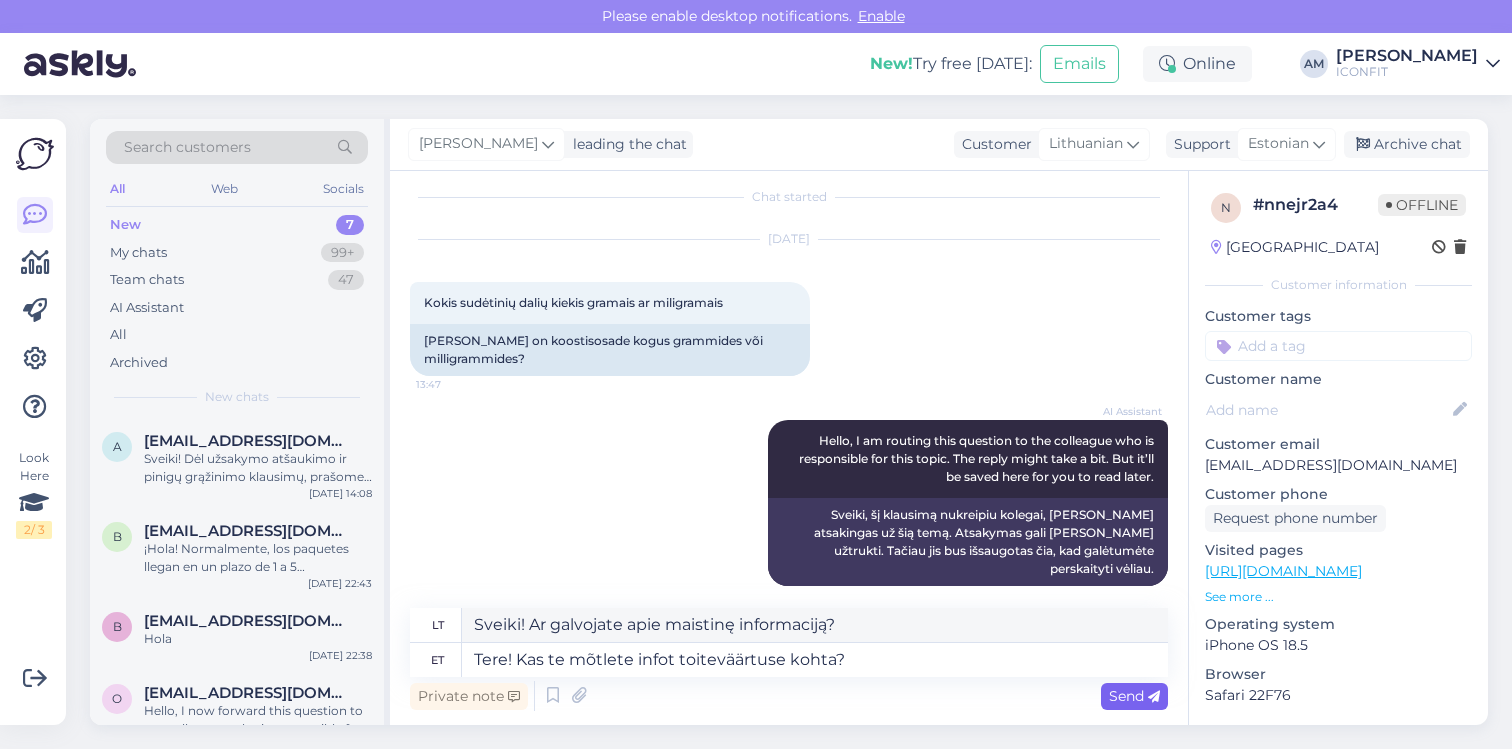 click on "Send" at bounding box center (1134, 696) 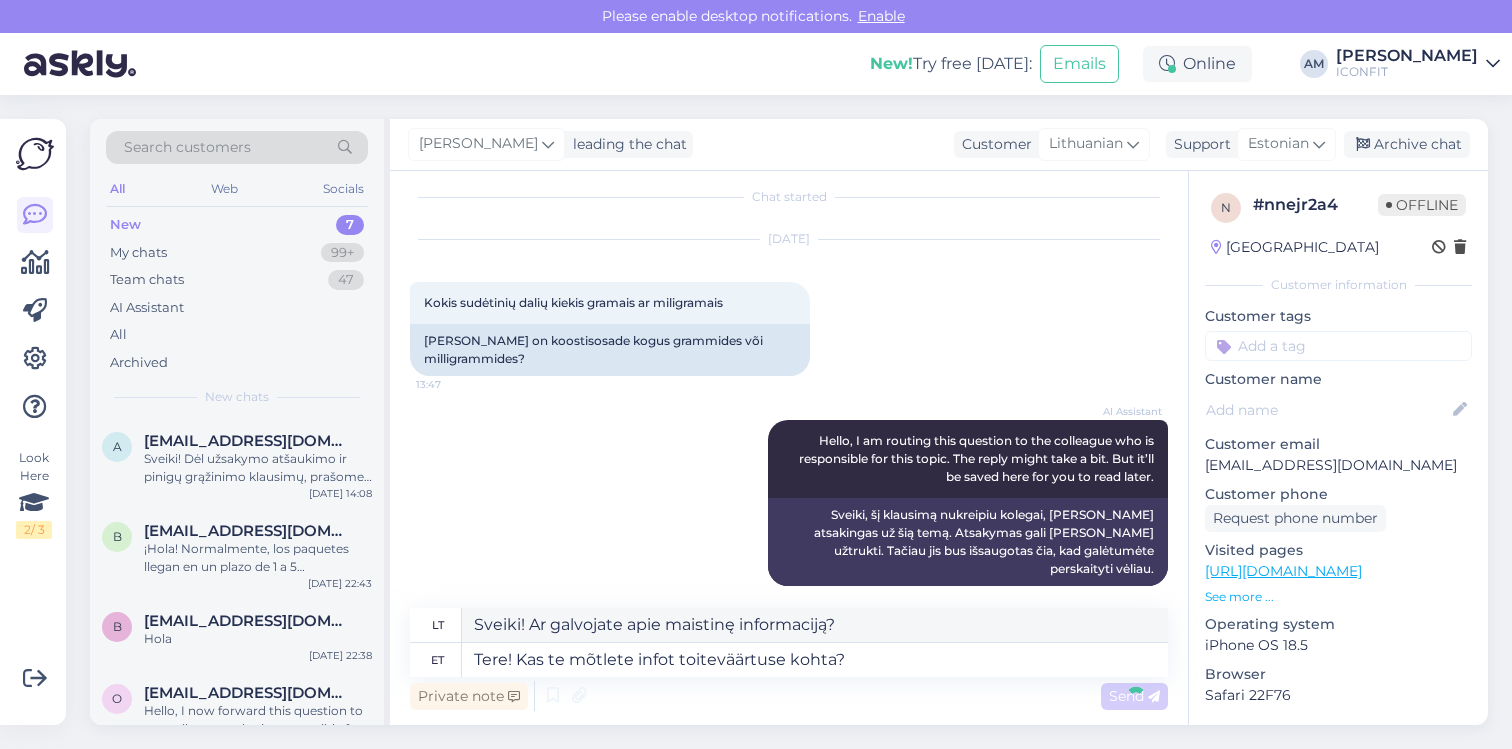 type 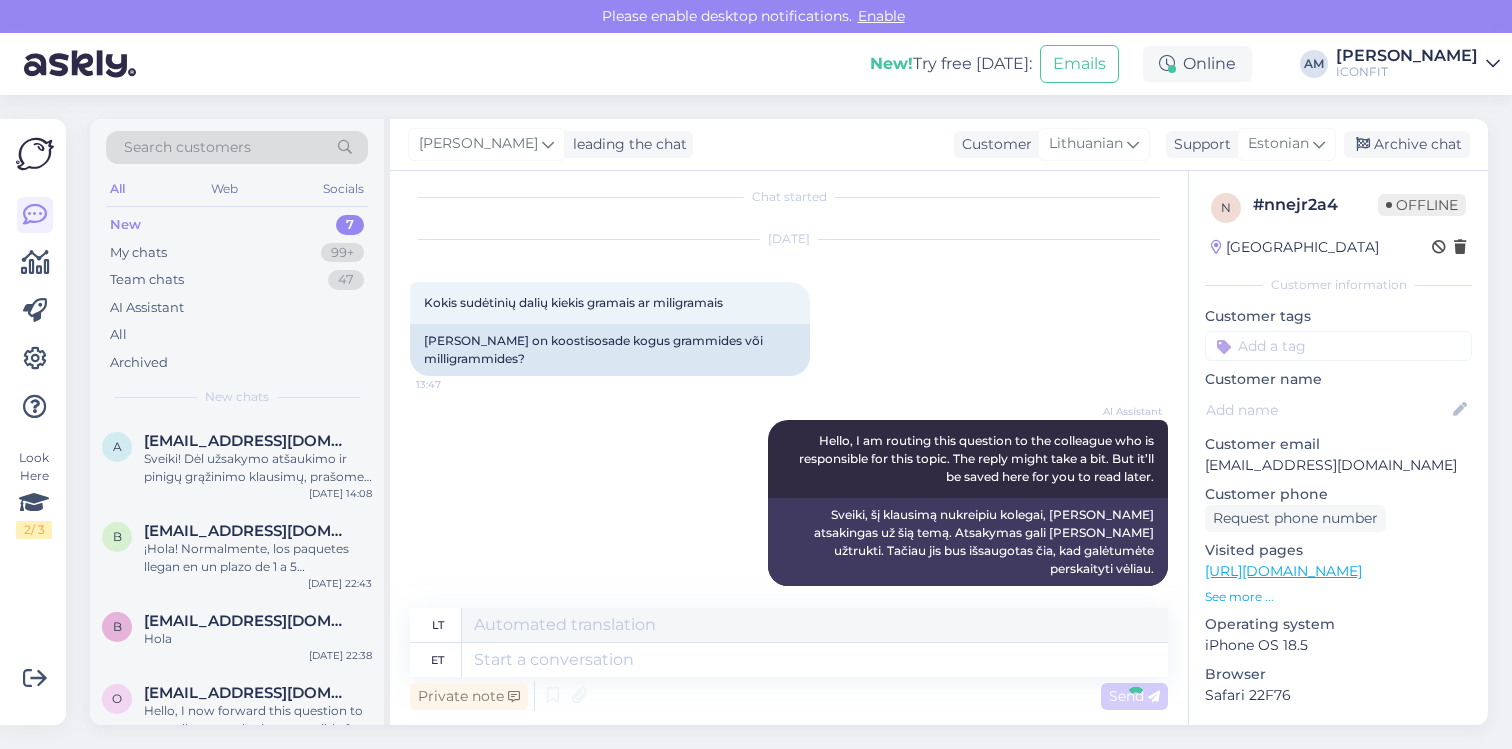 scroll, scrollTop: 177, scrollLeft: 0, axis: vertical 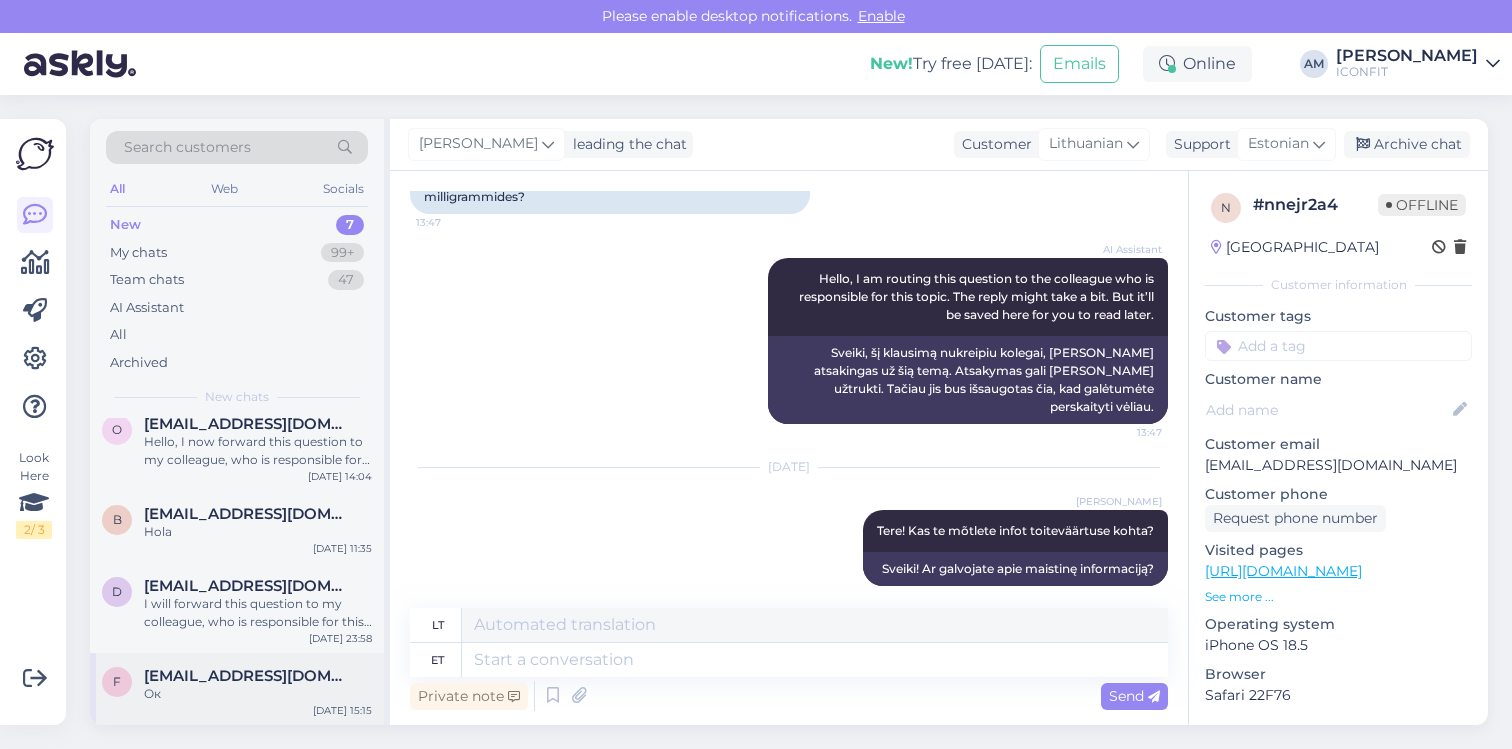 click on "[EMAIL_ADDRESS][DOMAIN_NAME]" at bounding box center (248, 676) 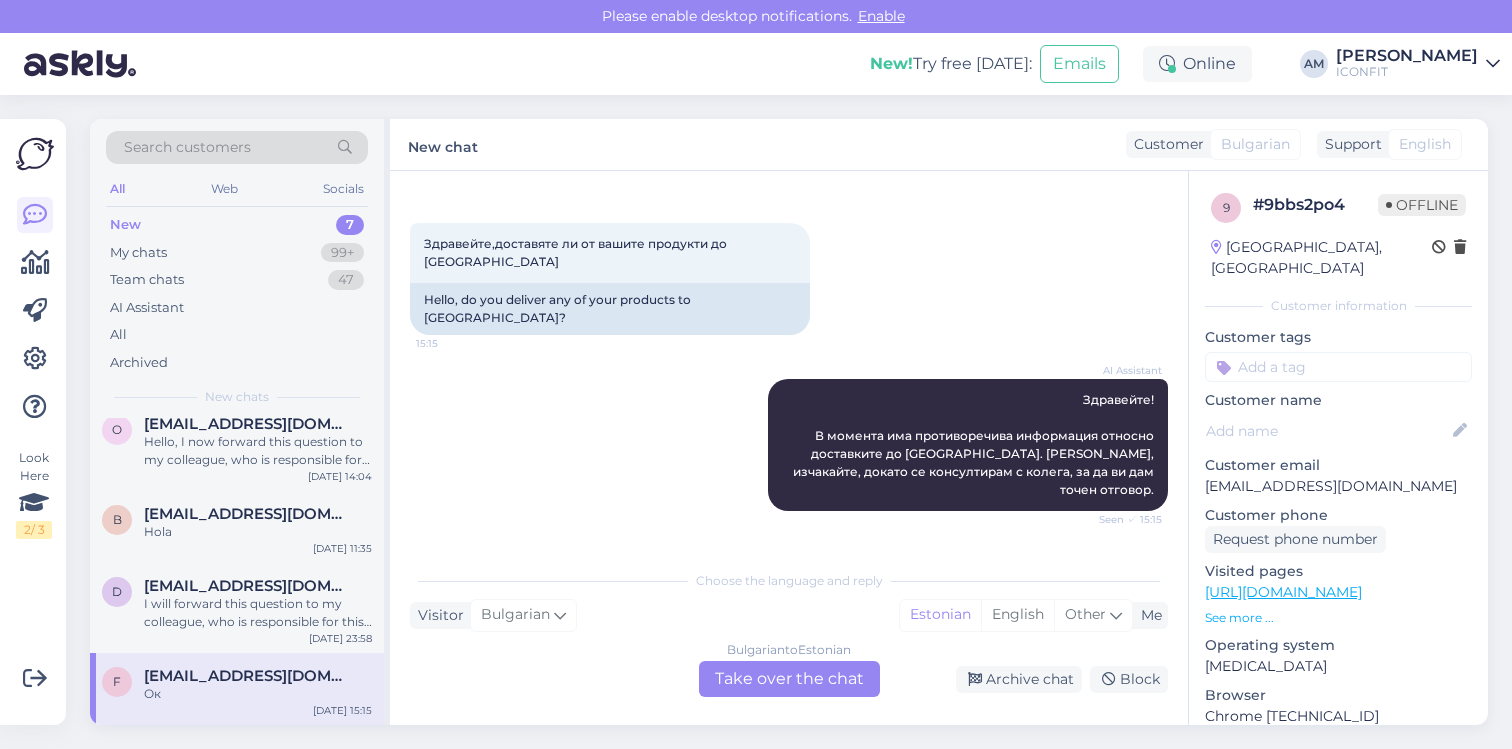 scroll, scrollTop: 131, scrollLeft: 0, axis: vertical 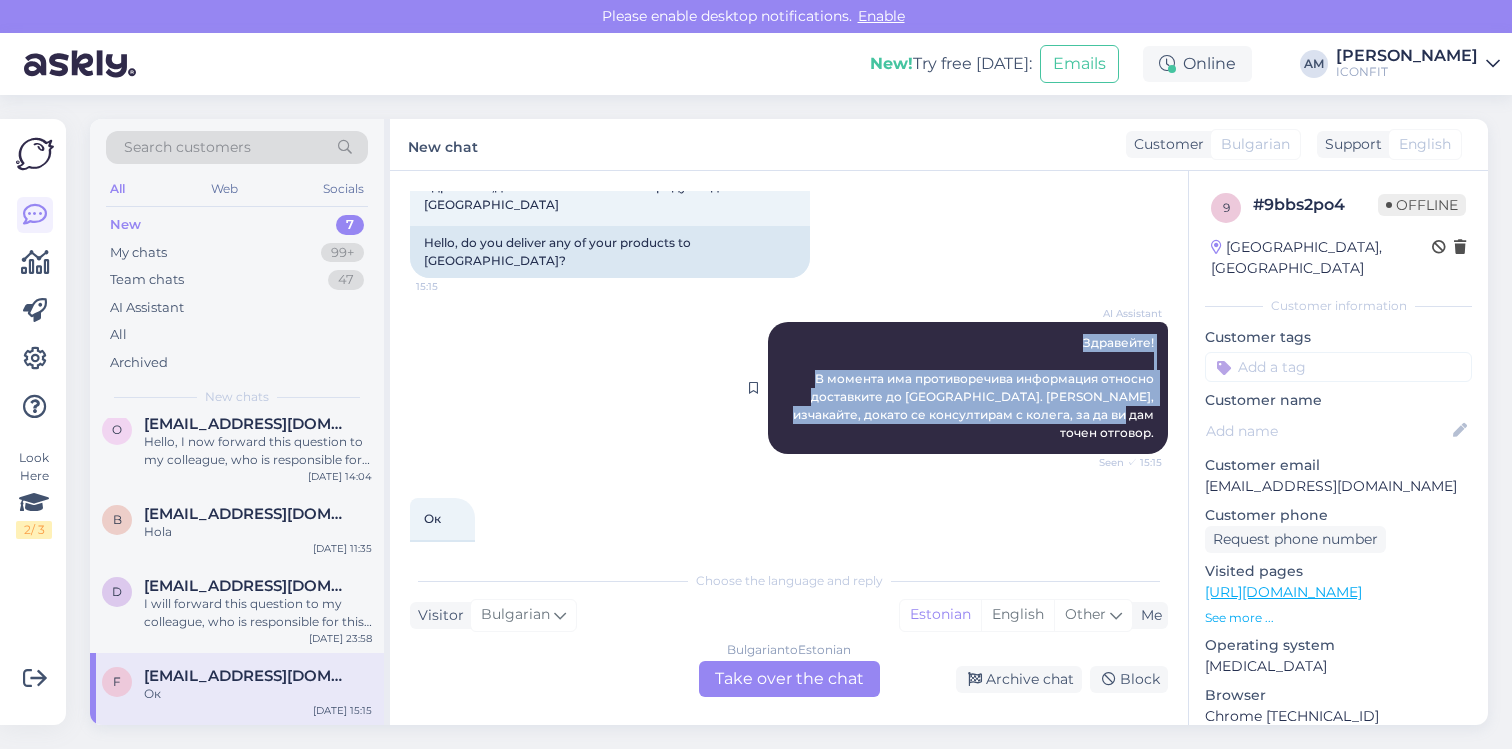 drag, startPoint x: 1062, startPoint y: 304, endPoint x: 1135, endPoint y: 386, distance: 109.786156 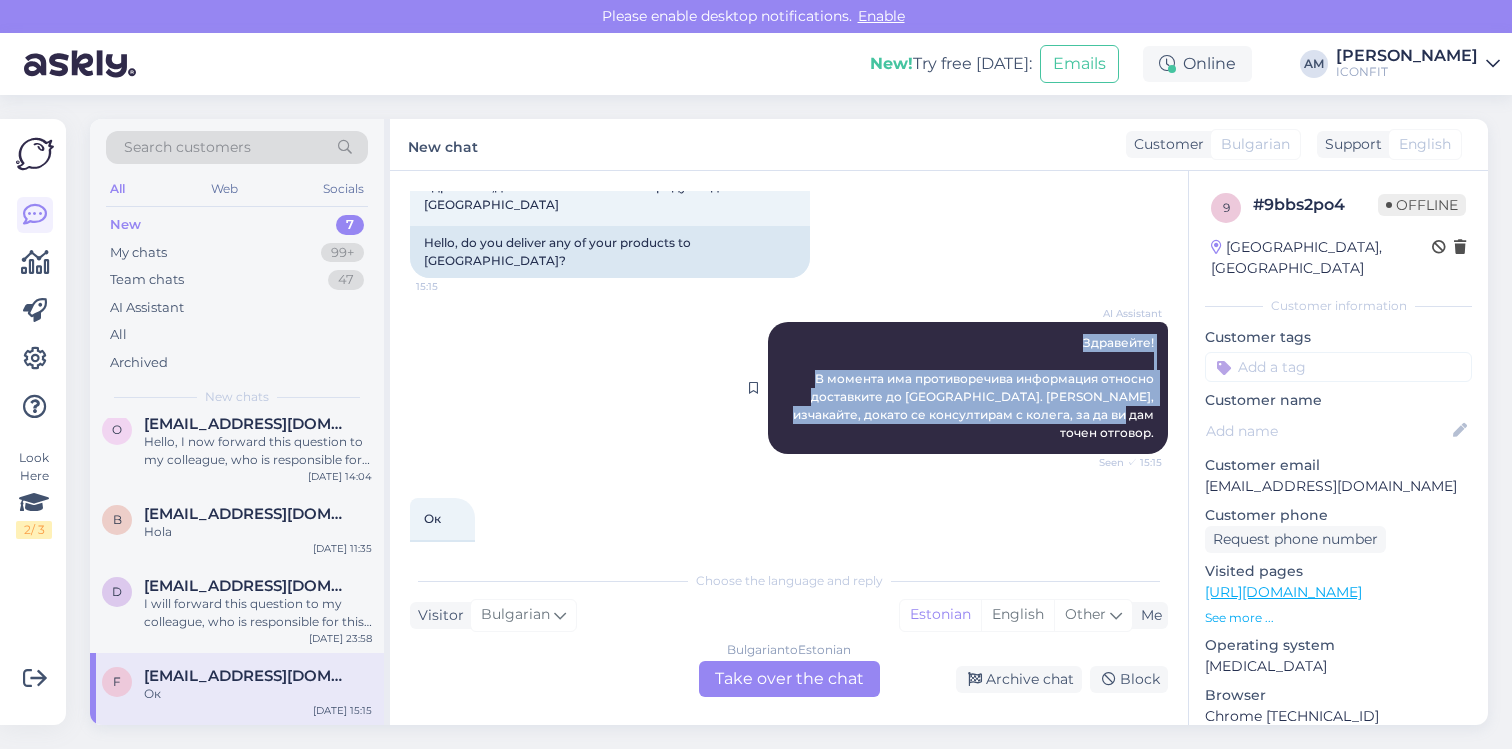 click on "AI Assistant Здравейте!
В момента има противоречива информация относно доставките до [GEOGRAPHIC_DATA]. [PERSON_NAME], изчакайте, докато се консултирам с колега, за да ви дам точен отговор. Seen ✓ 15:15" at bounding box center [968, 388] 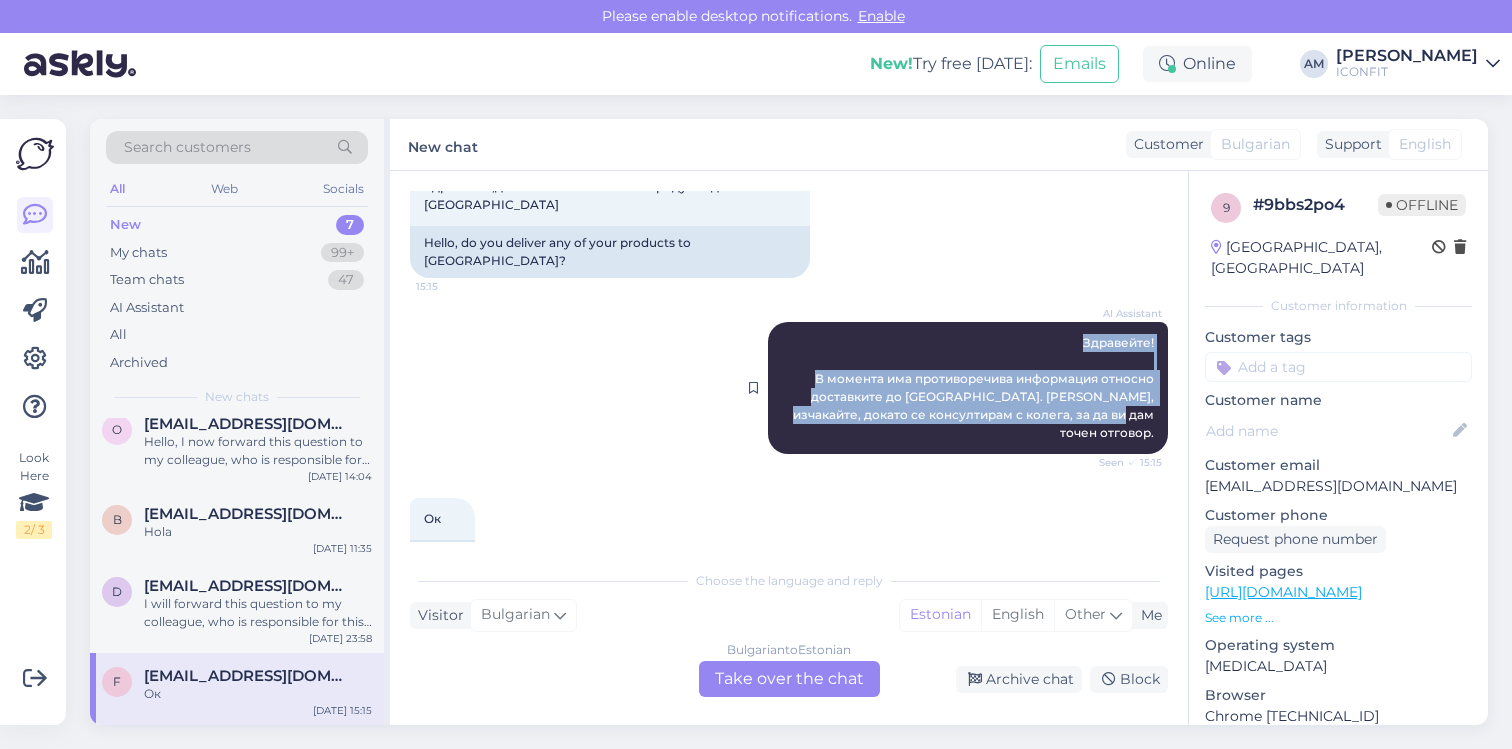 click on "AI Assistant Здравейте!
В момента има противоречива информация относно доставките до [GEOGRAPHIC_DATA]. [PERSON_NAME], изчакайте, докато се консултирам с колега, за да ви дам точен отговор. Seen ✓ 15:15" at bounding box center [968, 388] 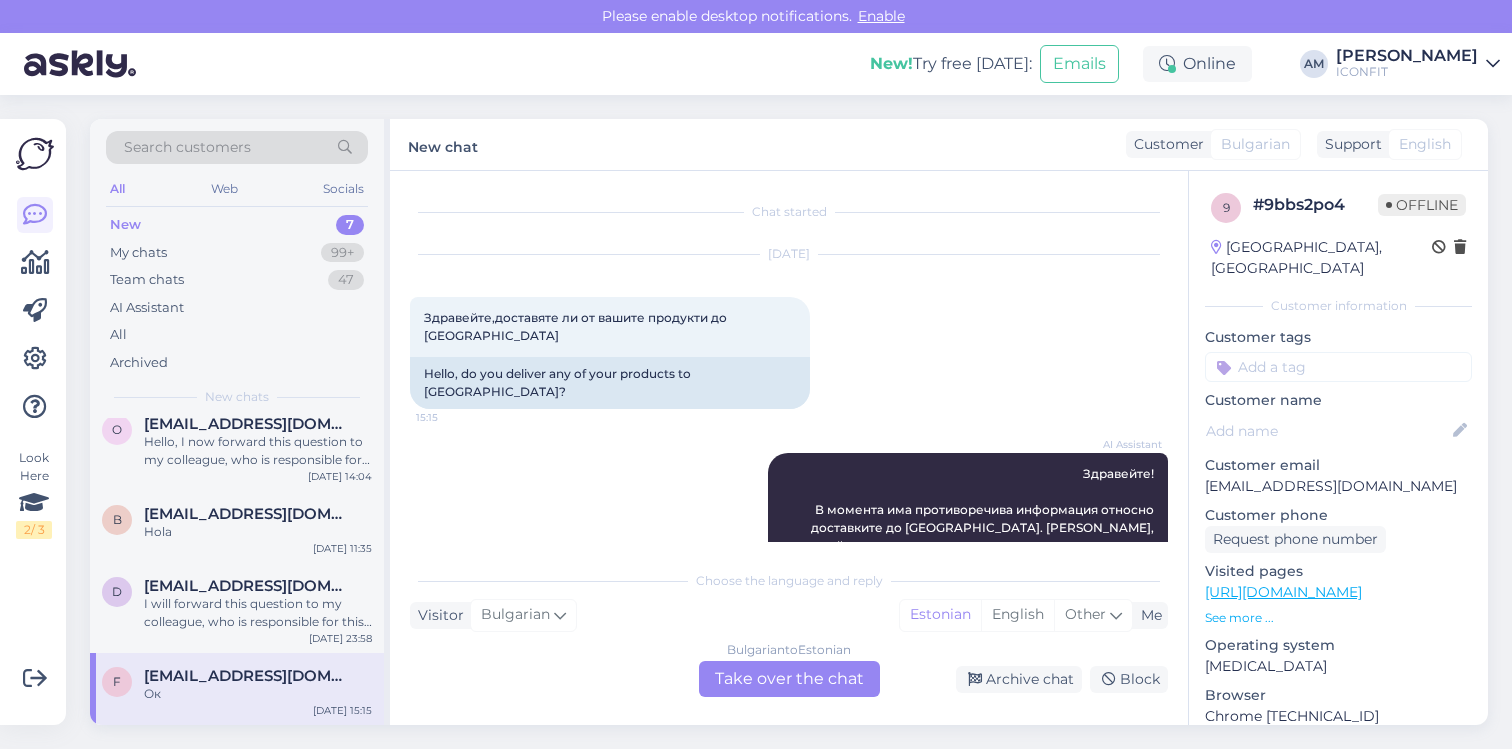 scroll, scrollTop: 131, scrollLeft: 0, axis: vertical 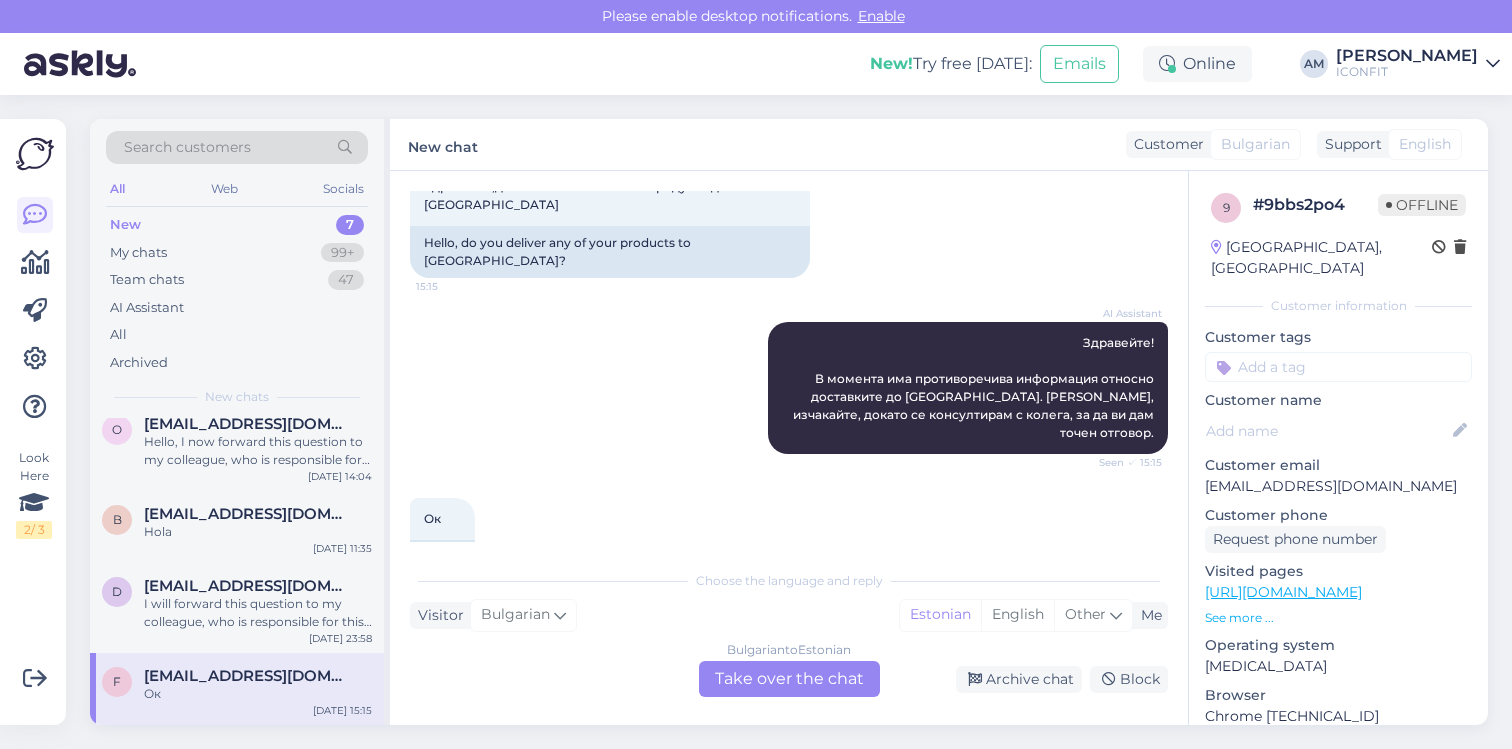 click on "Bulgarian  to  Estonian Take over the chat" at bounding box center [789, 679] 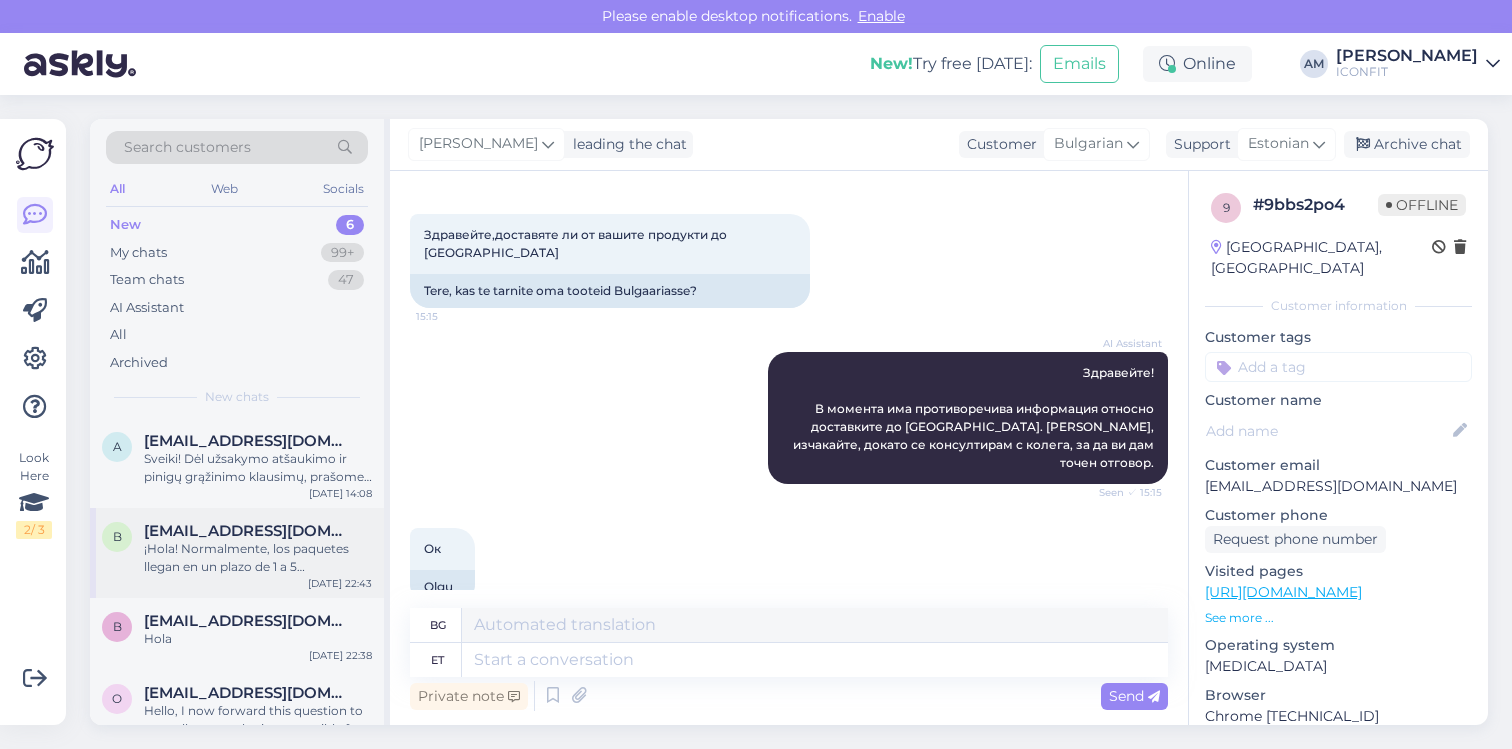 scroll, scrollTop: 197, scrollLeft: 0, axis: vertical 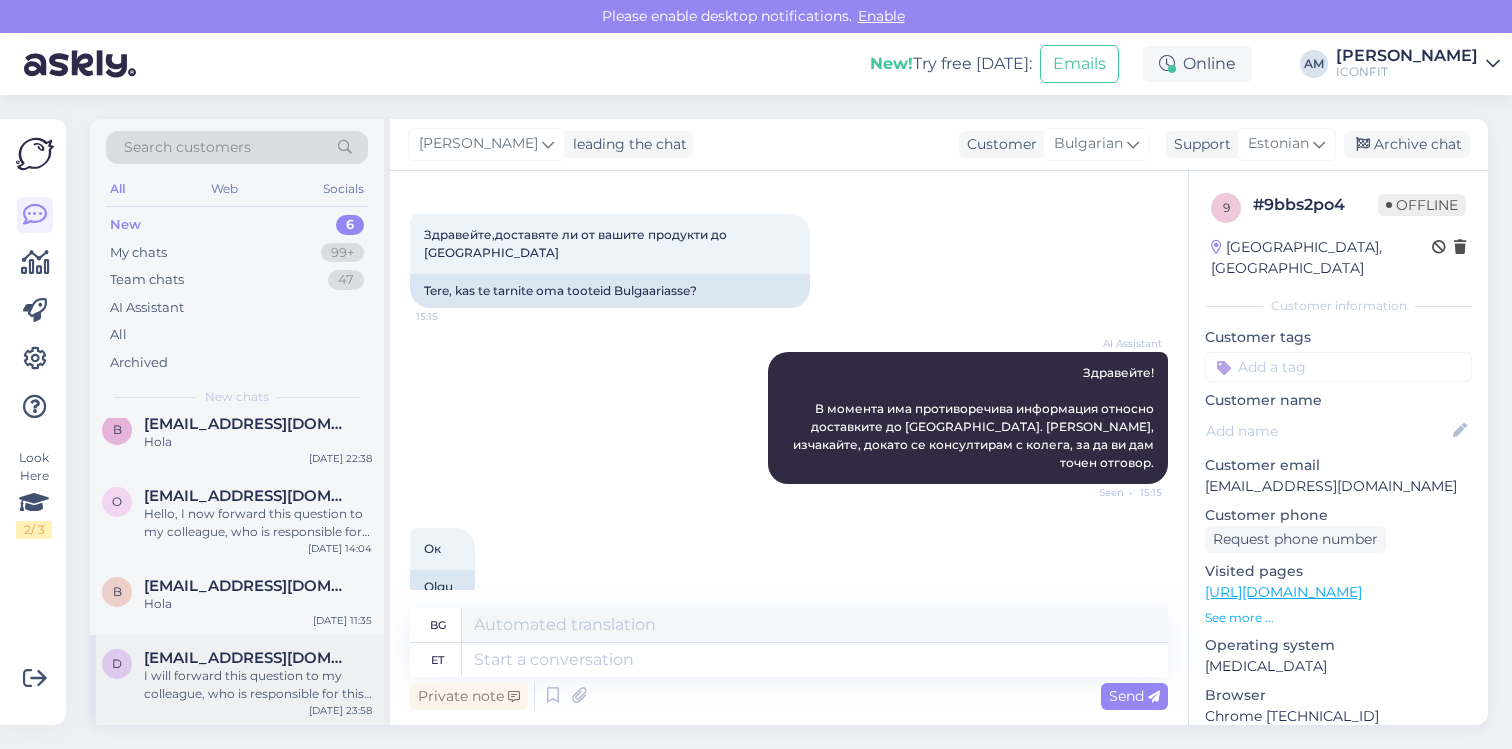click on "I will forward this question to my colleague, who is responsible for this. The reply will be here during our working hours." at bounding box center (258, 685) 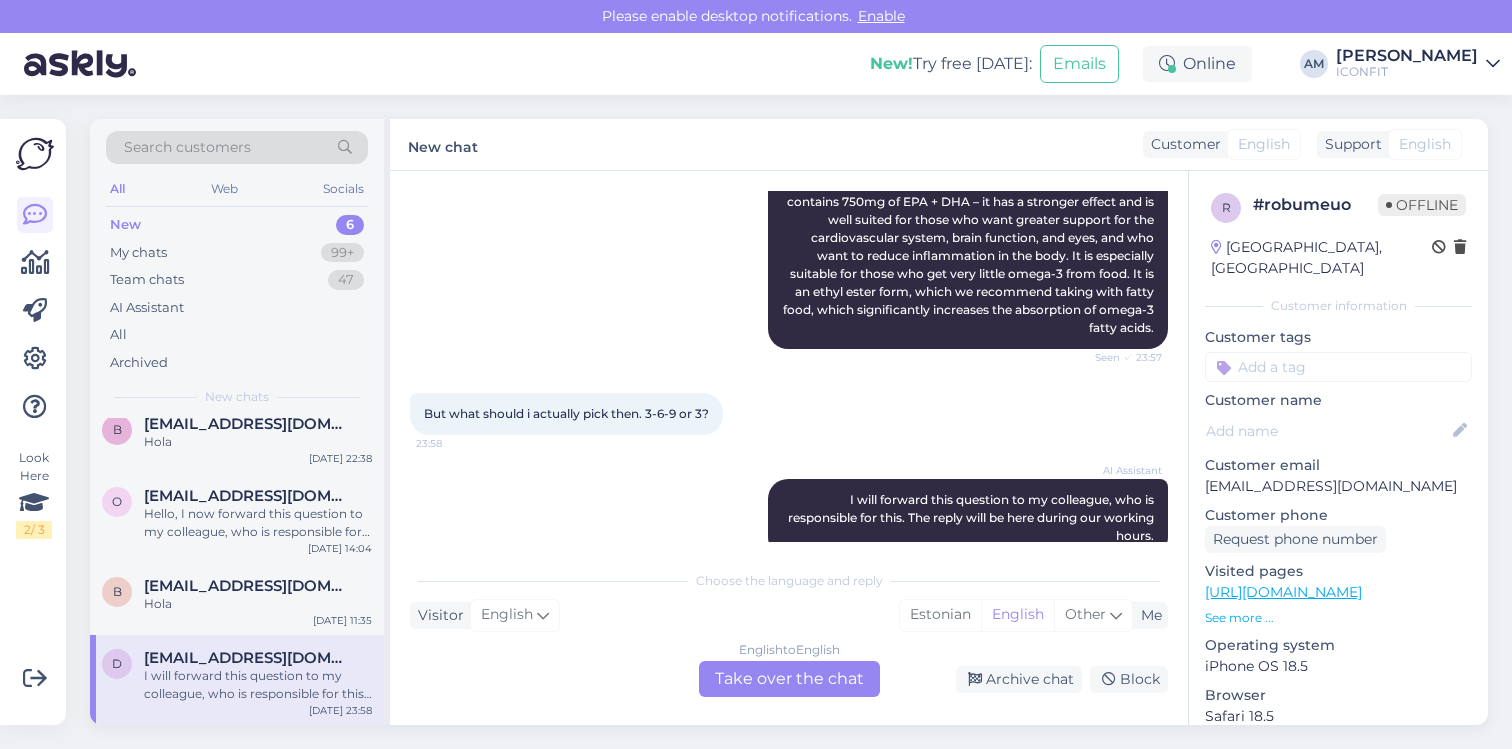 scroll, scrollTop: 383, scrollLeft: 0, axis: vertical 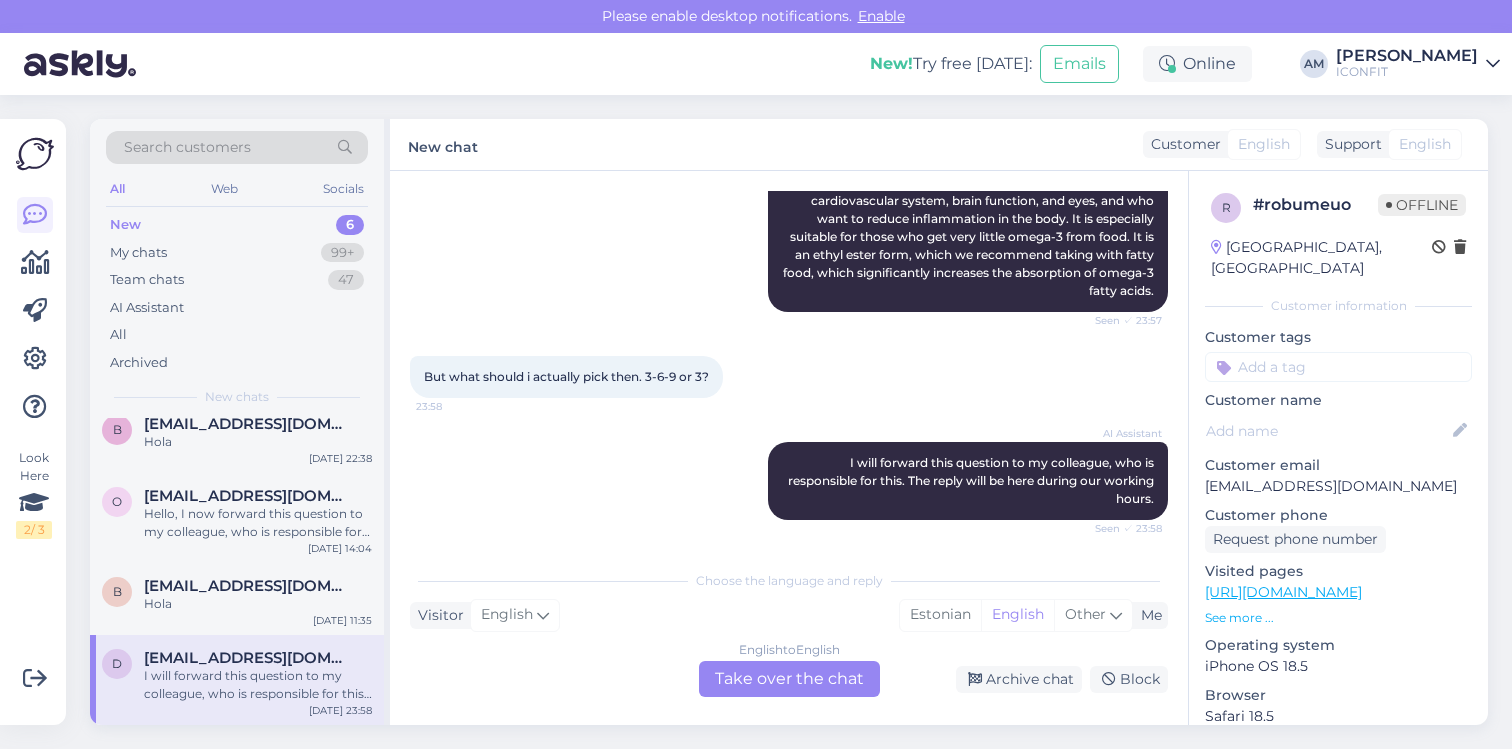 click on "English  to  English Take over the chat" at bounding box center [789, 679] 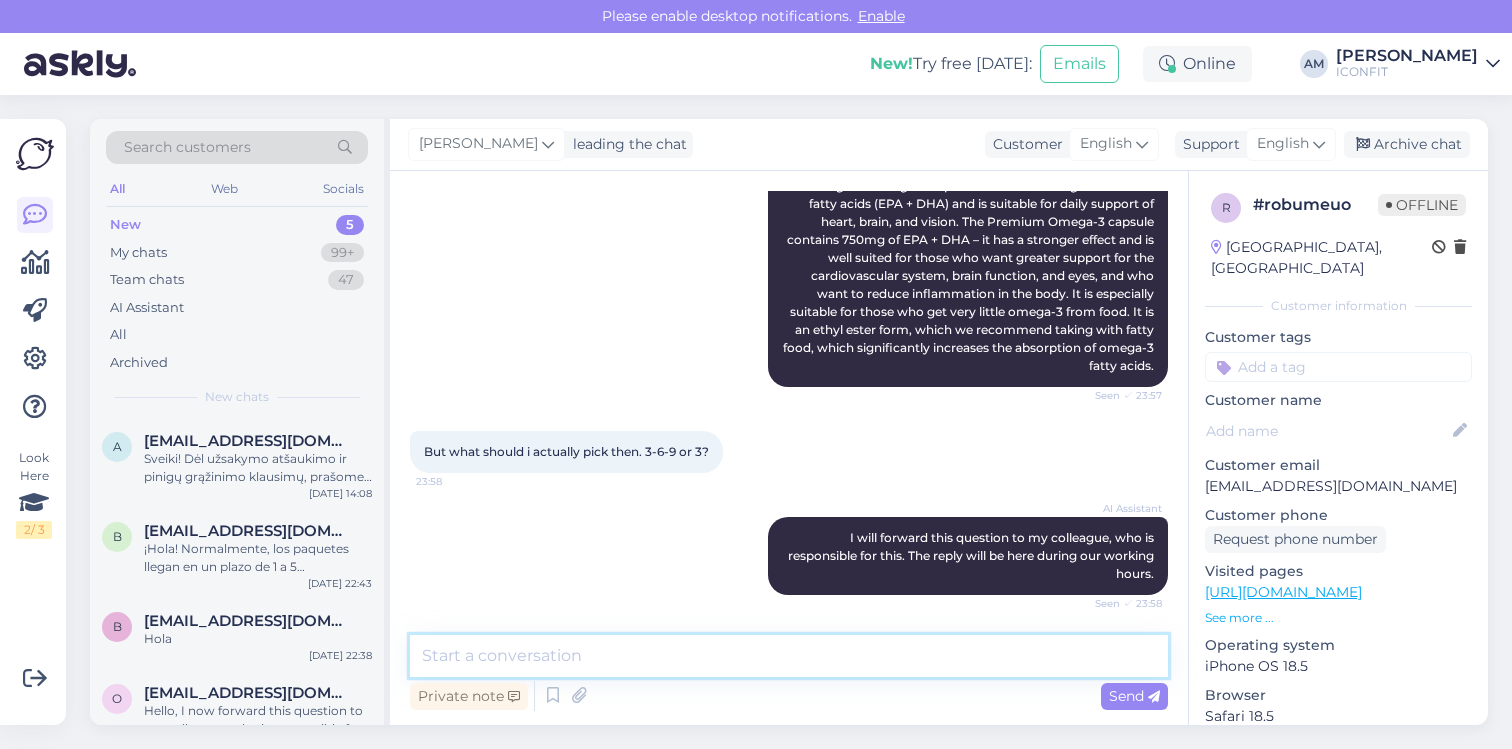 click at bounding box center [789, 656] 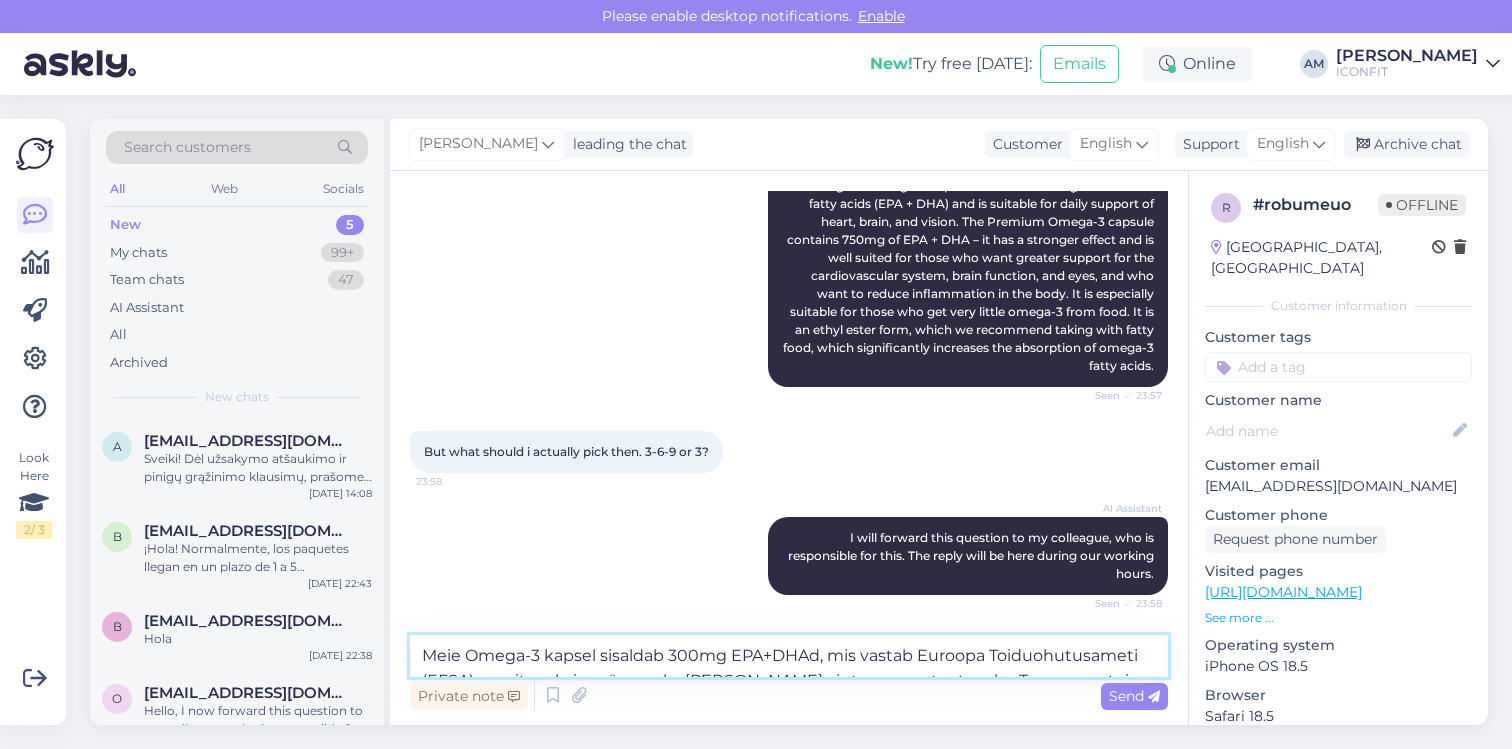 scroll, scrollTop: 382, scrollLeft: 0, axis: vertical 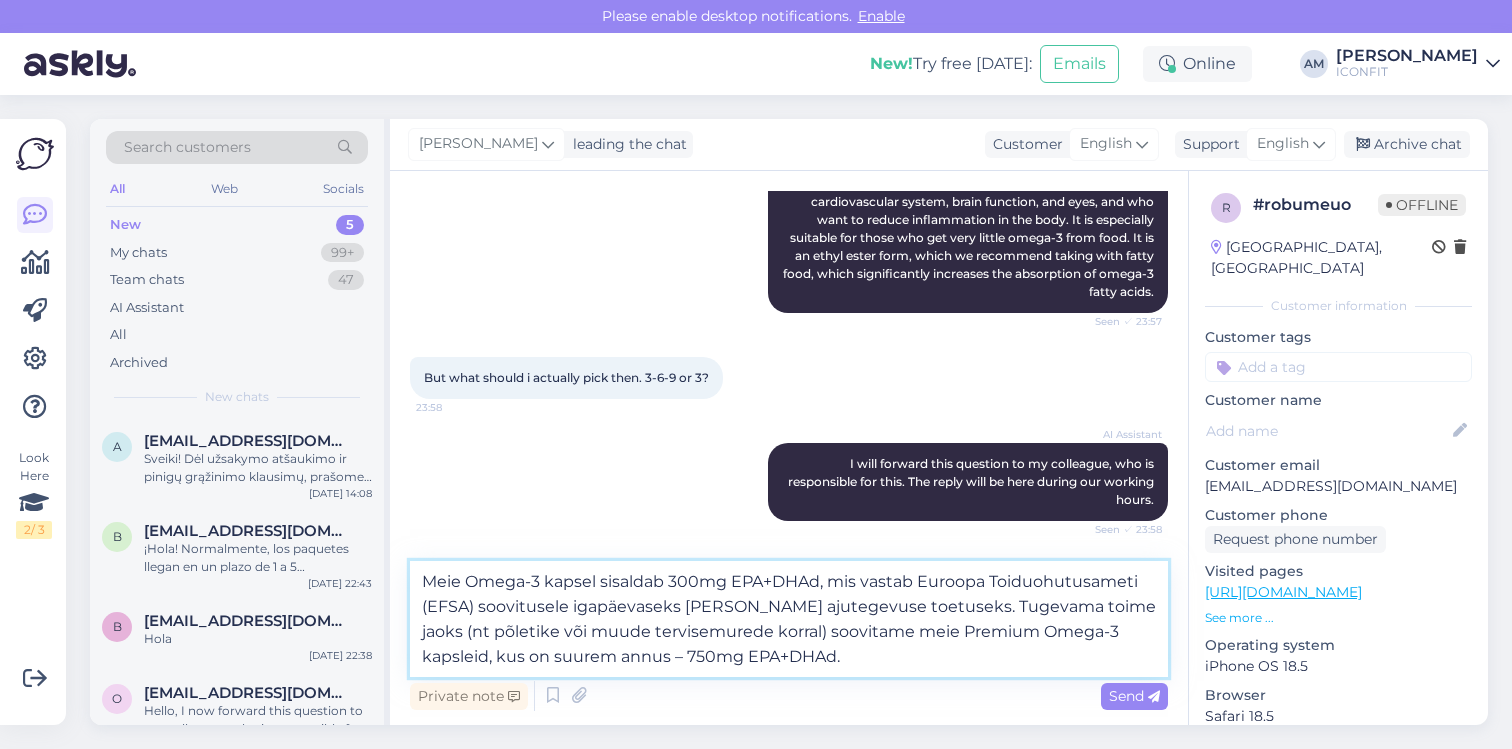 click on "Meie Omega-3 kapsel sisaldab 300mg EPA+DHAd, mis vastab Euroopa Toiduohutusameti (EFSA) soovitusele igapäevaseks [PERSON_NAME] ajutegevuse toetuseks. Tugevama toime jaoks (nt põletike või muude tervisemurede korral) soovitame meie Premium Omega-3 kapsleid, kus on suurem annus – 750mg EPA+DHAd." at bounding box center [789, 619] 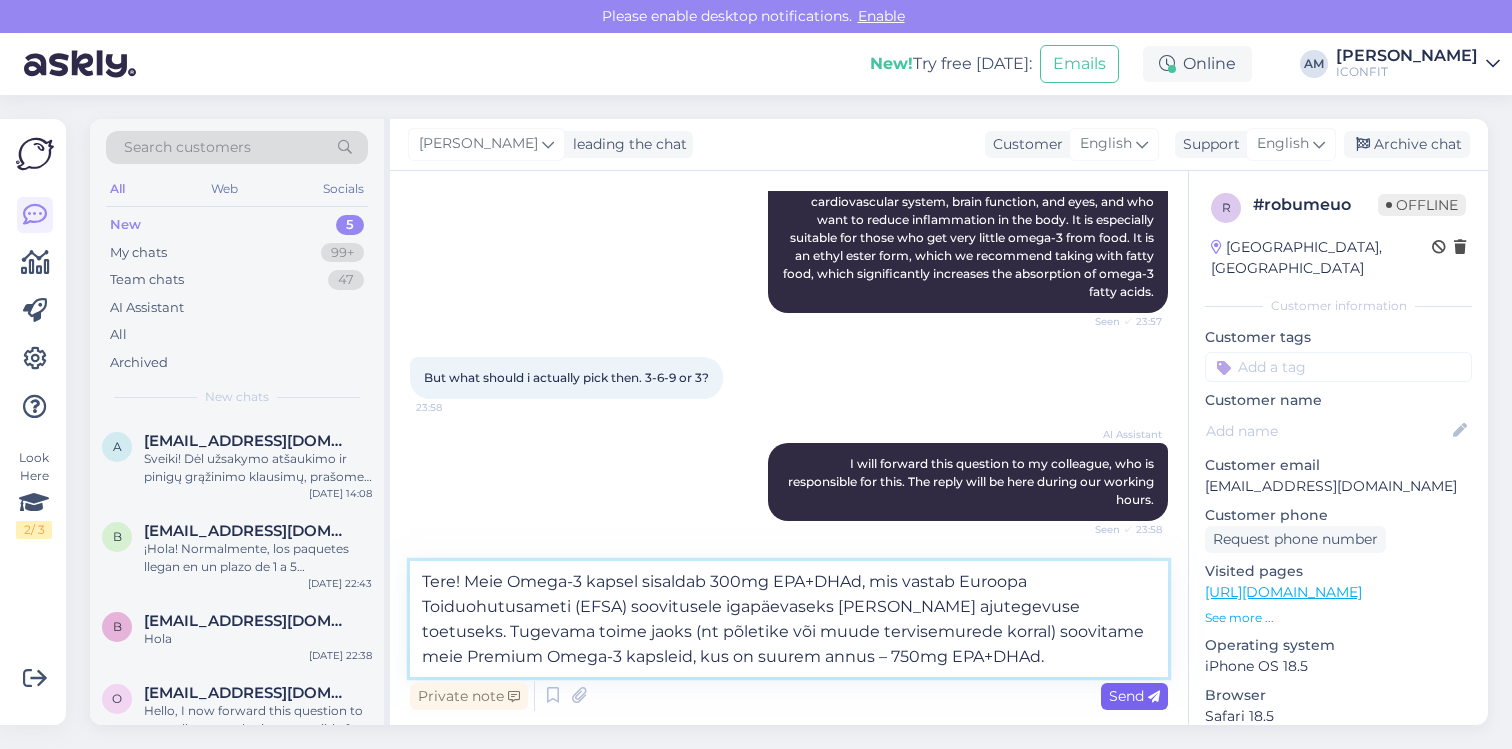 type on "Tere! Meie Omega-3 kapsel sisaldab 300mg EPA+DHAd, mis vastab Euroopa Toiduohutusameti (EFSA) soovitusele igapäevaseks [PERSON_NAME] ajutegevuse toetuseks. Tugevama toime jaoks (nt põletike või muude tervisemurede korral) soovitame meie Premium Omega-3 kapsleid, kus on suurem annus – 750mg EPA+DHAd." 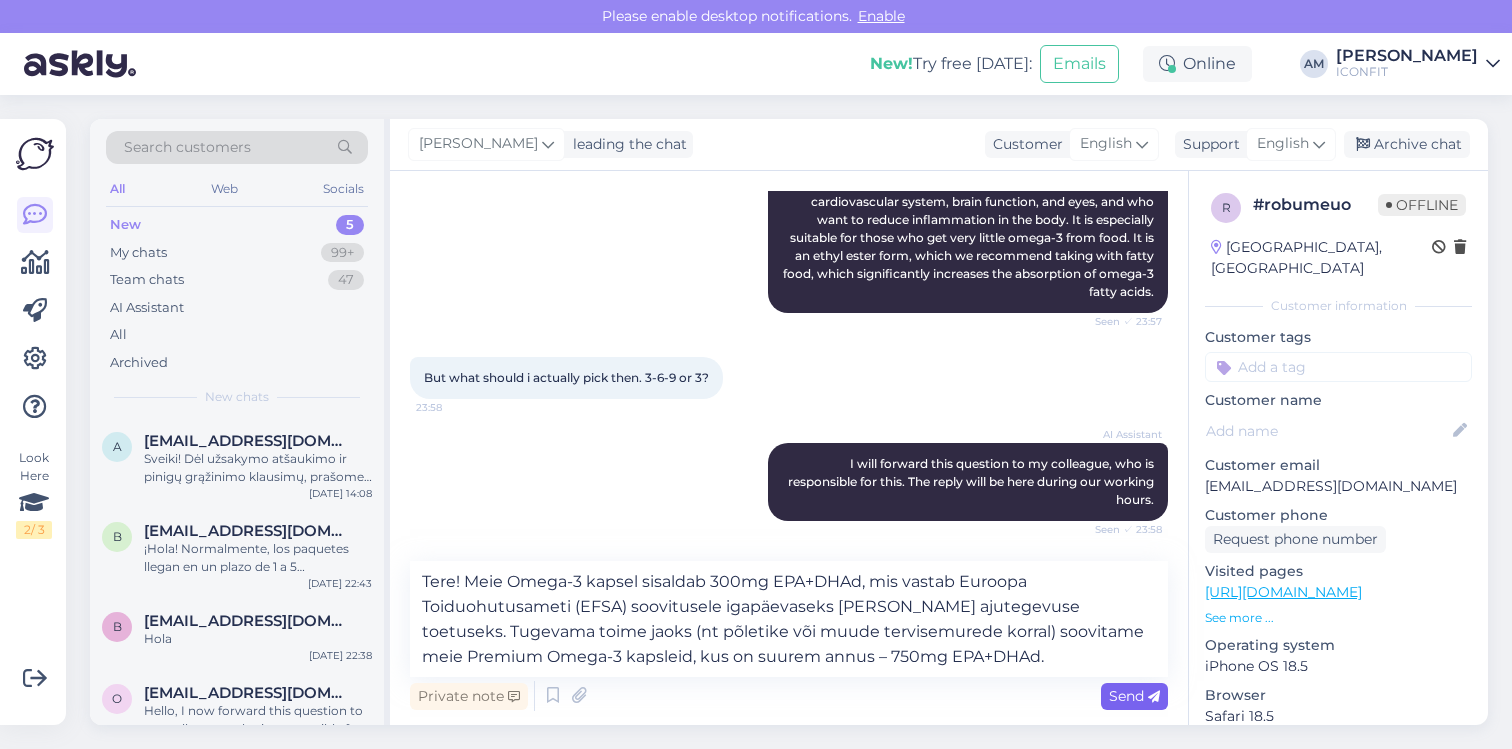 click on "Send" at bounding box center (1134, 696) 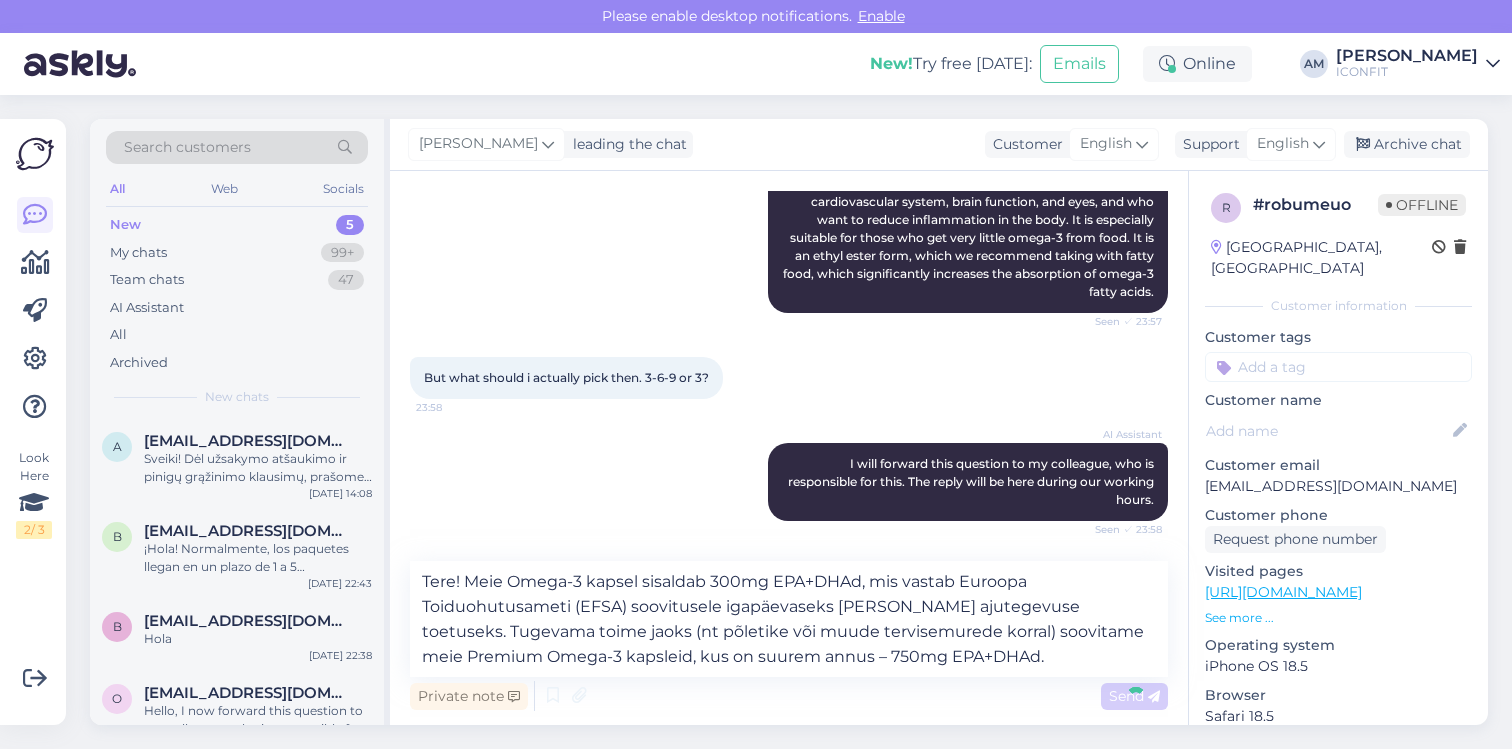 type 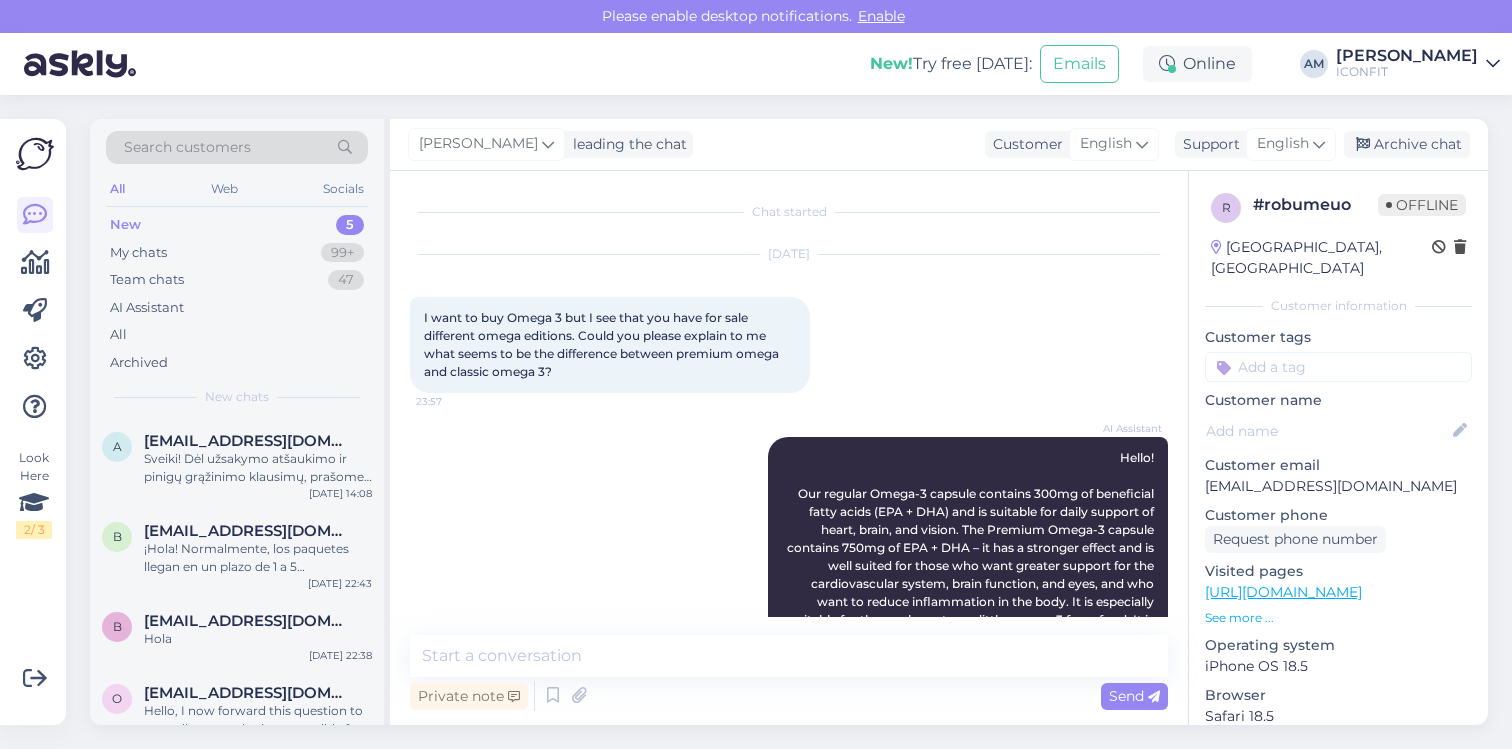 scroll, scrollTop: 526, scrollLeft: 0, axis: vertical 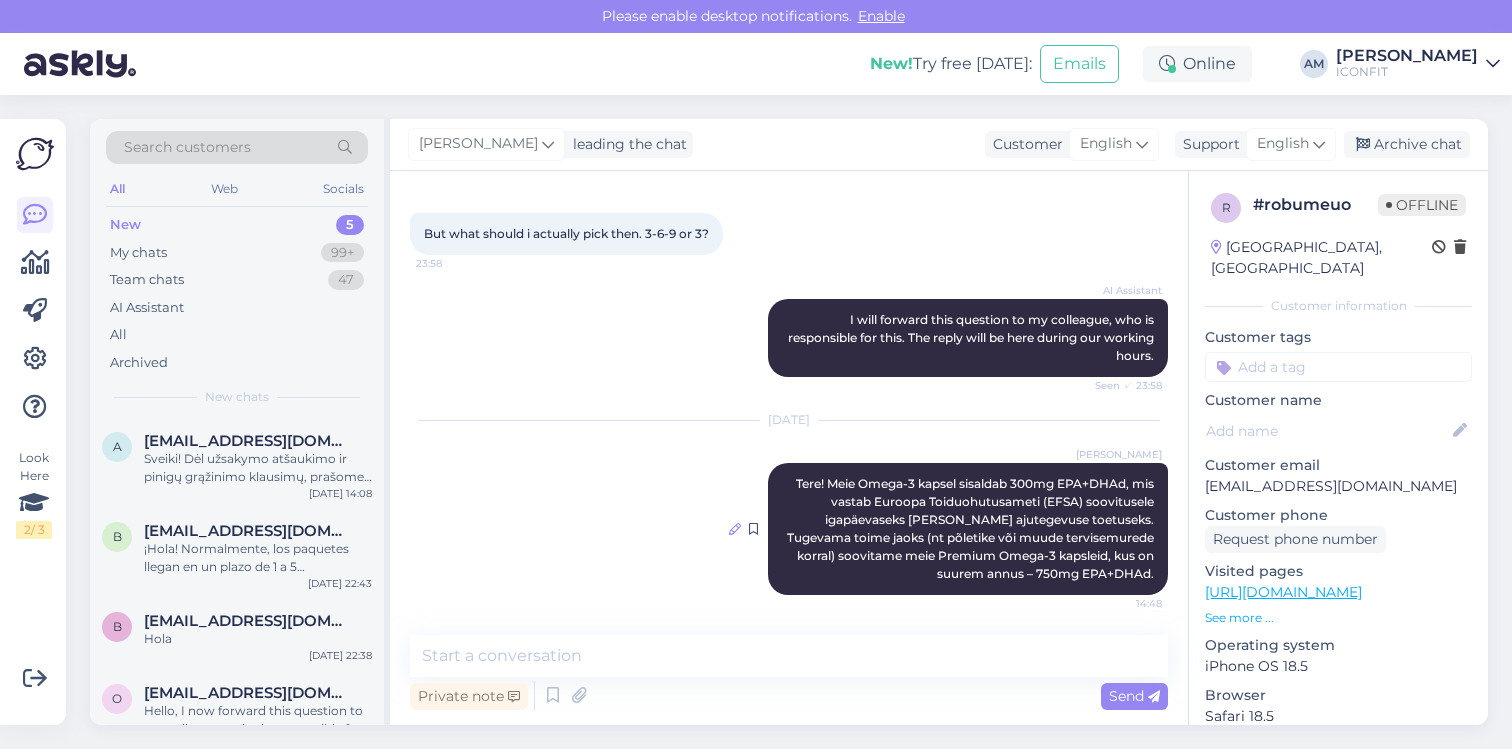 click at bounding box center [735, 529] 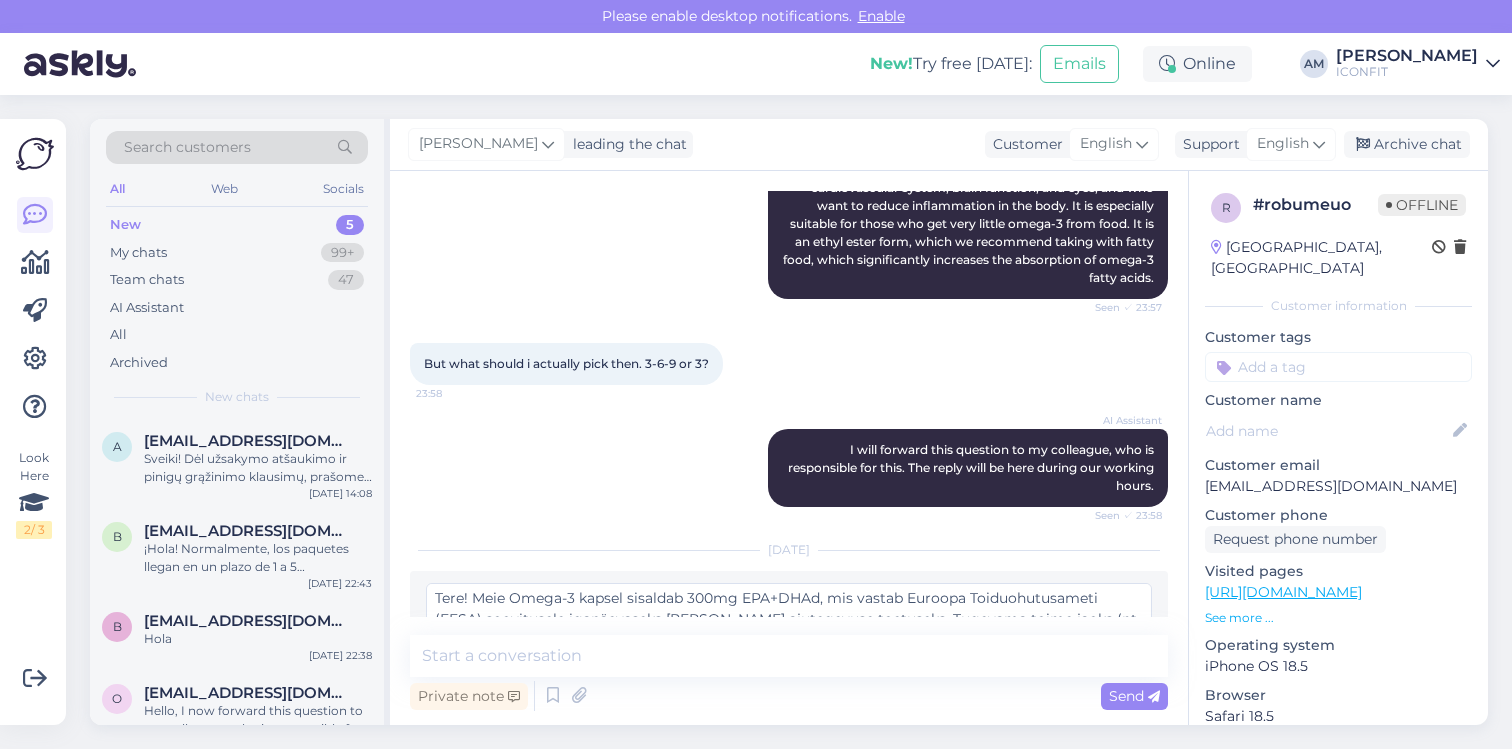 scroll, scrollTop: 461, scrollLeft: 0, axis: vertical 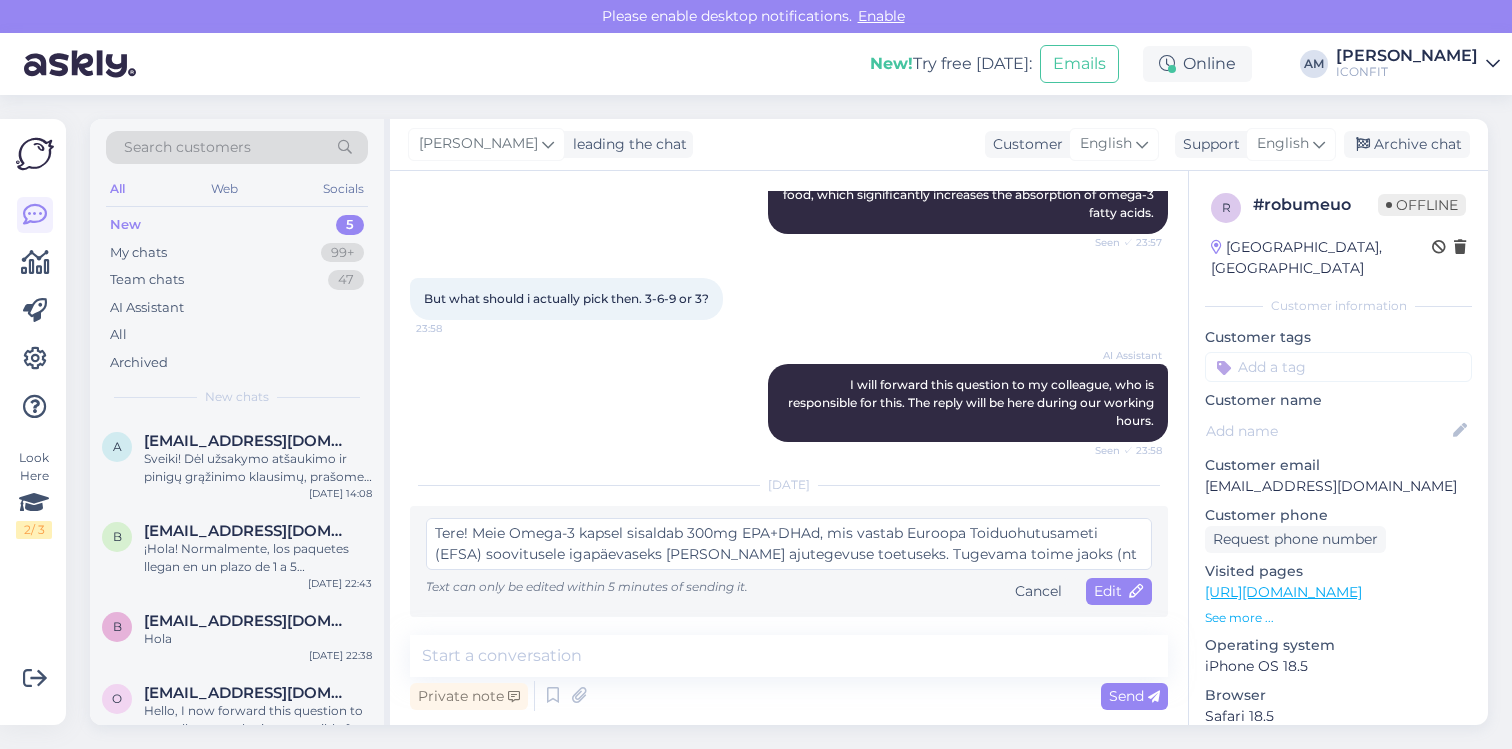 click on "Tere! Meie Omega-3 kapsel sisaldab 300mg EPA+DHAd, mis vastab Euroopa Toiduohutusameti (EFSA) soovitusele igapäevaseks [PERSON_NAME] ajutegevuse toetuseks. Tugevama toime jaoks (nt põletike või muude tervisemurede korral) soovitame meie Premium Omega-3 kapsleid, kus on suurem annus – 750mg EPA+DHAd. Text can only be edited within 5 minutes of sending it. Cancel Edit" at bounding box center [789, 561] 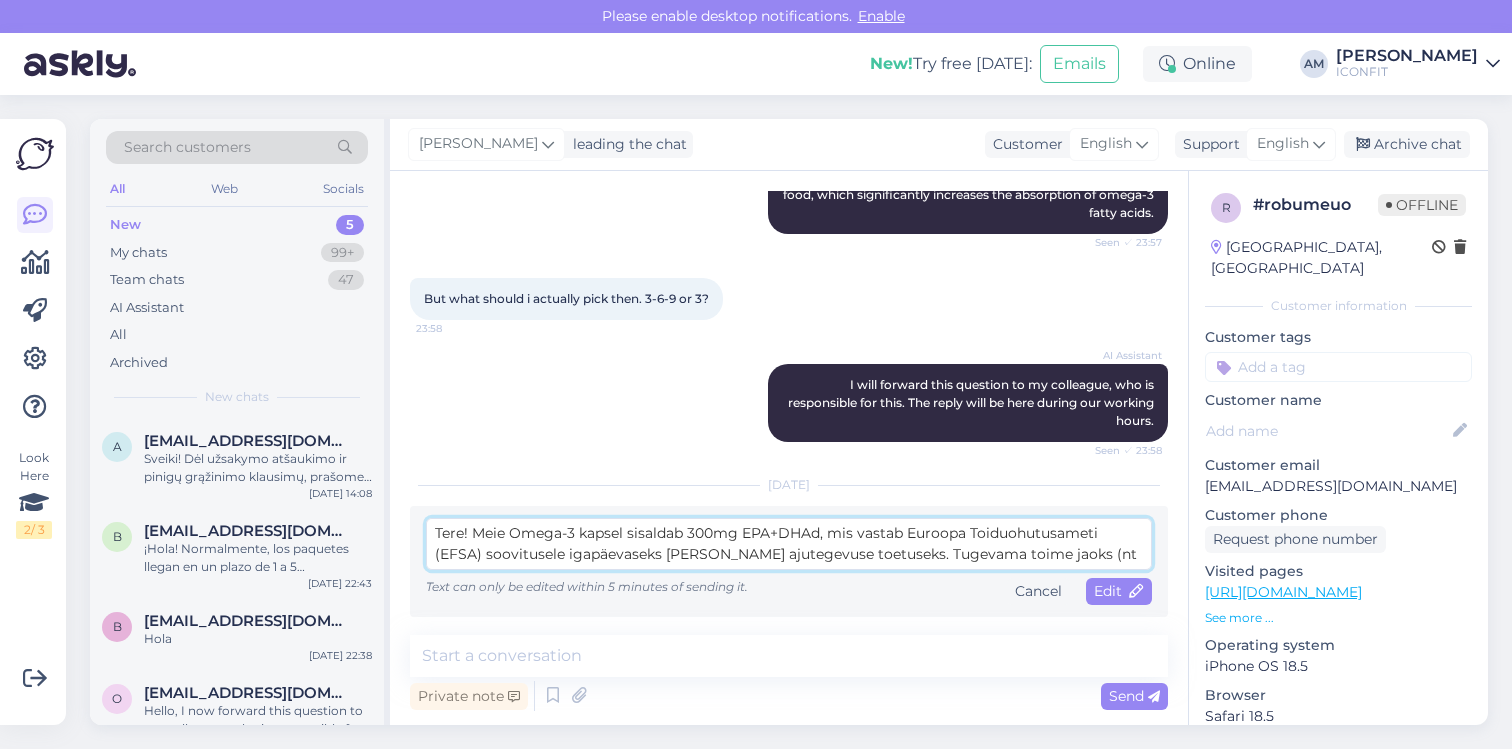 scroll, scrollTop: 42, scrollLeft: 0, axis: vertical 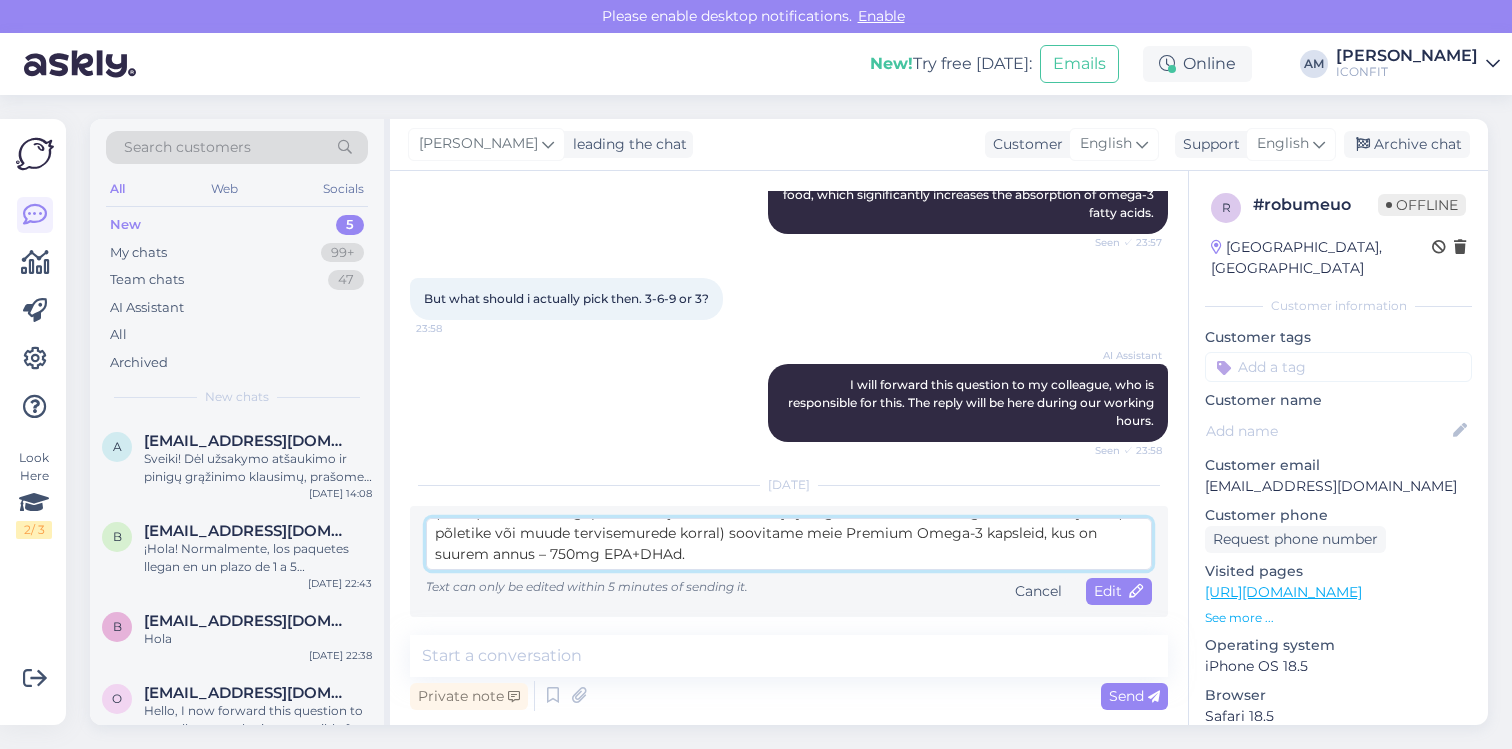drag, startPoint x: 434, startPoint y: 535, endPoint x: 815, endPoint y: 638, distance: 394.6771 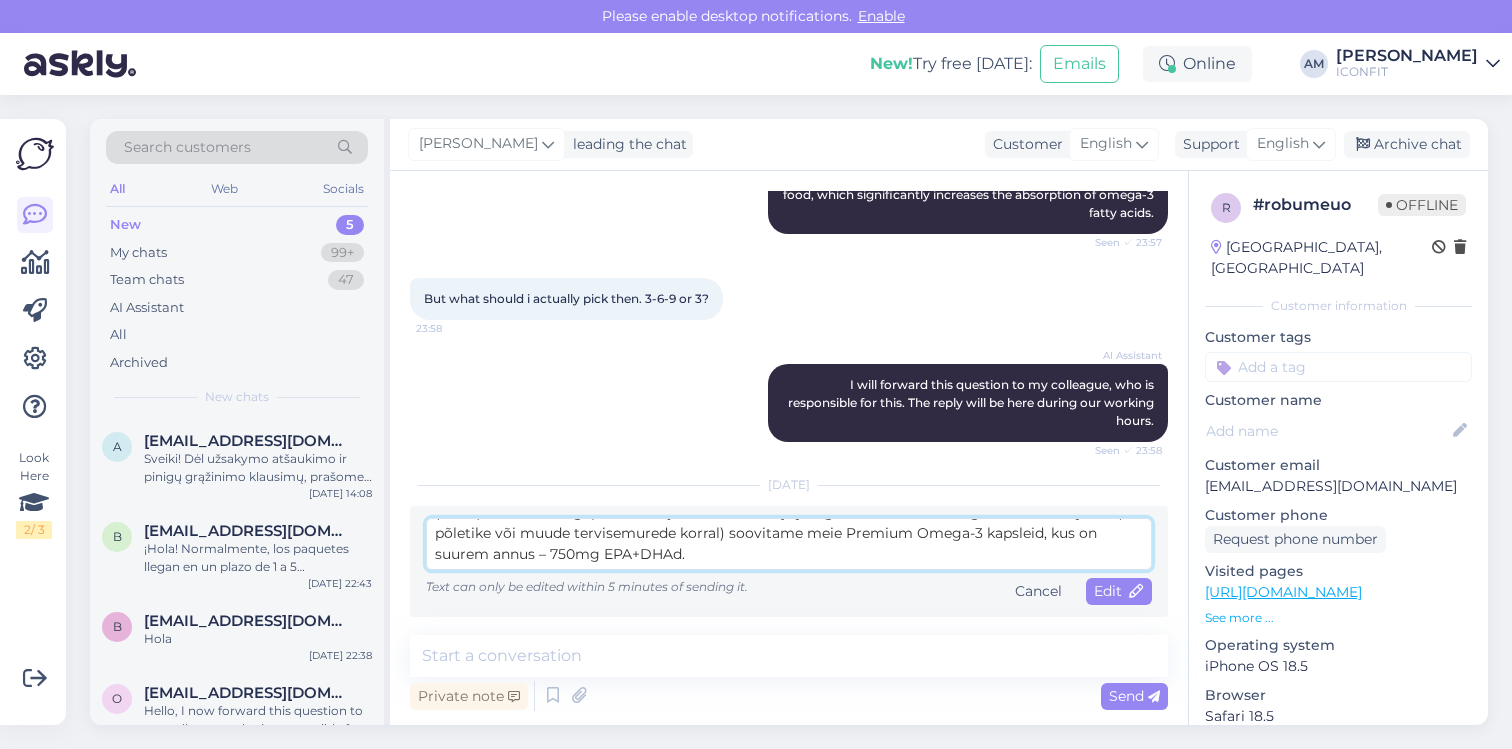 paste on "Our Omega-3 capsules contain 300 mg of EPA+DHA, which meets the European Food Safety Authority (EFSA) recommendation for daily support of heart and brain function.
For a stronger effect – such as for inflammation or other health concerns – we recommend our Premium Omega-3 capsules, which provide a higher dose of 750 mg of EPA+DHA." 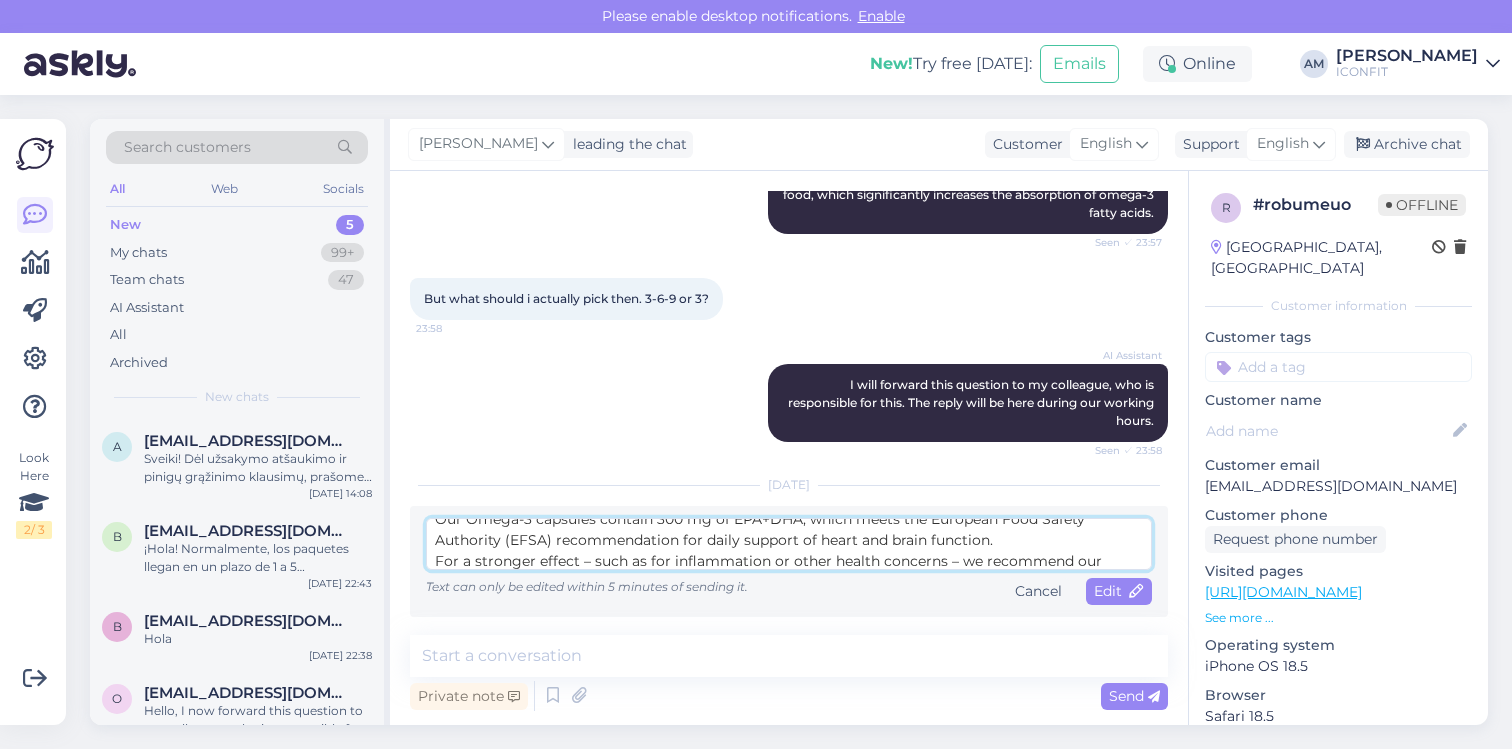 scroll, scrollTop: 0, scrollLeft: 0, axis: both 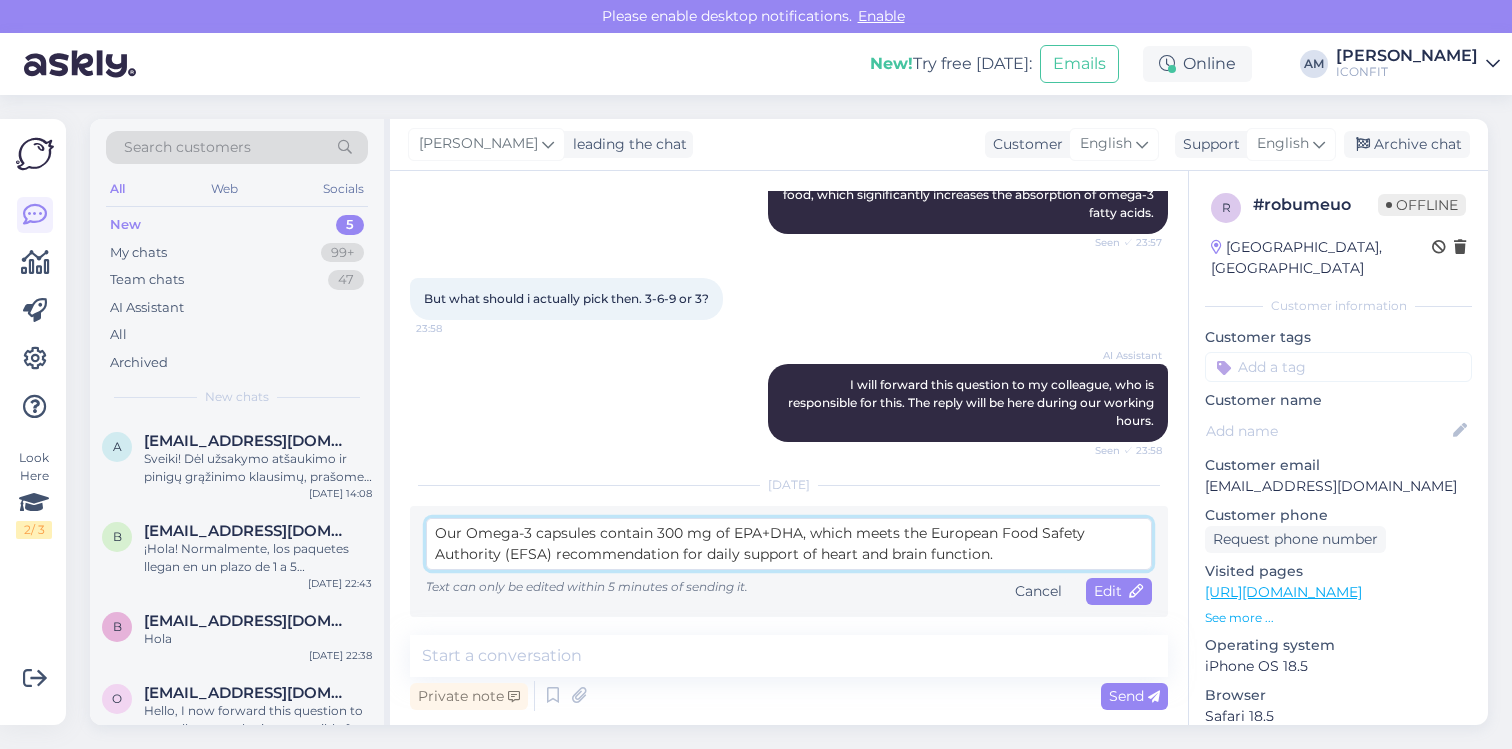 click on "Our Omega-3 capsules contain 300 mg of EPA+DHA, which meets the European Food Safety Authority (EFSA) recommendation for daily support of heart and brain function.
For a stronger effect – such as for inflammation or other health concerns – we recommend our Premium Omega-3 capsules, which provide a higher dose of 750 mg of EPA+DHA." at bounding box center (789, 544) 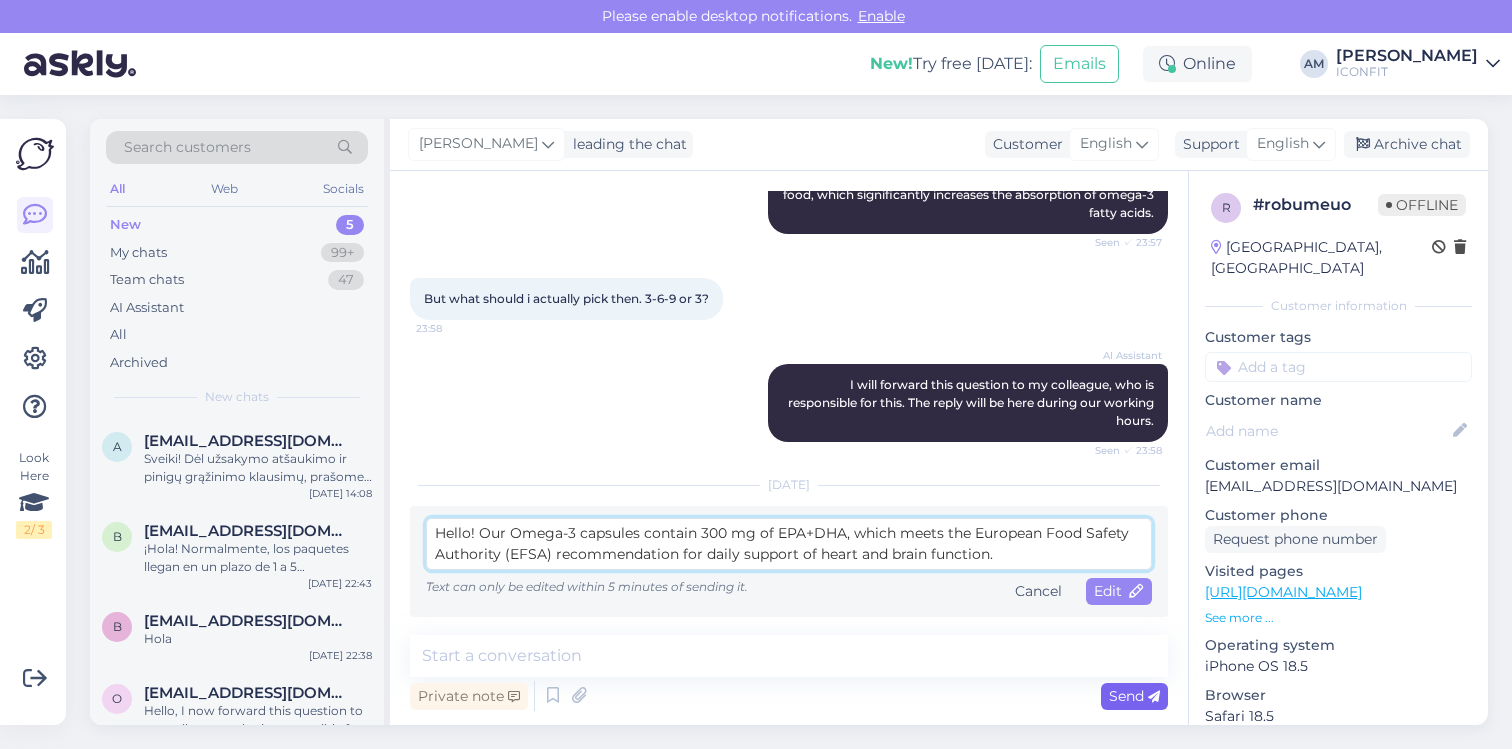 type on "Hello! Our Omega-3 capsules contain 300 mg of EPA+DHA, which meets the European Food Safety Authority (EFSA) recommendation for daily support of heart and brain function.
For a stronger effect – such as for inflammation or other health concerns – we recommend our Premium Omega-3 capsules, which provide a higher dose of 750 mg of EPA+DHA." 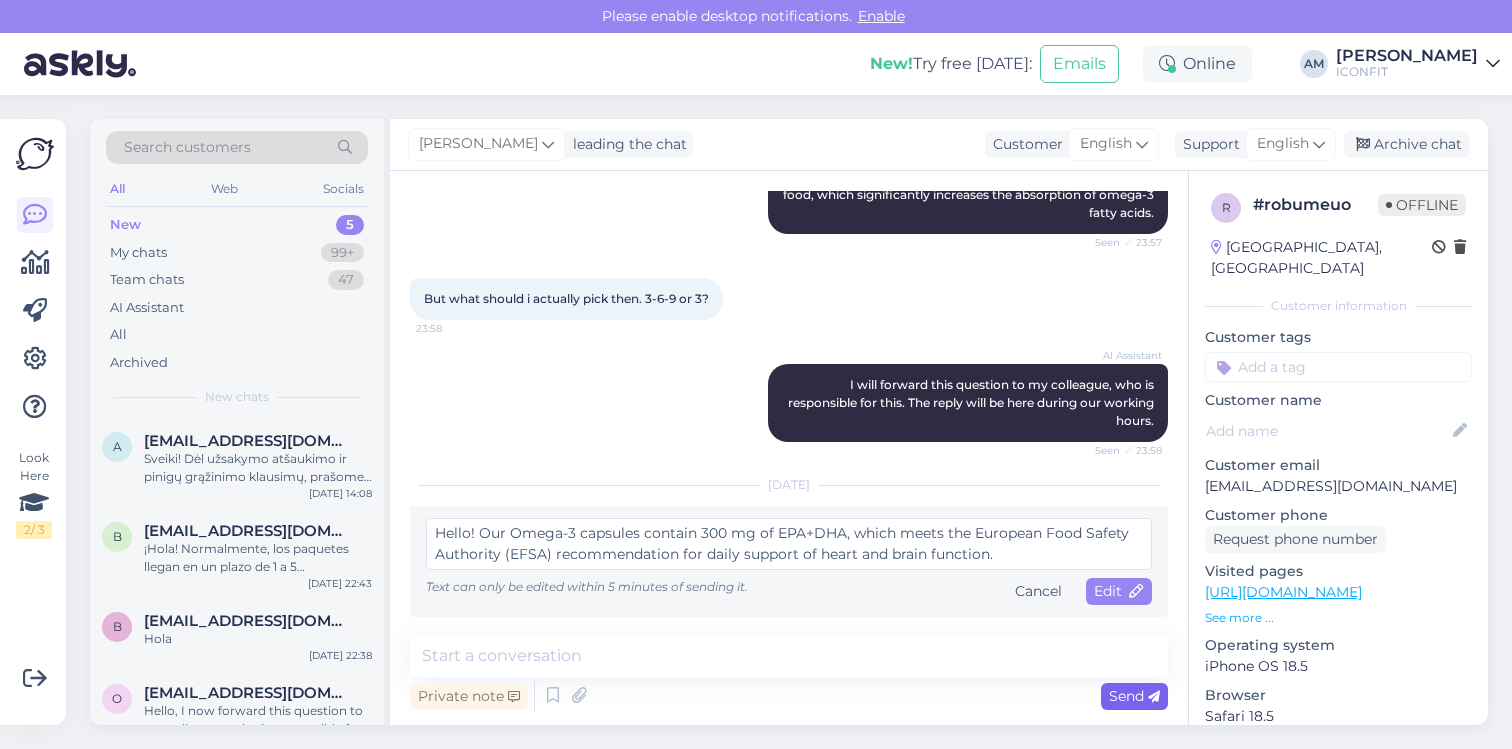 click on "Send" at bounding box center [1134, 696] 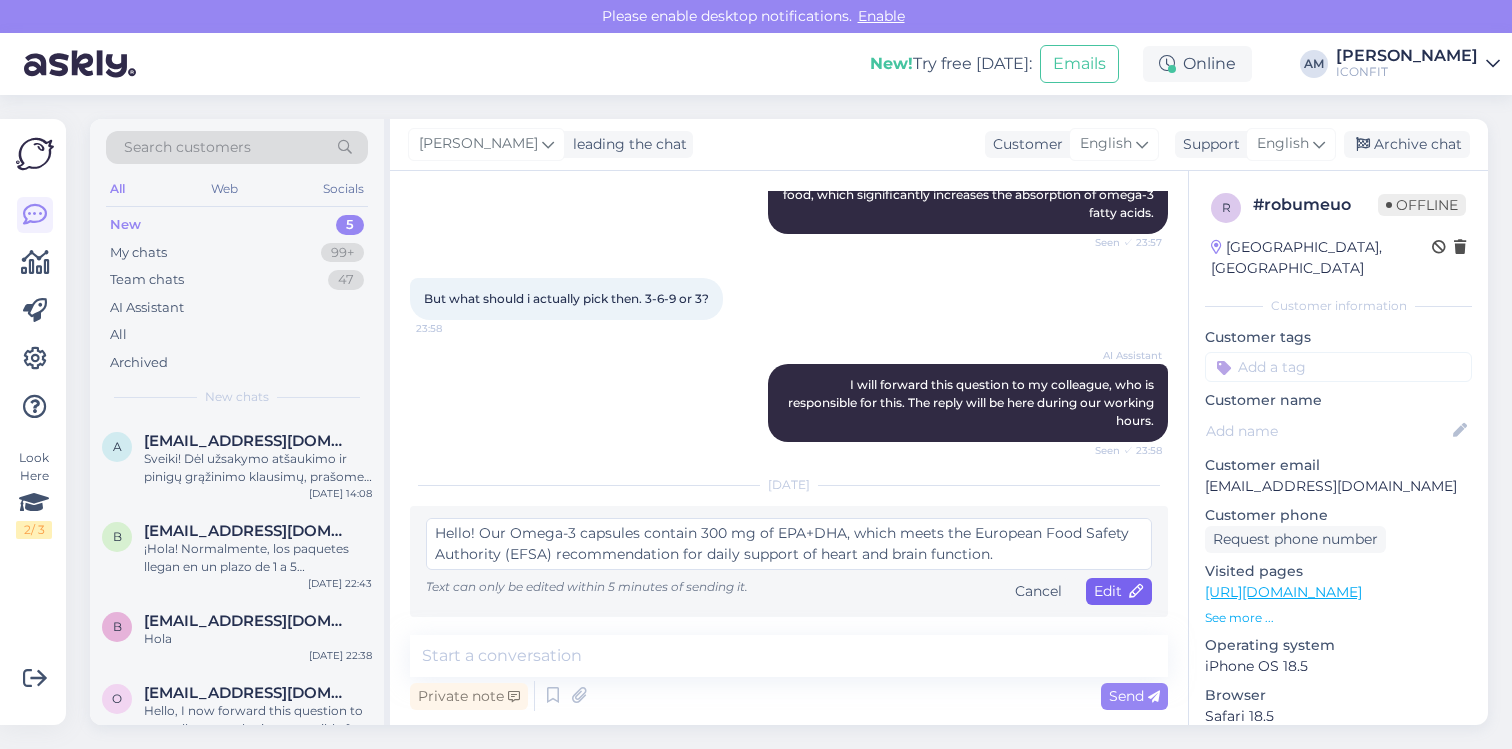 click on "Edit" at bounding box center (1119, 591) 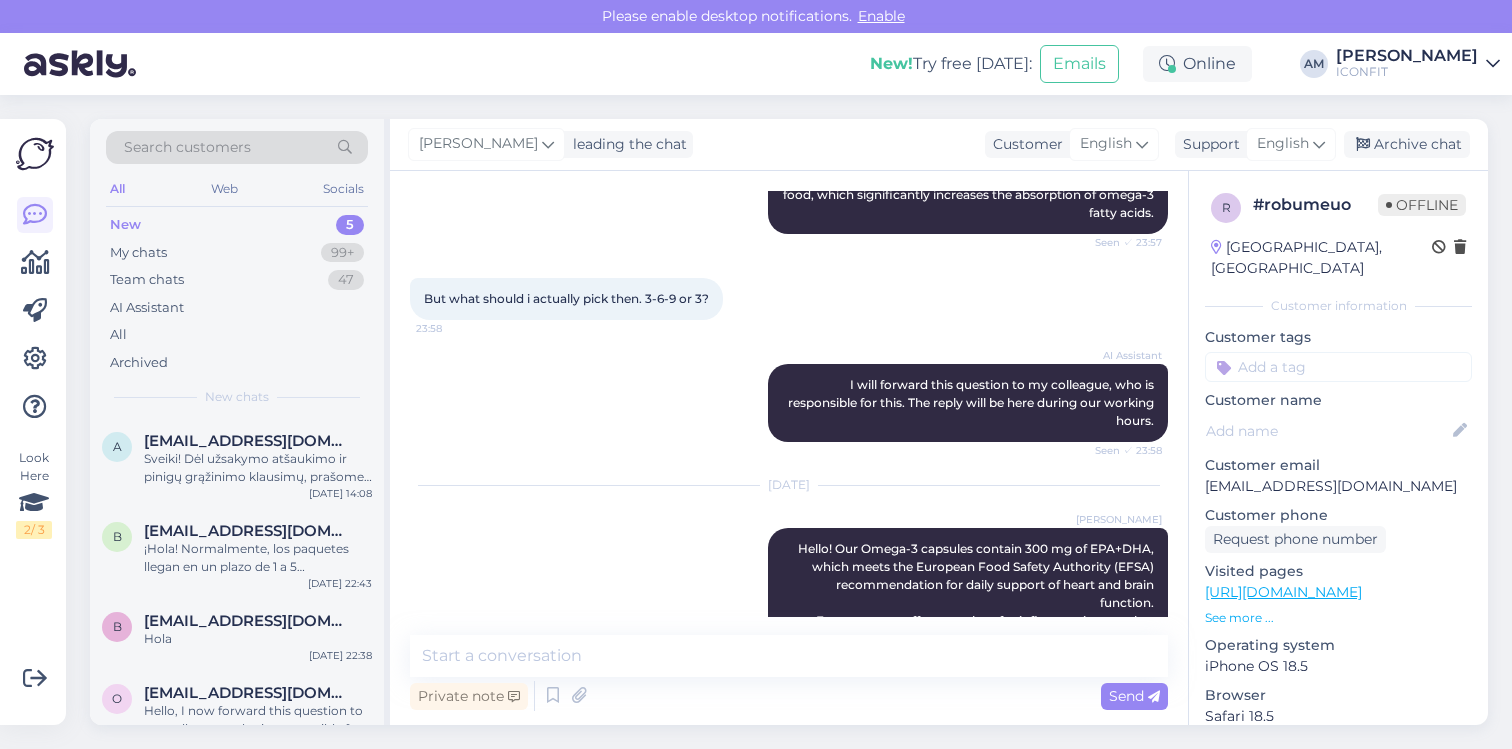 scroll, scrollTop: 562, scrollLeft: 0, axis: vertical 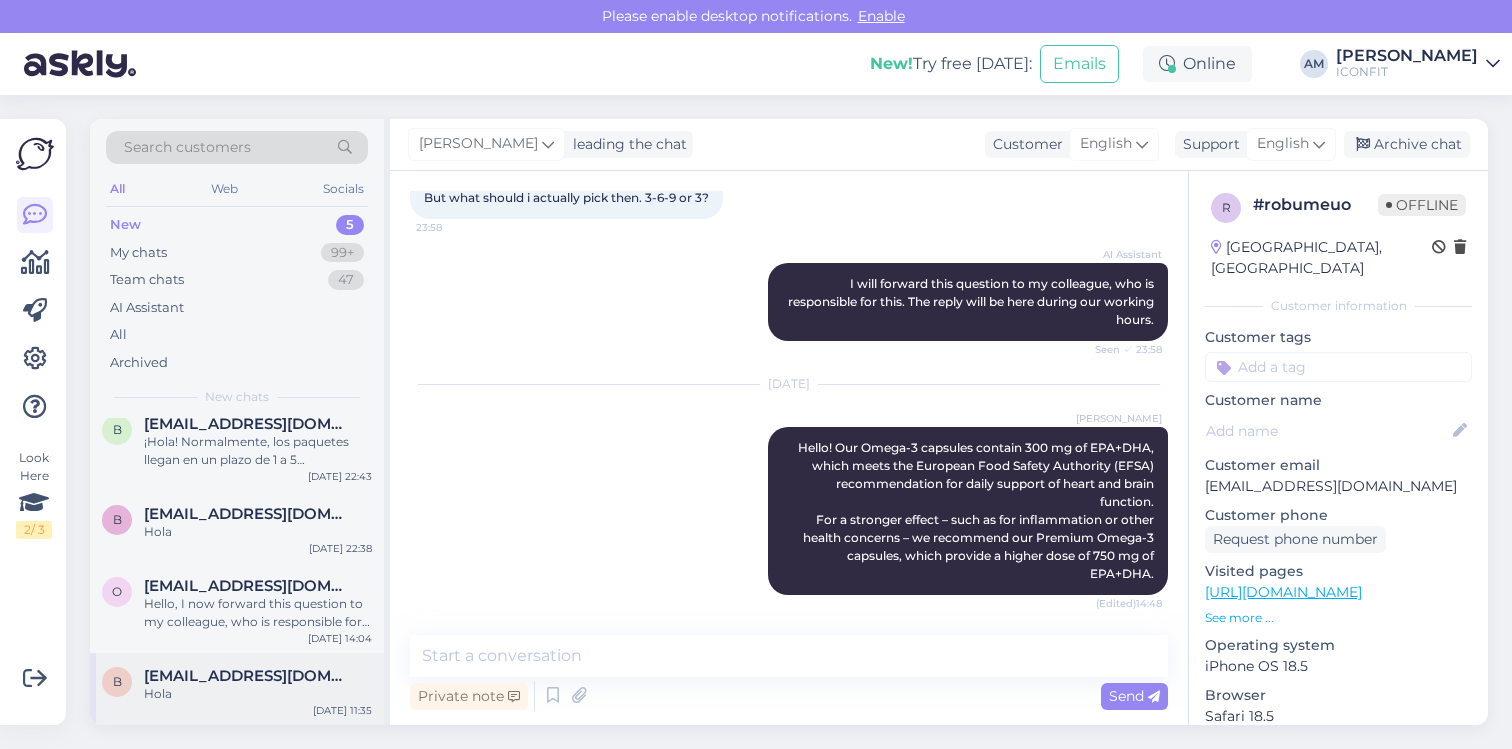 click on "[EMAIL_ADDRESS][DOMAIN_NAME]" at bounding box center [248, 676] 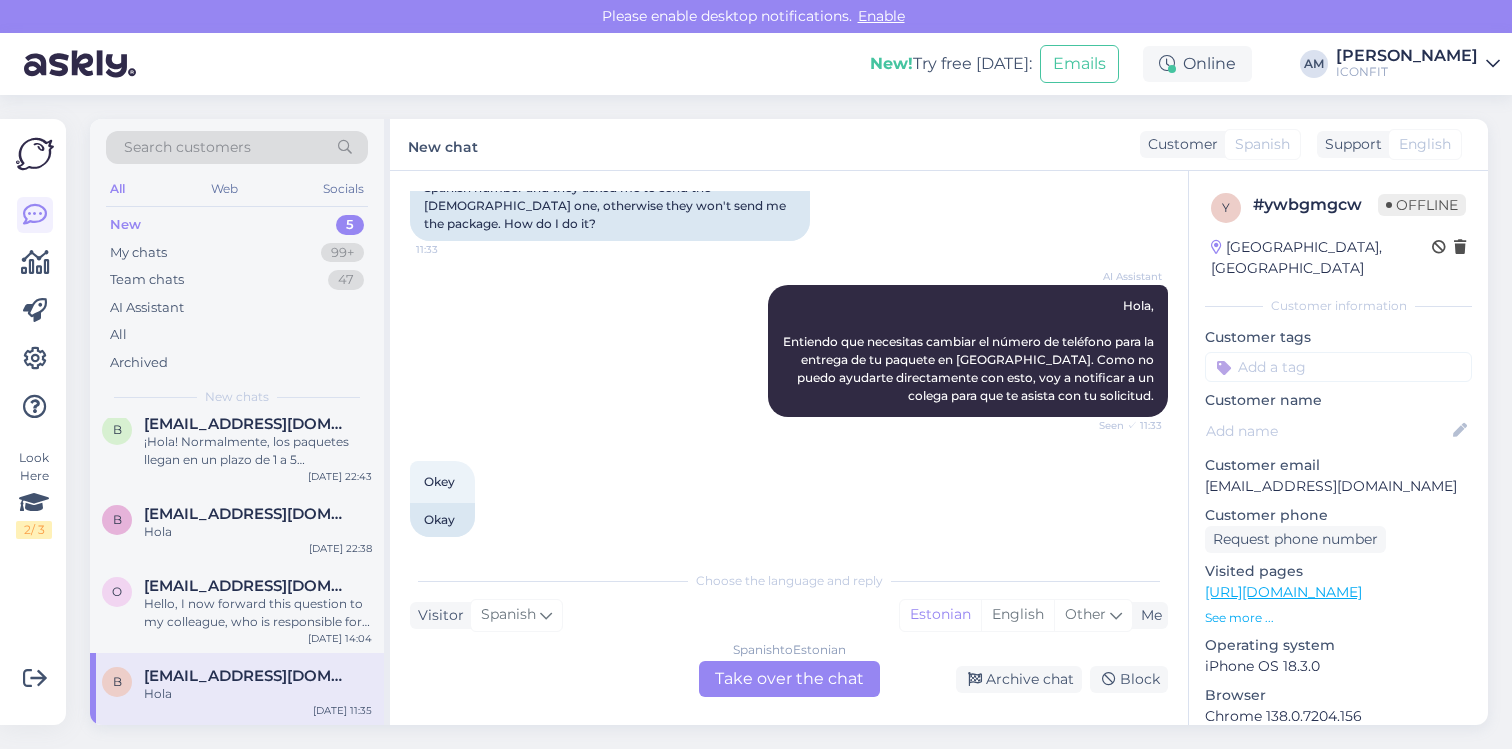scroll, scrollTop: 497, scrollLeft: 0, axis: vertical 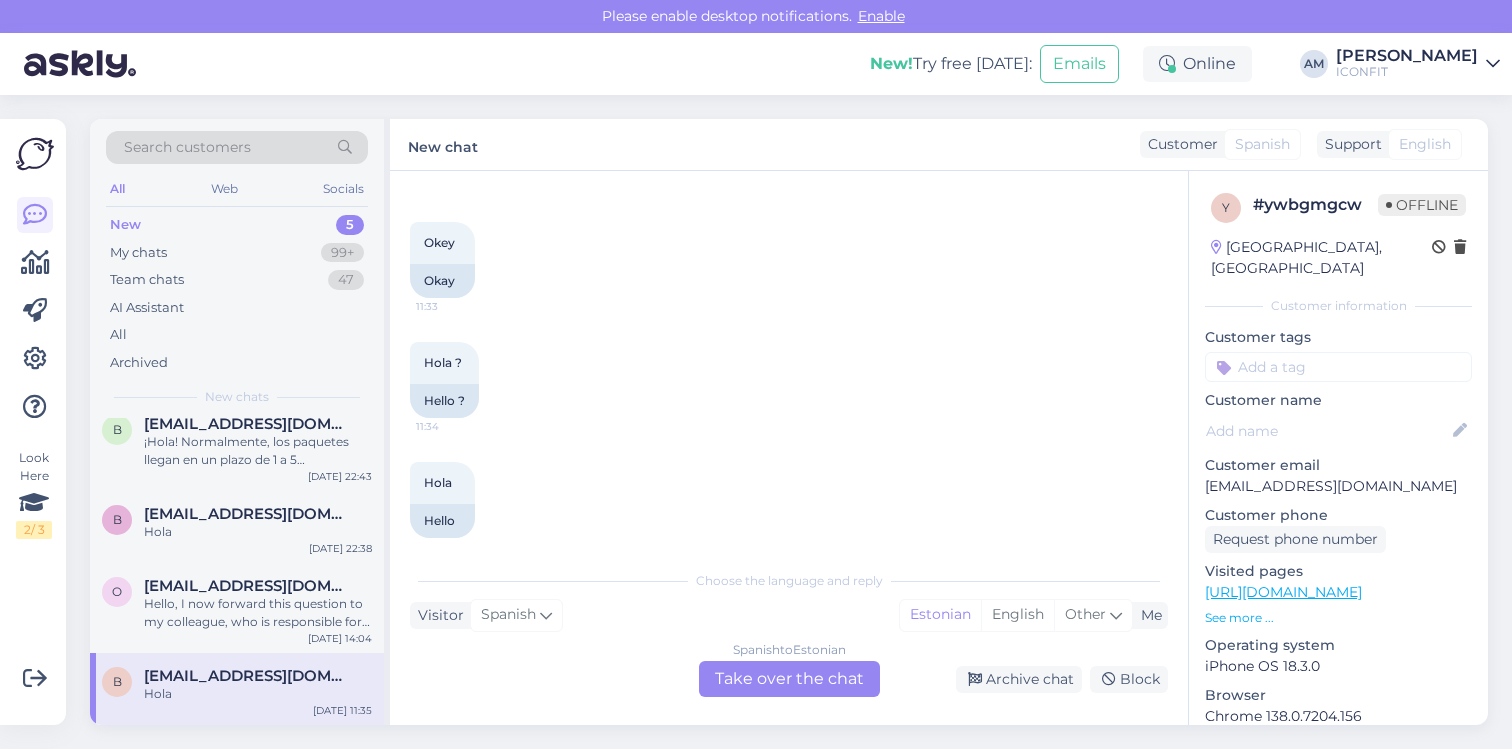 click on "Spanish  to  Estonian Take over the chat" at bounding box center [789, 679] 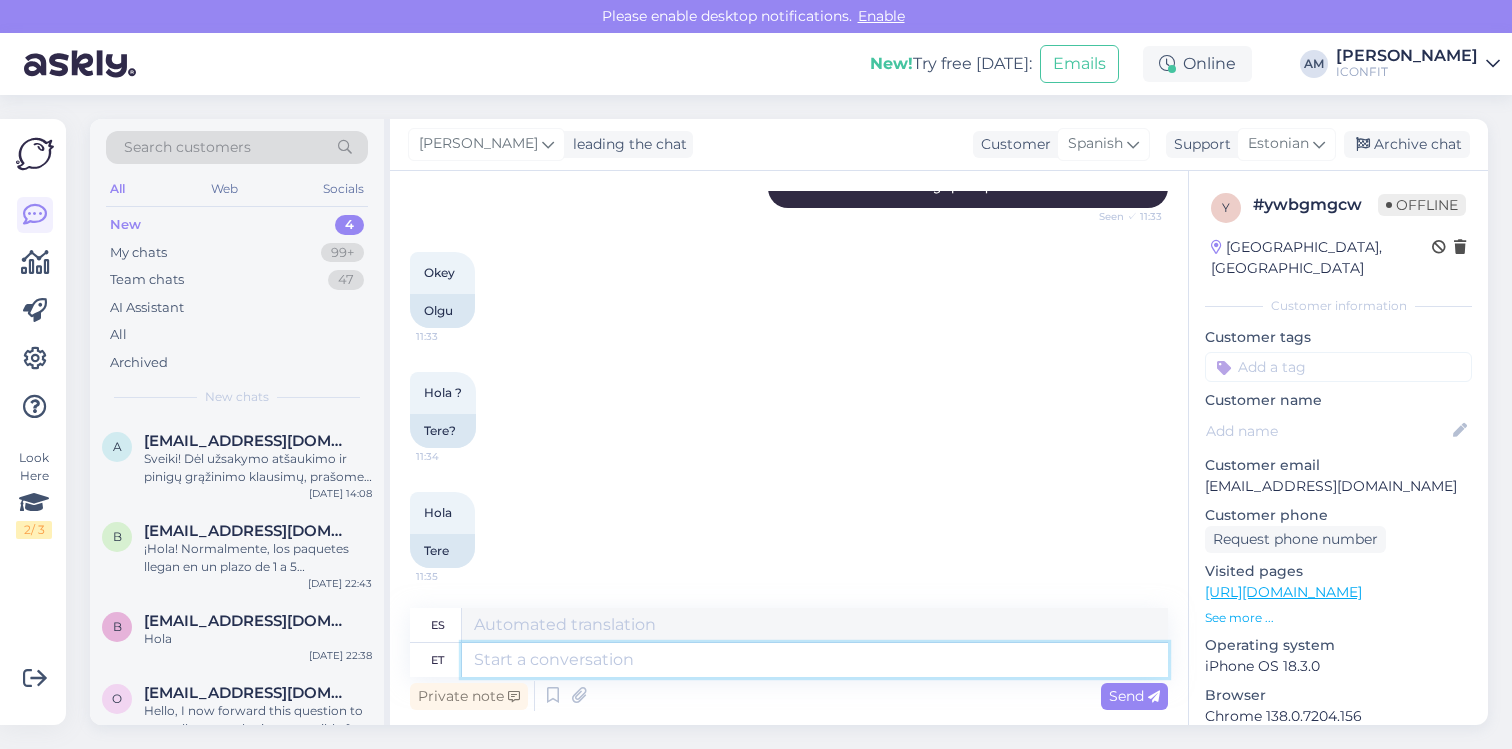 click at bounding box center [815, 660] 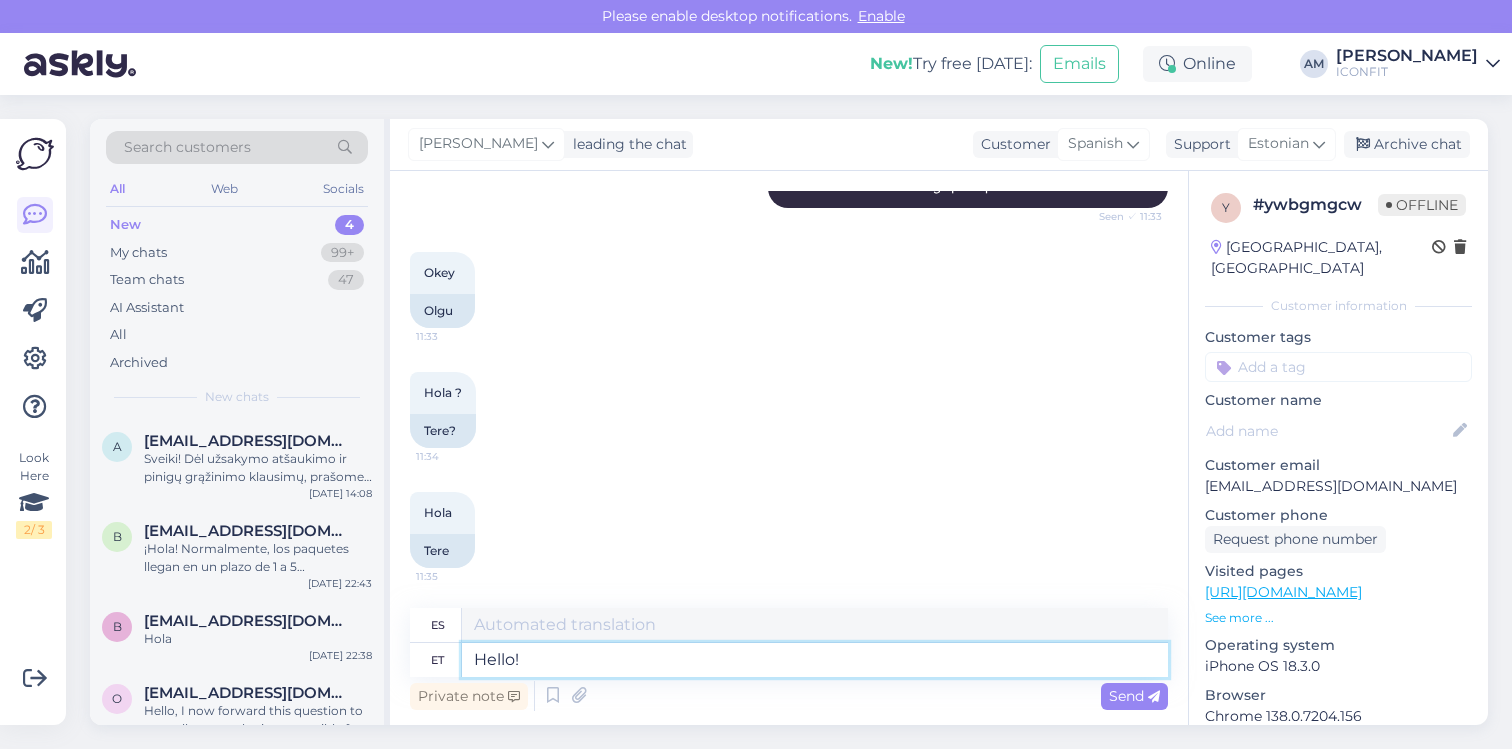 type on "Hello!" 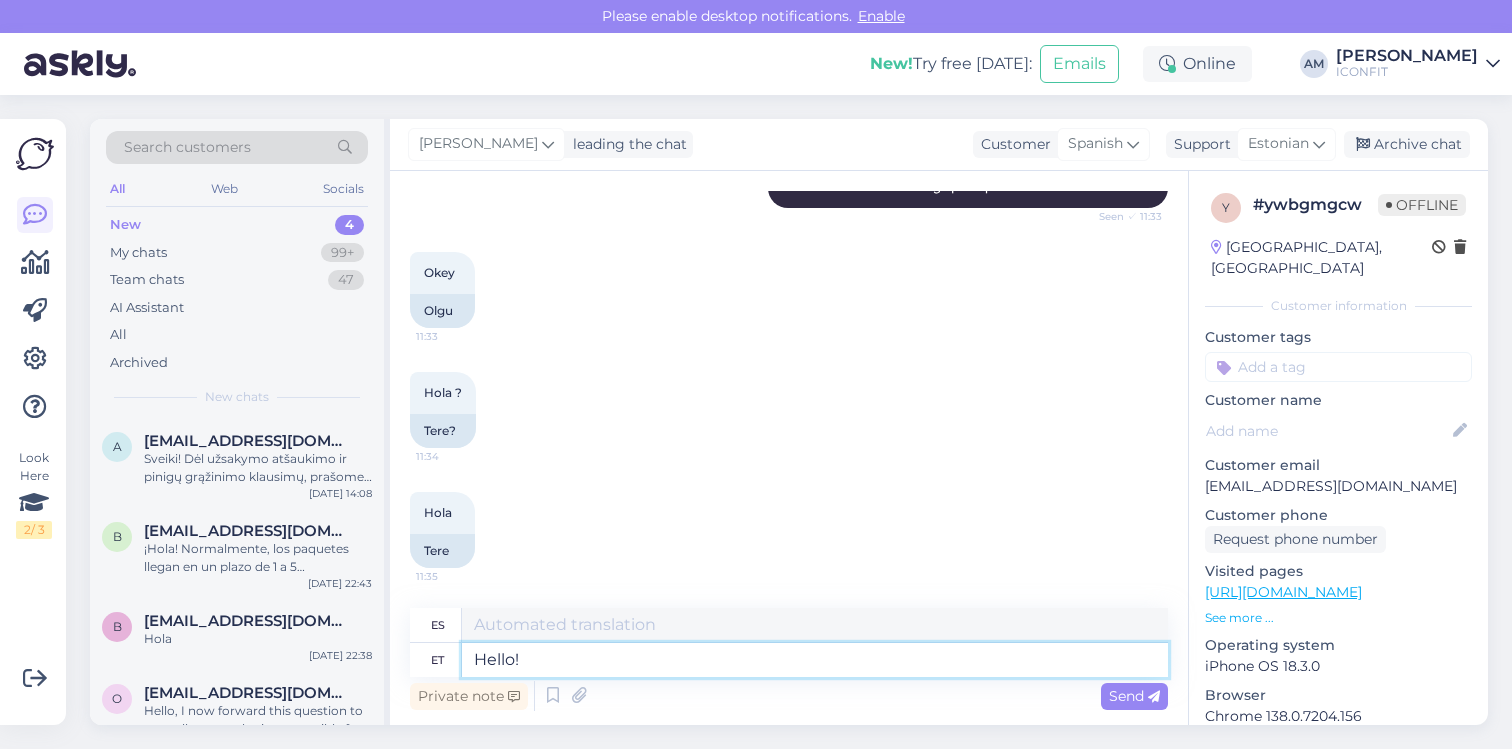 type on "¡Hola!" 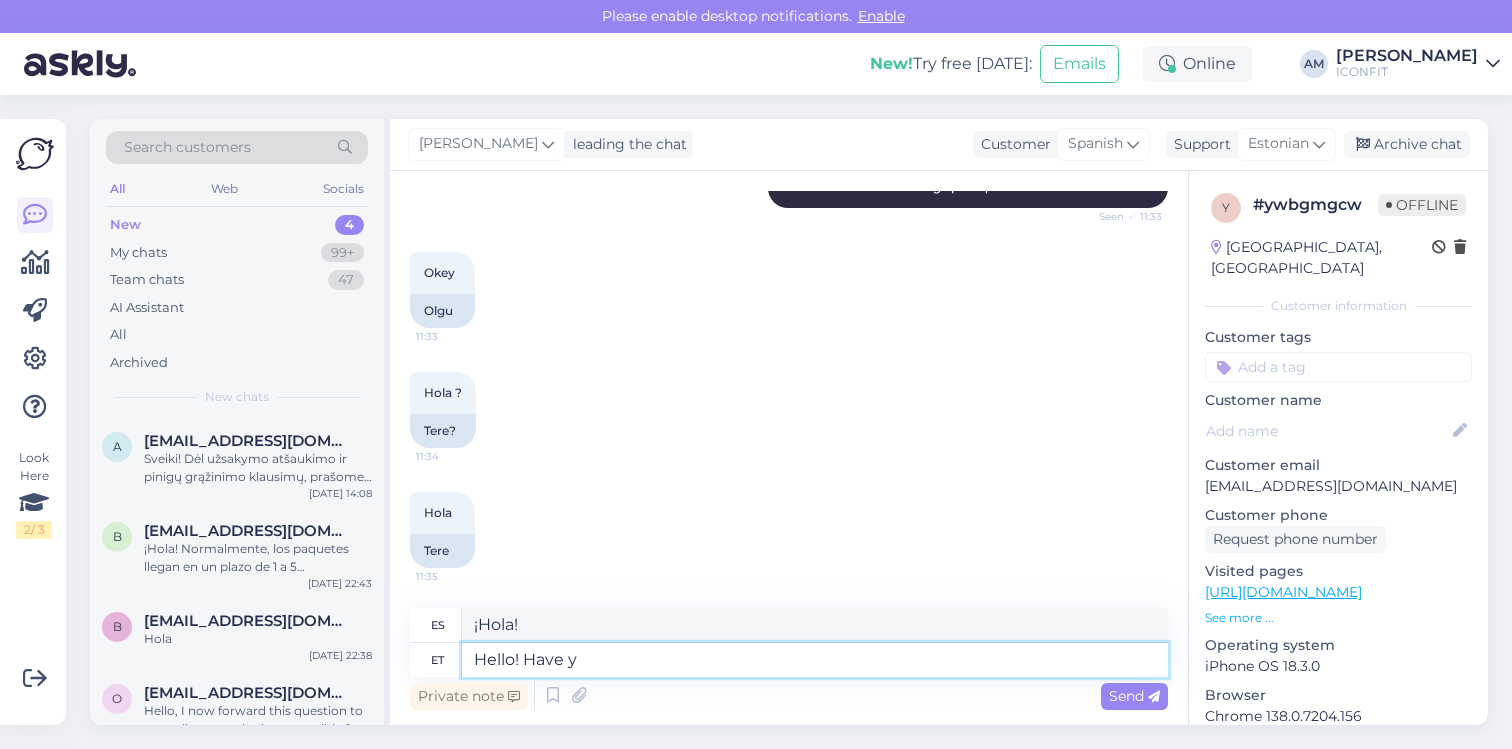 type on "Hello! Have yo" 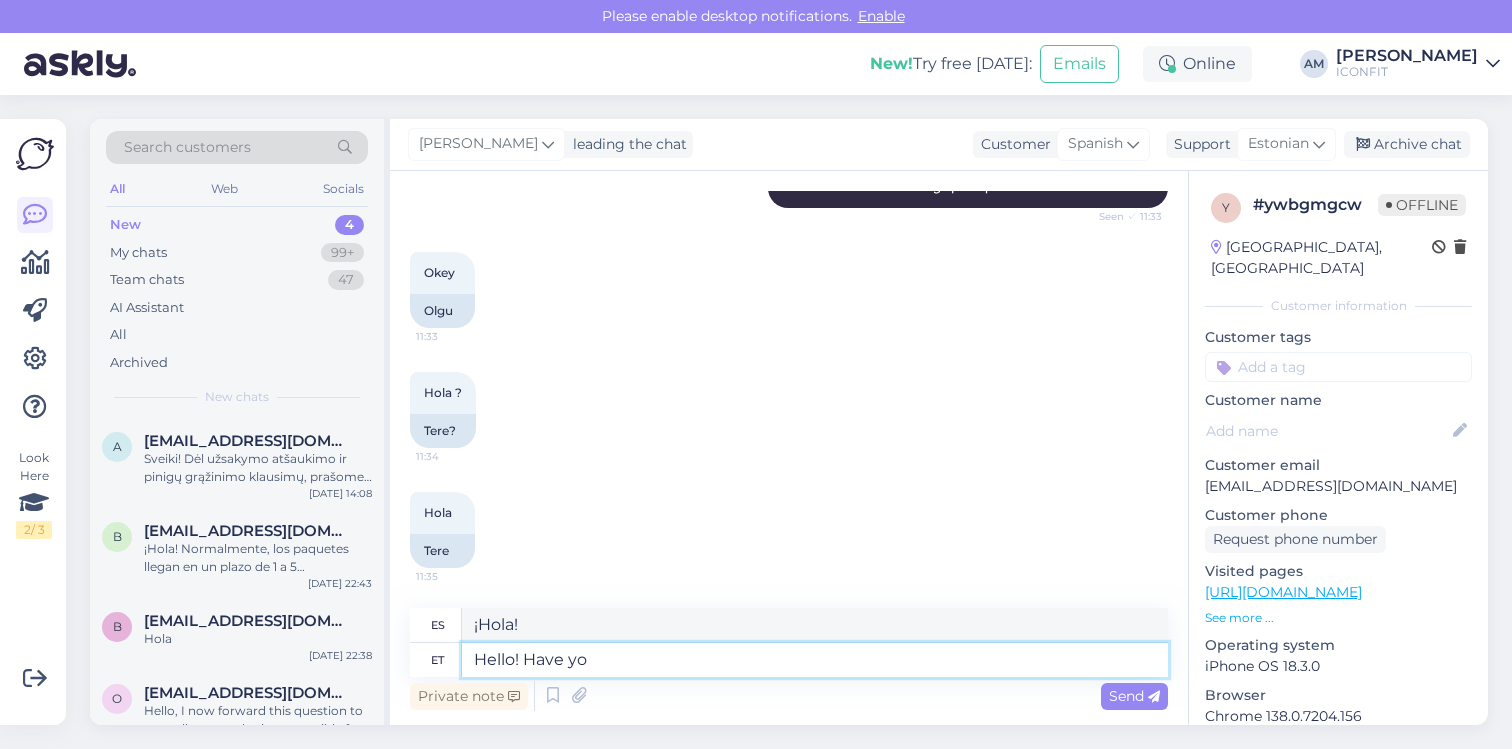 type on "Hola! Tengo" 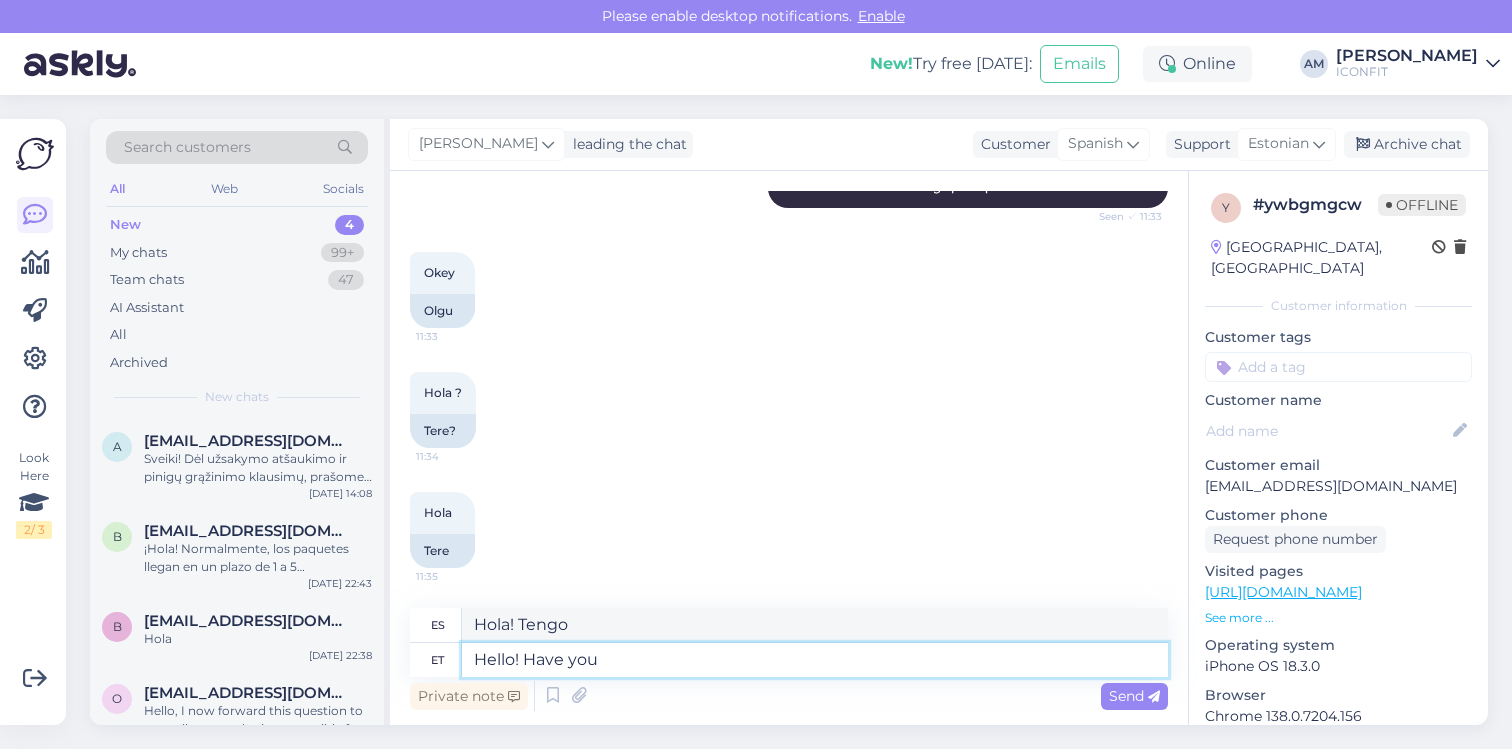 type on "Hello! Have you c" 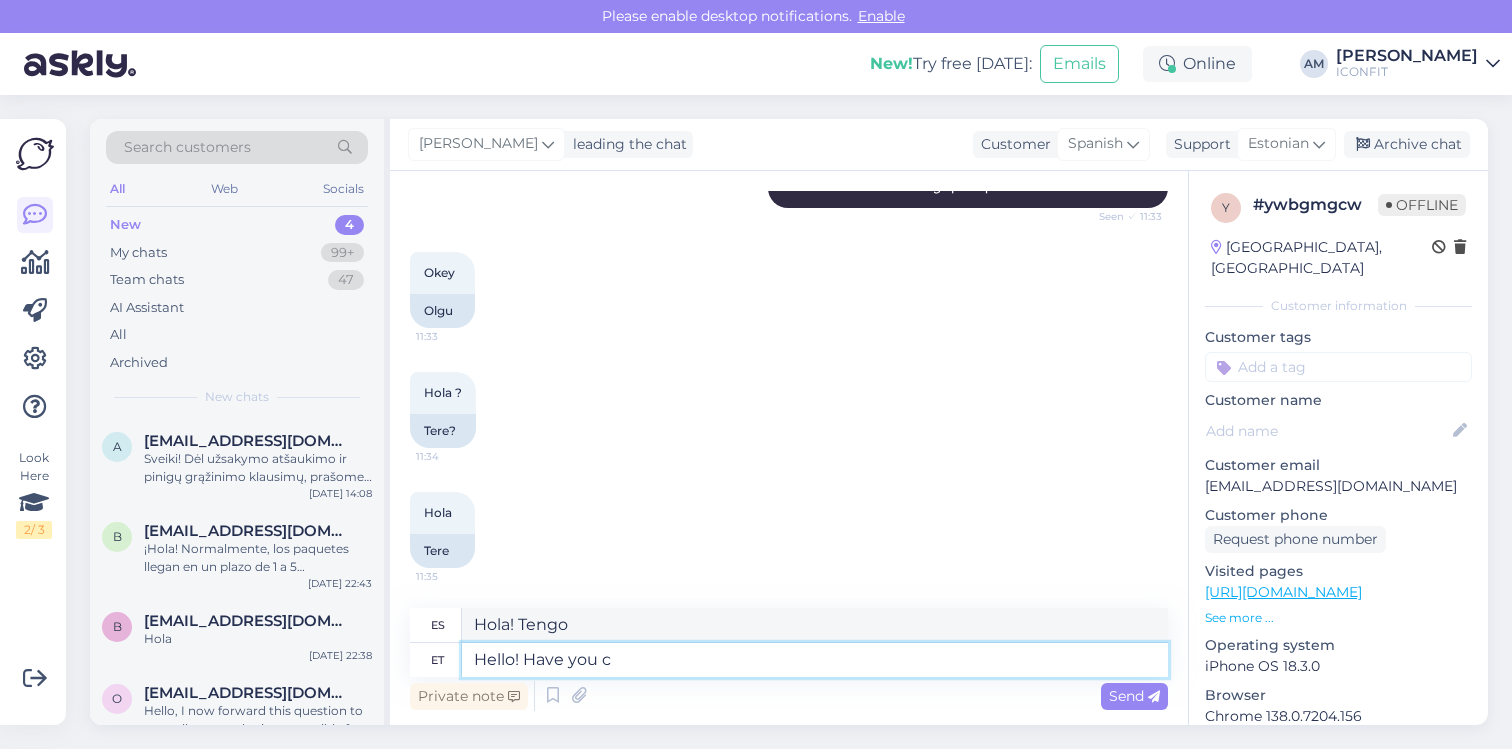 type on "¡Hola! ¿Has...?" 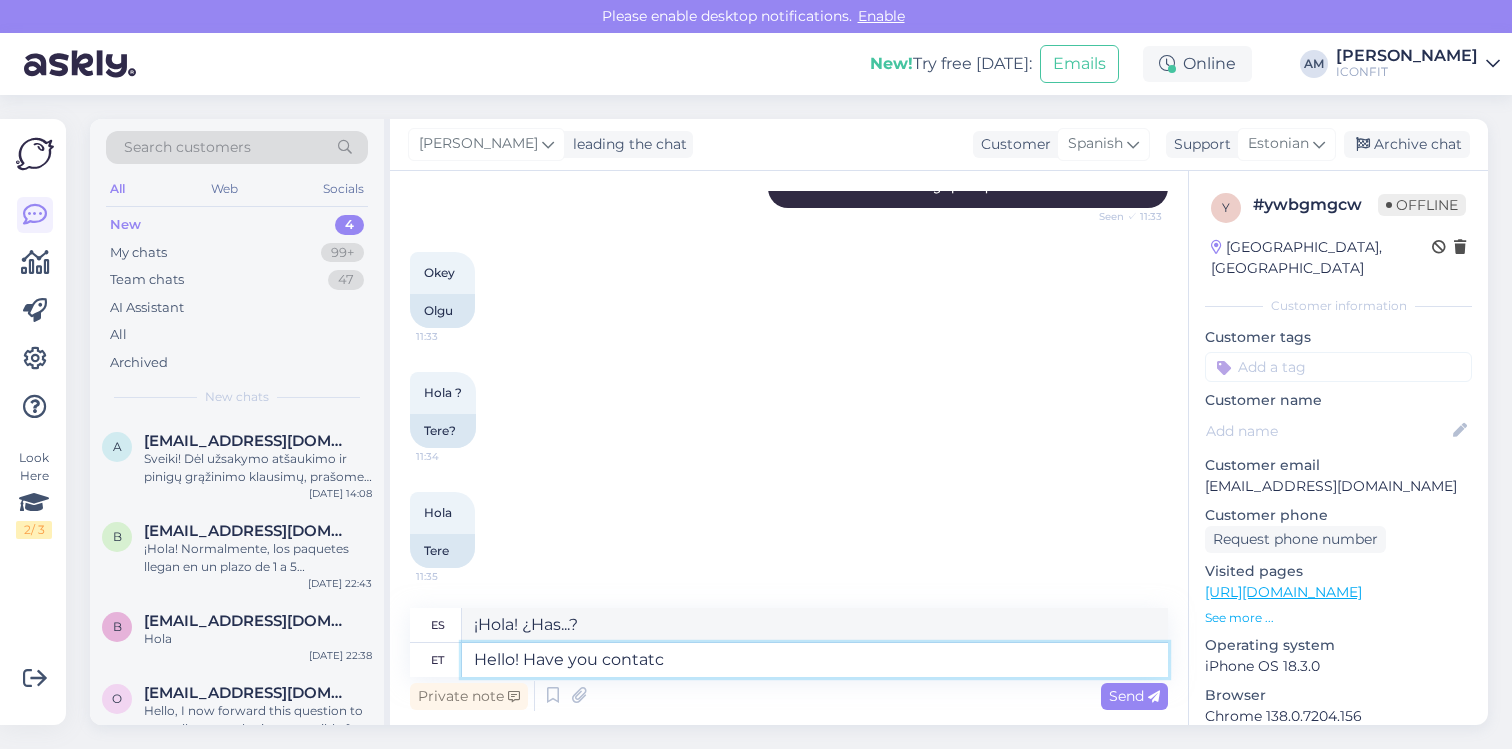 type on "Hello! Have you contat" 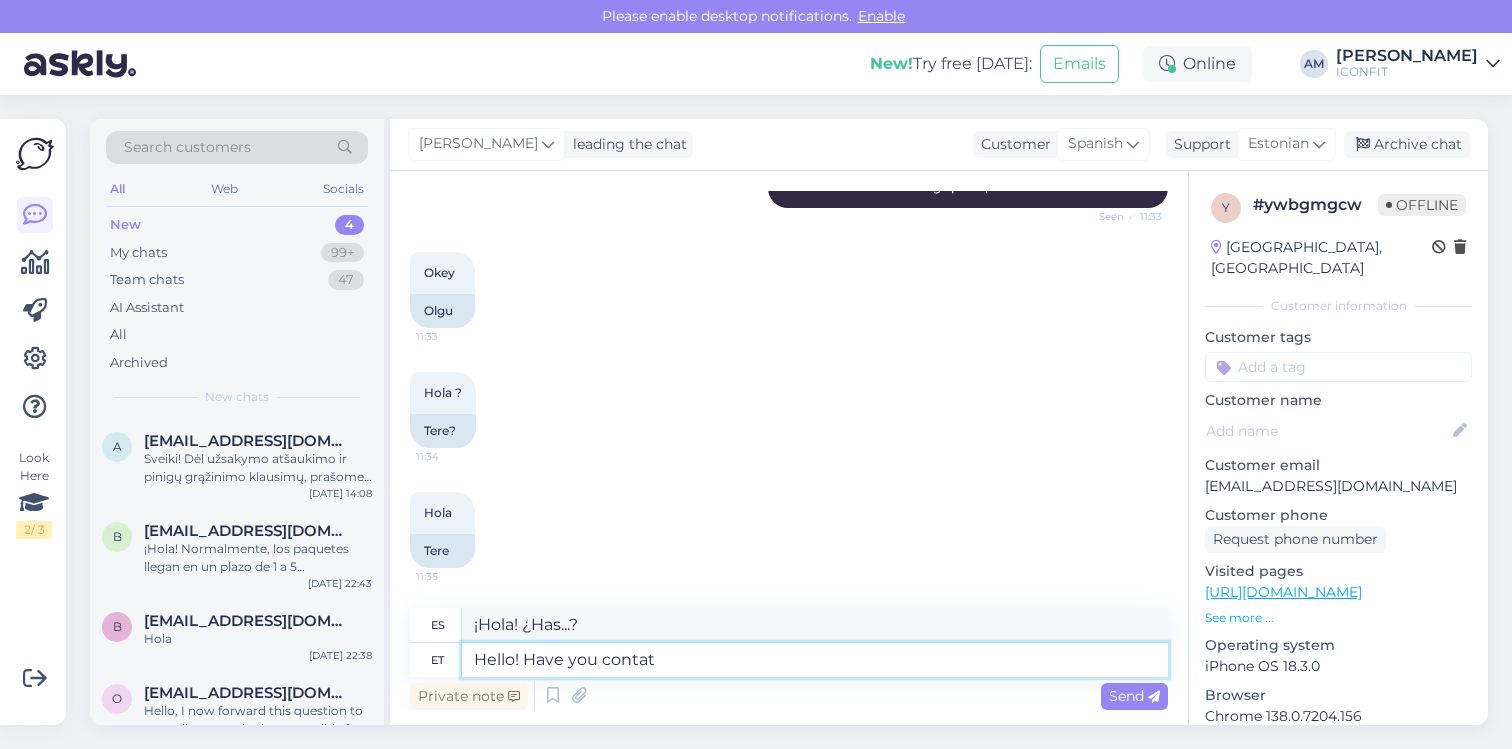 type on "¡Hola! ¿Ya te comunicaste conmigo?" 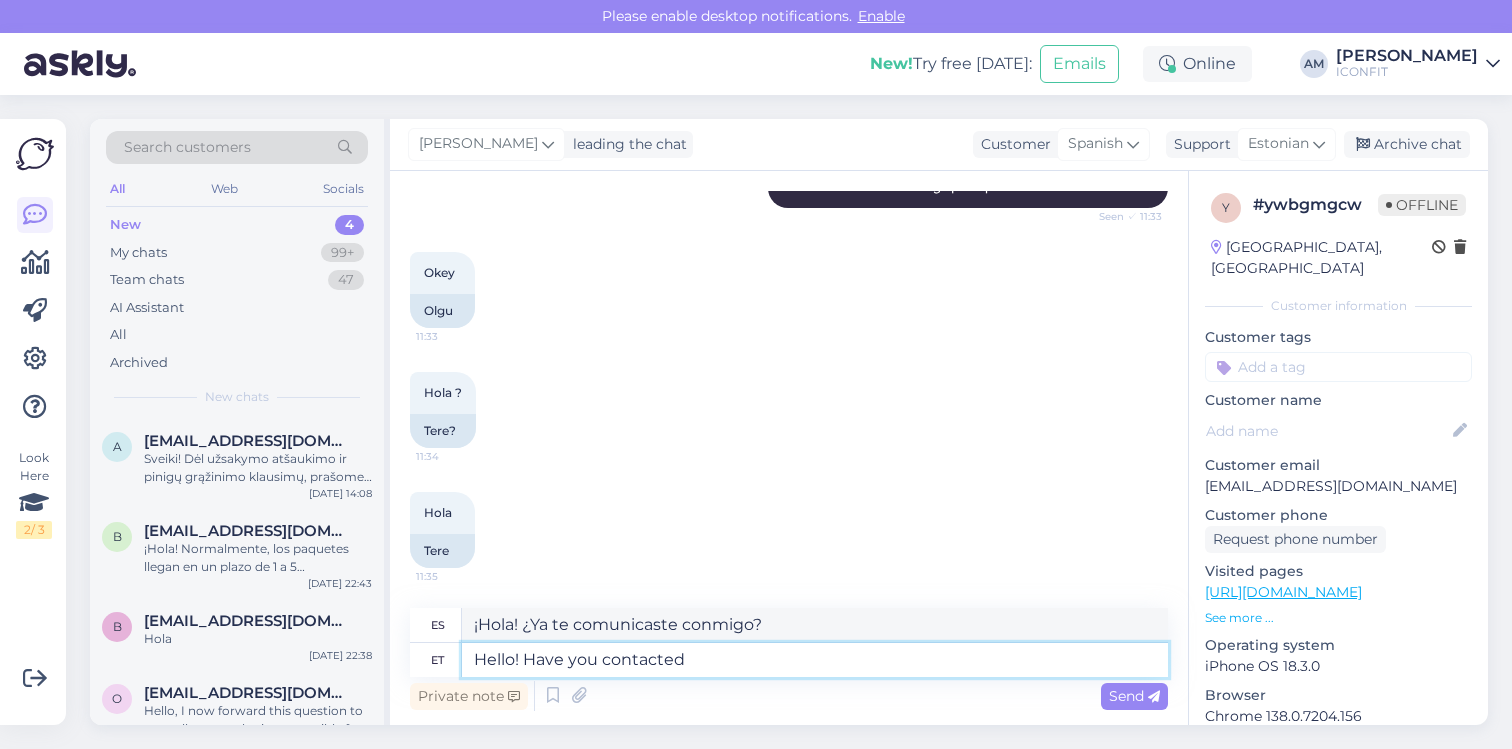 type on "Hello! Have you contacted t" 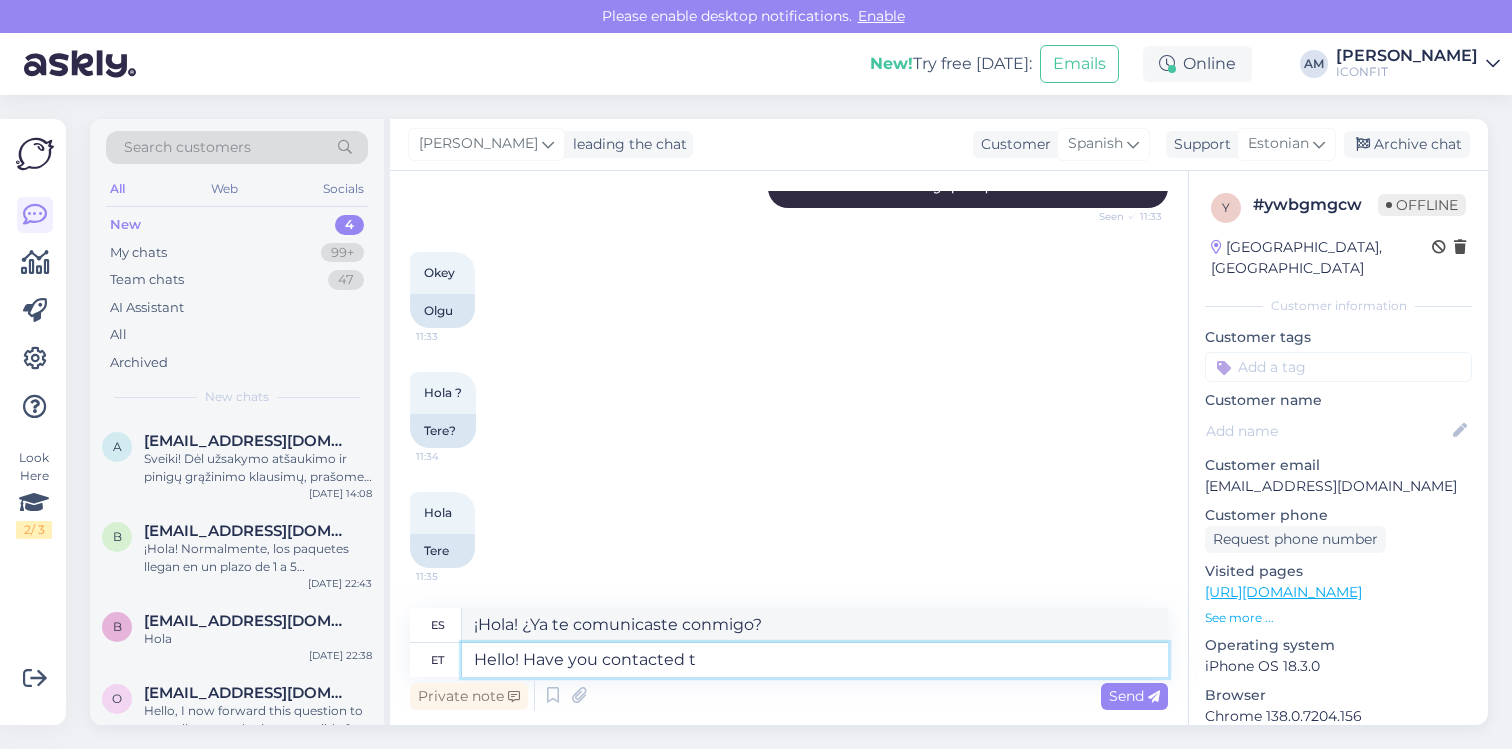 type on "¡Hola! ¿Ya contactaste?" 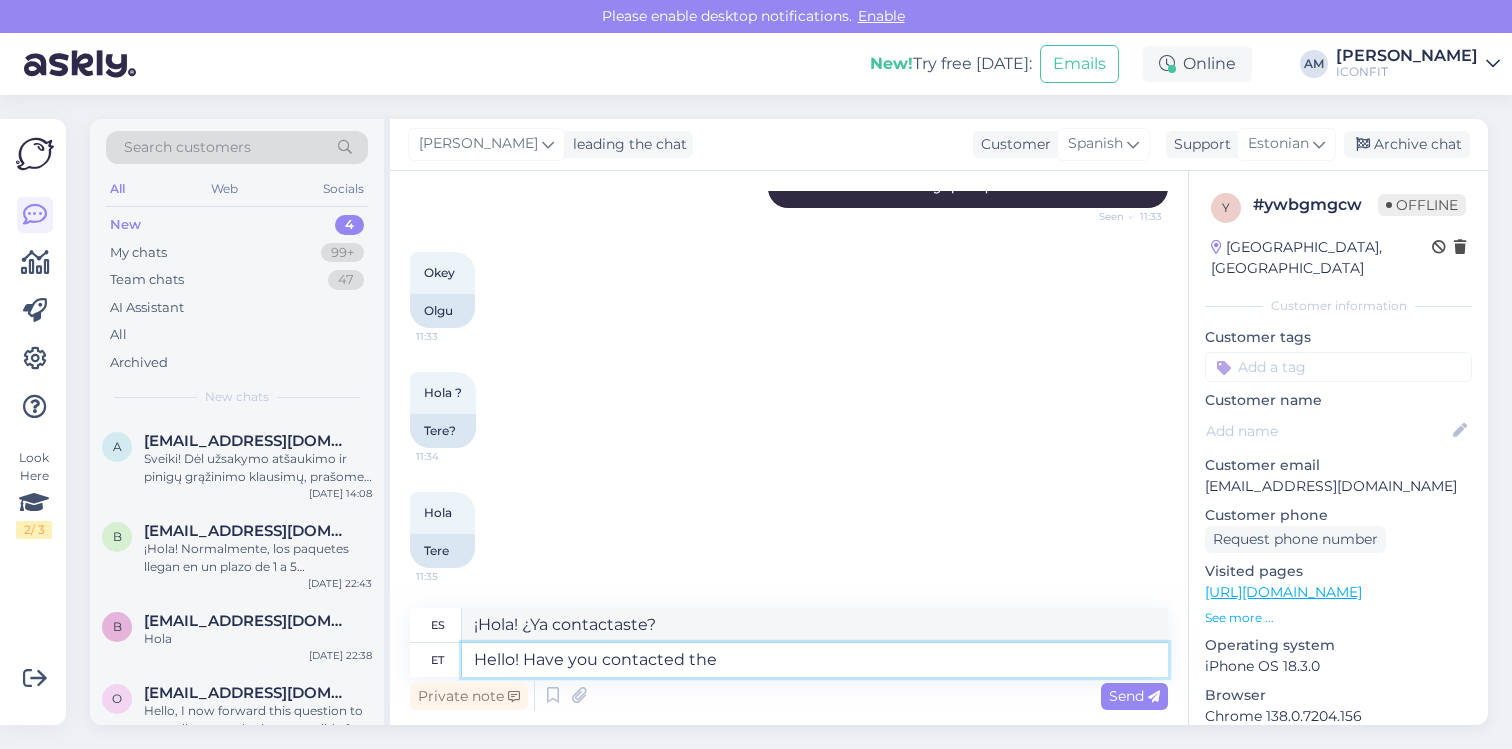 type on "Hello! Have you contacted the" 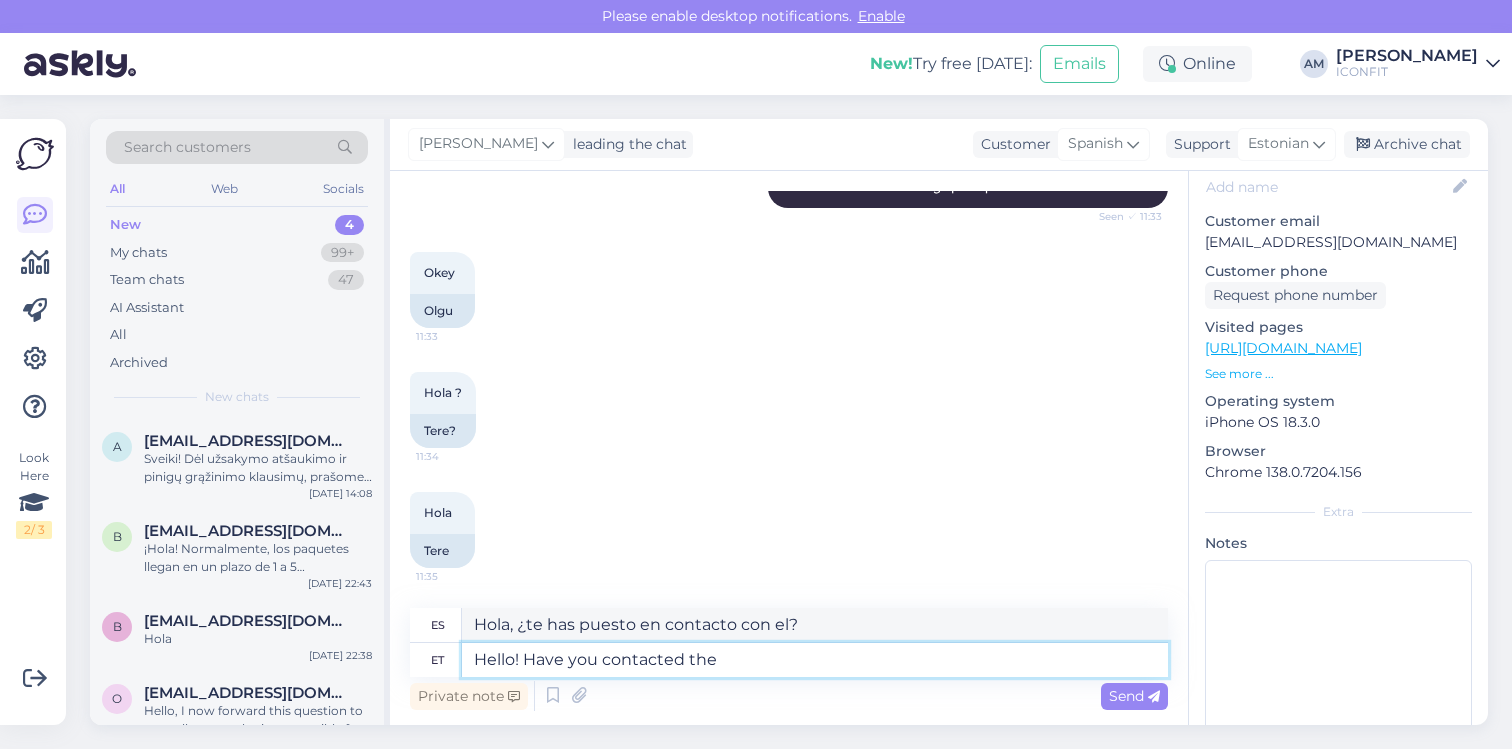 scroll, scrollTop: 0, scrollLeft: 0, axis: both 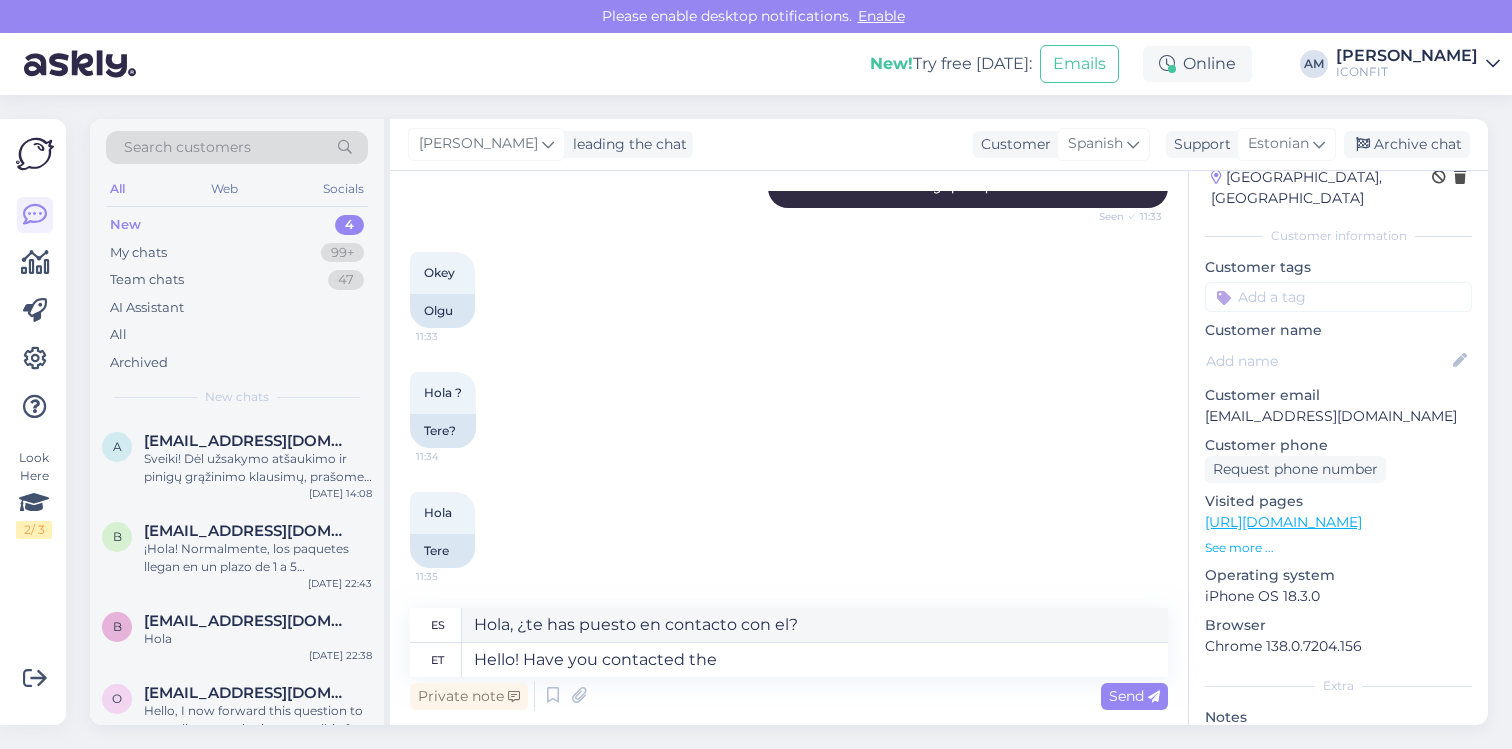 drag, startPoint x: 1205, startPoint y: 396, endPoint x: 1501, endPoint y: 403, distance: 296.08276 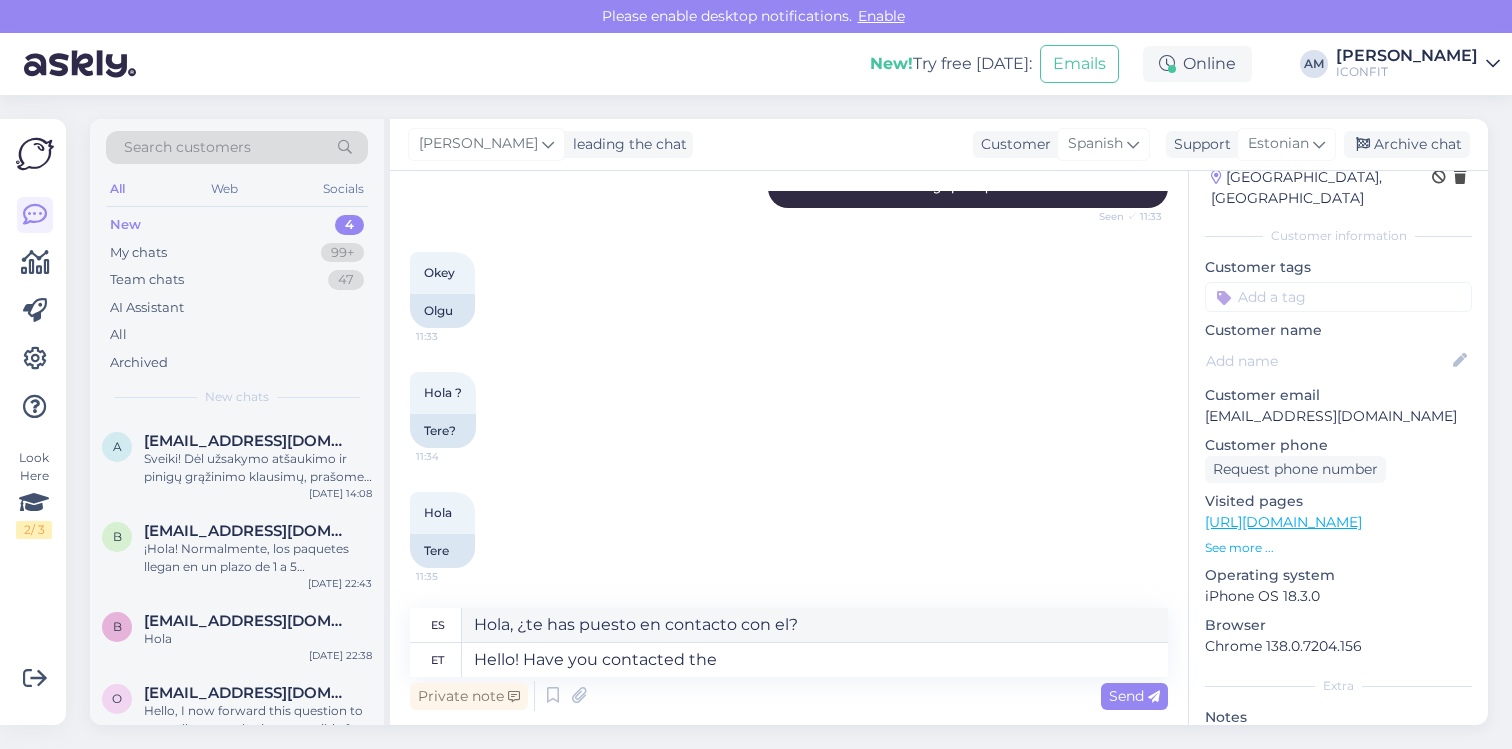 click on "Search customers All Web Socials New 4 My chats 99+ Team chats 47 AI Assistant All Archived New chats a [EMAIL_ADDRESS][DOMAIN_NAME] [PERSON_NAME]!
Dėl užsakymo atšaukimo ir pinigų grąžinimo klausimų, prašome siųsti el. laišką su užsakymo numeriu adresu [EMAIL_ADDRESS][DOMAIN_NAME]. [DATE] 14:08  b [EMAIL_ADDRESS][DOMAIN_NAME] ¡Hola!
Normalmente, los paquetes llegan en un plazo de 1 a 5 [PERSON_NAME] hábiles. Si aún no ha recibido el enlace de seguimiento en su correo electrónico, significa que su pedido se está empaquetando actualmente en nuestro almacén. Una vez que el pedido haya sido enviado, recibirá un correo electrónico con el código y el enlace de seguimiento del pedido. Nuestro sistema envía automáticamente un correo electrónico de confirmación con el número de seguimiento cuando el pedido está empaquetado. Por favor, revise su correo electrónico y también la carpeta de spam. [DATE] 22:43  b [EMAIL_ADDRESS][DOMAIN_NAME] Hola [DATE] 22:38  o [EMAIL_ADDRESS][DOMAIN_NAME] [DATE] 14:04  [PERSON_NAME] 11:33" at bounding box center [795, 422] 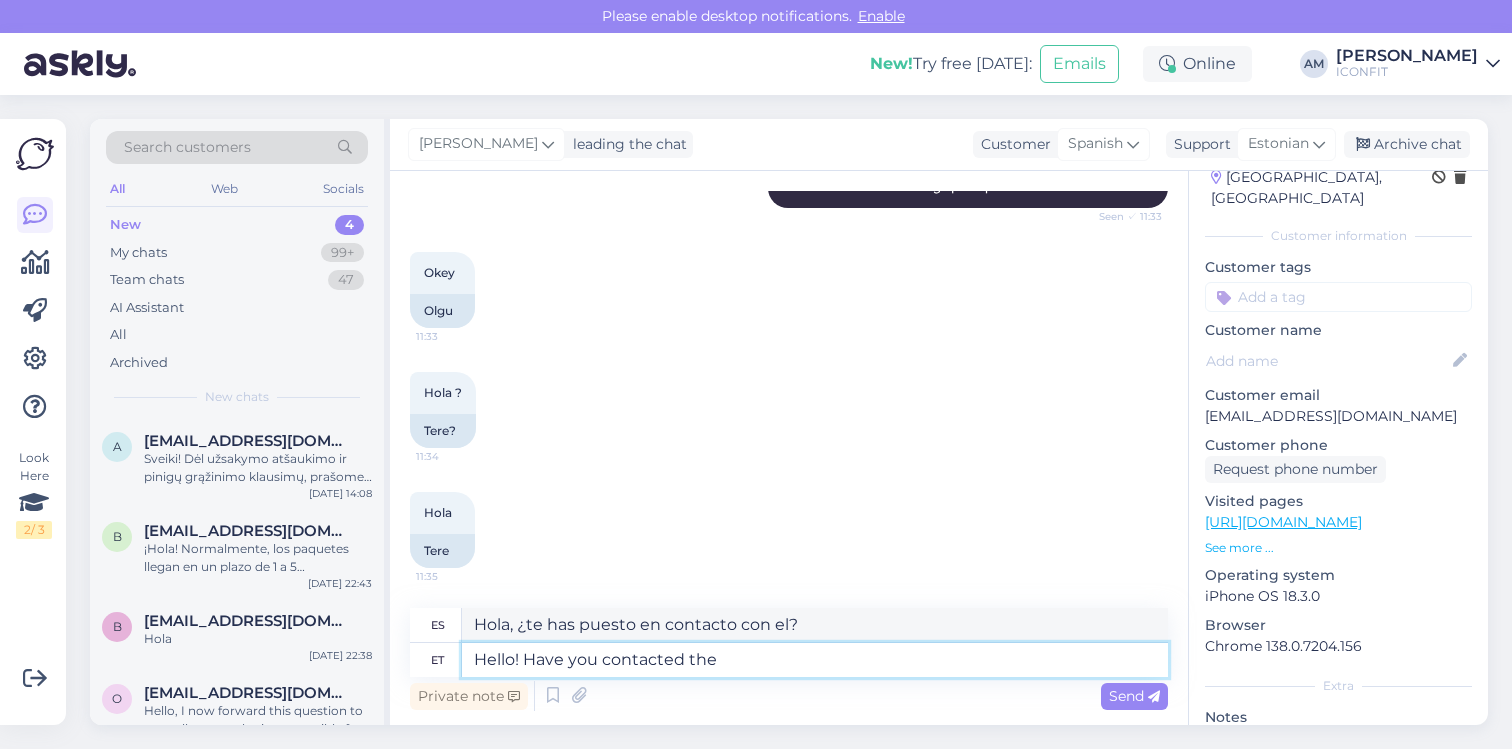 click on "Hello! Have you contacted the" at bounding box center (815, 660) 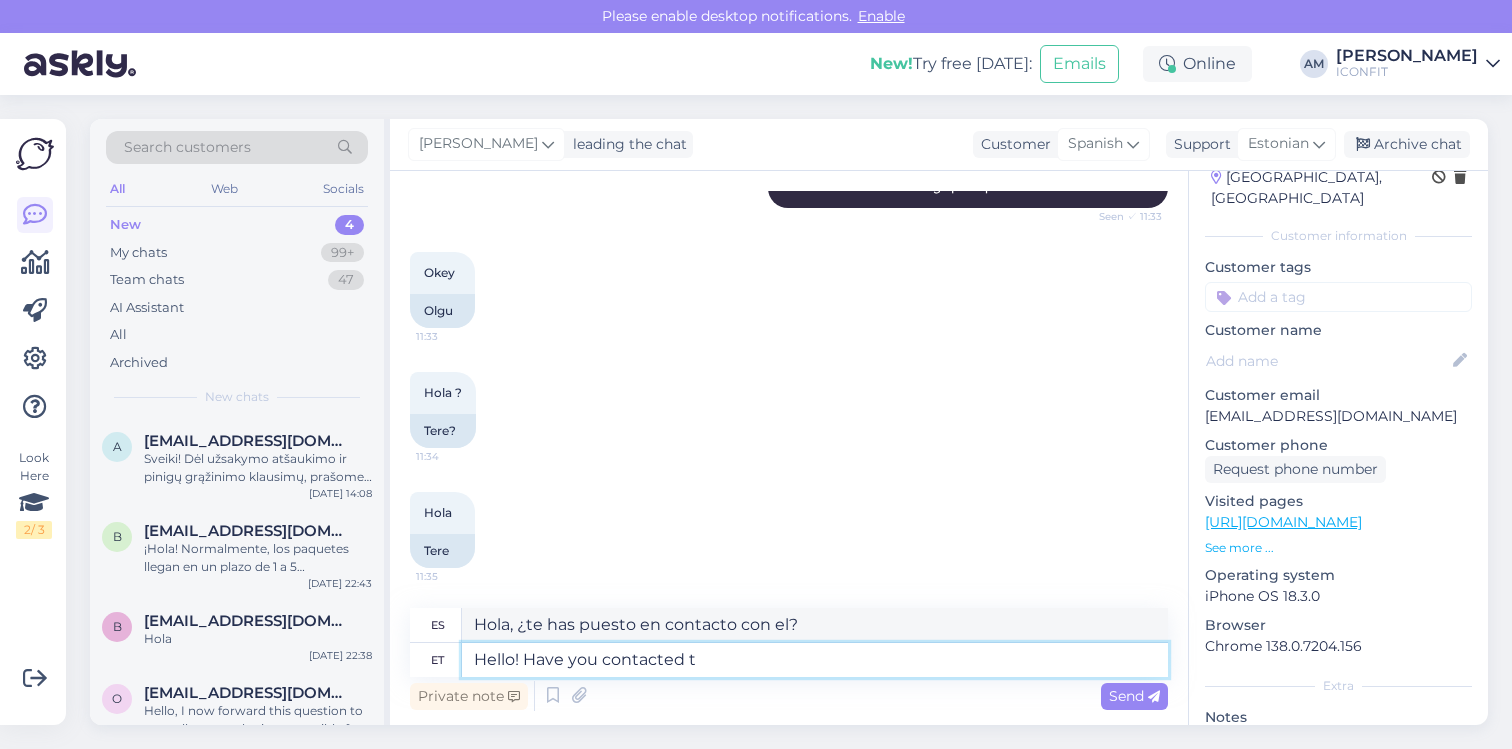 type on "Hello! Have you contacted" 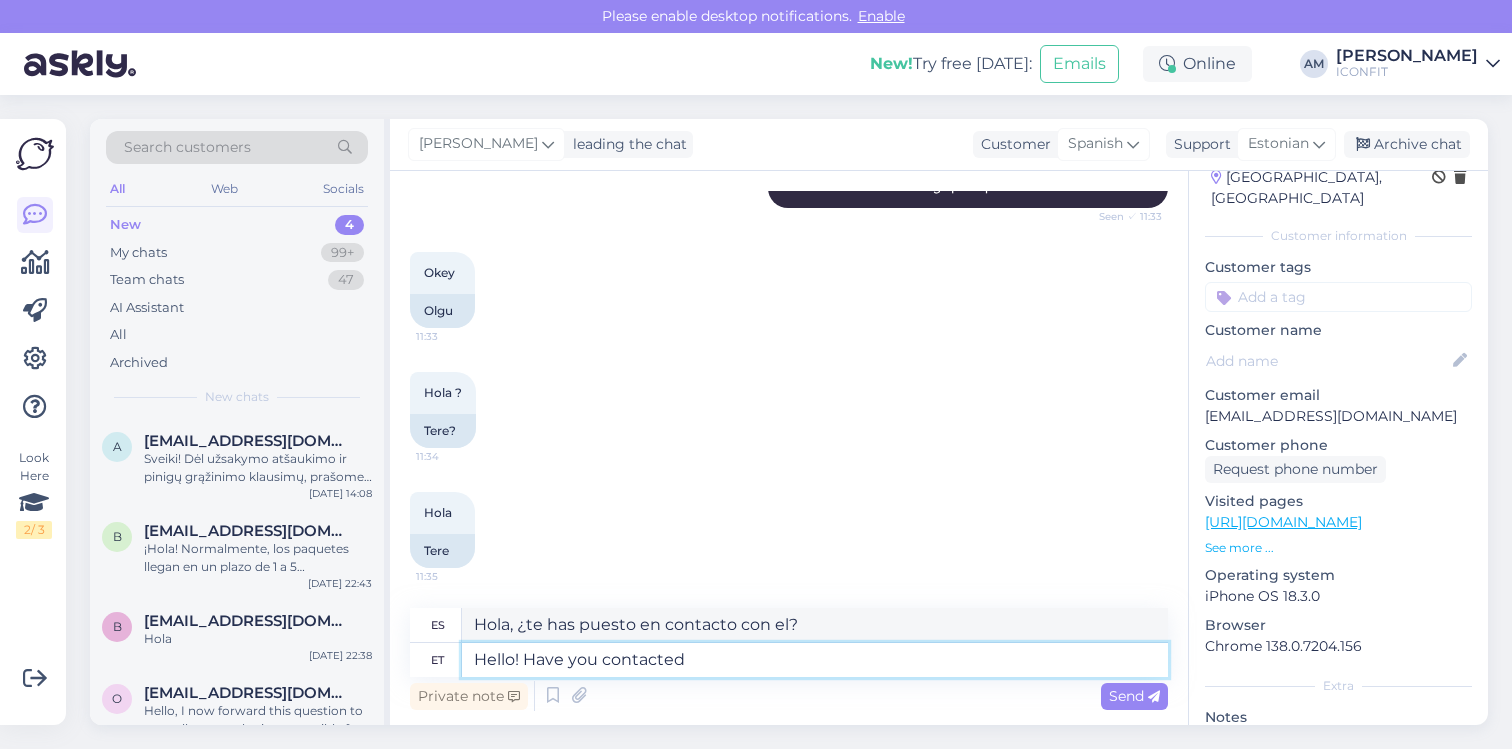 type on "¡Hola! ¿Ya contactaste?" 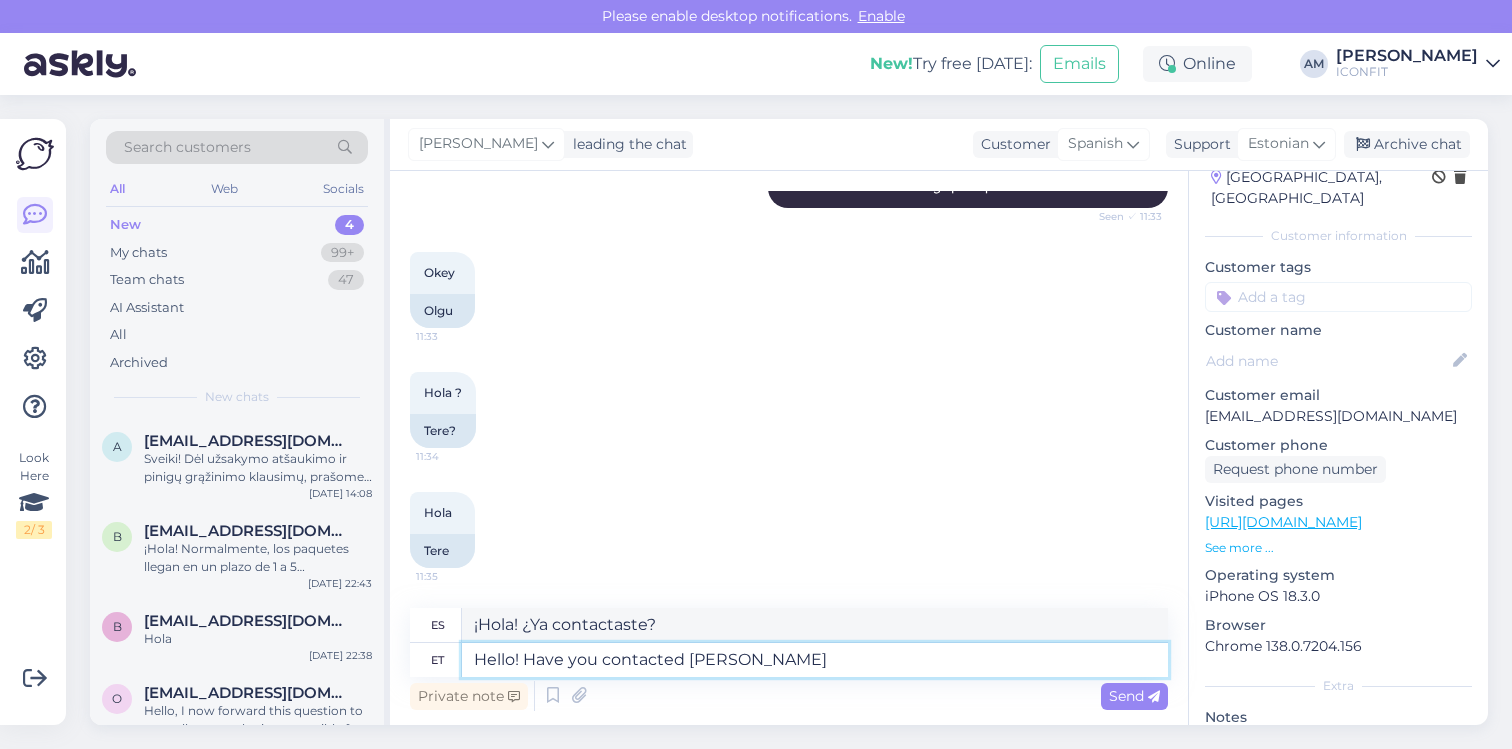 type on "Hello! Have you contacted [PERSON_NAME]" 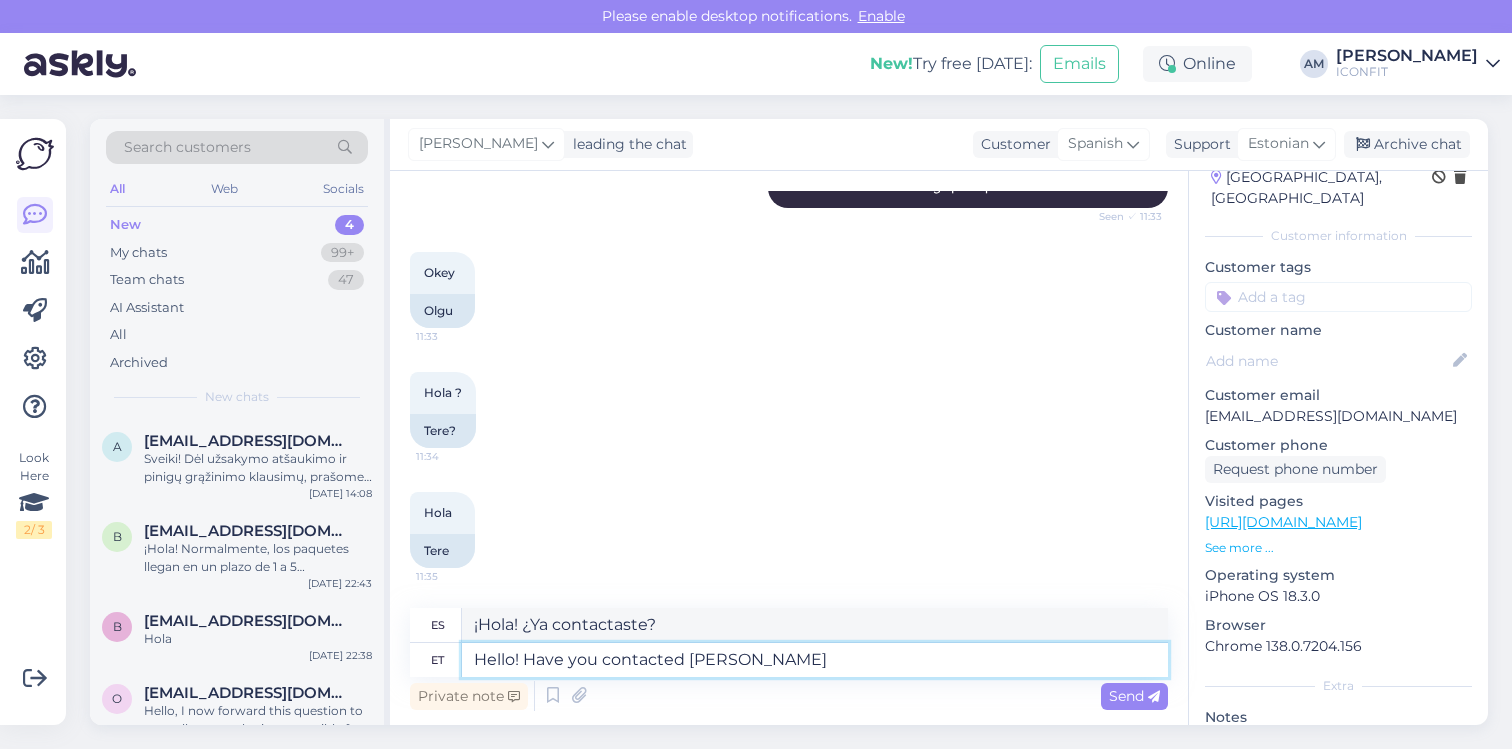 type on "¡Hola! ¿Has contactado con [PERSON_NAME]?" 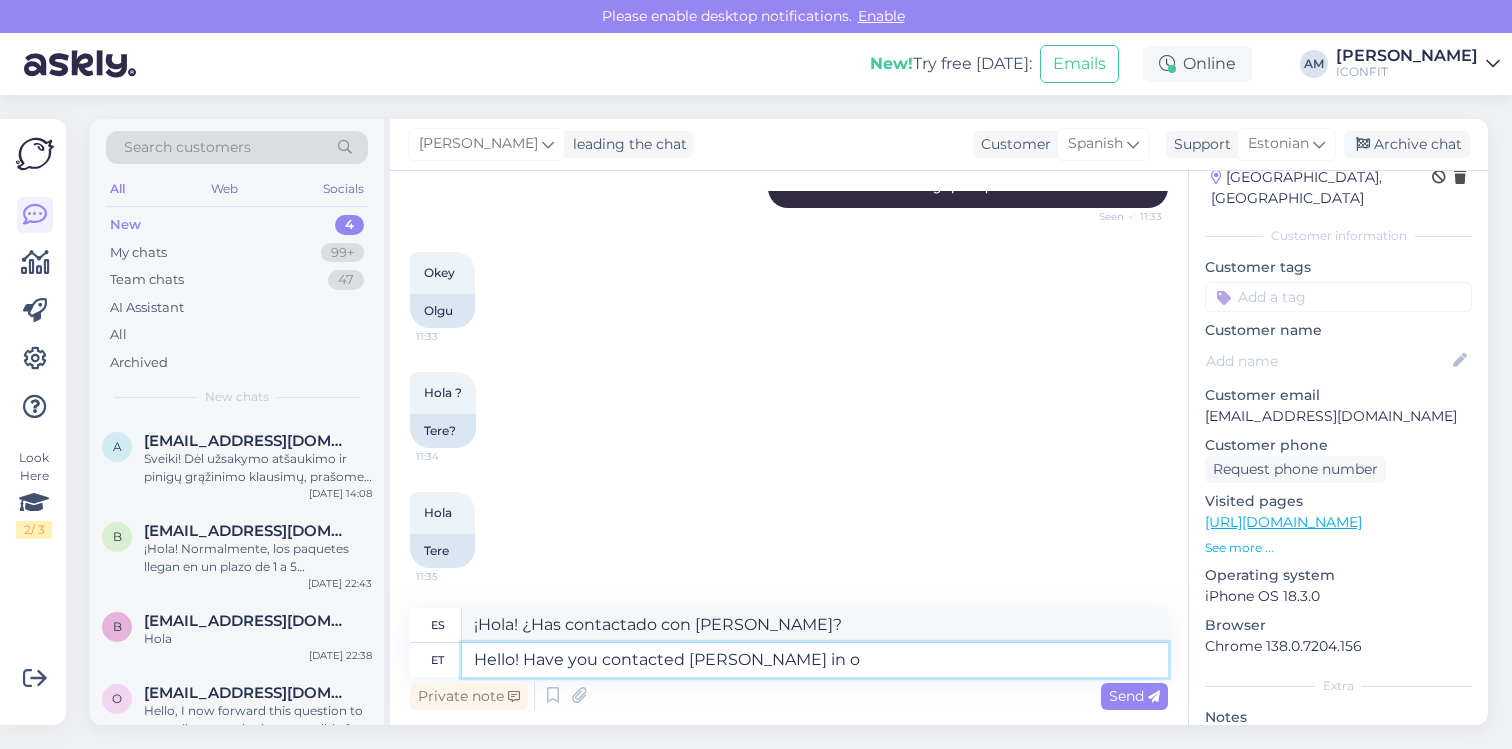 type on "Hello! Have you contacted Venipak in or" 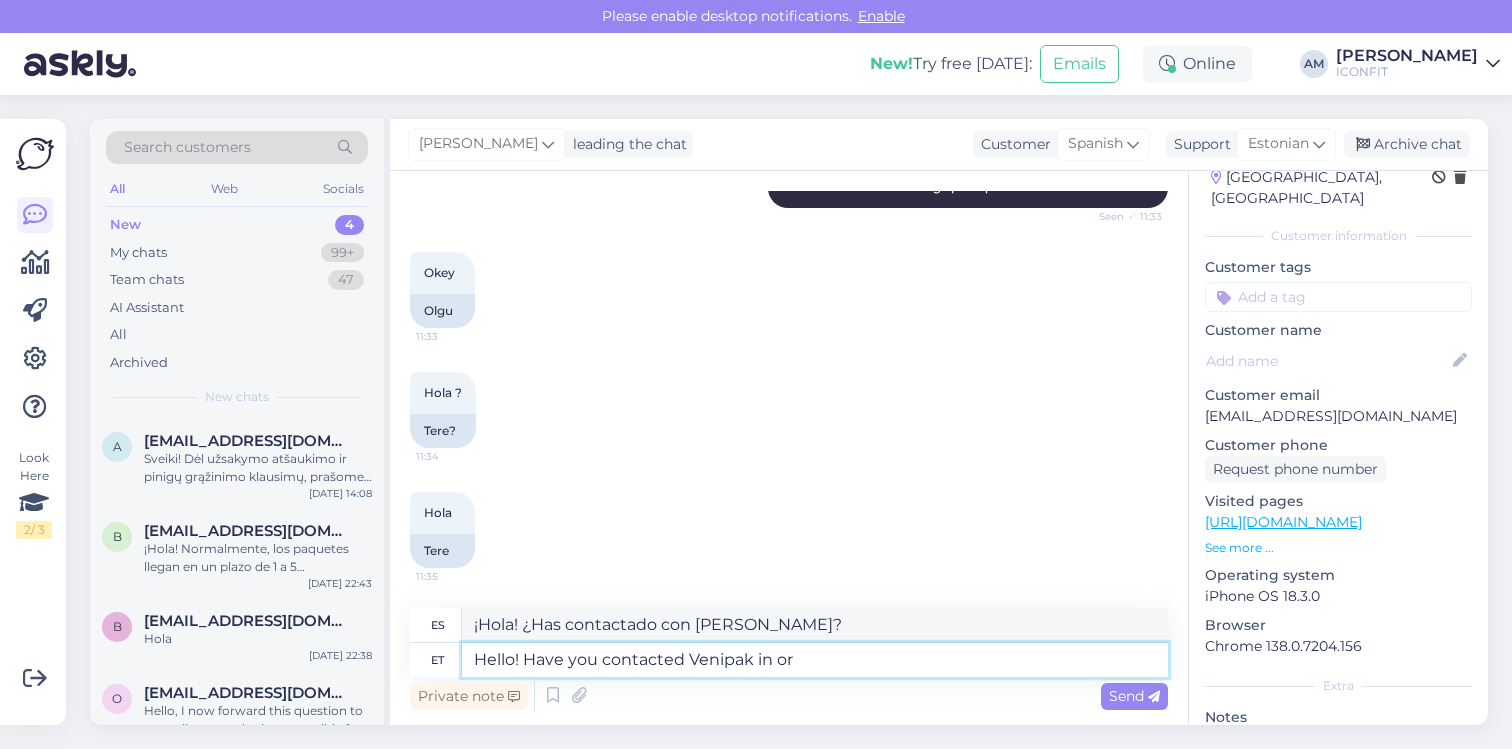 type on "¡Hola! ¿Te has puesto en contacto con [PERSON_NAME]?" 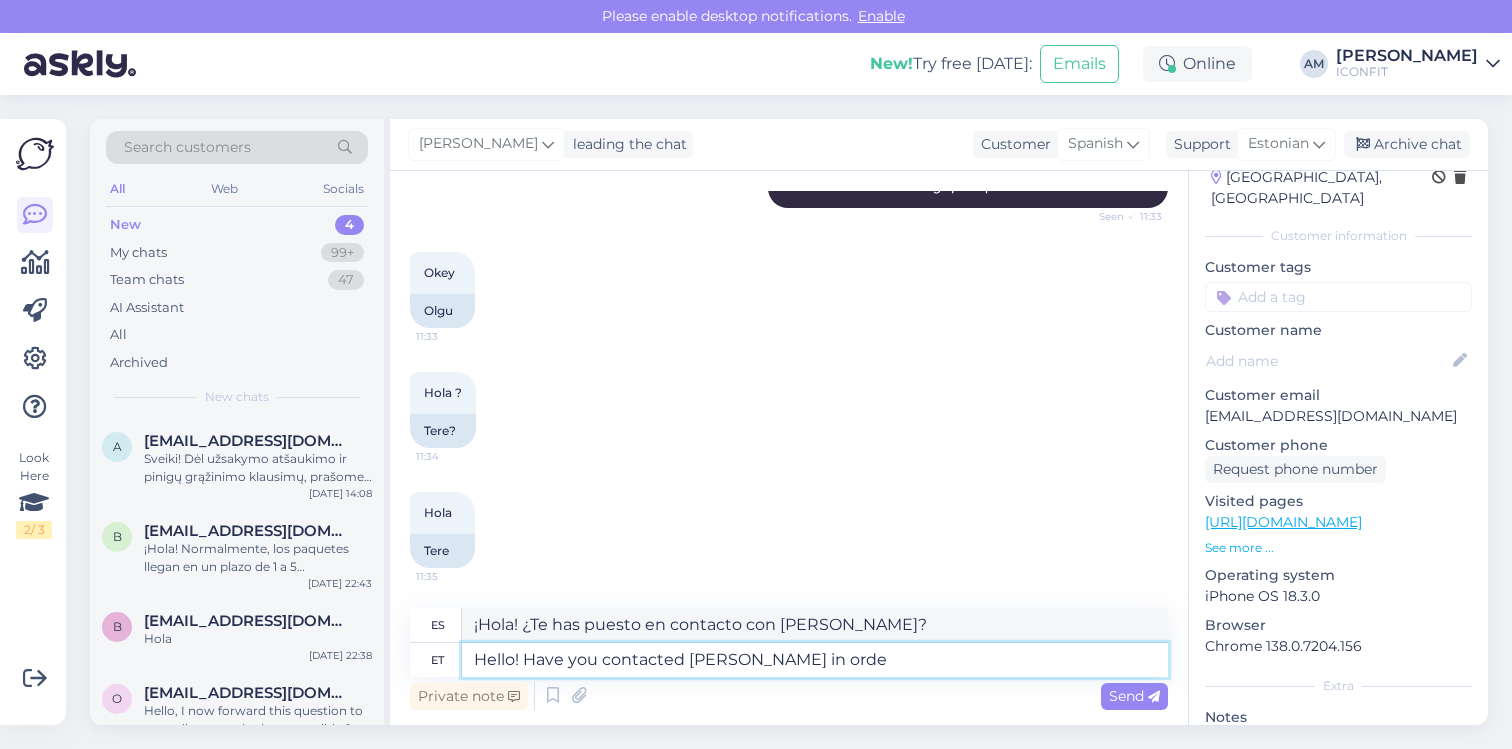 type on "Hello! Have you contacted [PERSON_NAME] in orde t" 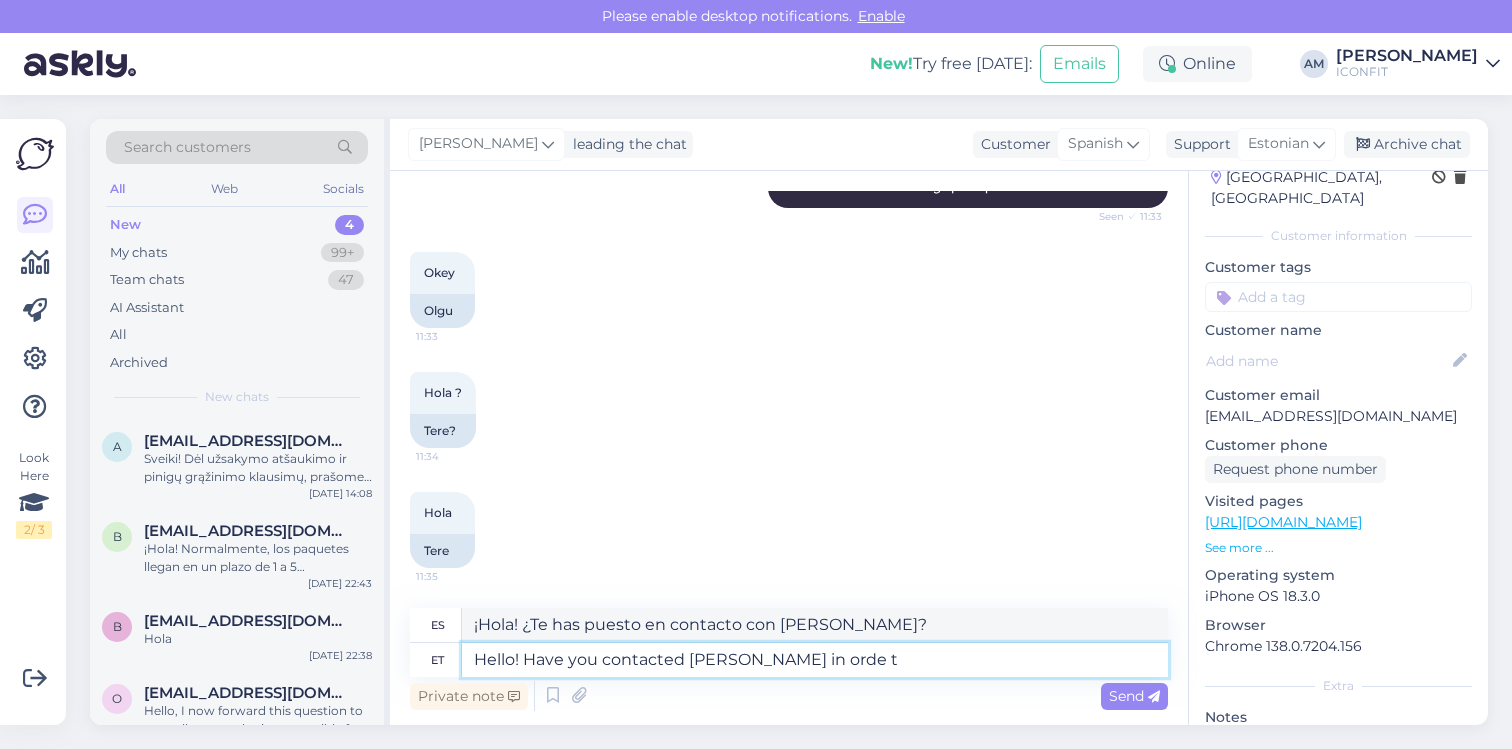 type on "¡Hola! ¿Has contactado con [PERSON_NAME] para realizar el pedido?" 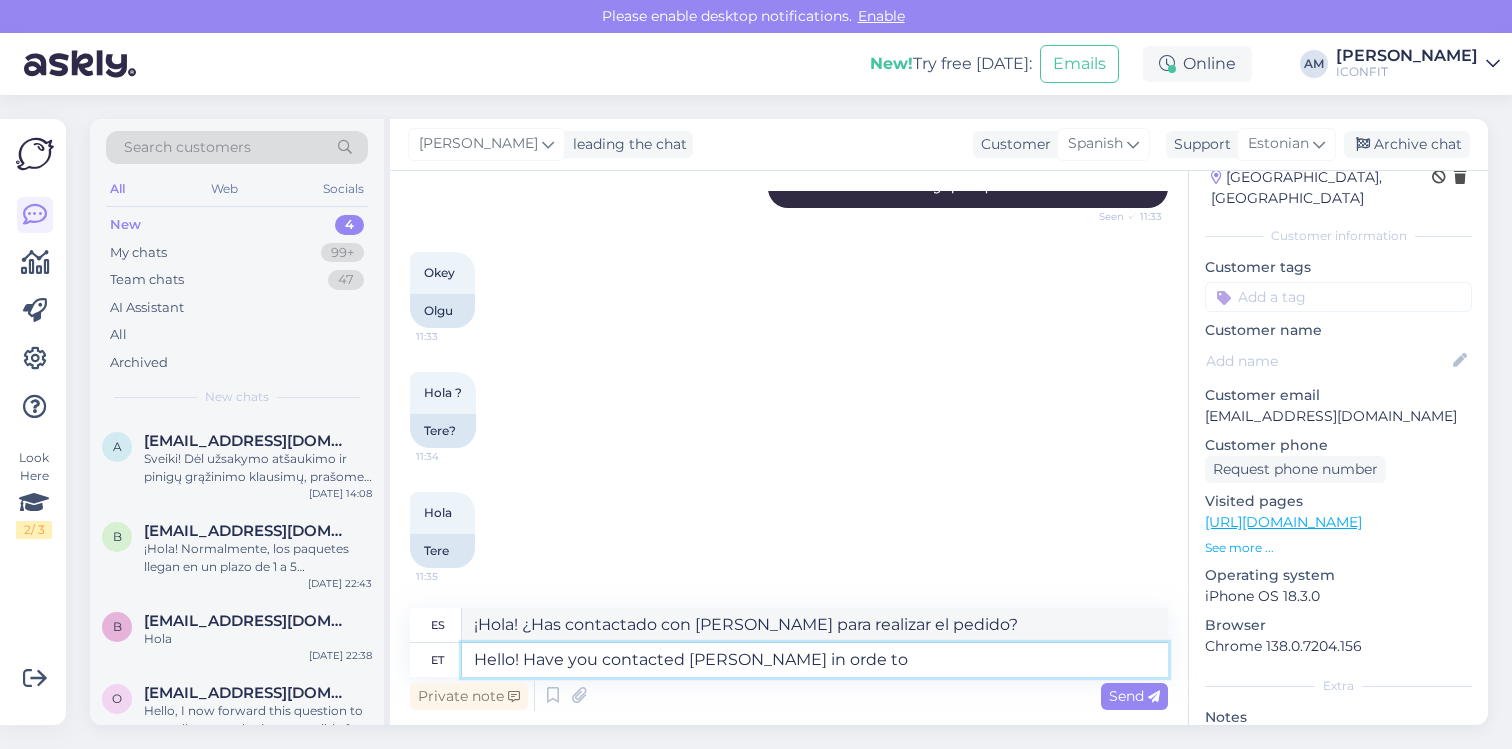 type on "Hello! Have you contacted [PERSON_NAME] in orde to" 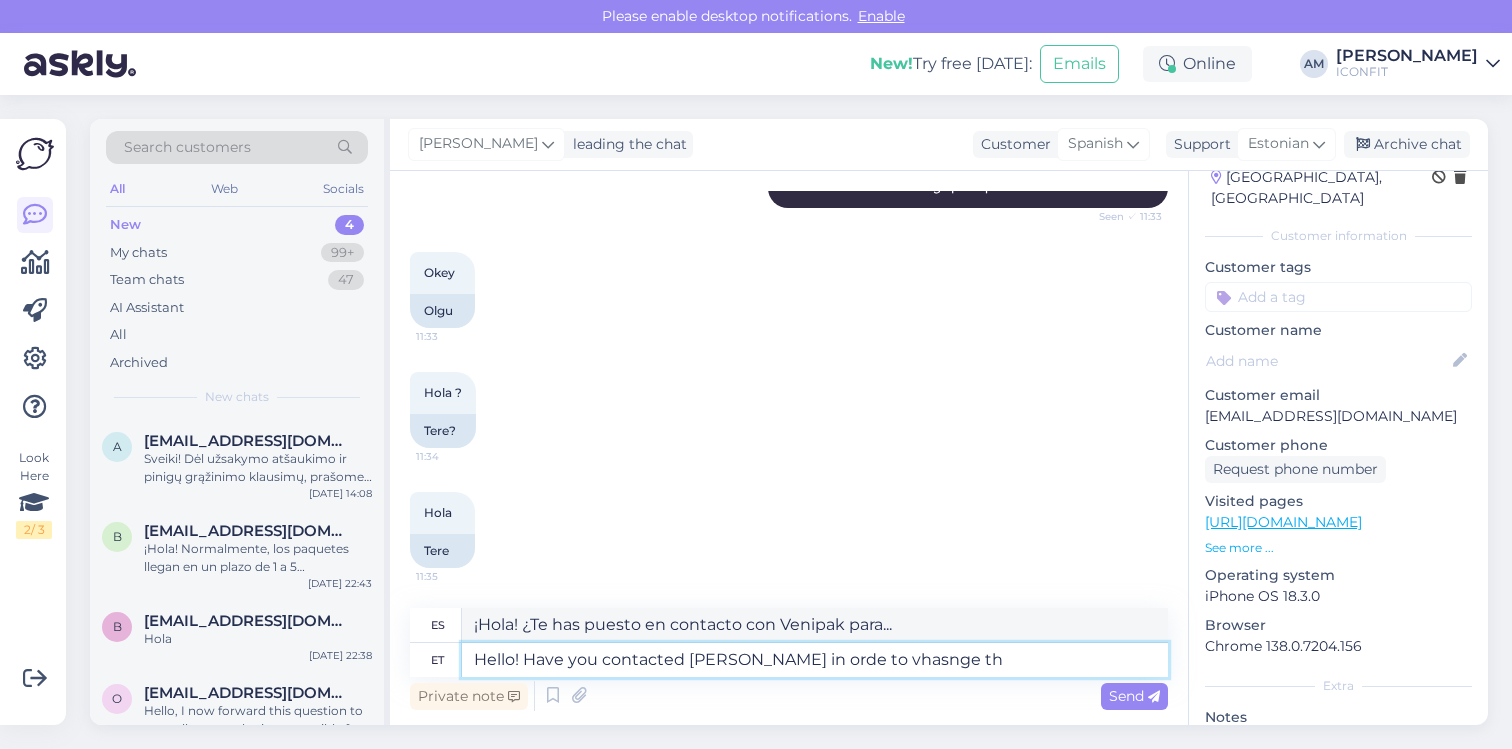 type on "Hello! Have you contacted [PERSON_NAME] in orde to vhasnge the" 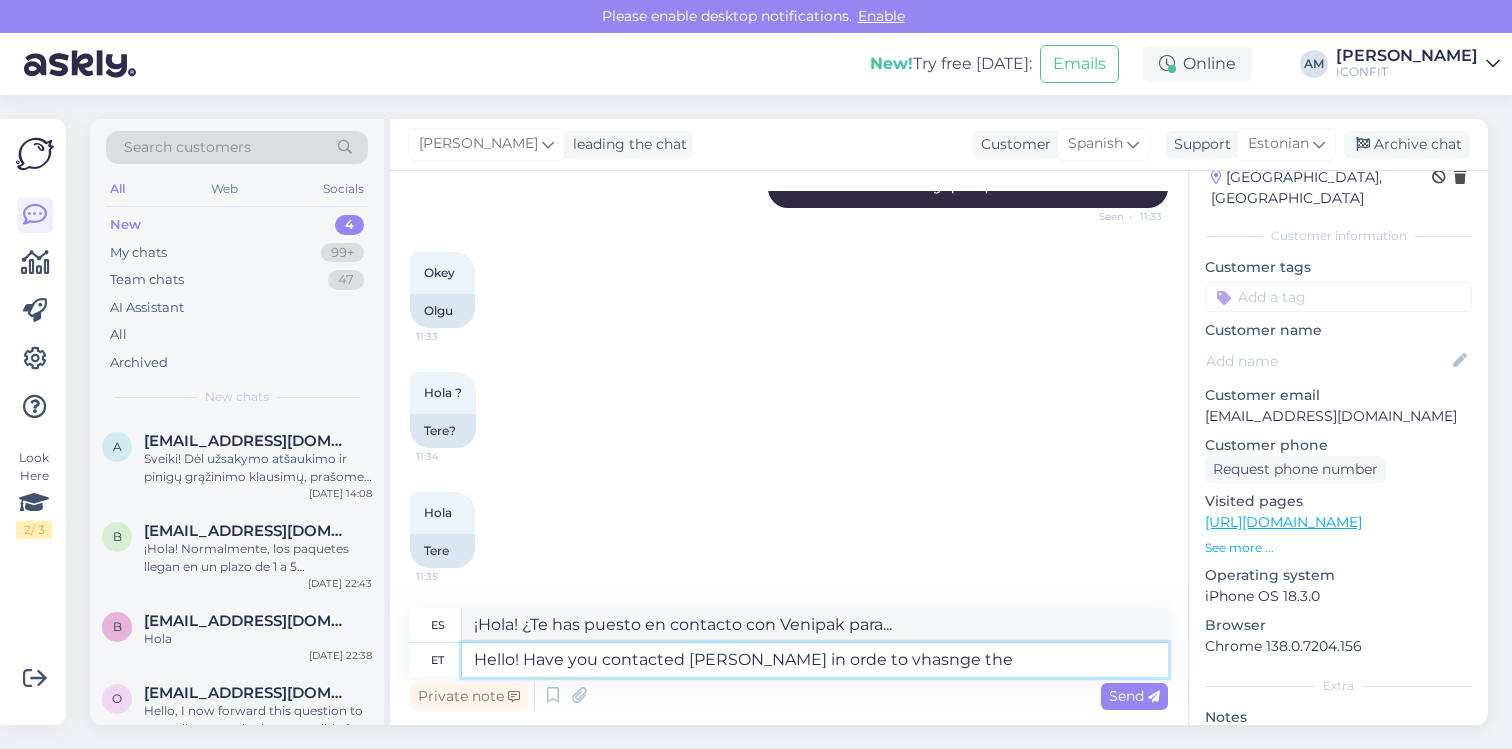 type on "¡Hola! ¿Te has puesto en contacto con Venipak para...?" 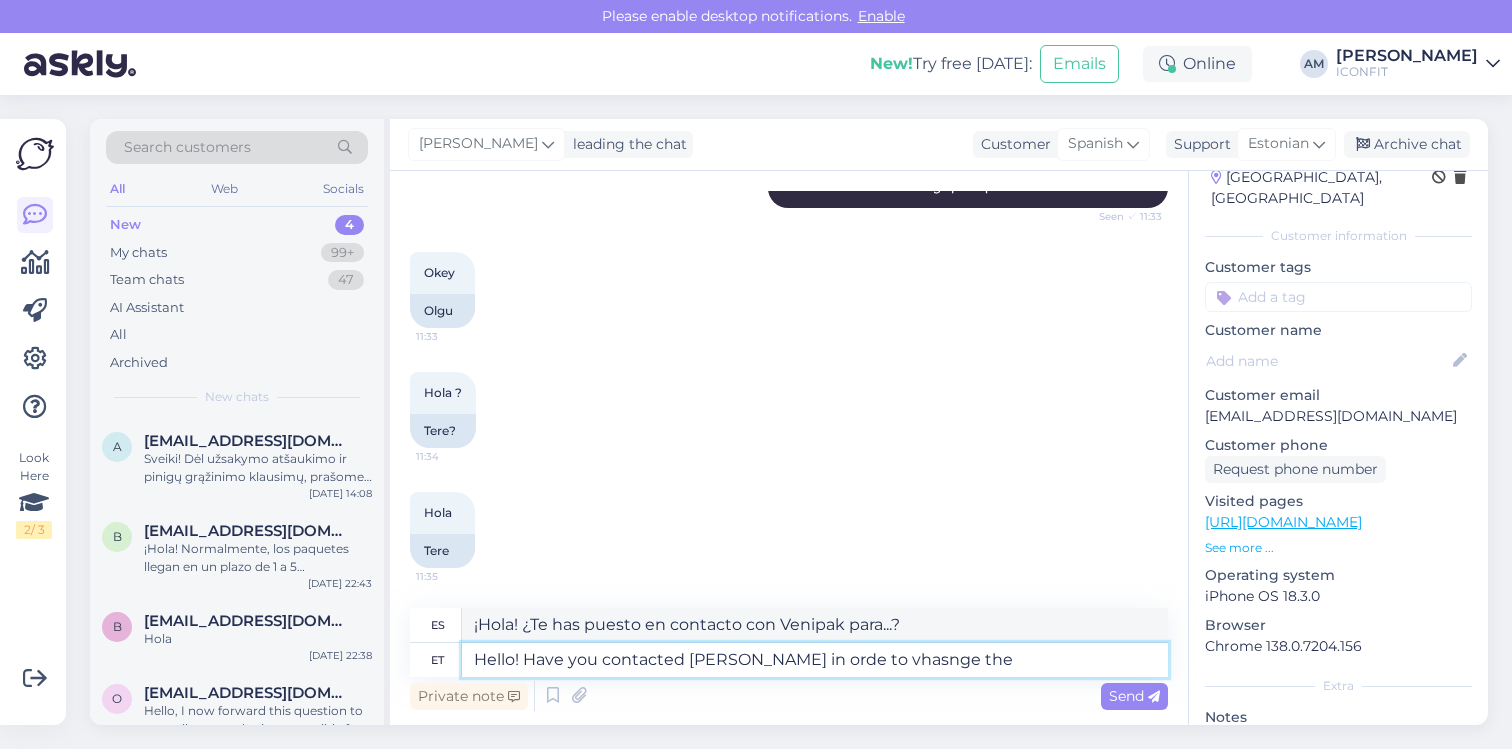type on "Hello! Have you contacted [PERSON_NAME] in orde to vhasnge the p" 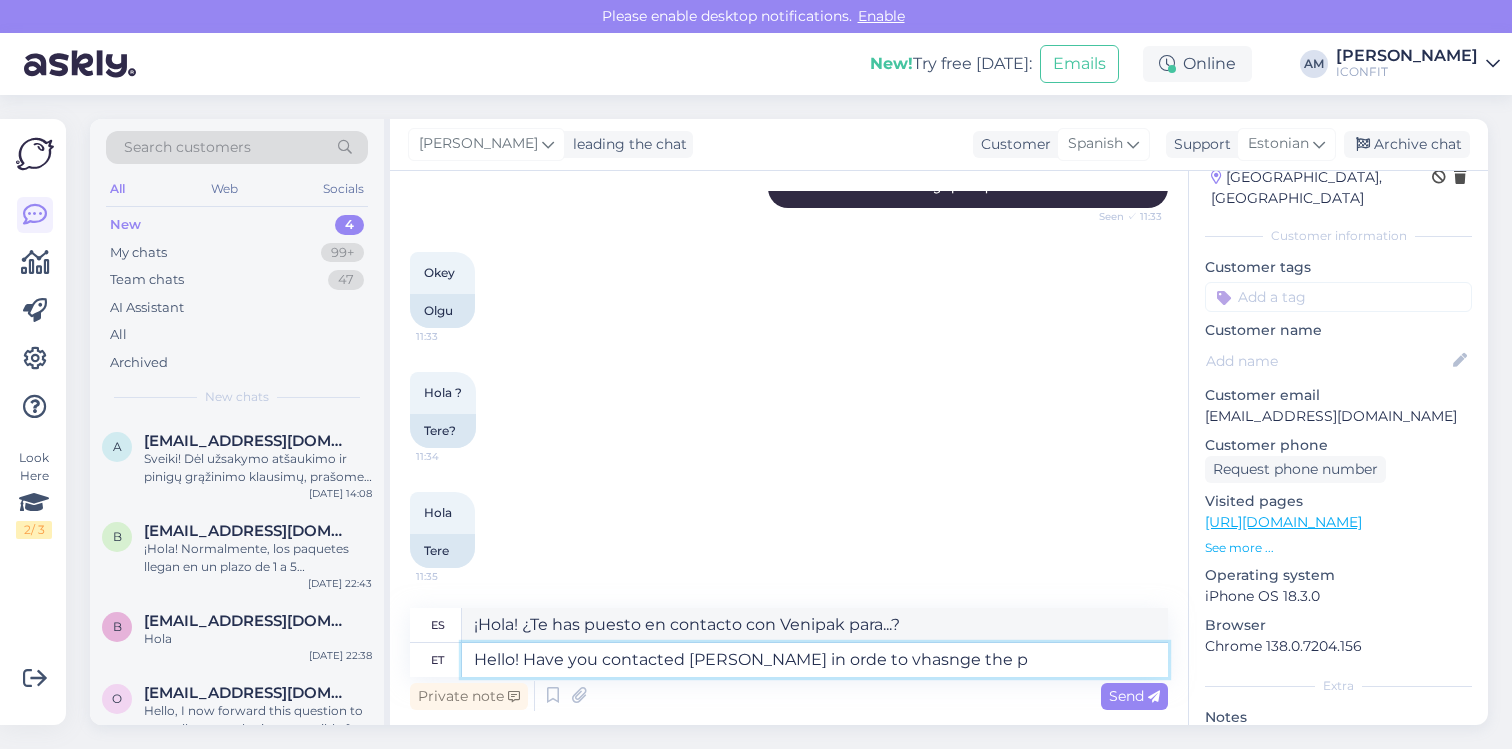 type on "¡Hola! ¿Te has puesto en contacto con [PERSON_NAME] para obtener la..." 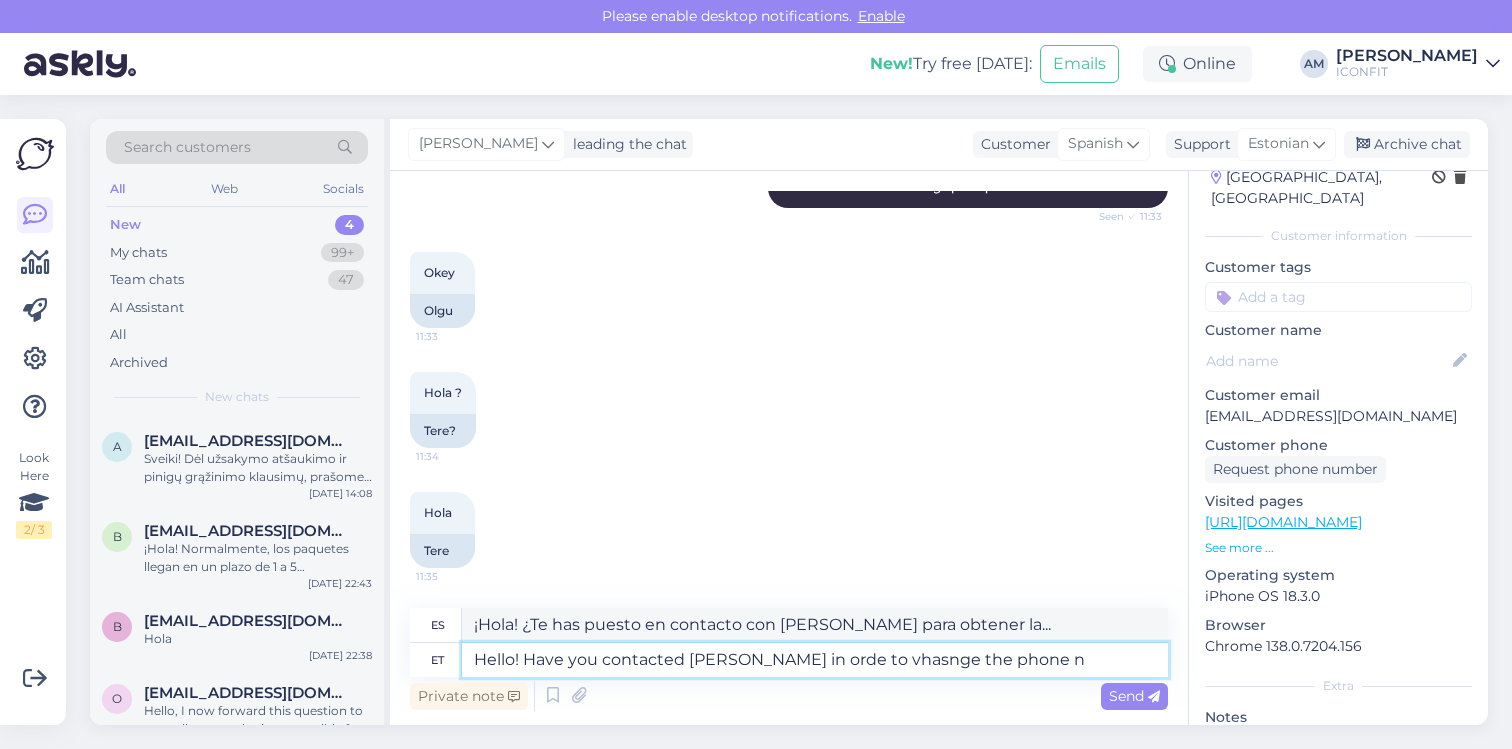type on "Hello! Have you contacted [PERSON_NAME] in orde to vhasnge the phone nu" 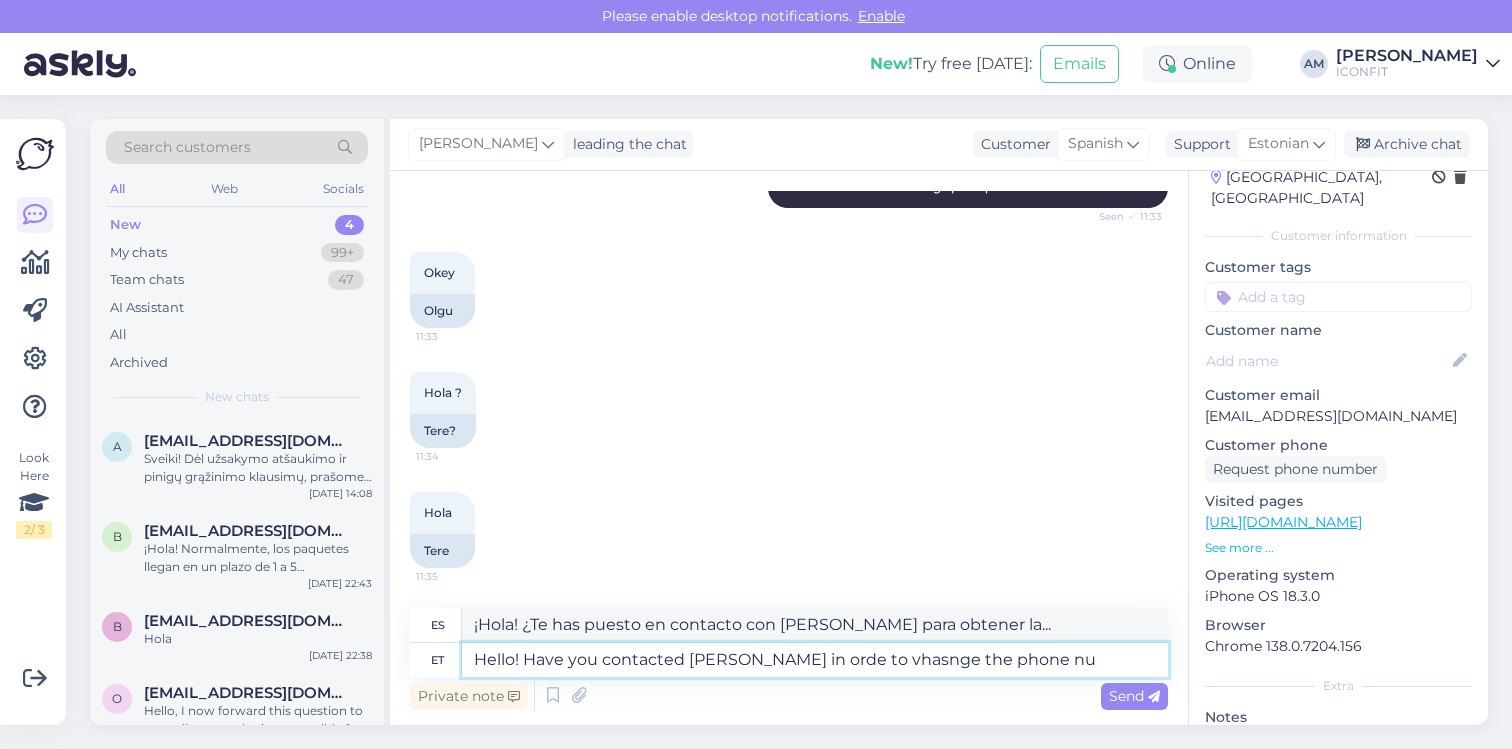 type on "¡Hola! ¿Te has puesto en contacto con [PERSON_NAME] para cambiar el teléfono?" 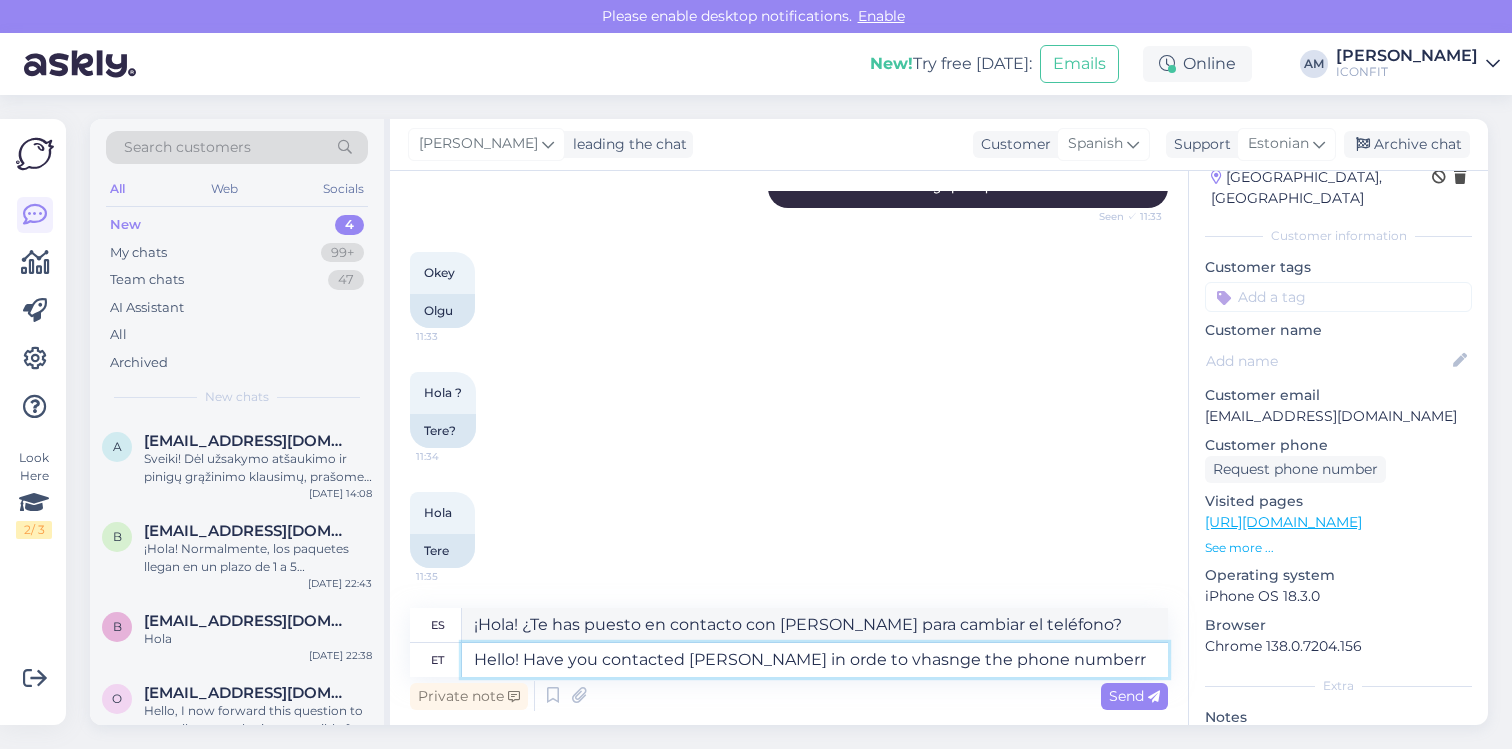 type on "Hello! Have you contacted [PERSON_NAME] in orde to vhasnge the phone number" 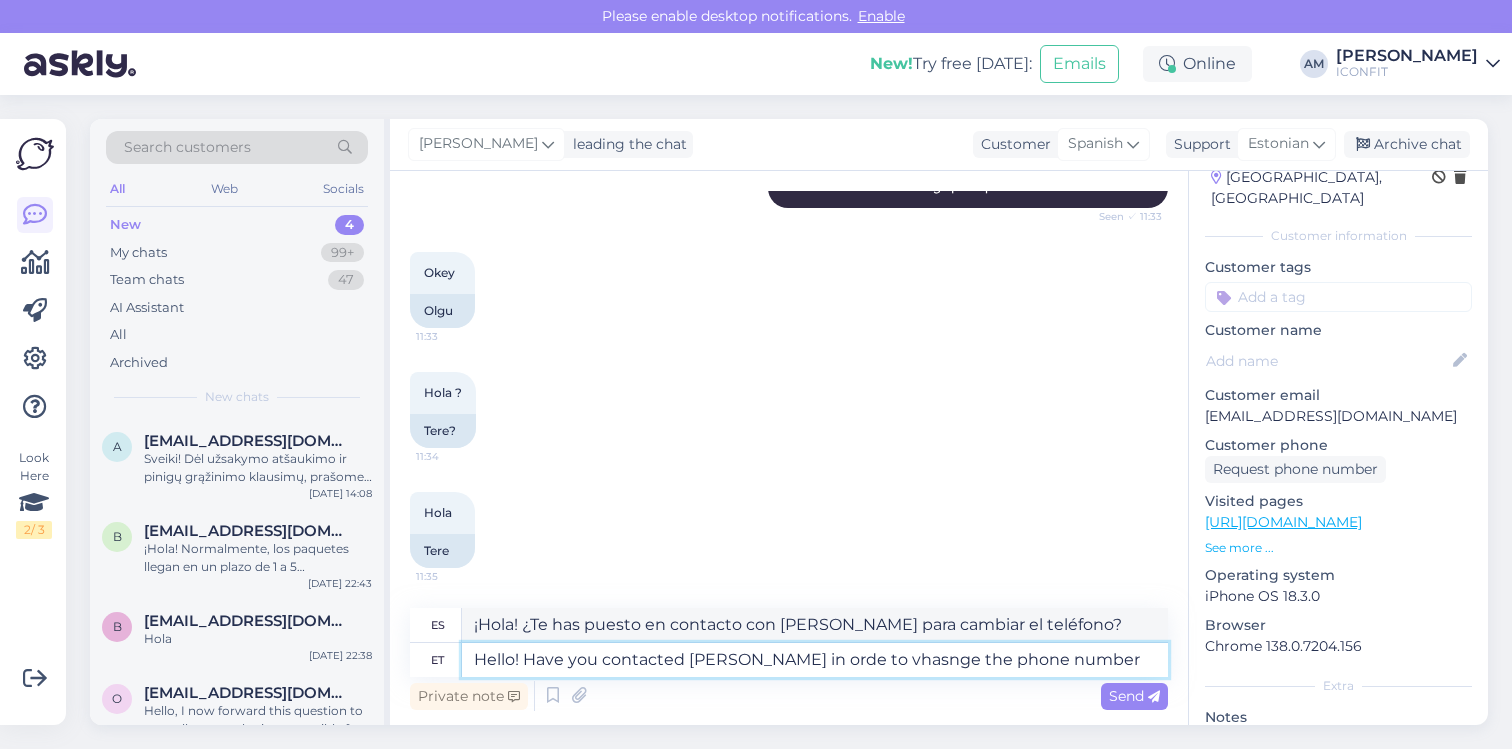 type on "¡Hola! ¿Te has puesto en contacto con [PERSON_NAME] para obtener el número de teléfono?" 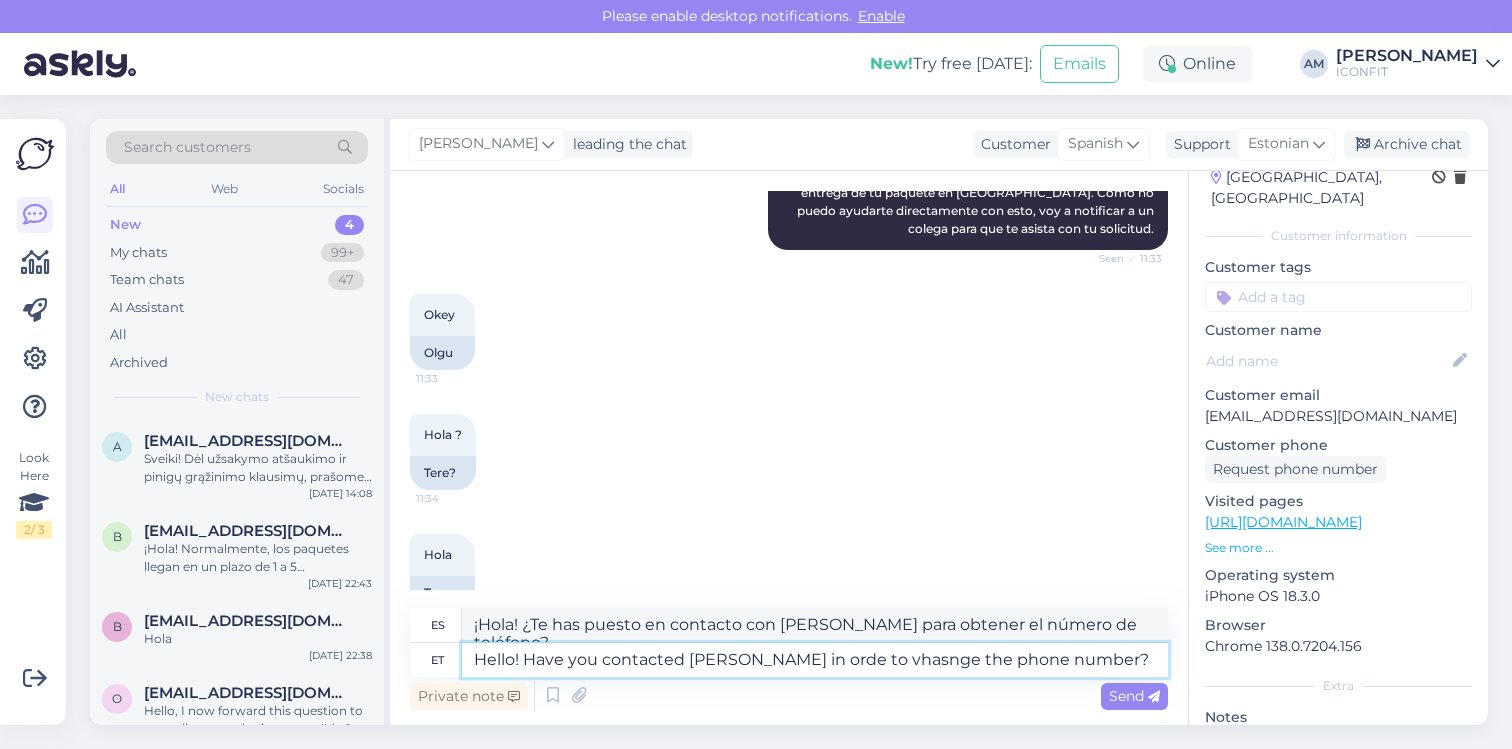 scroll, scrollTop: 449, scrollLeft: 0, axis: vertical 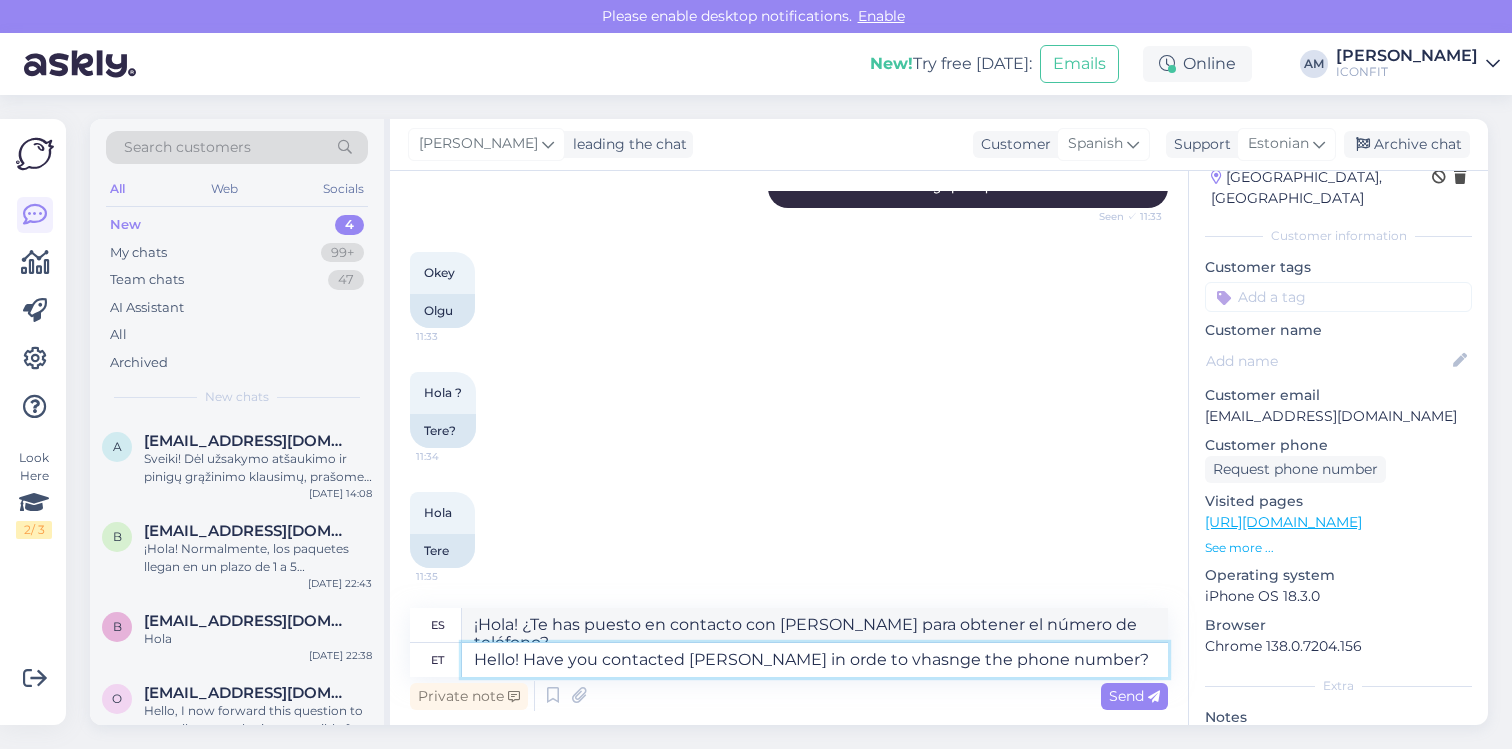 click on "Hello! Have you contacted [PERSON_NAME] in orde to vhasnge the phone number?" at bounding box center [815, 660] 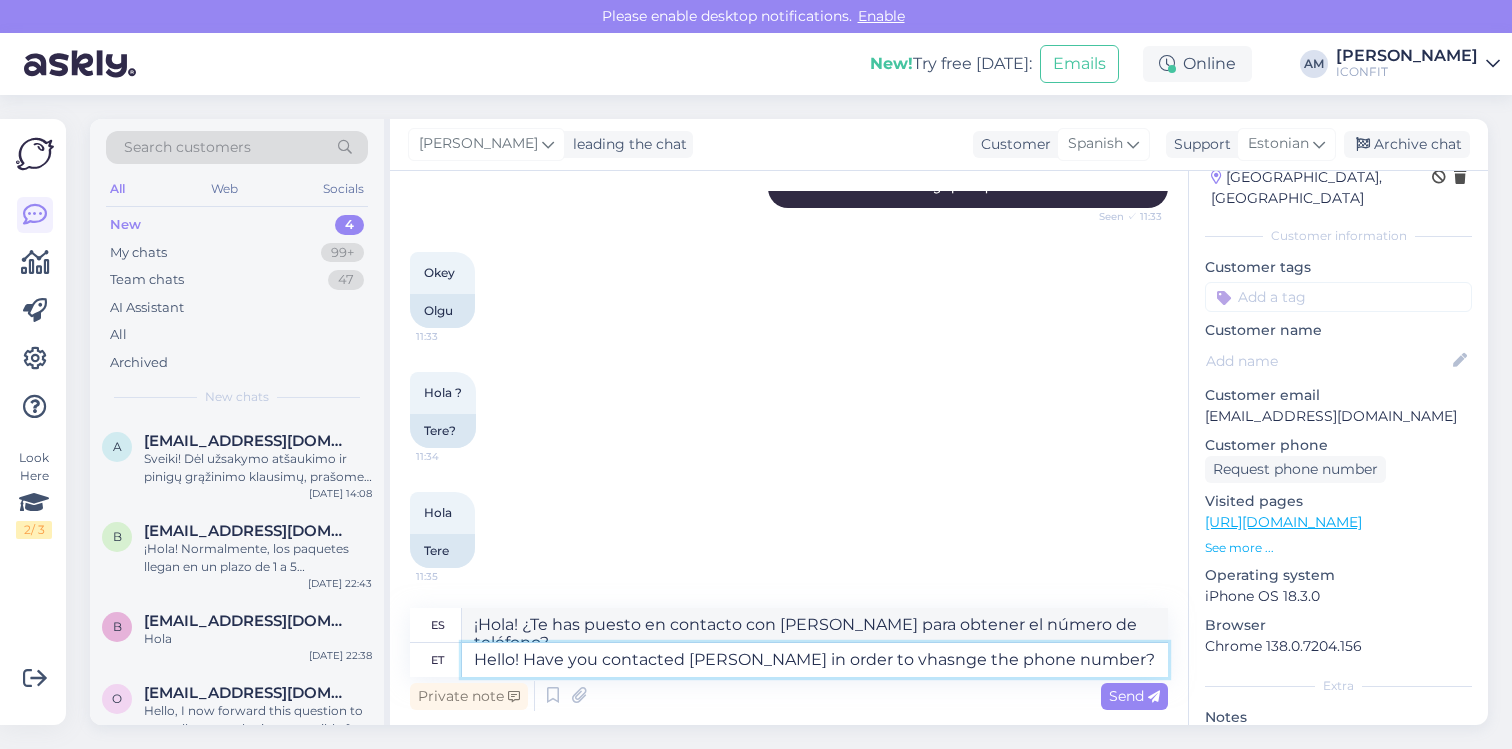 click on "Hello! Have you contacted [PERSON_NAME] in order to vhasnge the phone number?" at bounding box center [815, 660] 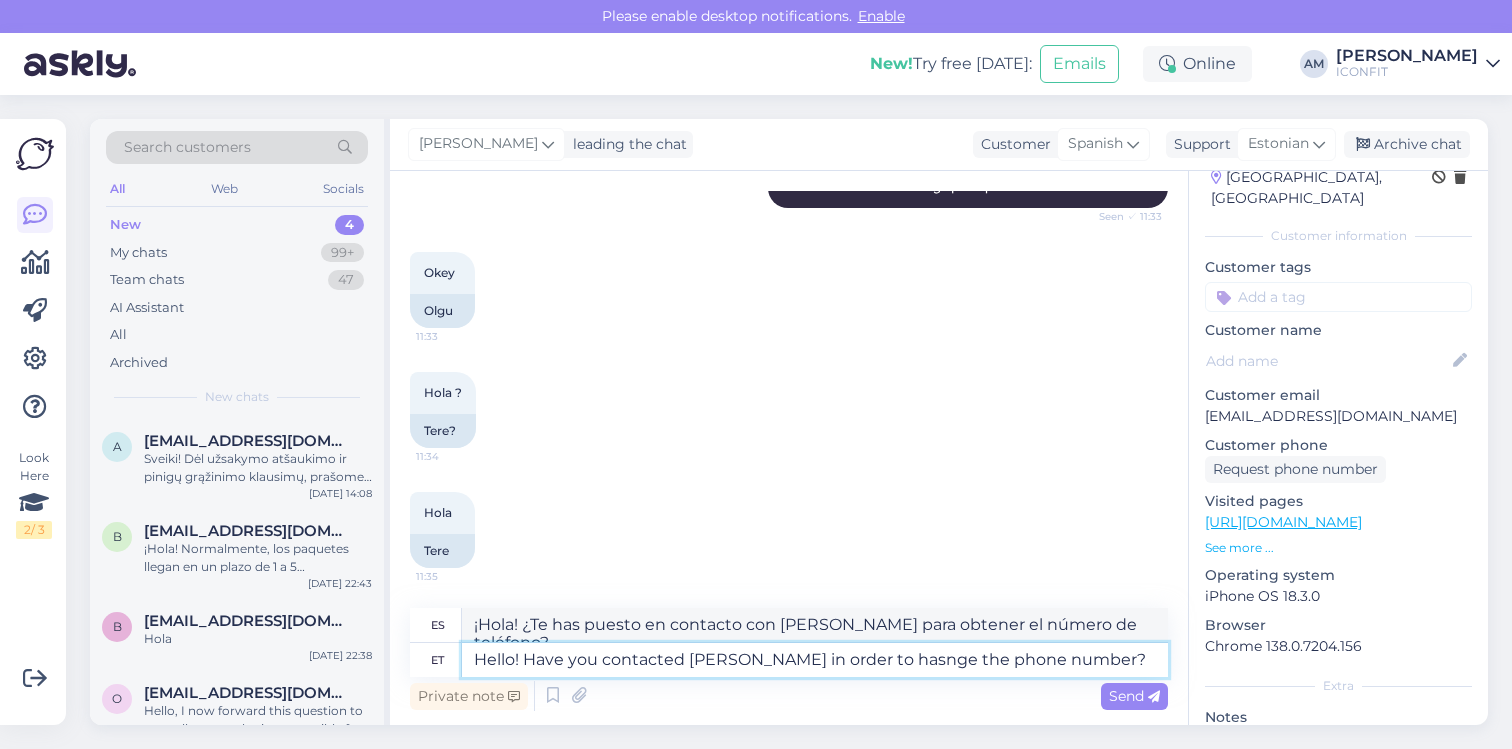 type on "Hello! Have you contacted [PERSON_NAME] in order to chasnge the phone number?" 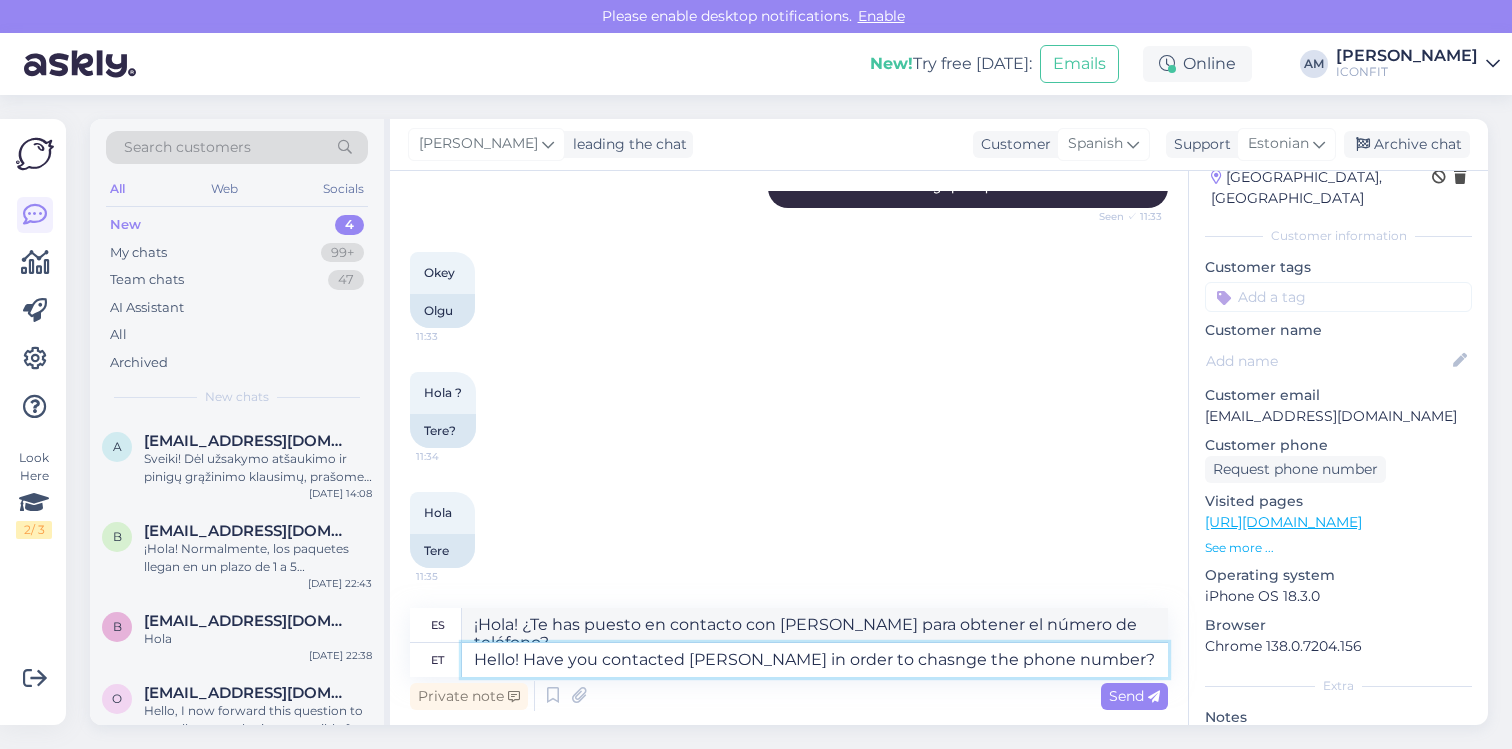type on "¡Hola! ¿Has contactado con [PERSON_NAME] para cambiar tu número de teléfono?" 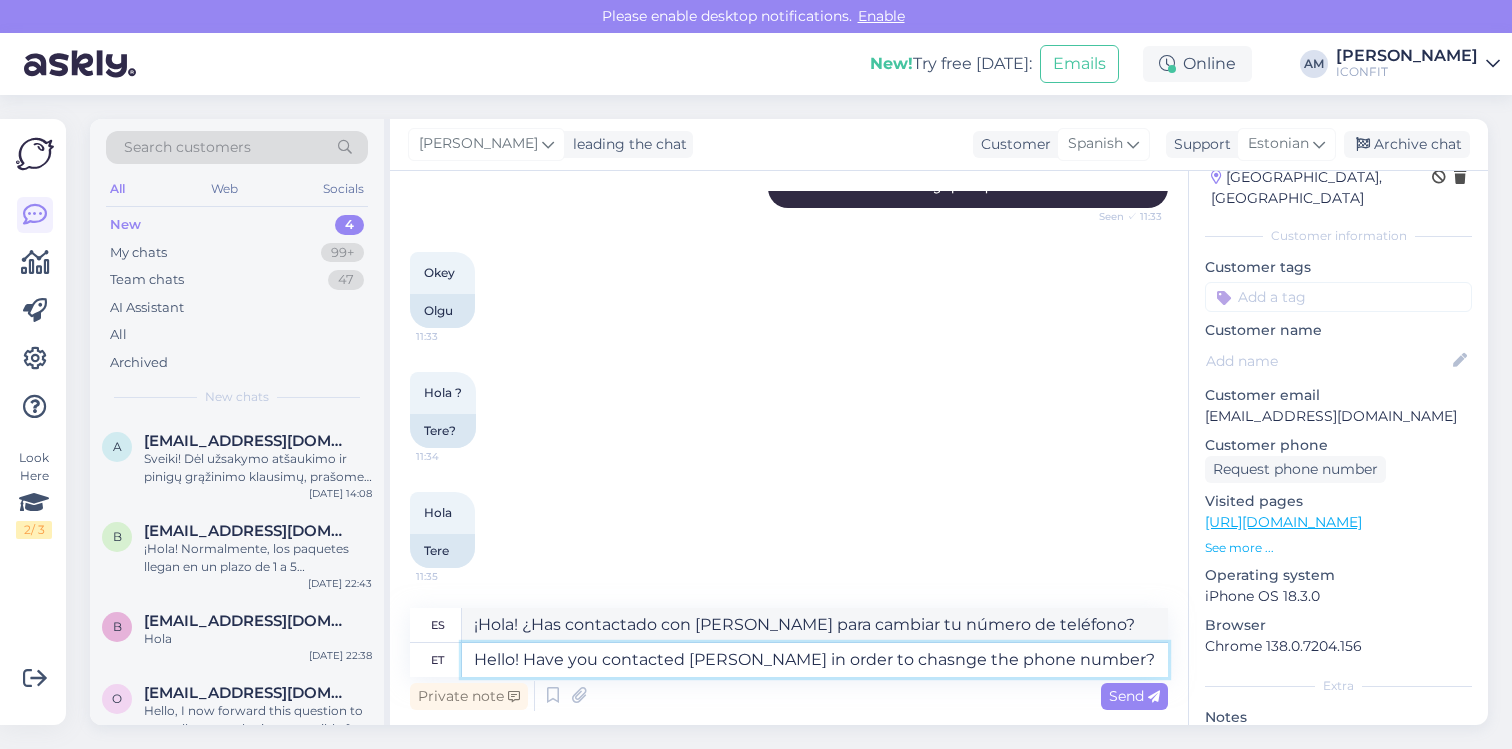click on "Hello! Have you contacted [PERSON_NAME] in order to chasnge the phone number?" at bounding box center [815, 660] 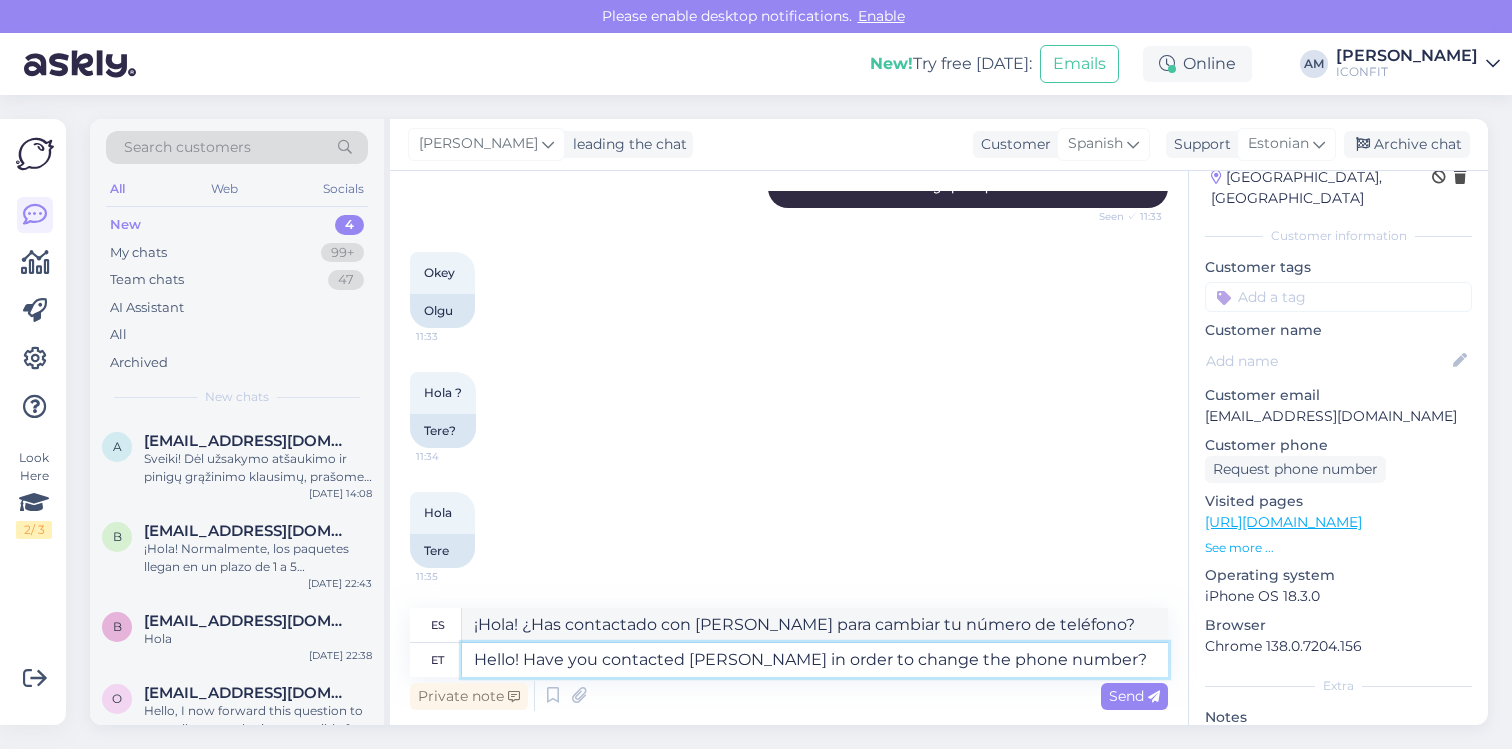 click on "Hello! Have you contacted [PERSON_NAME] in order to change the phone number?" at bounding box center [815, 660] 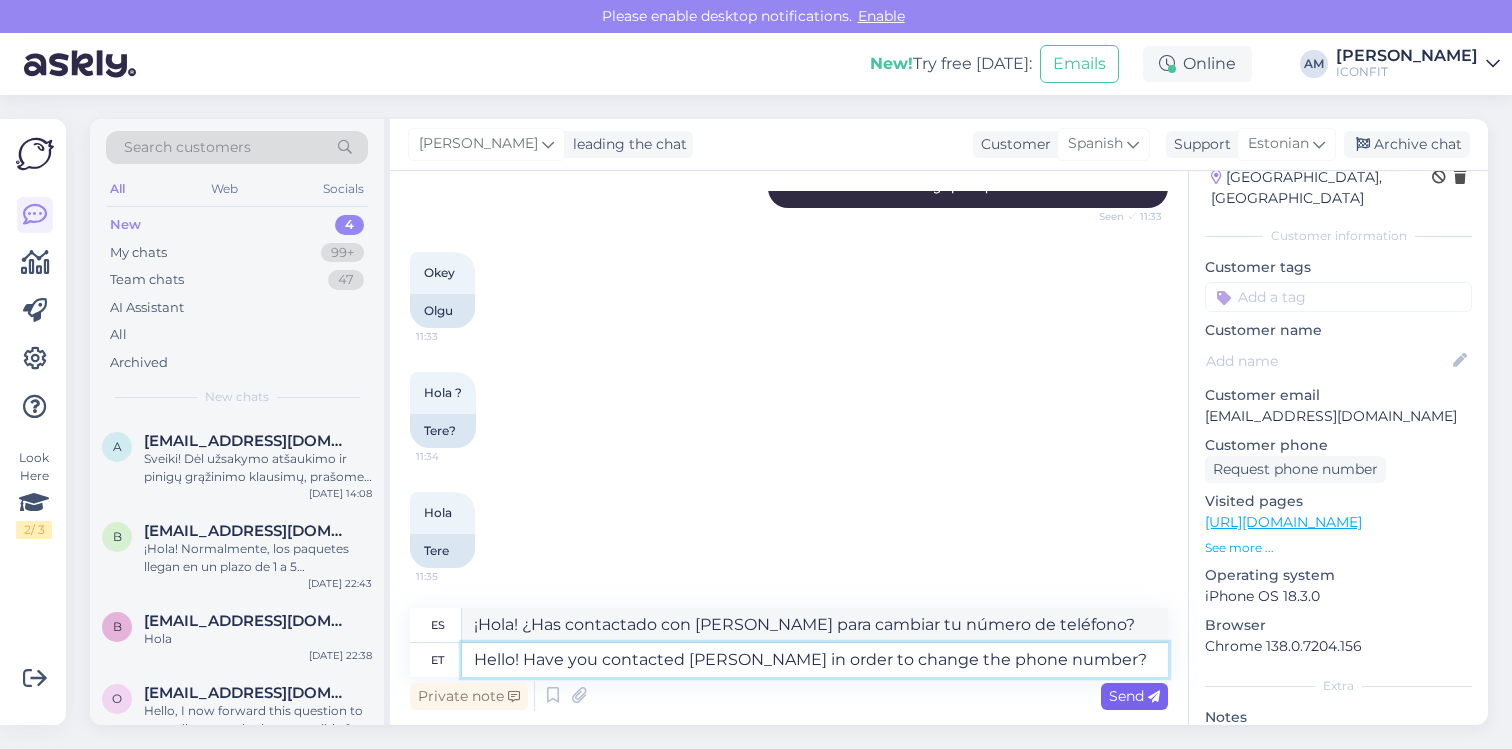 type on "Hello! Have you contacted [PERSON_NAME] in order to change the phone number?" 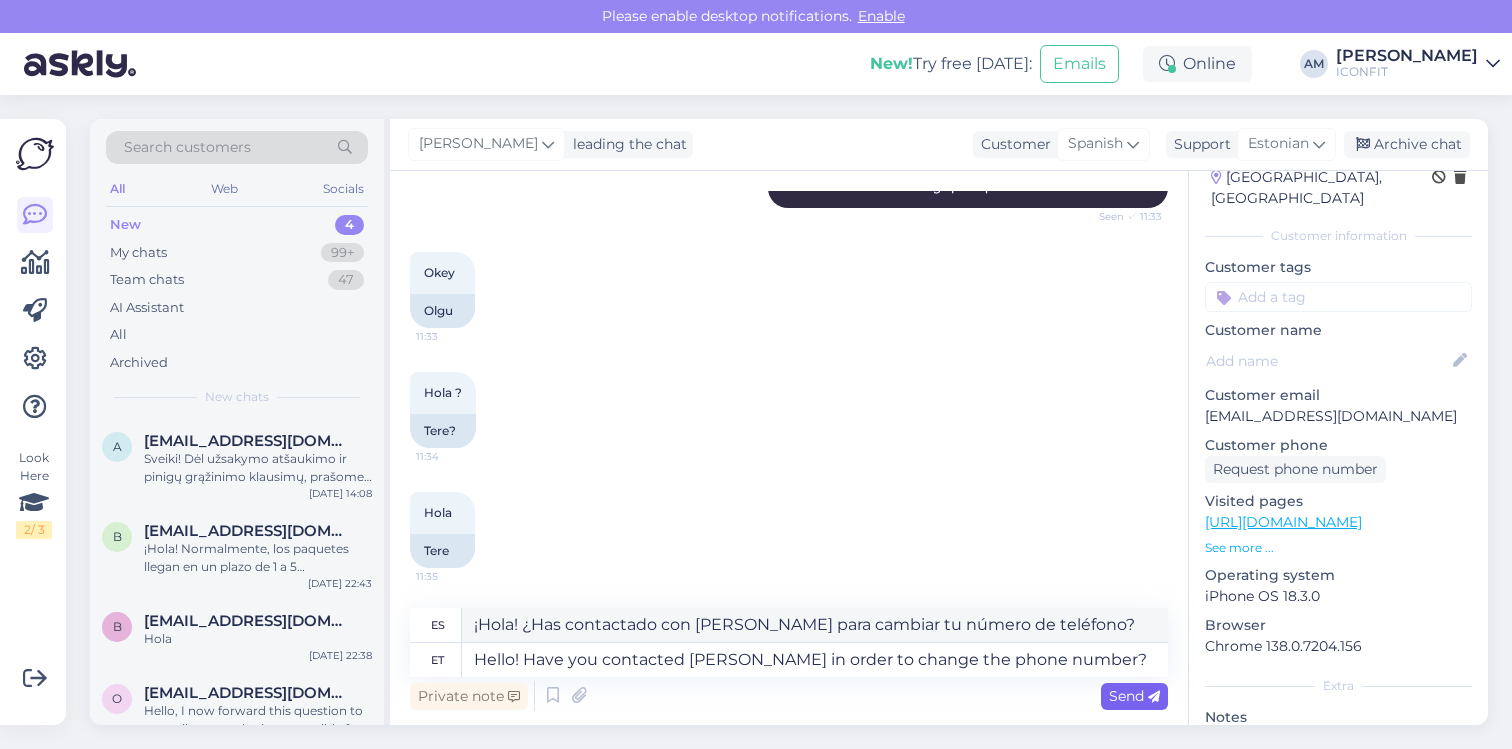 click on "Send" at bounding box center [1134, 696] 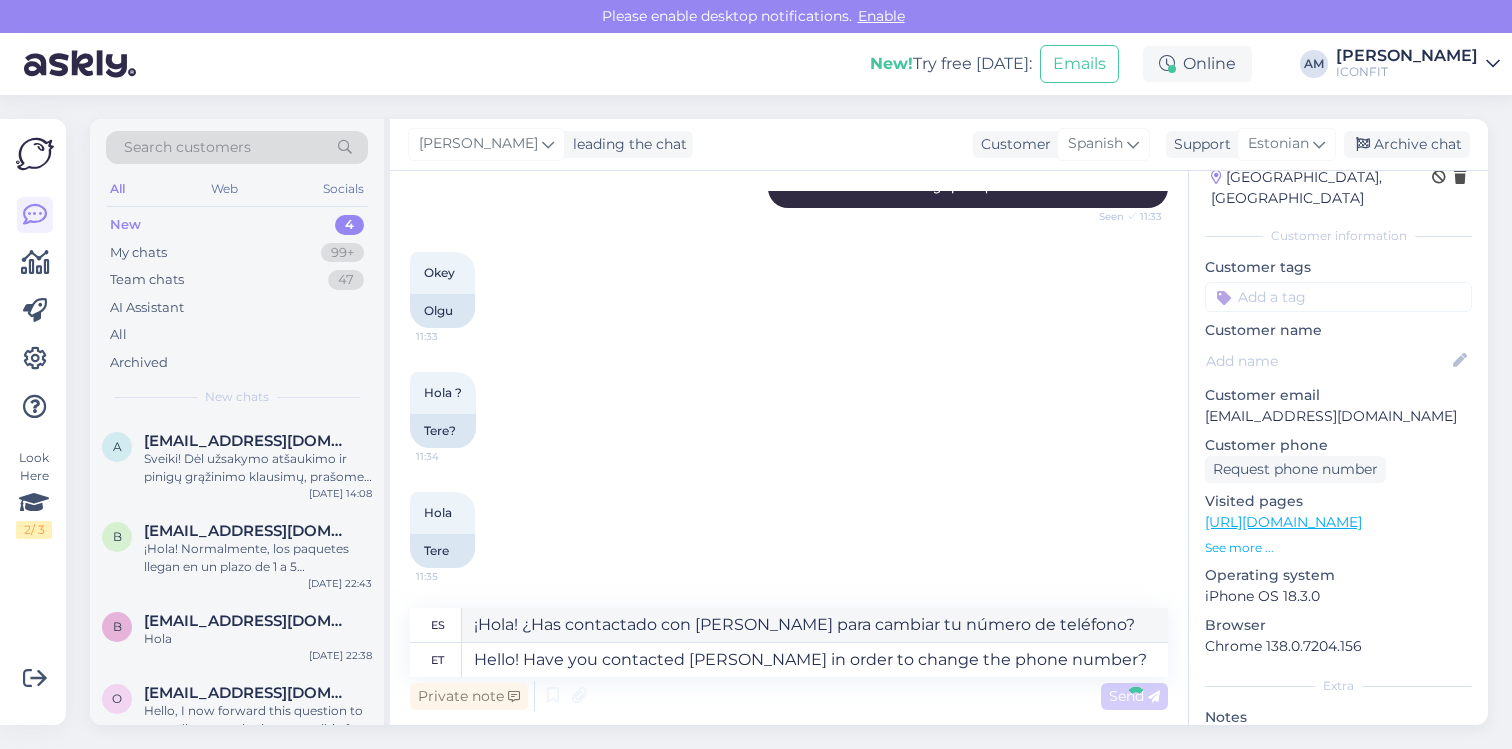 type 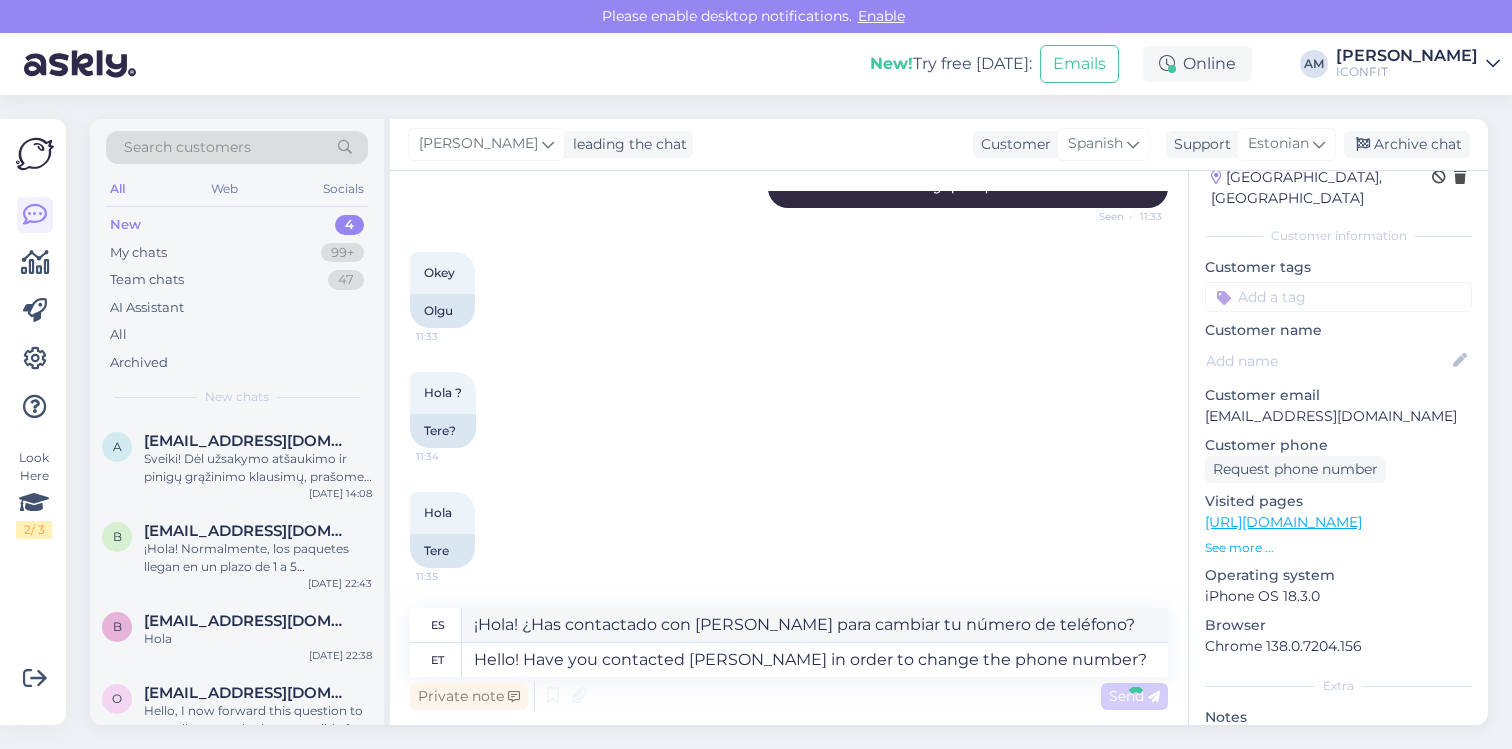 type 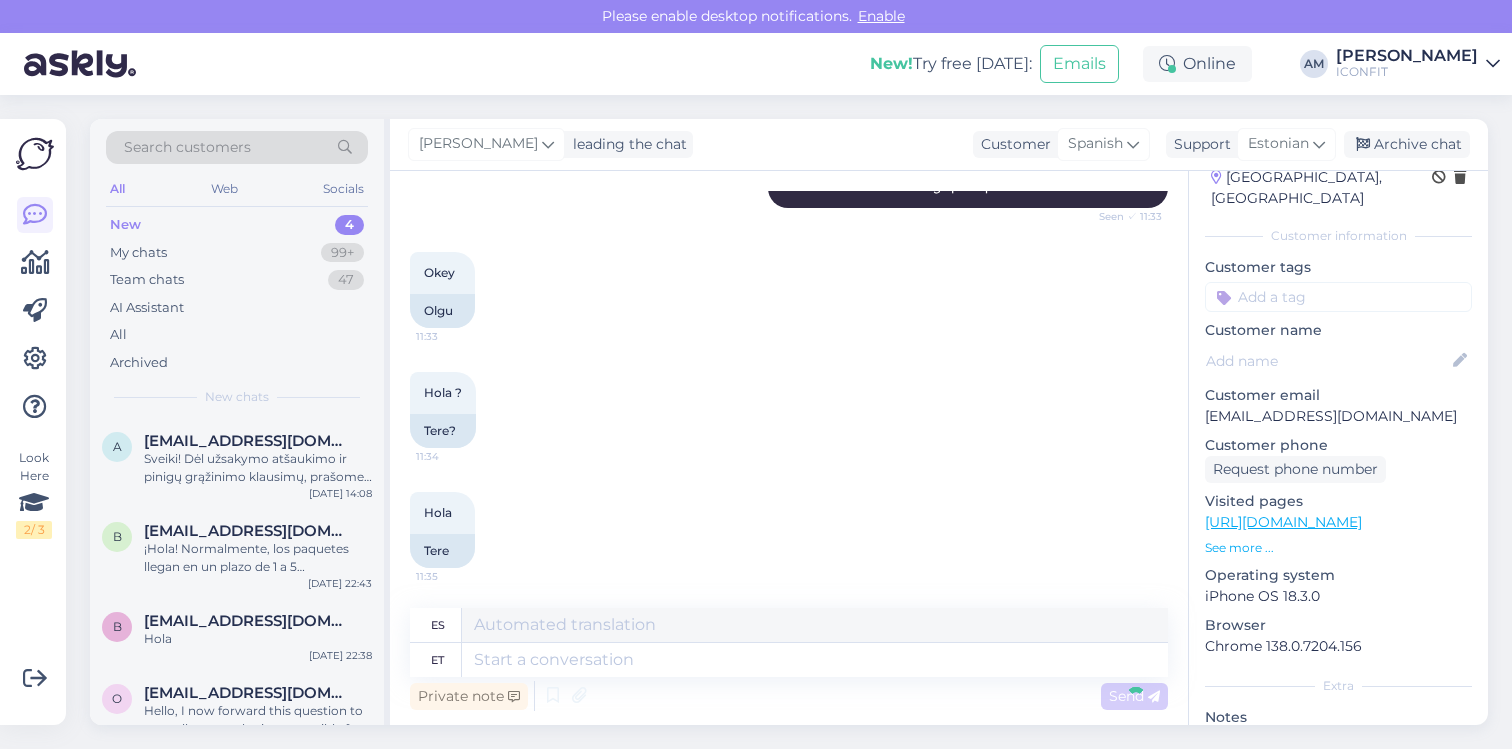 scroll, scrollTop: 647, scrollLeft: 0, axis: vertical 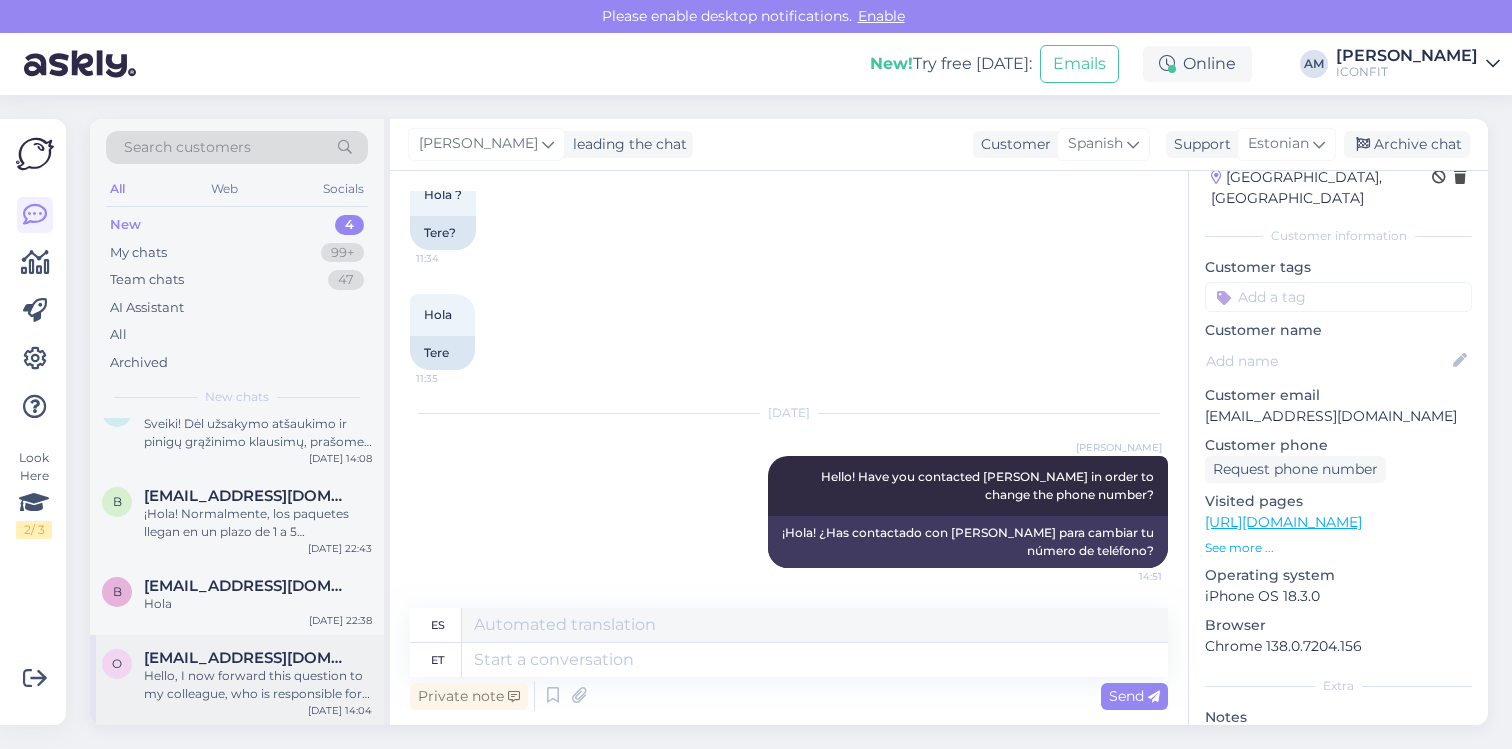 click on "Hello, I now forward this question to my colleague, who is responsible for this. The reply will be here during our working hours." at bounding box center (258, 685) 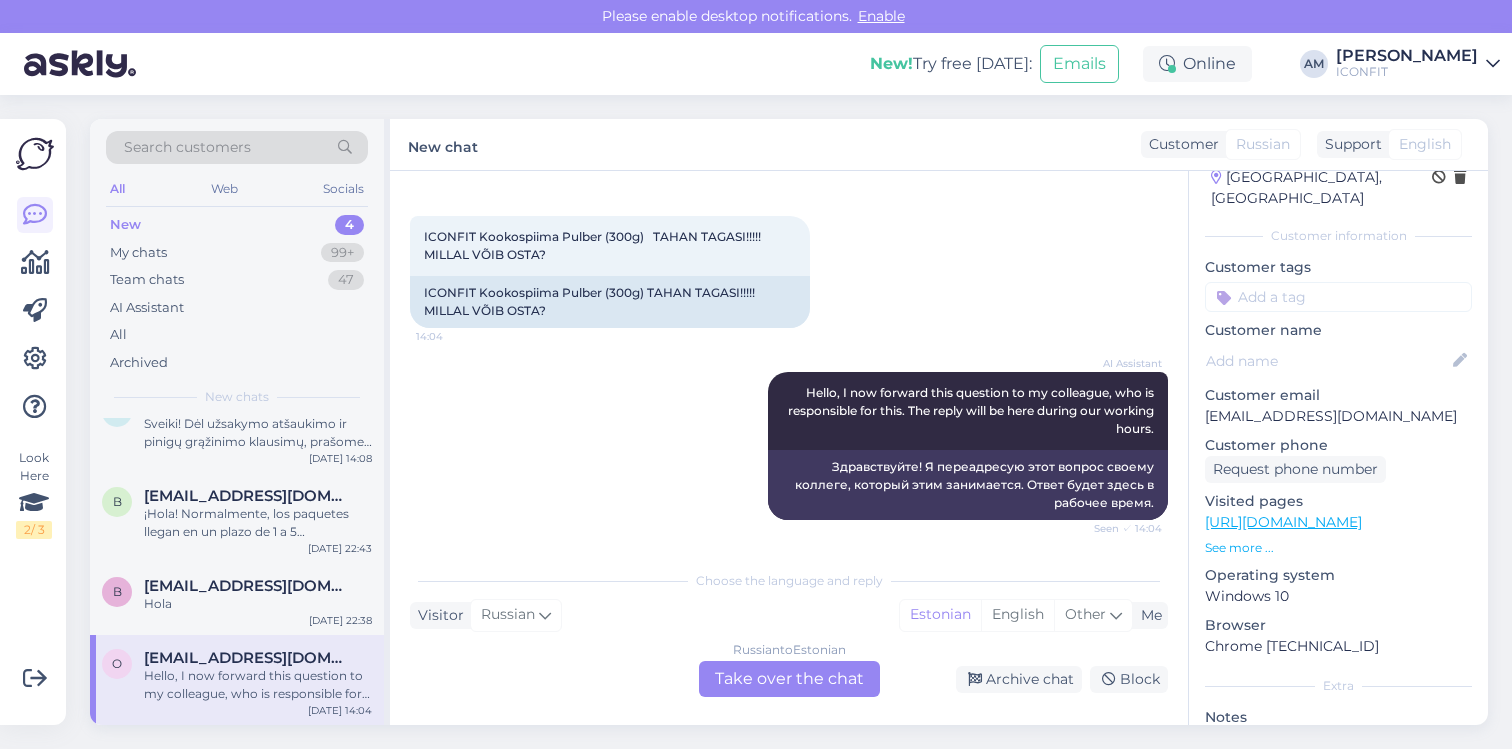 click on "Russian  to  Estonian Take over the chat" at bounding box center (789, 679) 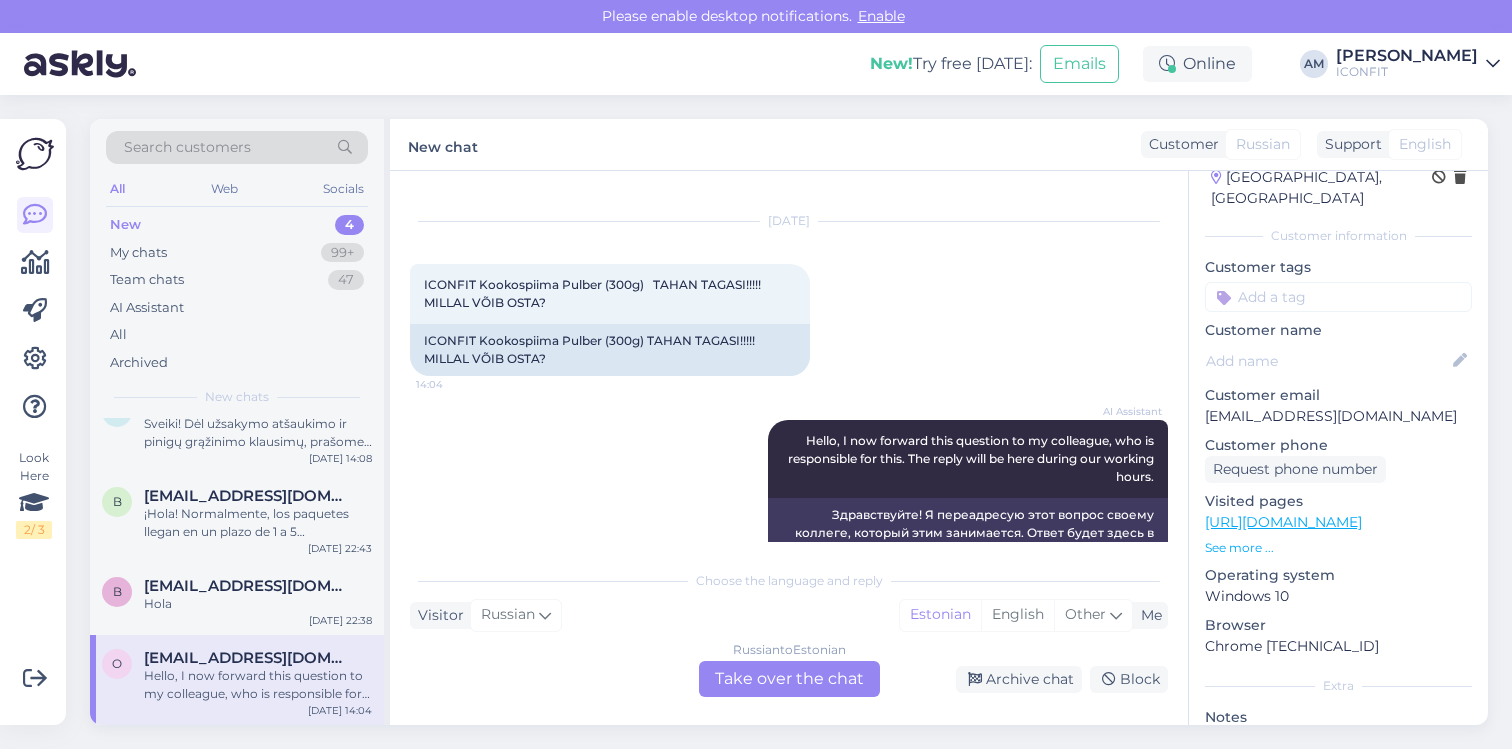 scroll, scrollTop: 0, scrollLeft: 0, axis: both 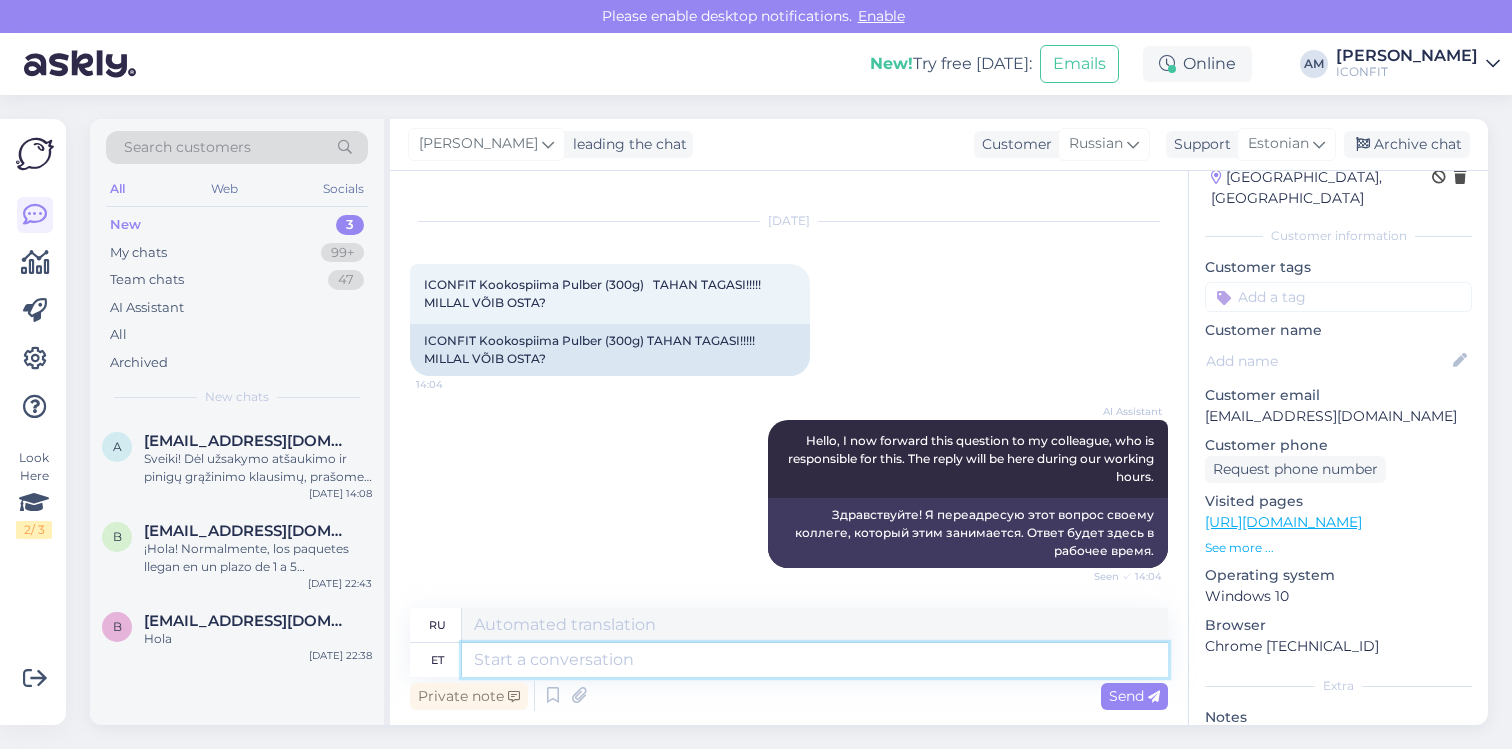 click at bounding box center (815, 660) 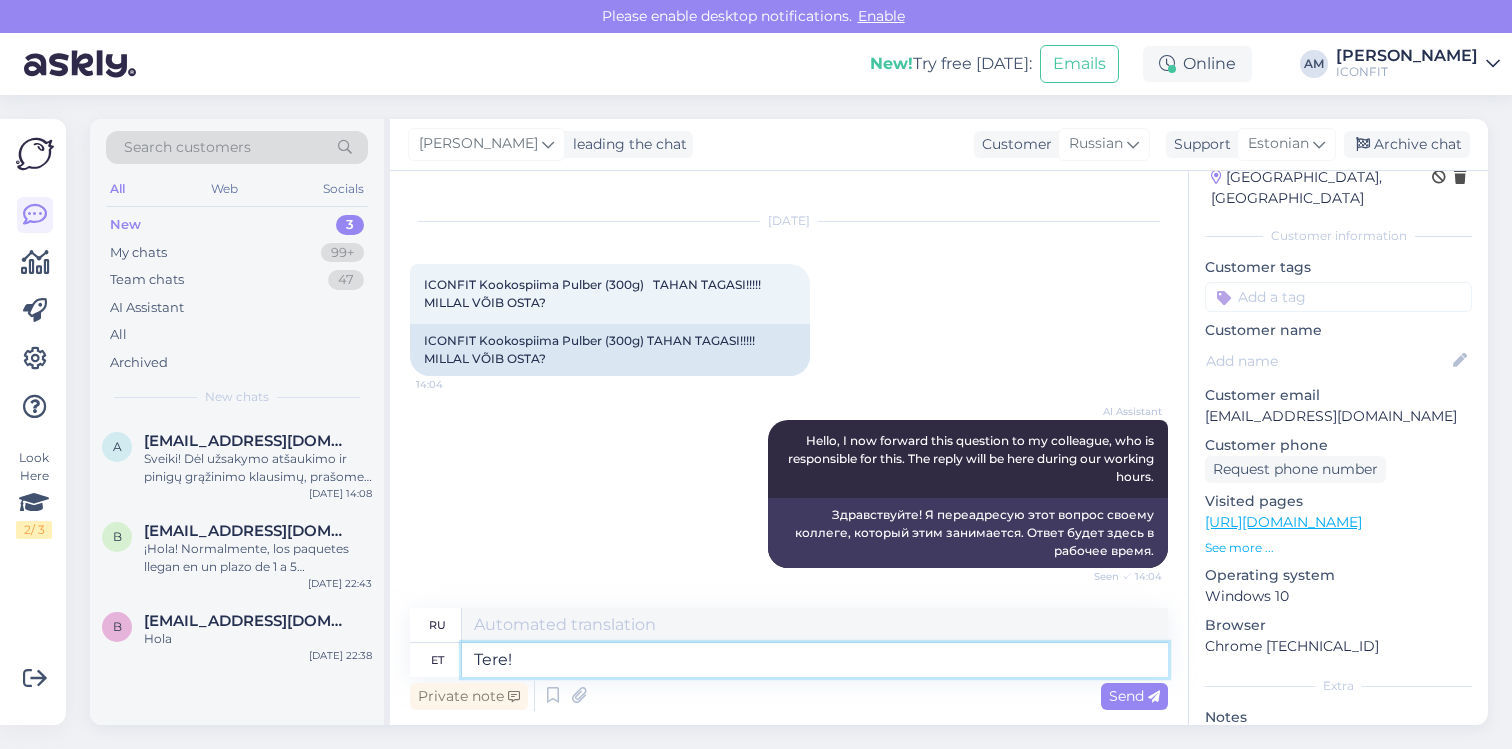 type on "Tere!" 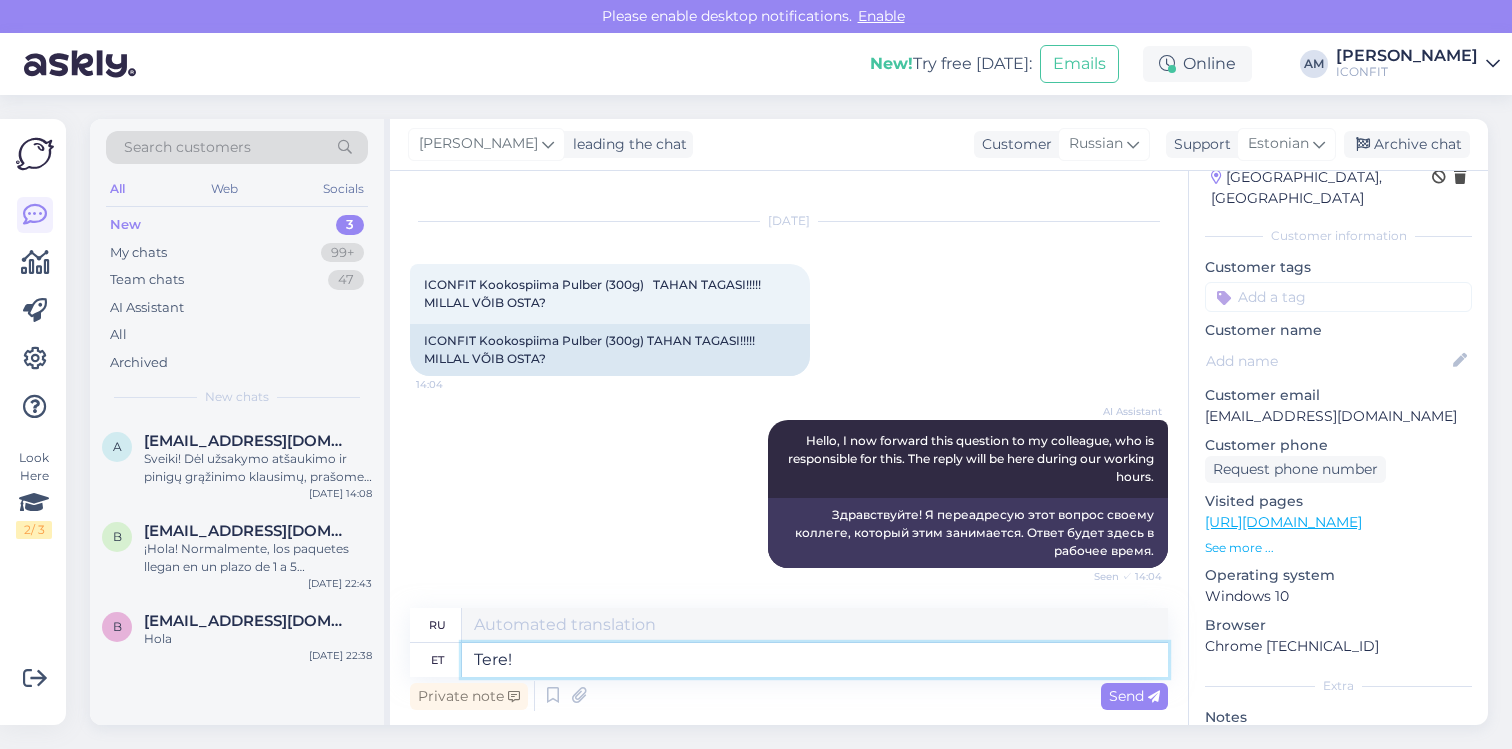 type on "Привет!" 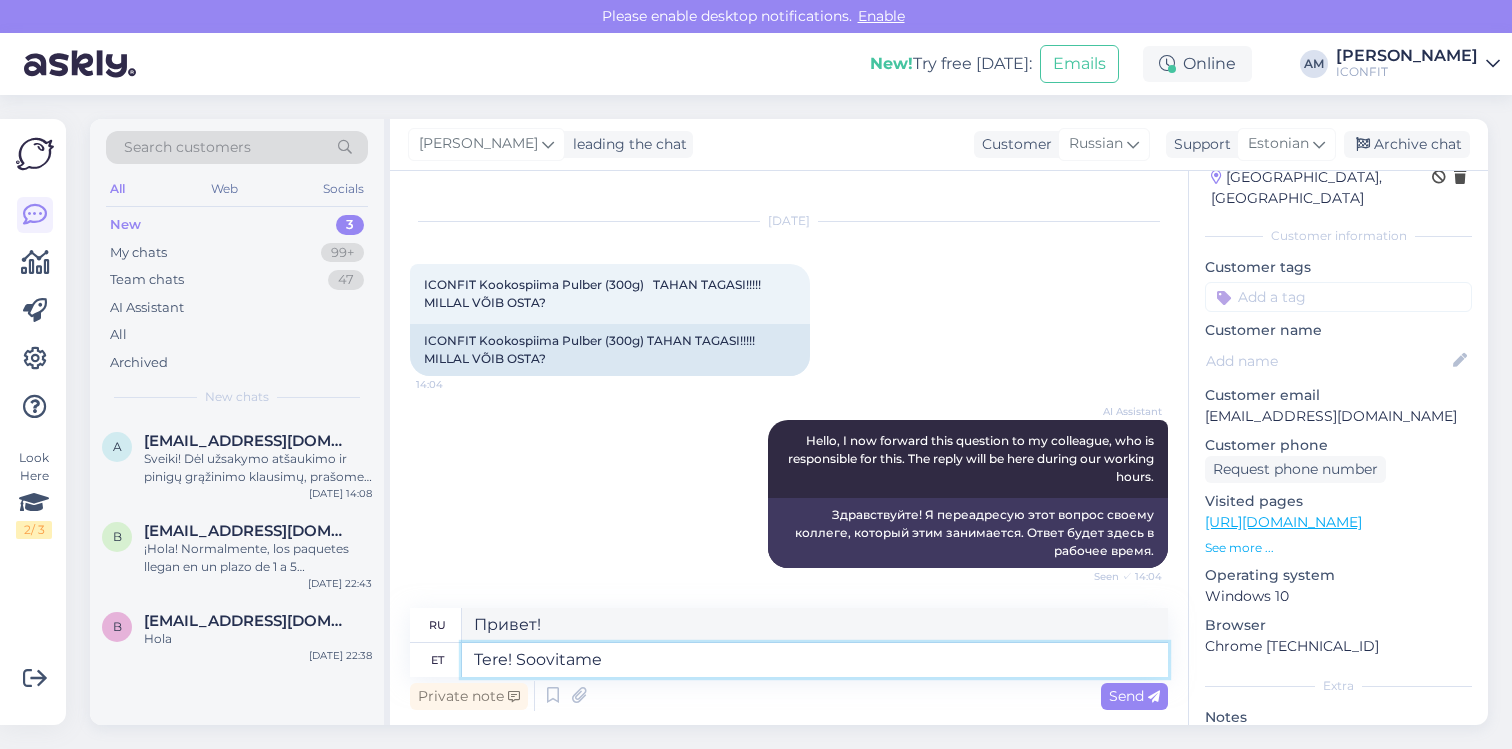 type on "Tere! Soovitame o" 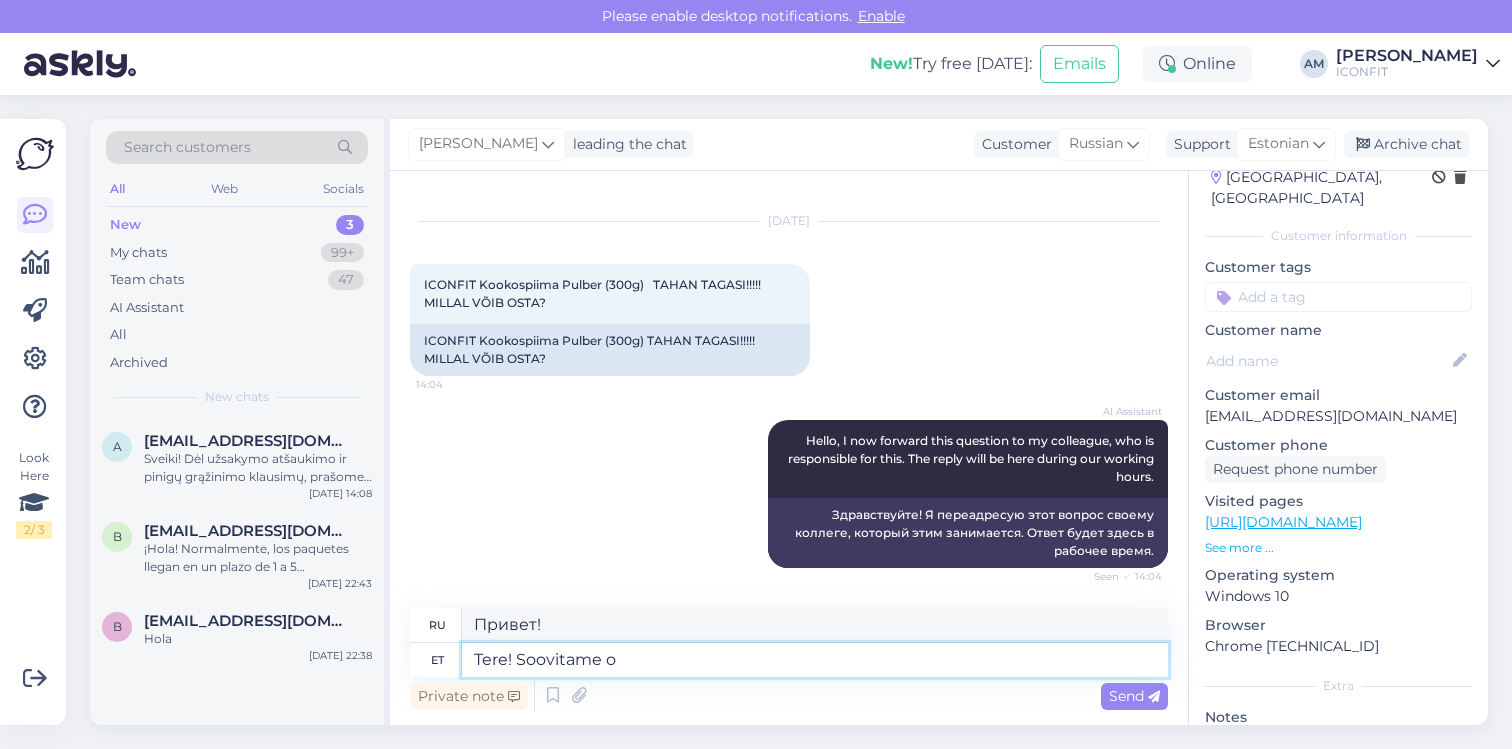 type on "Здравствуйте! Мы рекомендуем." 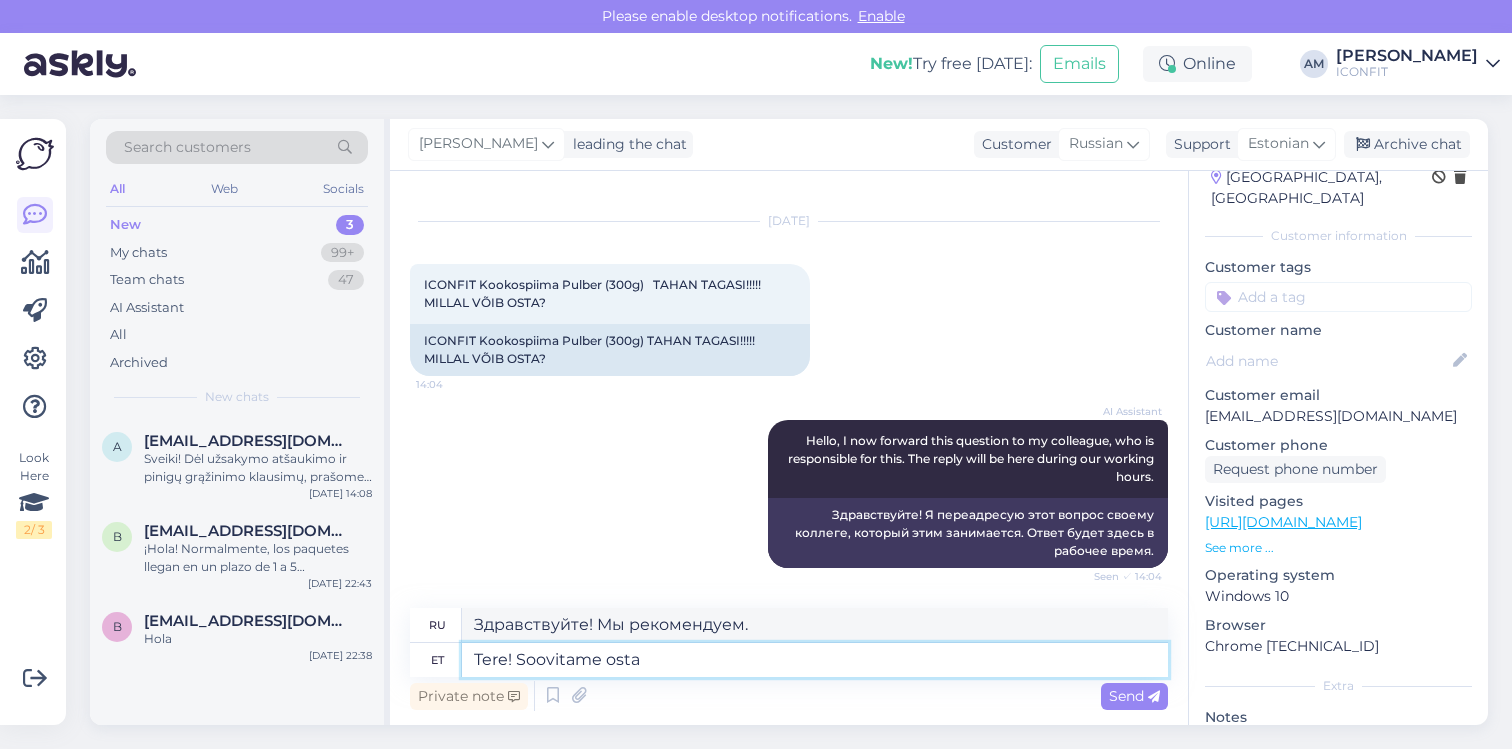 type on "Tere! Soovitame osta m" 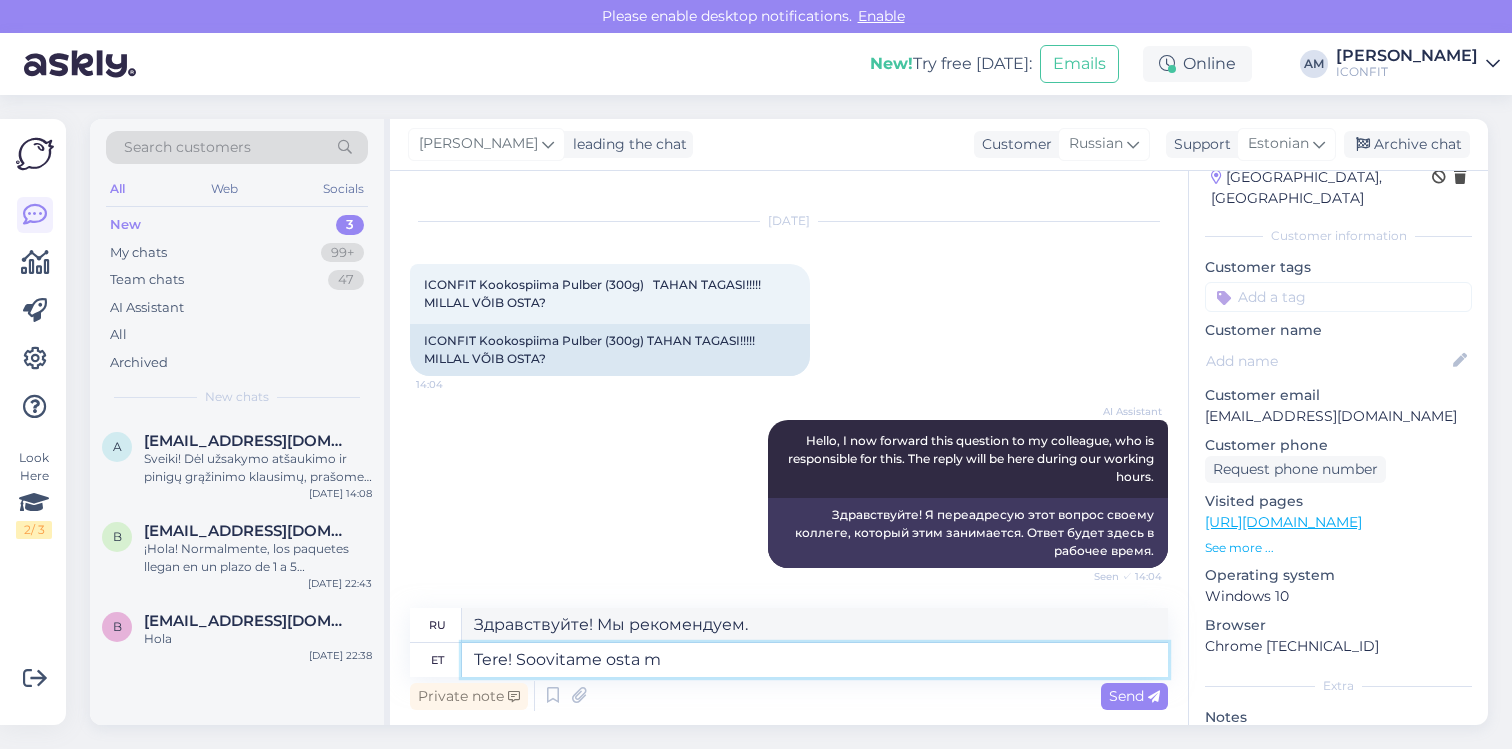 type on "Здравствуйте! Рекомендуем купить." 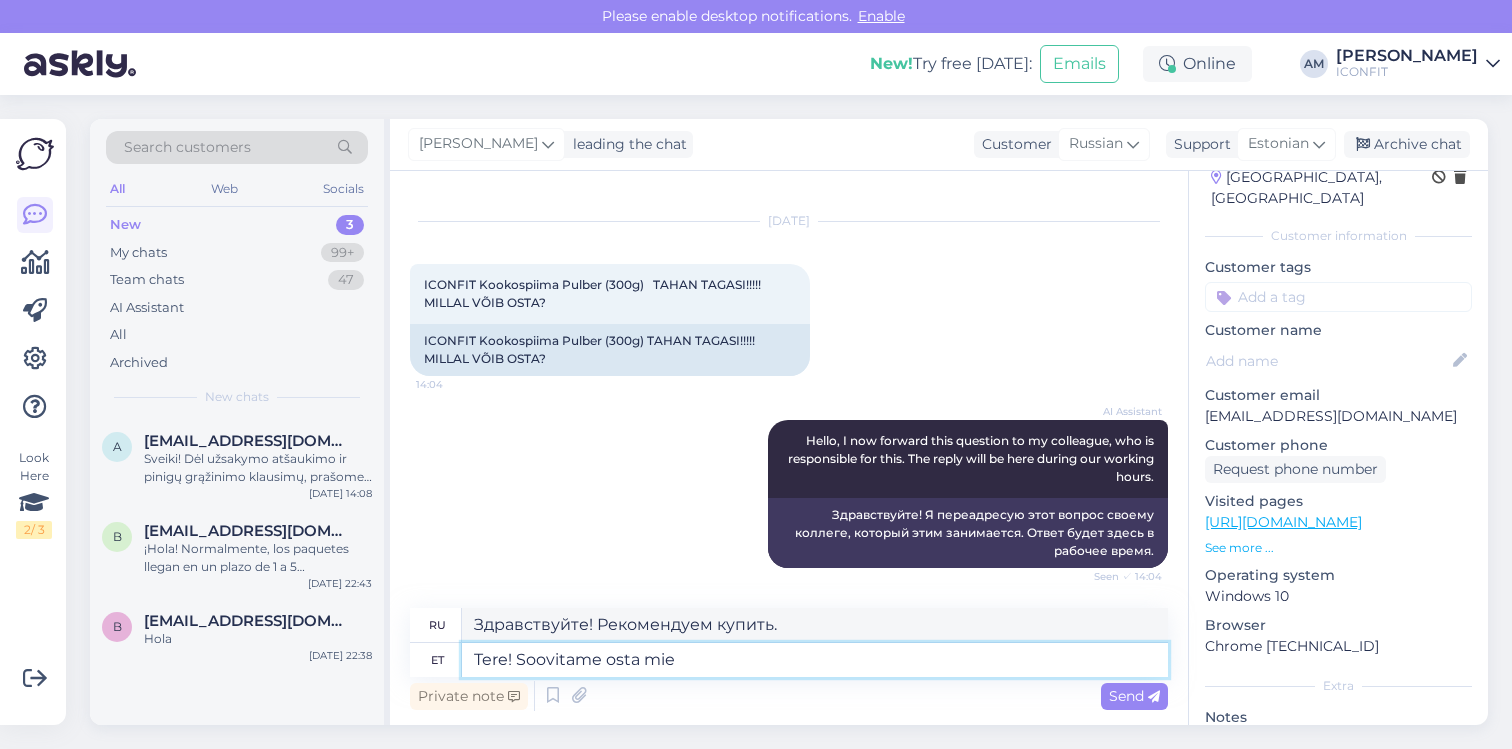 type on "Tere! Soovitame osta mie" 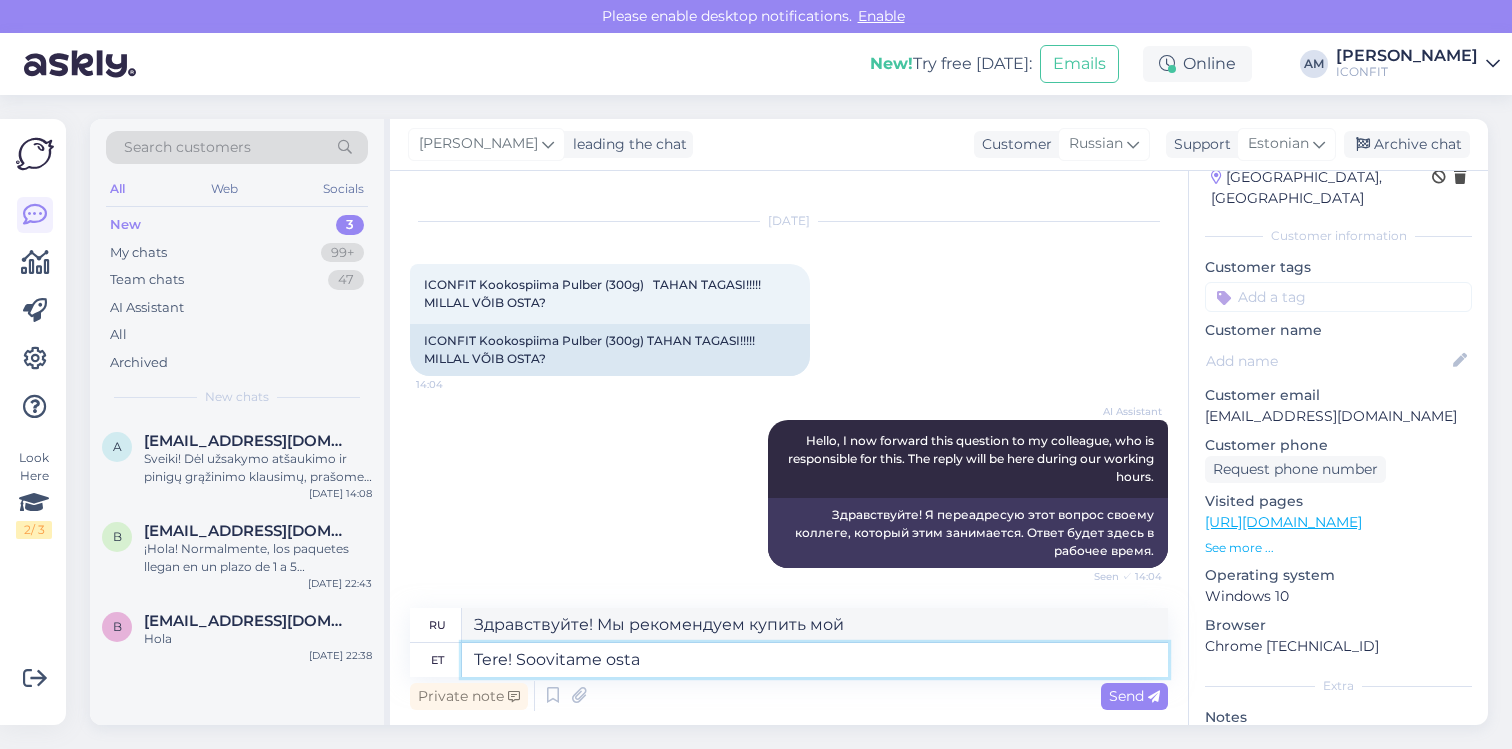 type on "Tere! Soovitame ost" 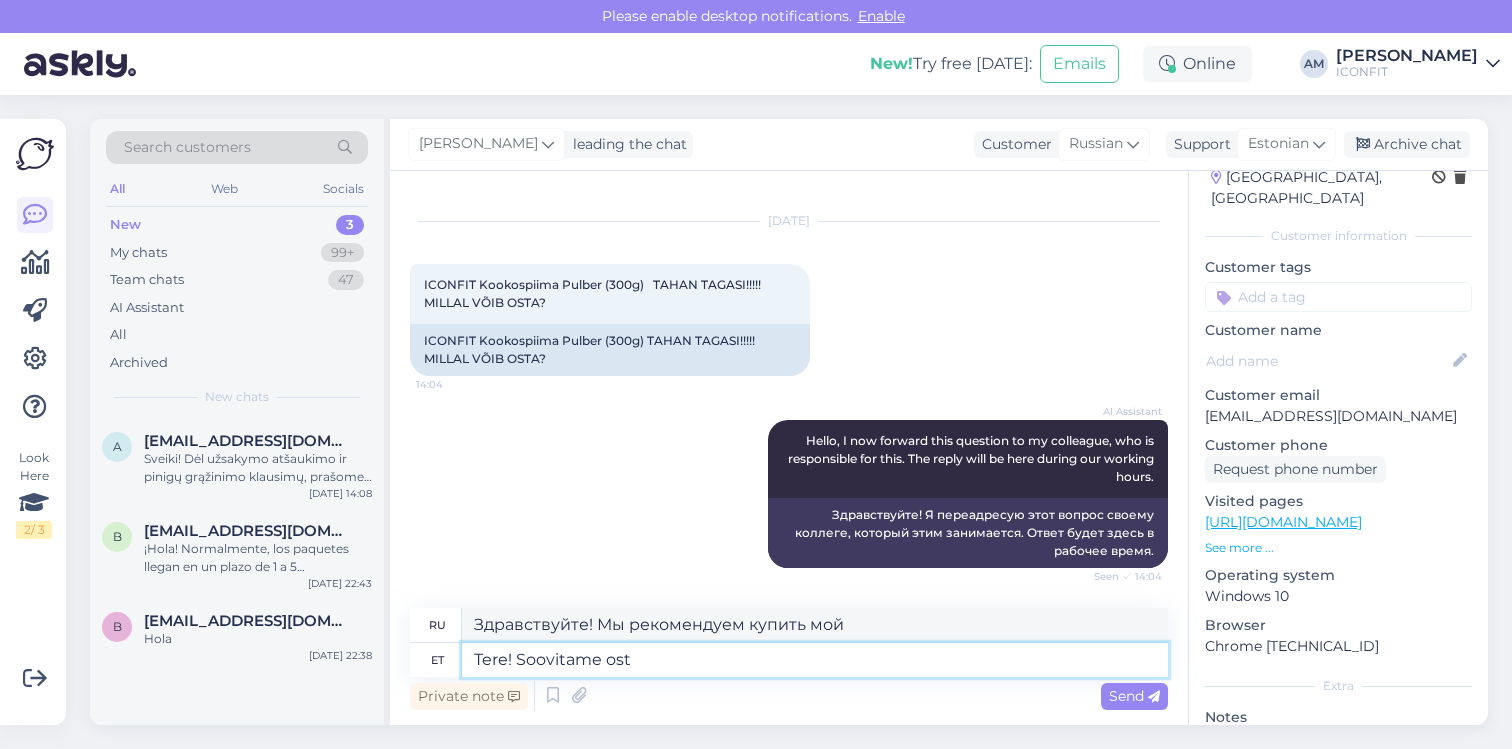 type on "Здравствуйте! Рекомендуем купить." 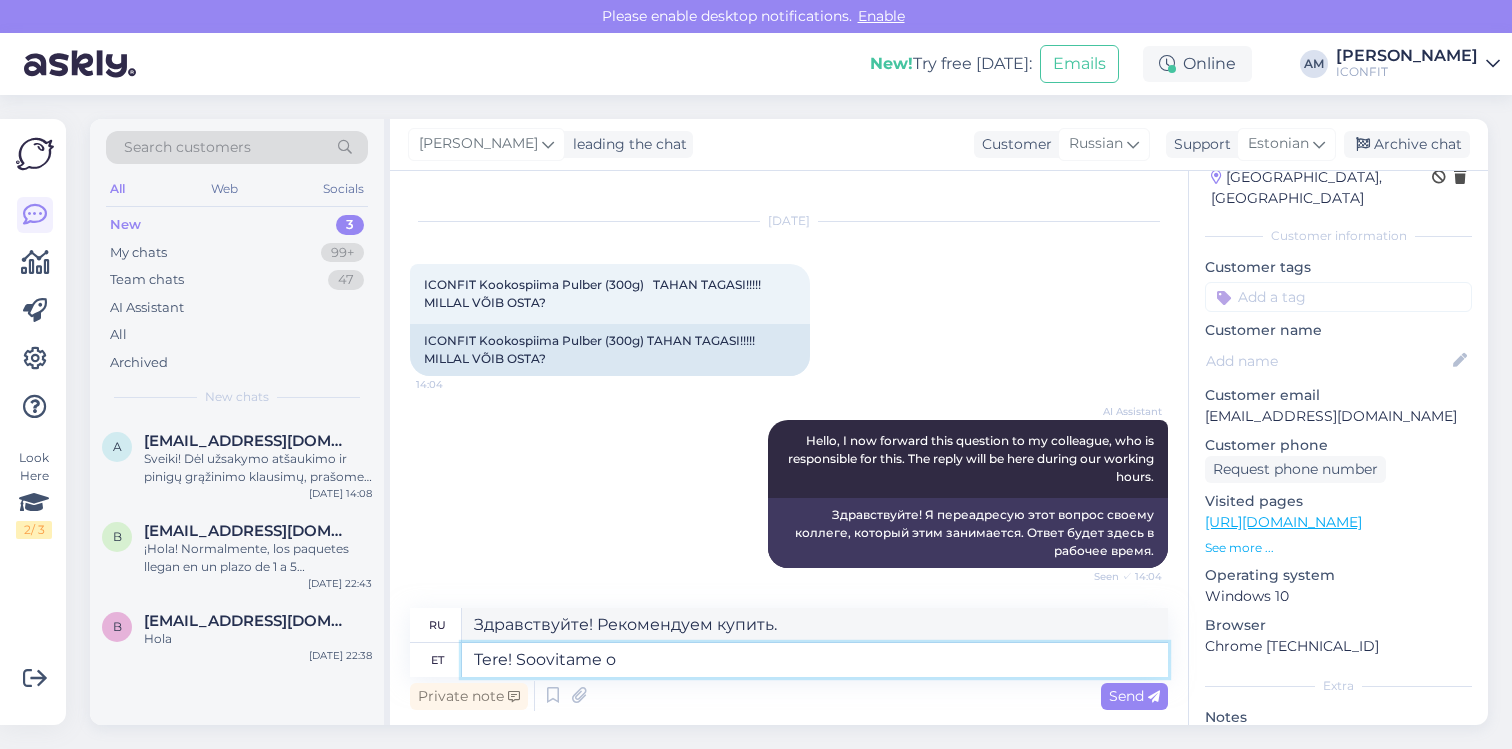 type on "Tere! Soovitame" 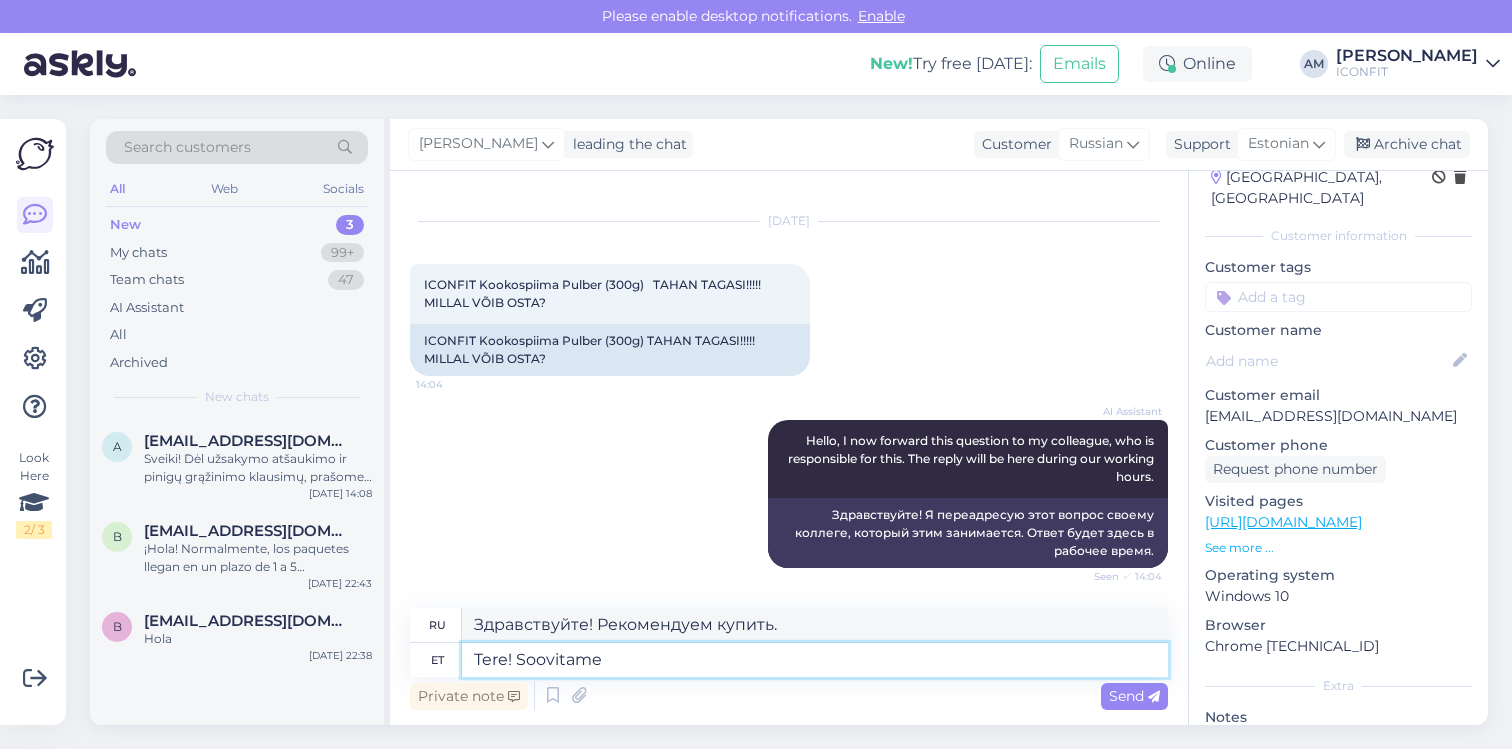 type on "Здравствуйте! Мы рекомендуем." 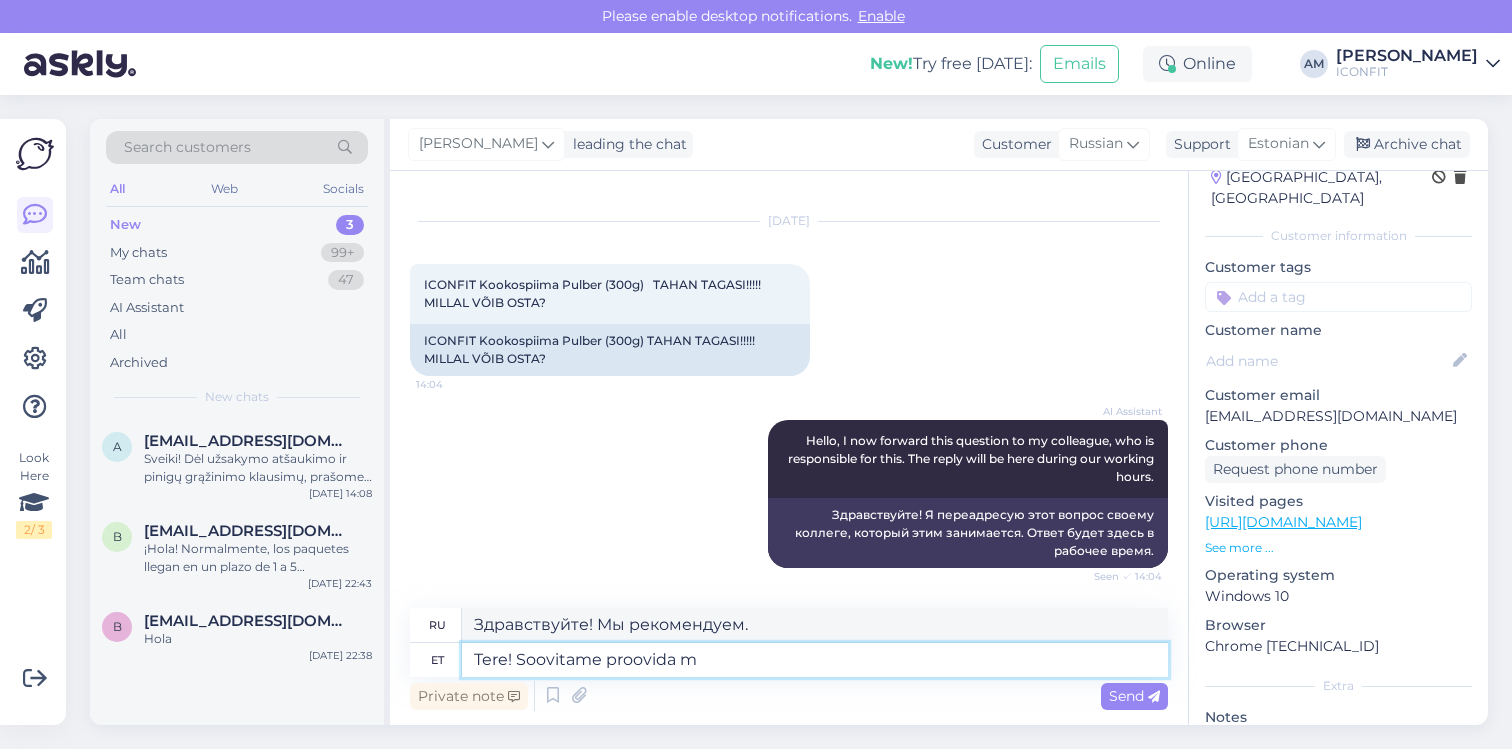 type on "Tere! Soovitame proovida me" 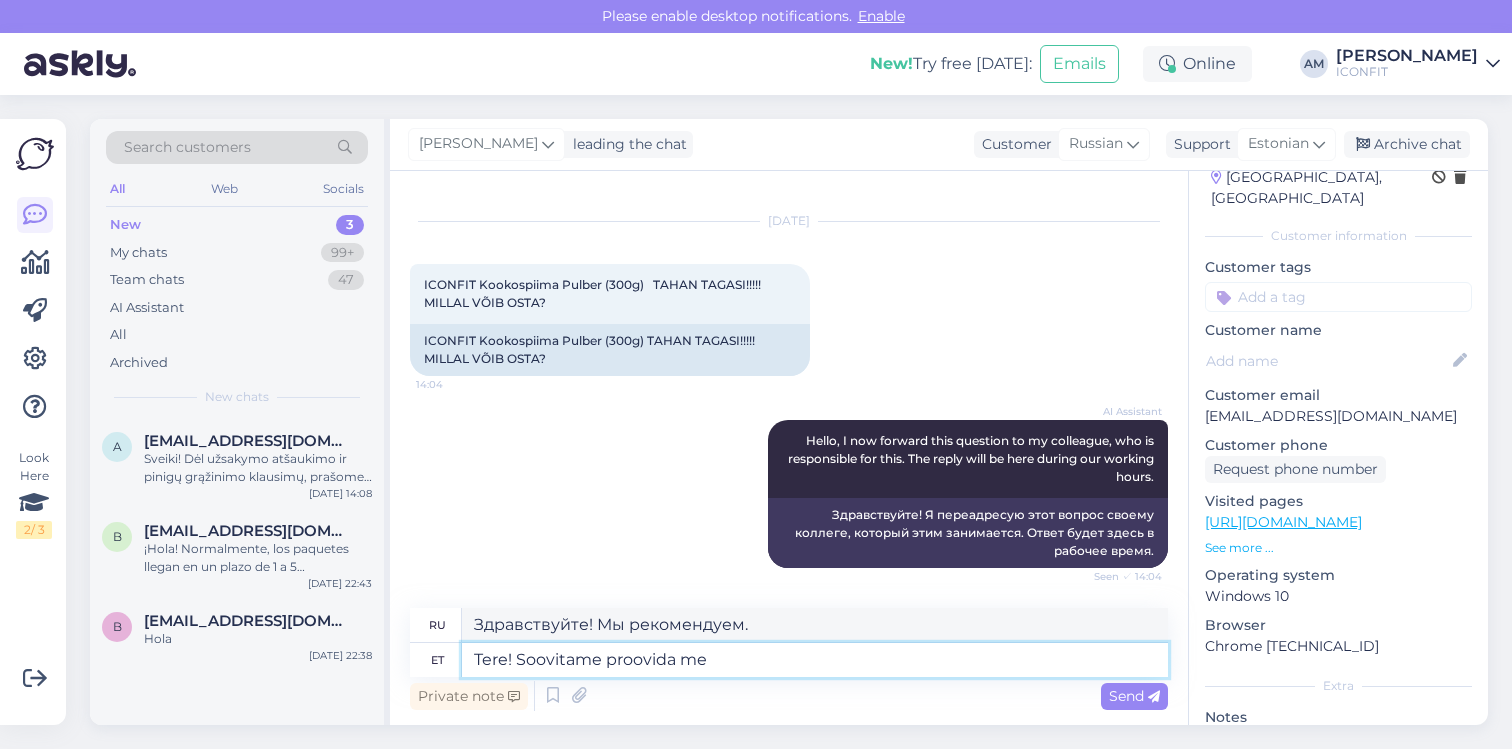 type on "Здравствуйте! Рекомендуем попробовать" 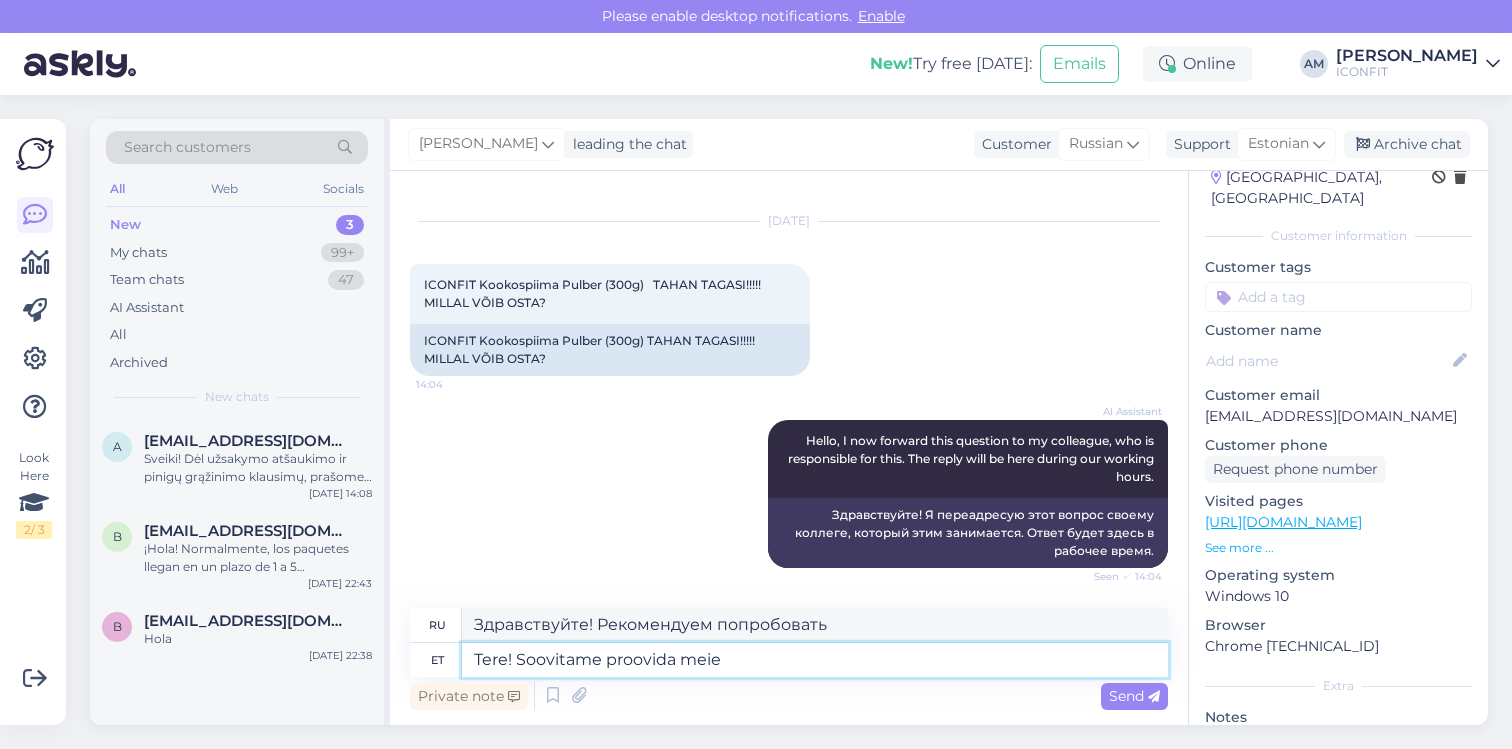 type on "Tere! Soovitame proovida meie" 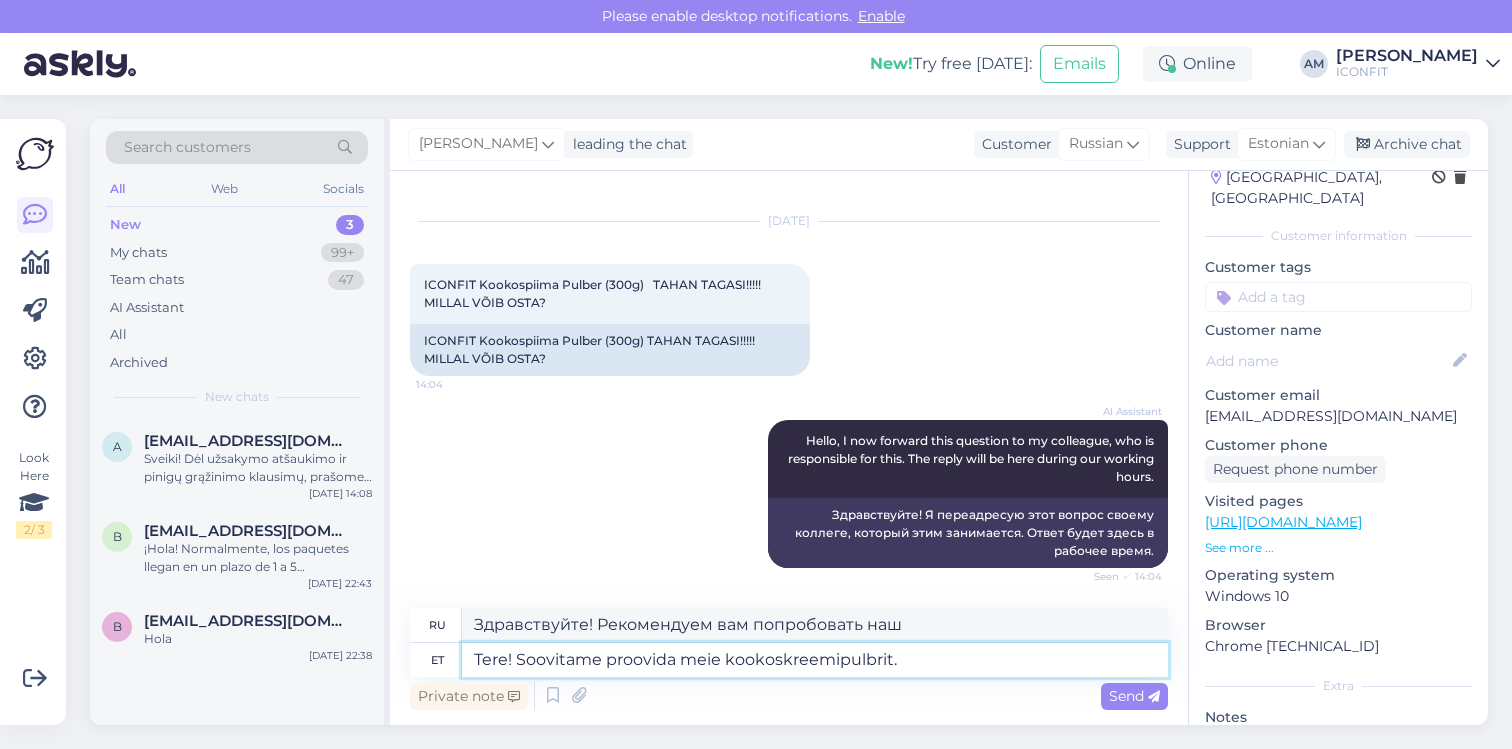 type on "Tere! Soovitame proovida meie kookoskreemipulbrit." 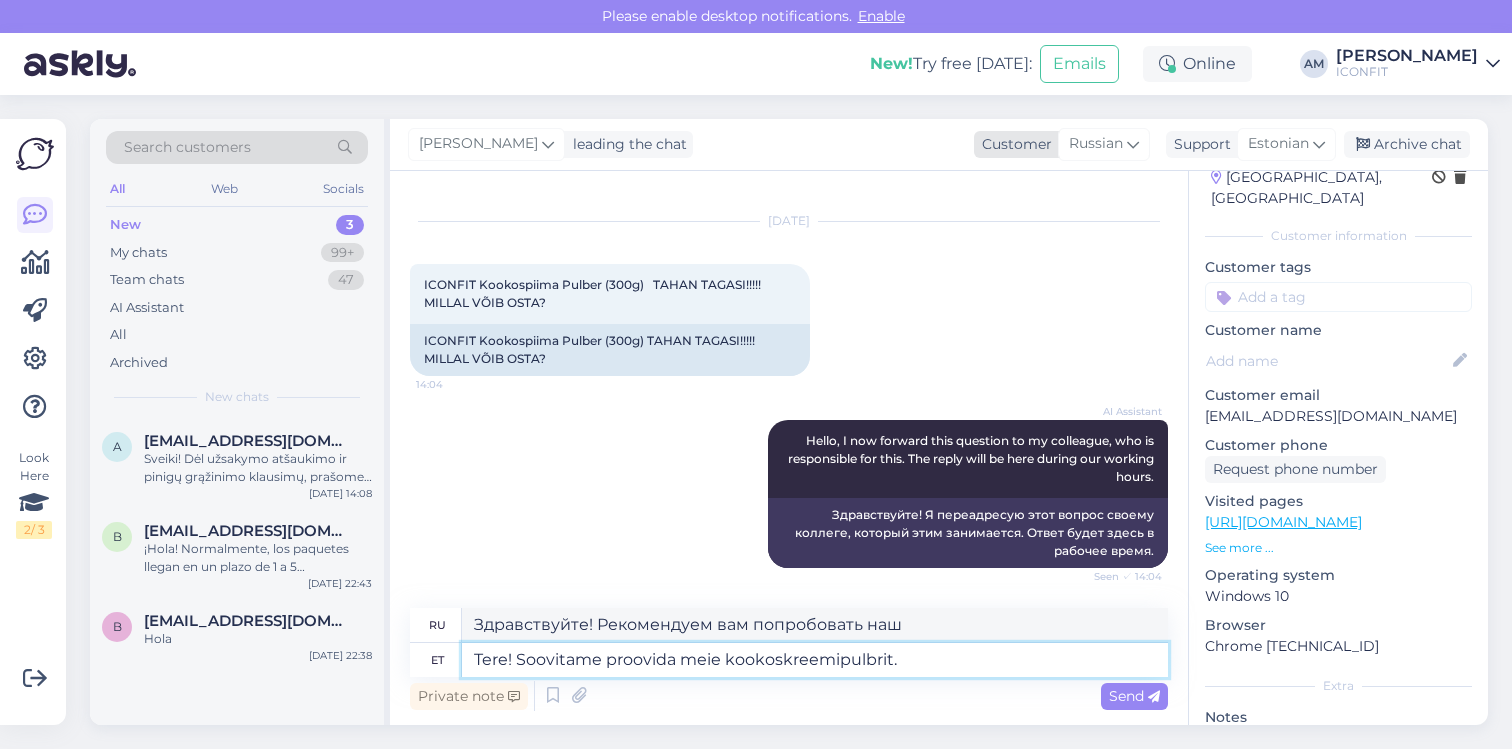 type on "Здравствуйте! Рекомендуем попробовать наши кокосовые сливки в порошке." 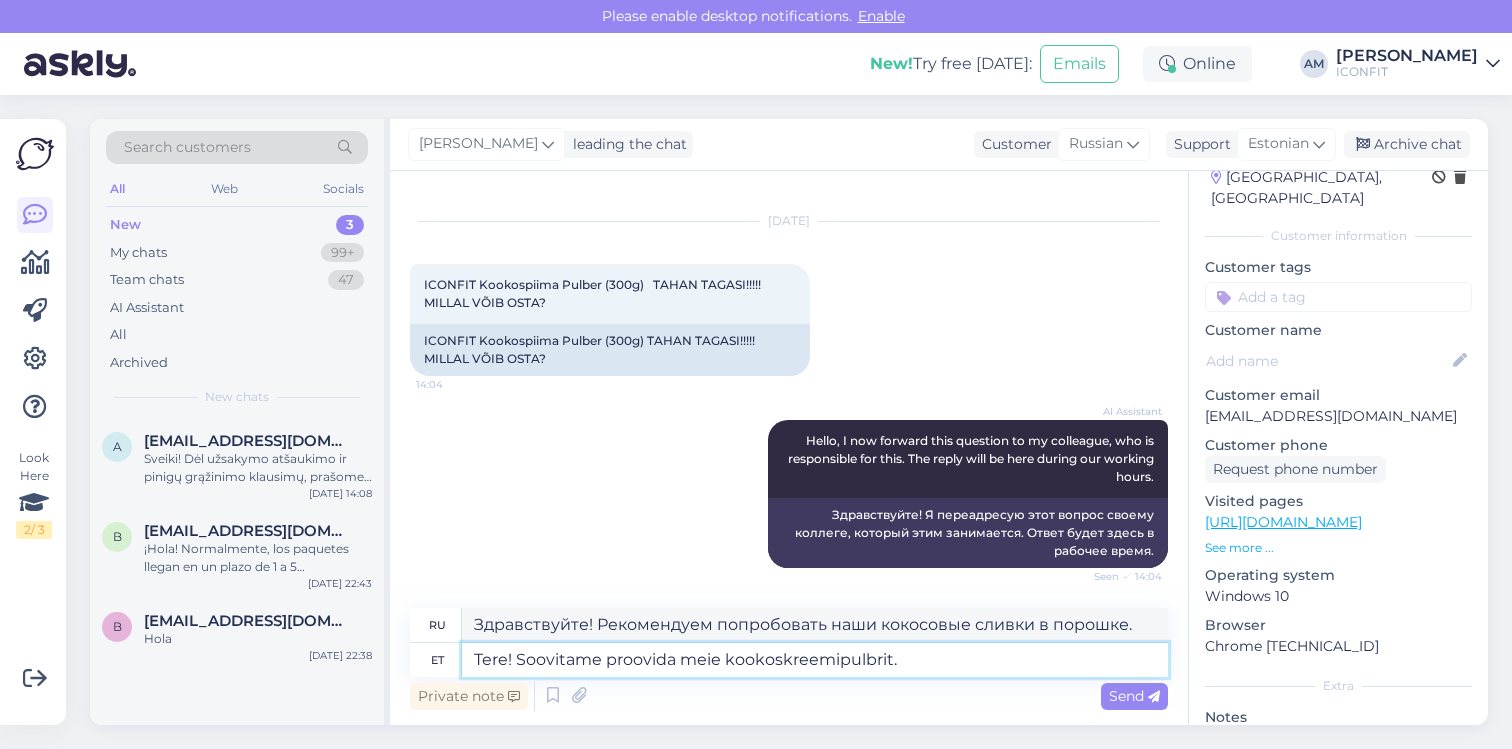click on "Tere! Soovitame proovida meie kookoskreemipulbrit." at bounding box center [815, 660] 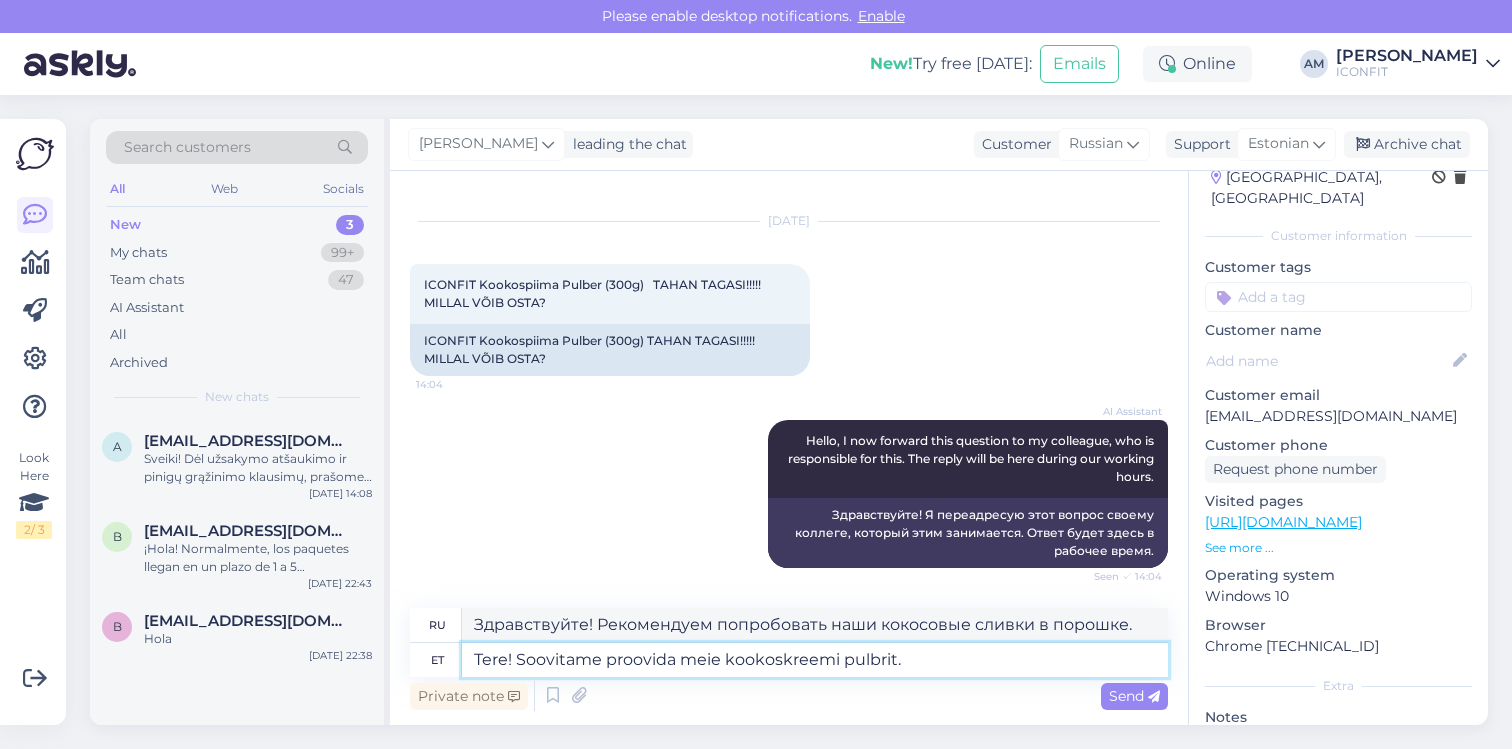 click on "Tere! Soovitame proovida meie kookoskreemi pulbrit." at bounding box center (815, 660) 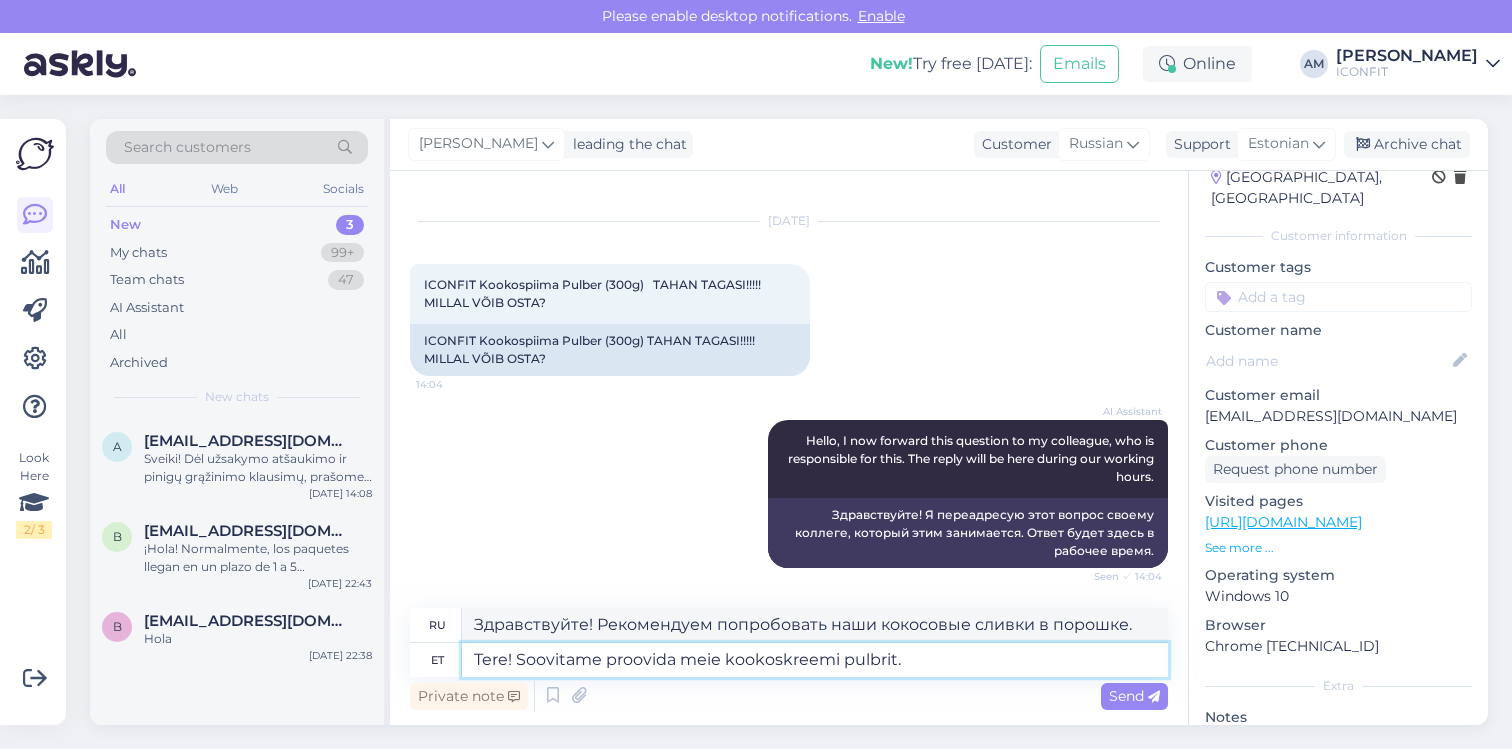 paste on "[URL][DOMAIN_NAME]" 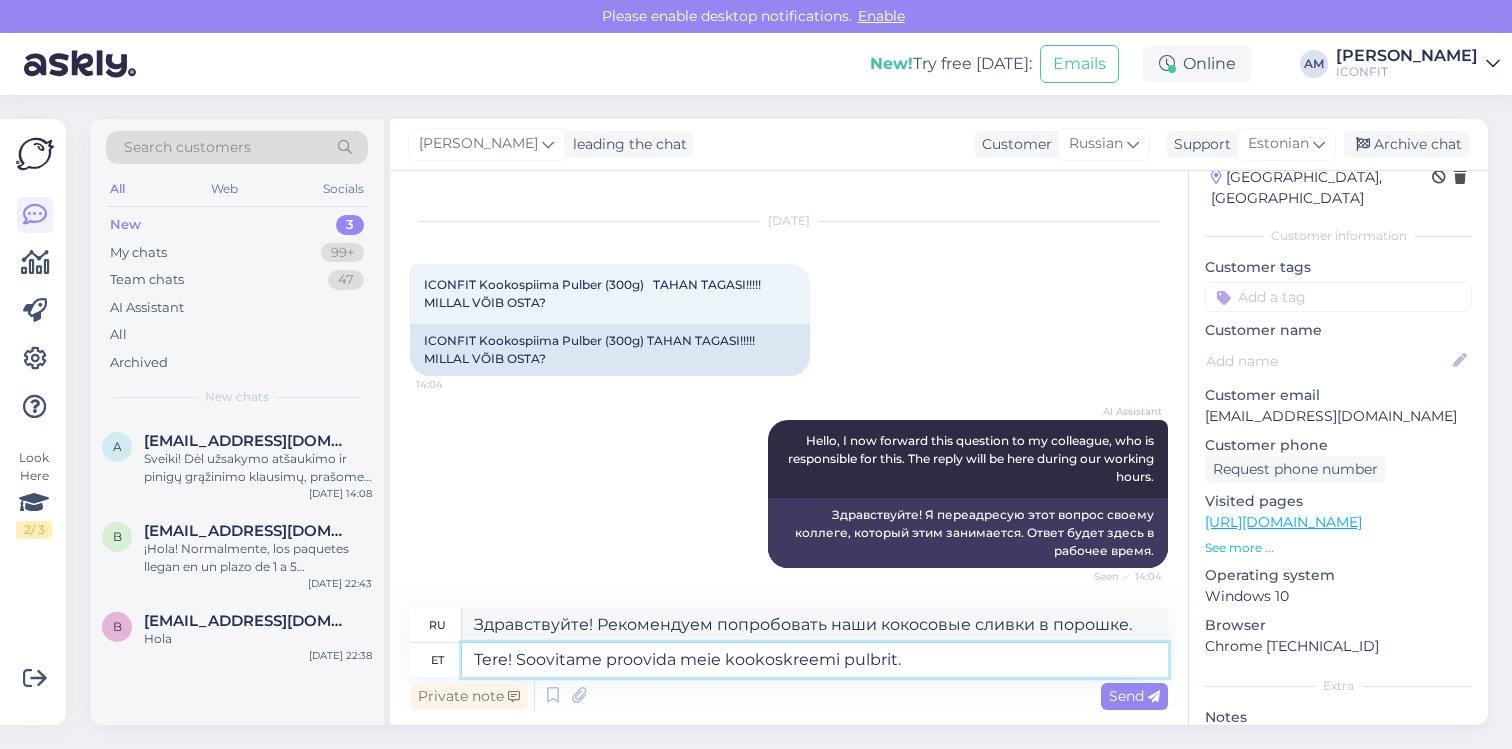 type on "Tere! Soovitame proovida meie kookoskreemi pulbrit. [URL][DOMAIN_NAME]" 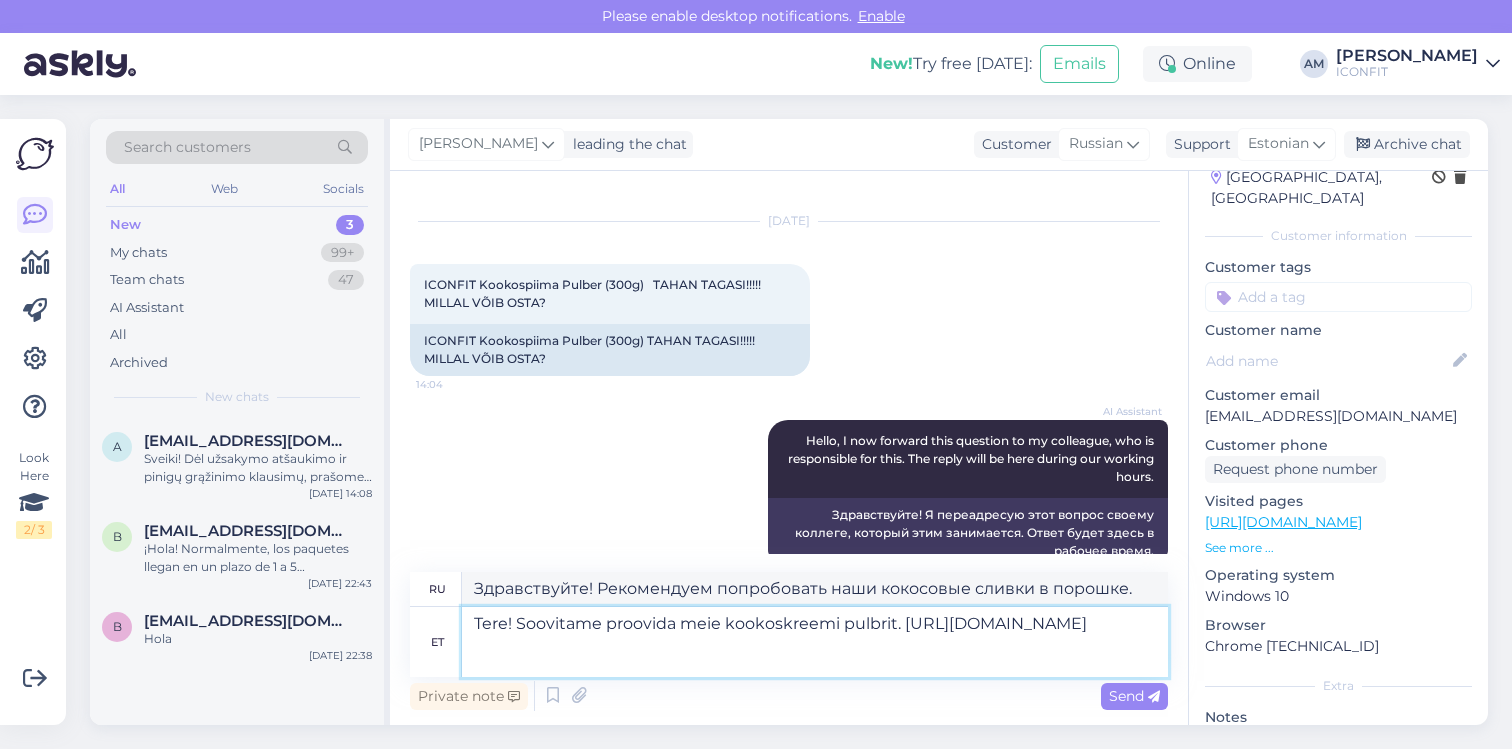 scroll, scrollTop: 69, scrollLeft: 0, axis: vertical 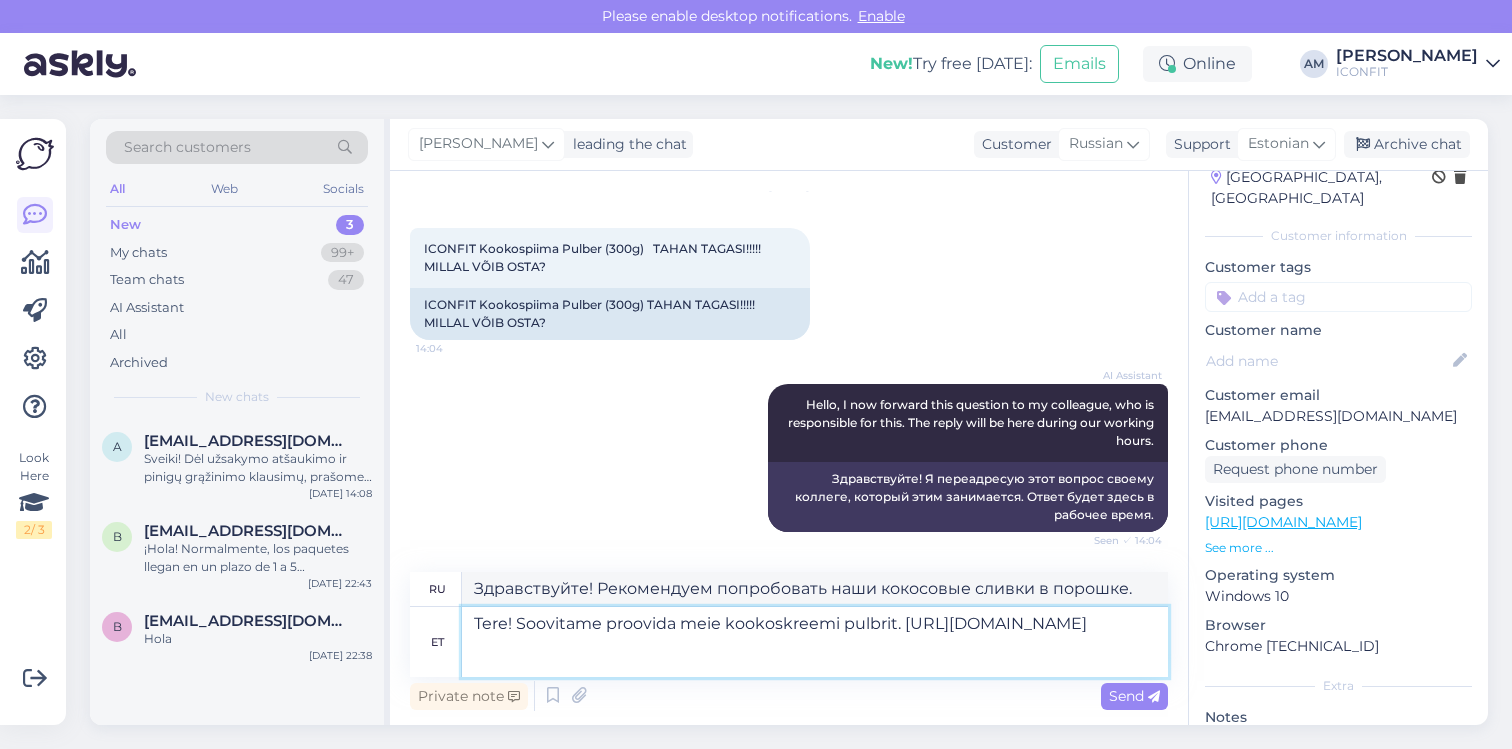 type on "Здравствуйте! Рекомендуем попробовать наши кокосовые сливки в порошке. [URL][DOMAIN_NAME]" 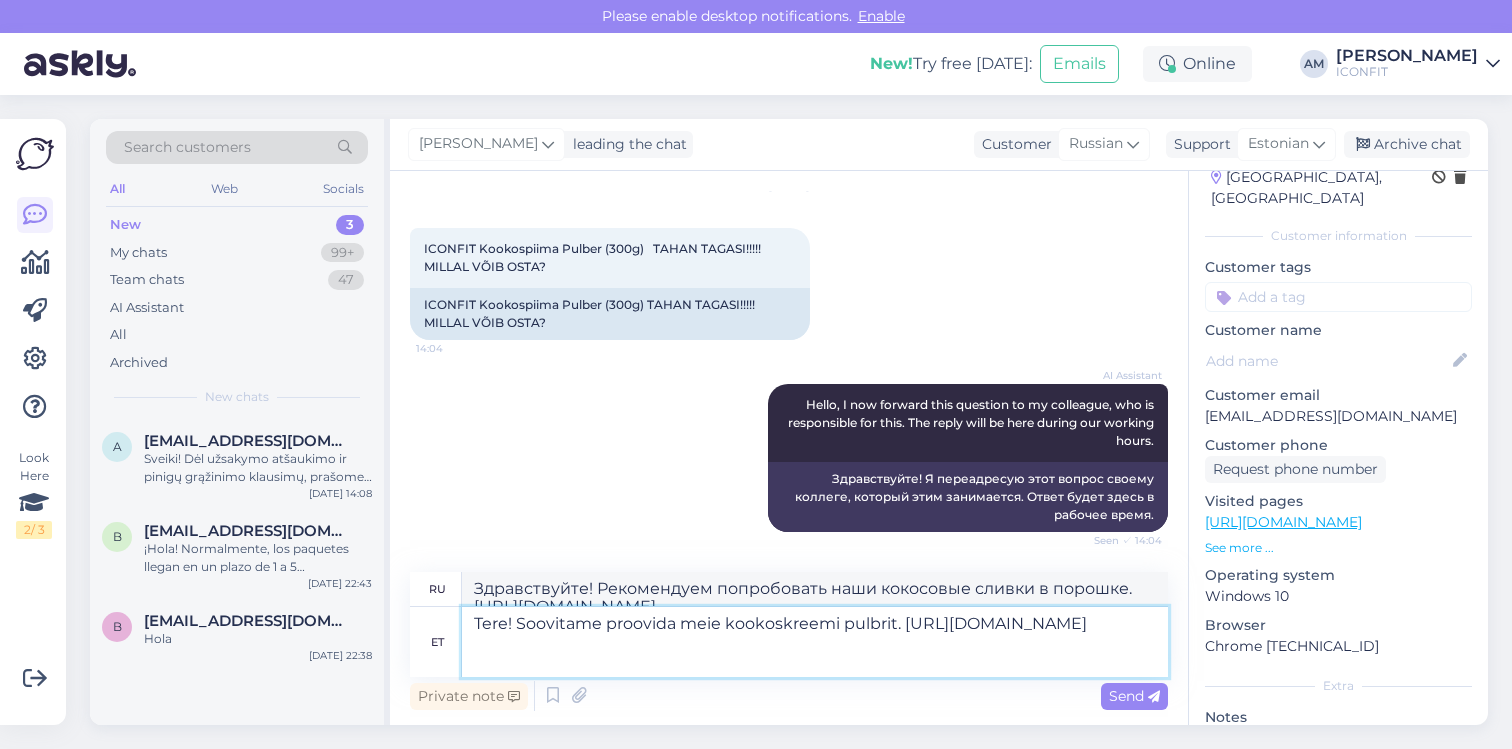 scroll, scrollTop: 81, scrollLeft: 0, axis: vertical 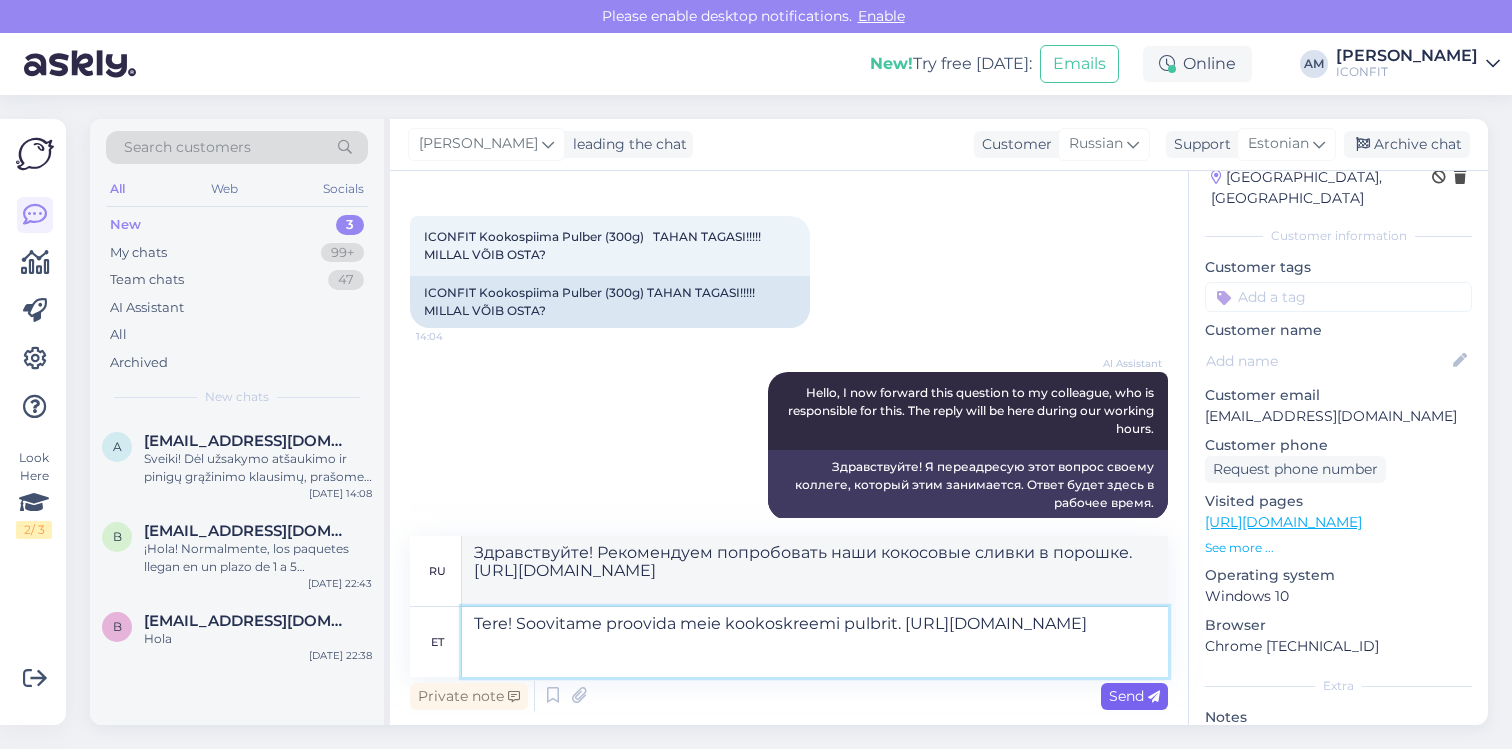 type on "Tere! Soovitame proovida meie kookoskreemi pulbrit. [URL][DOMAIN_NAME]" 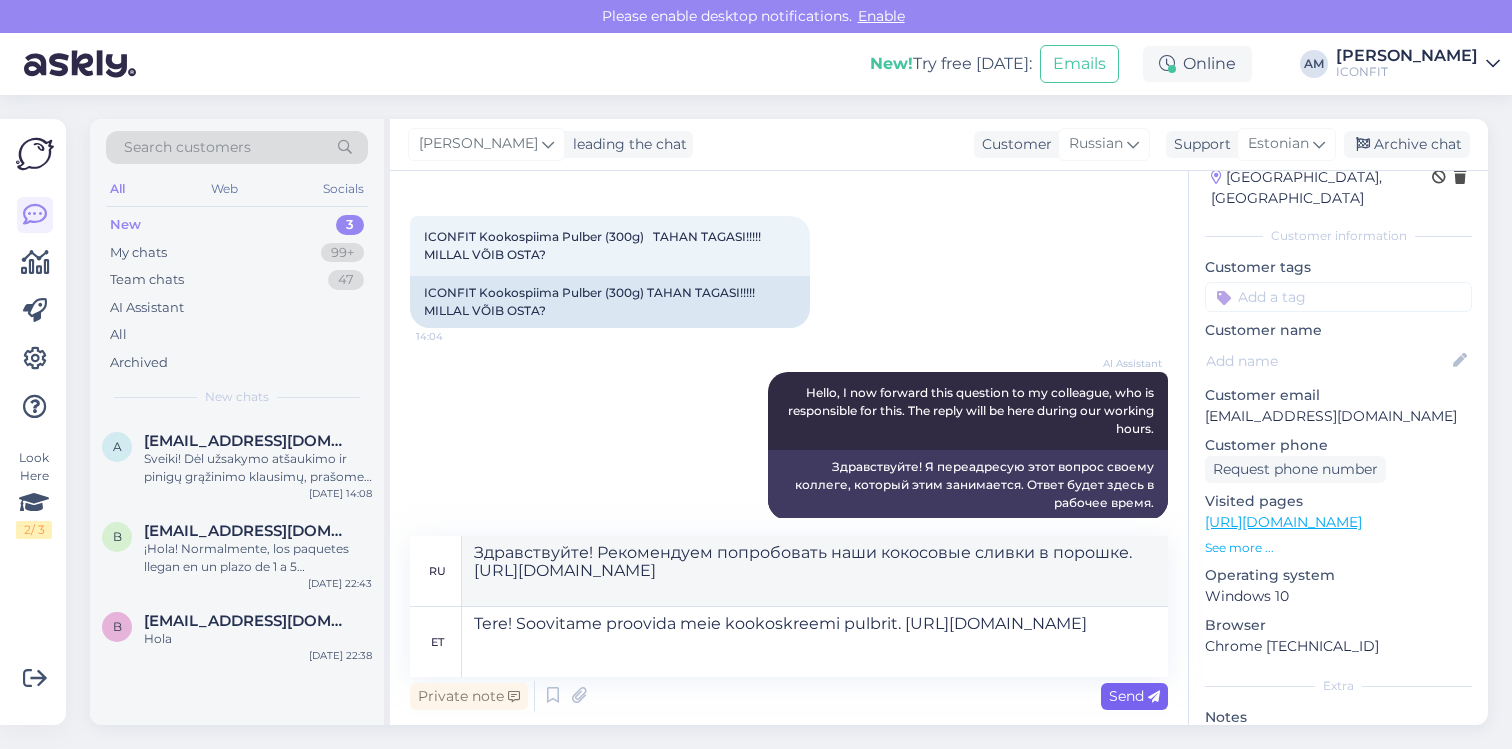 click on "Send" at bounding box center [1134, 696] 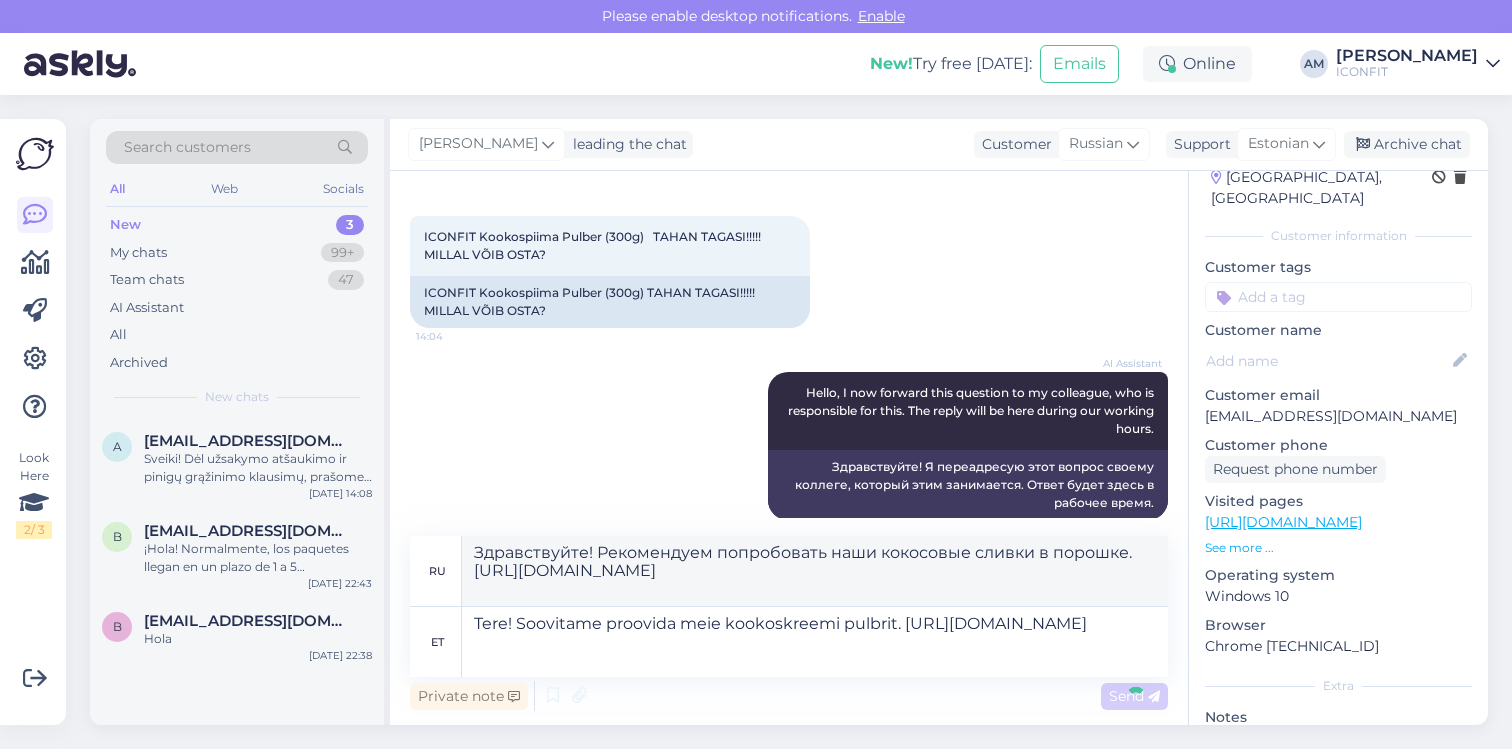 type 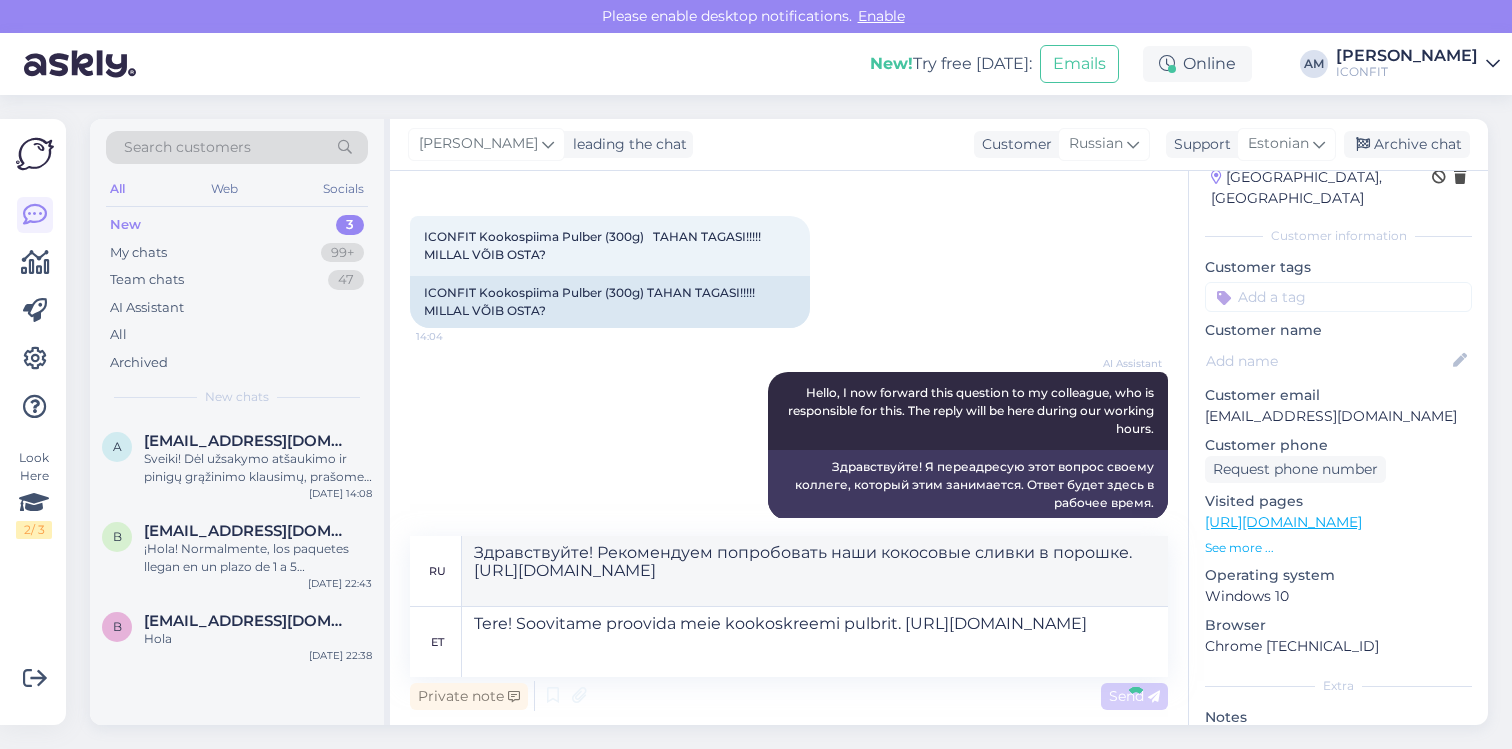 type 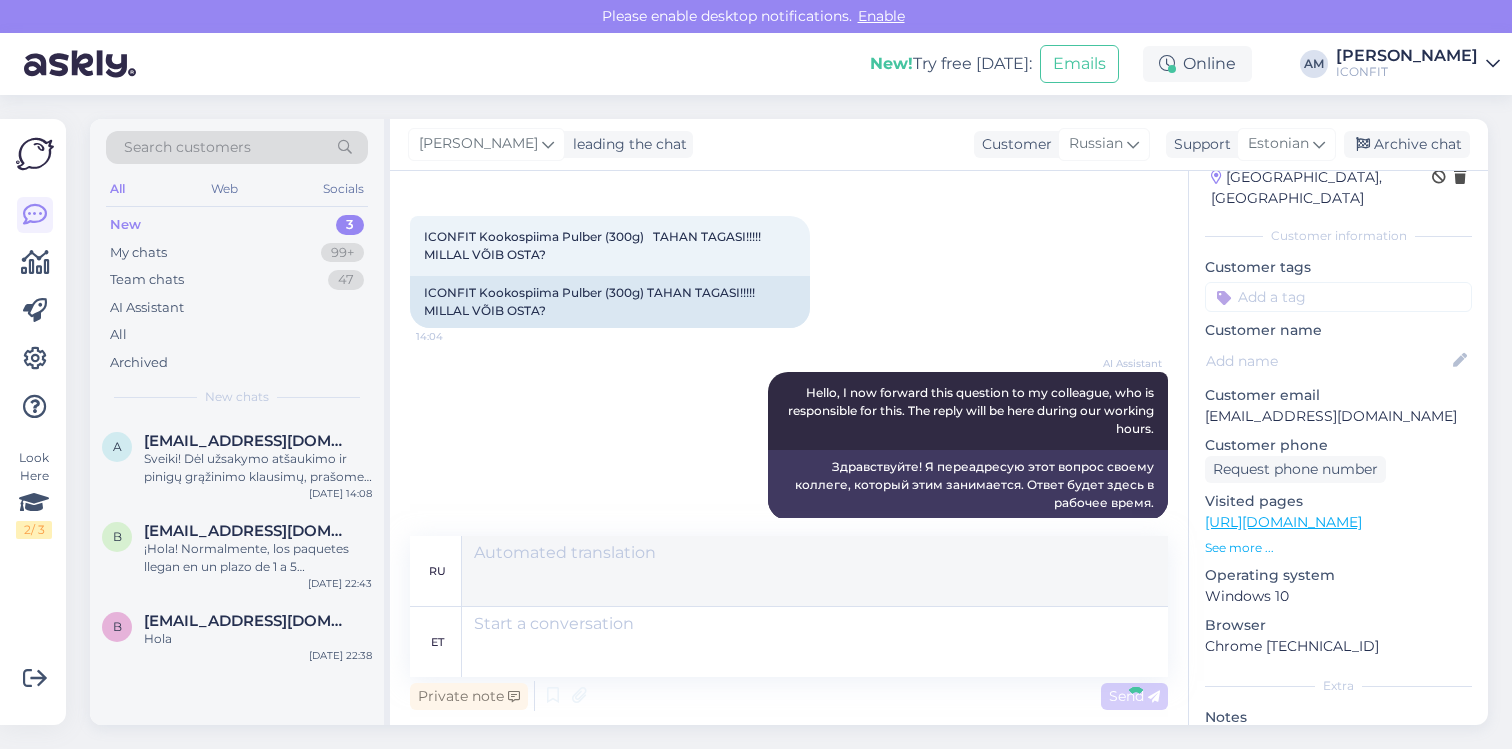 scroll, scrollTop: 285, scrollLeft: 0, axis: vertical 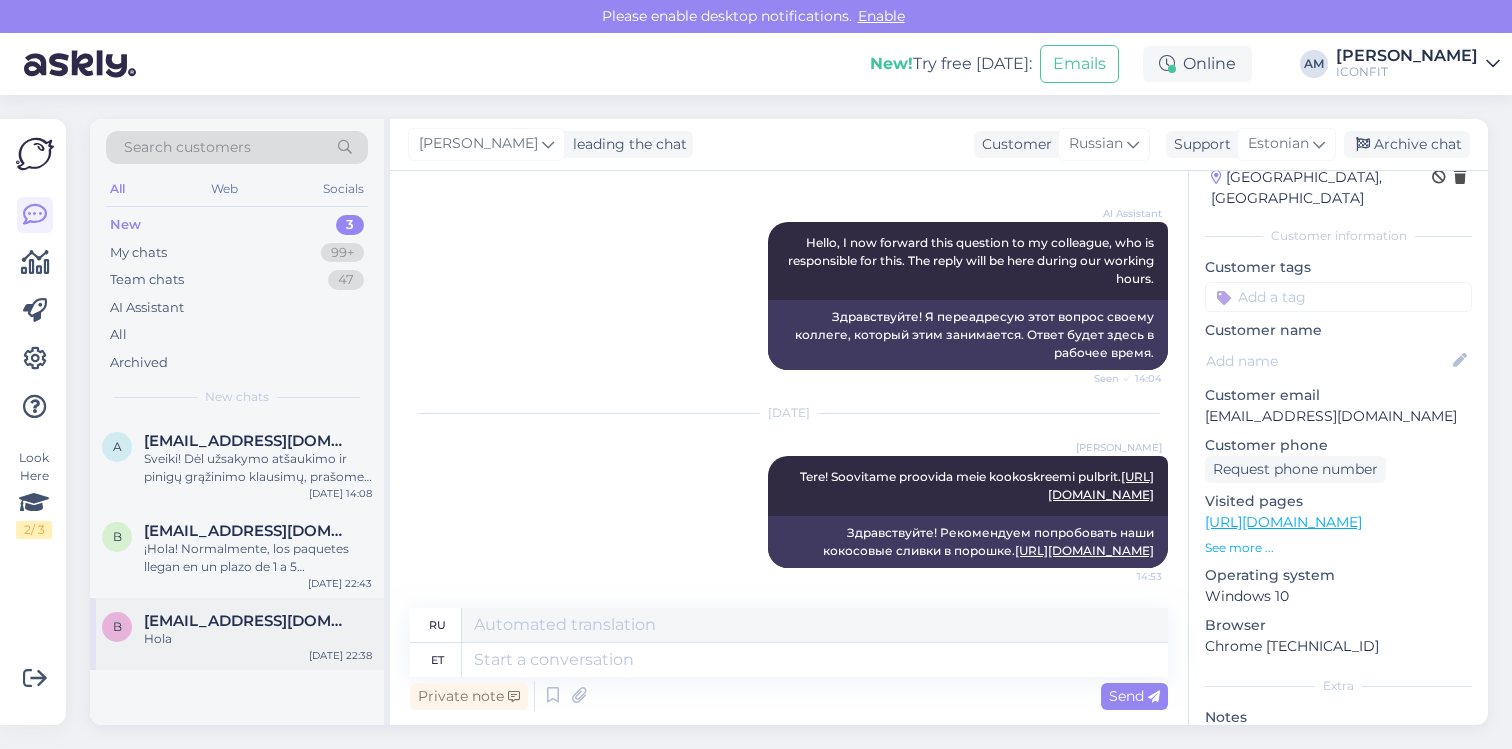 click on "[EMAIL_ADDRESS][DOMAIN_NAME]" at bounding box center (248, 621) 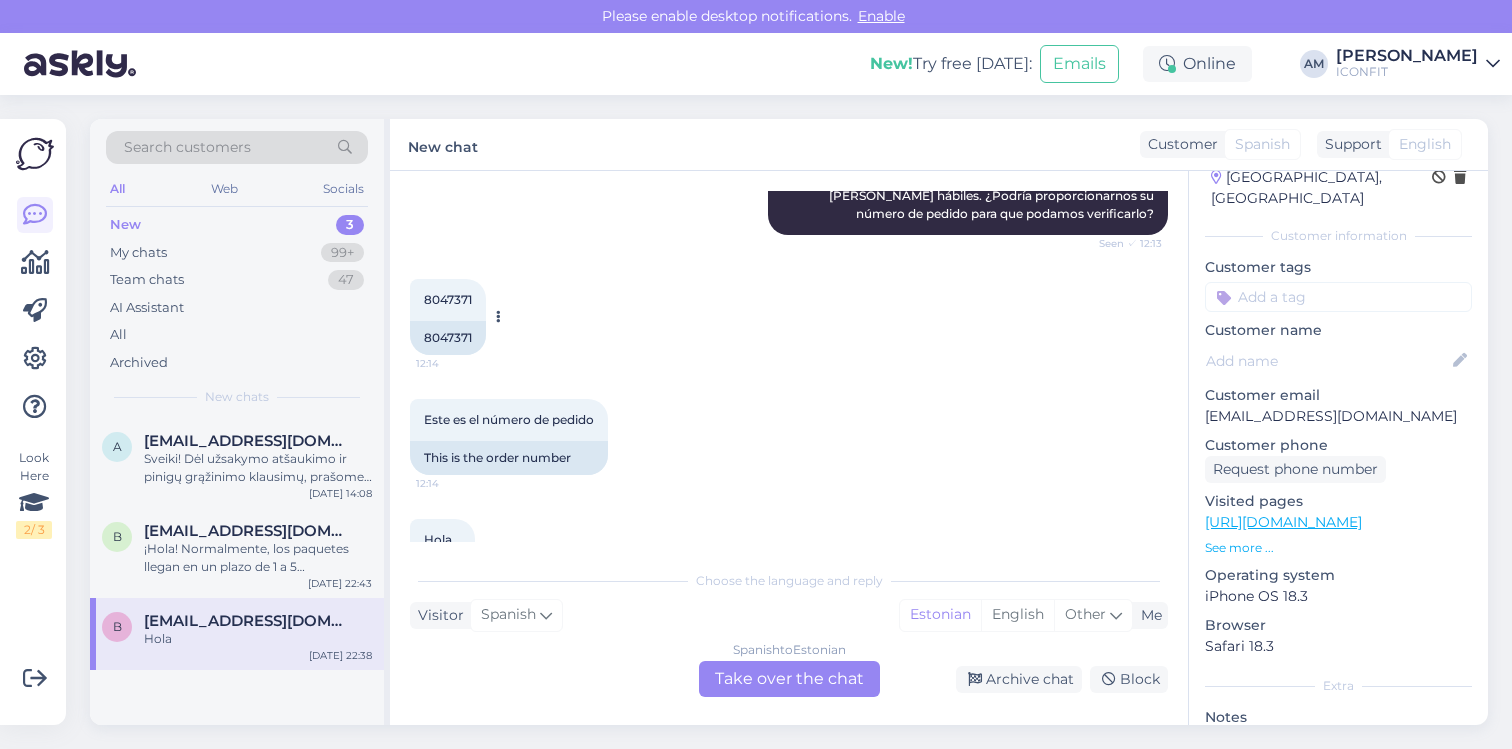 scroll, scrollTop: 286, scrollLeft: 0, axis: vertical 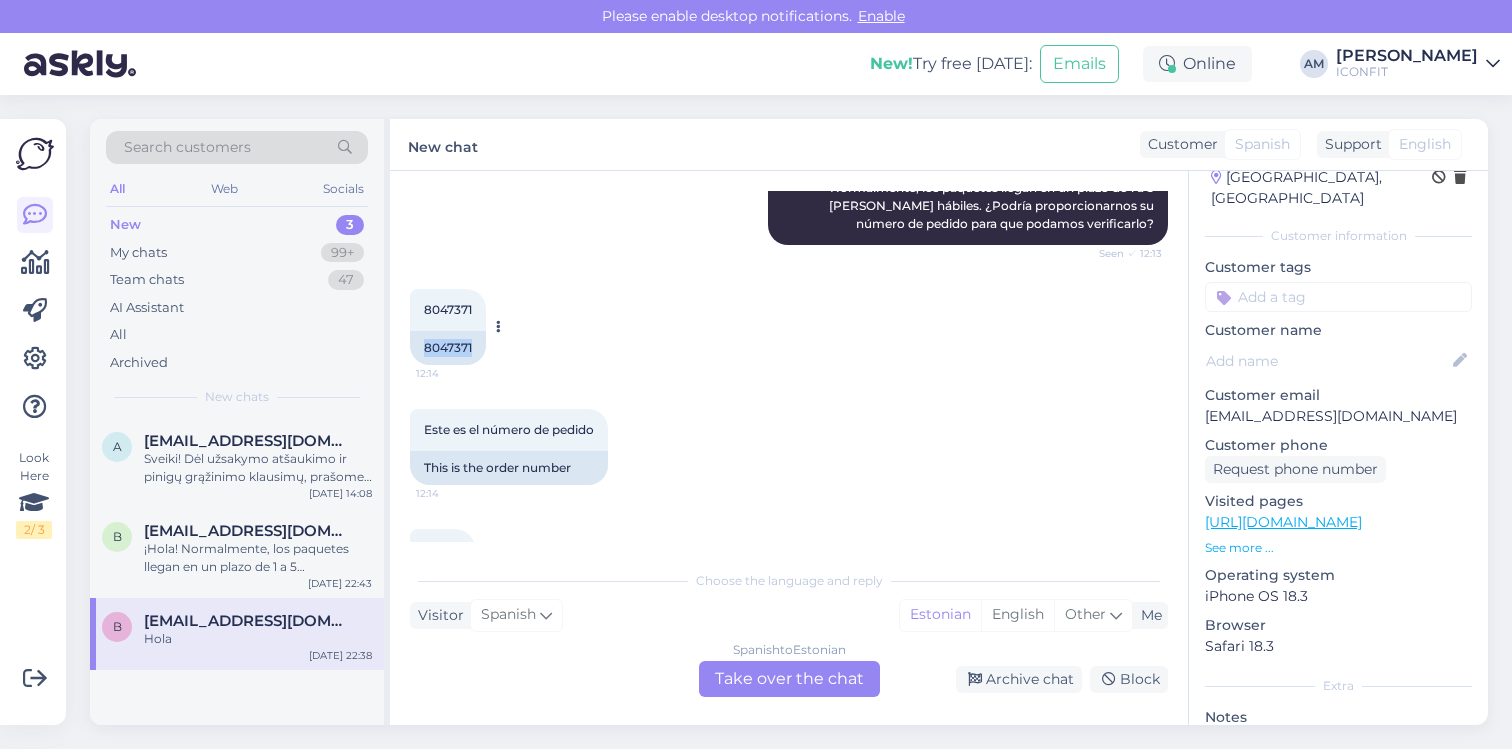 drag, startPoint x: 423, startPoint y: 367, endPoint x: 487, endPoint y: 370, distance: 64.070274 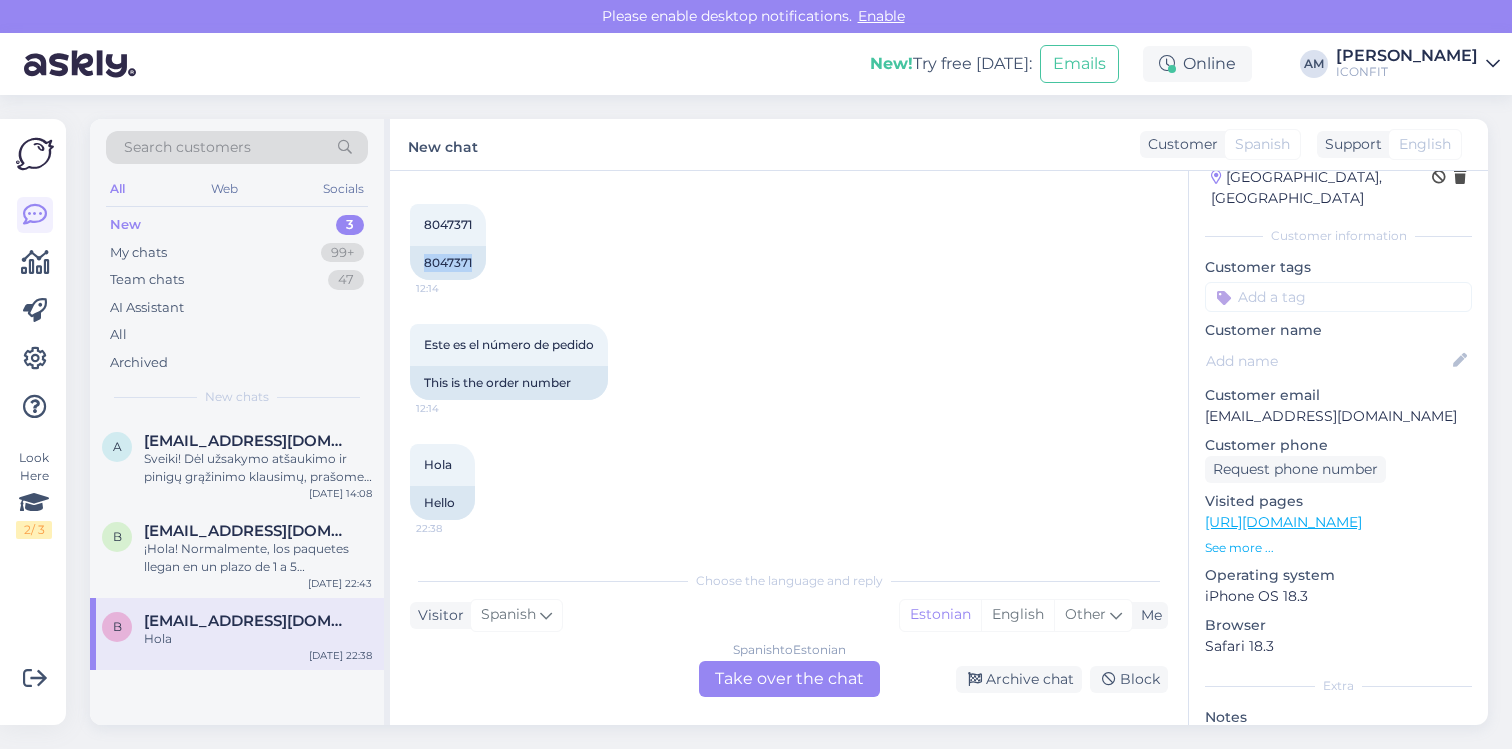 scroll, scrollTop: 389, scrollLeft: 0, axis: vertical 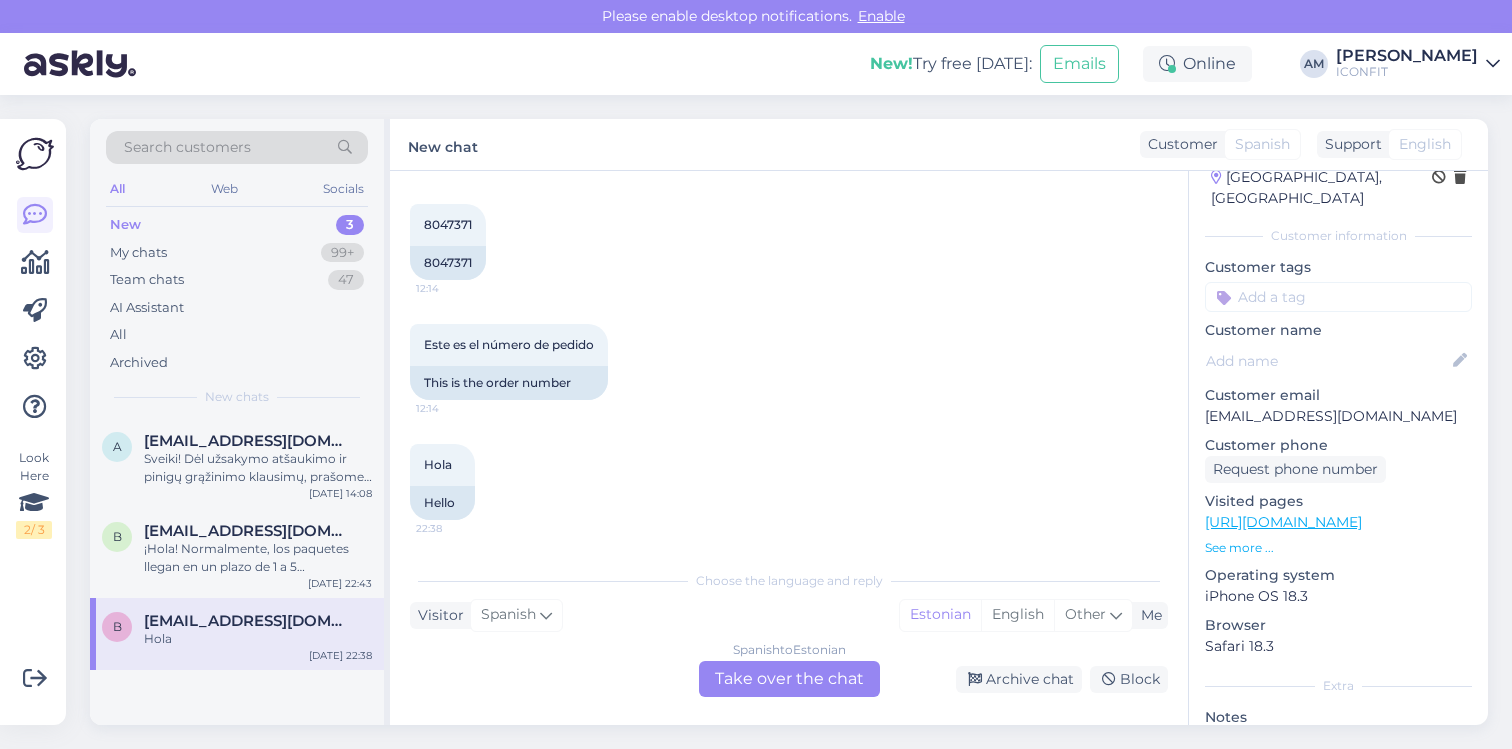 click on "Spanish  to  Estonian Take over the chat" at bounding box center (789, 679) 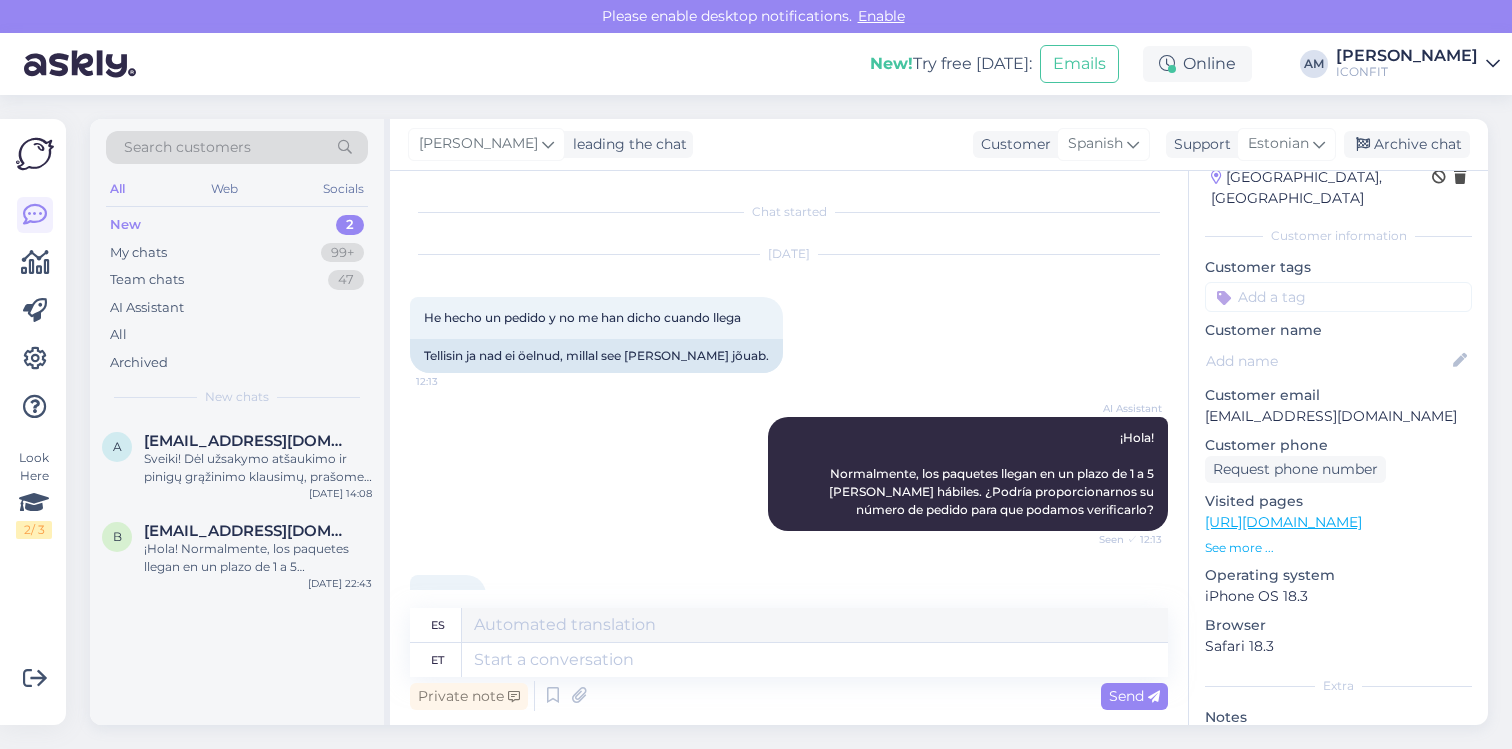 scroll, scrollTop: 323, scrollLeft: 0, axis: vertical 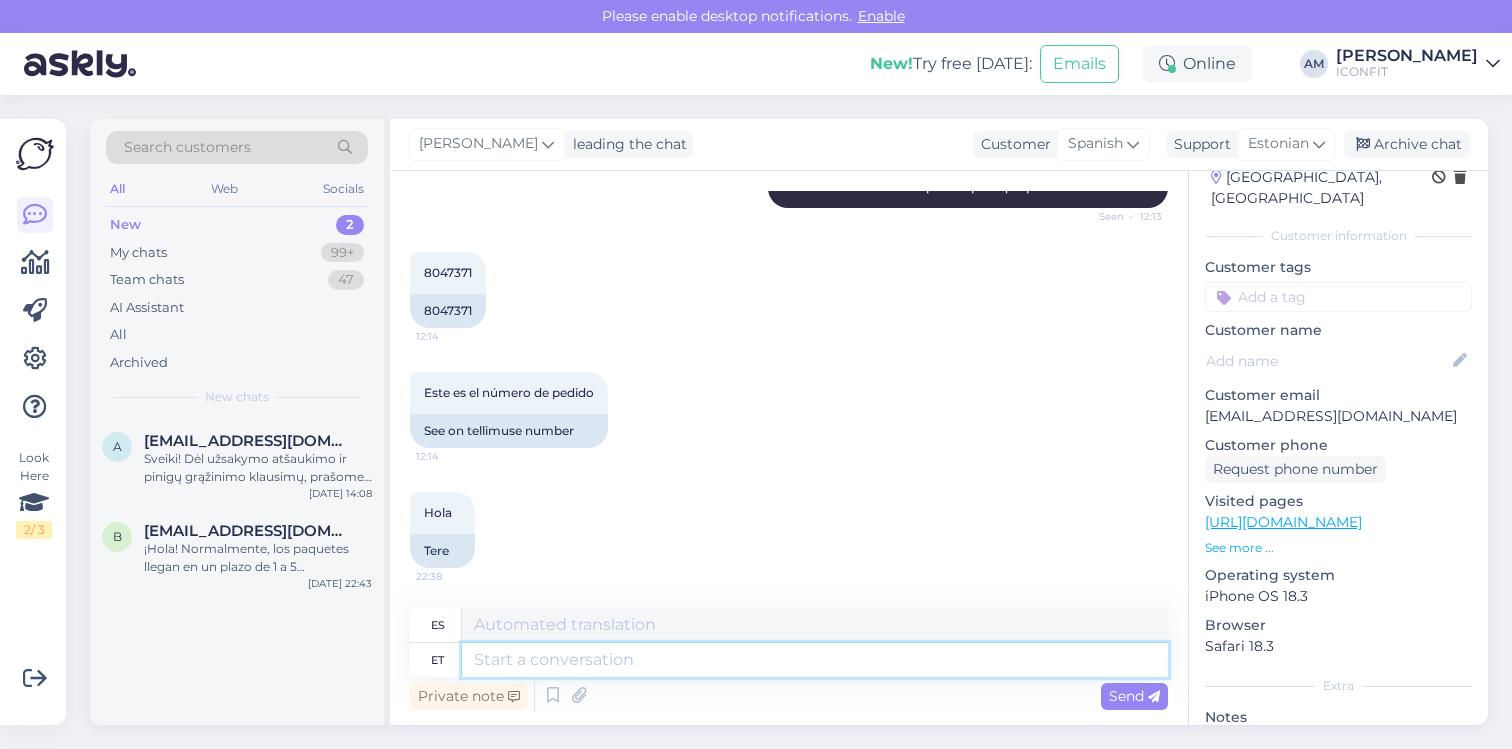 click at bounding box center [815, 660] 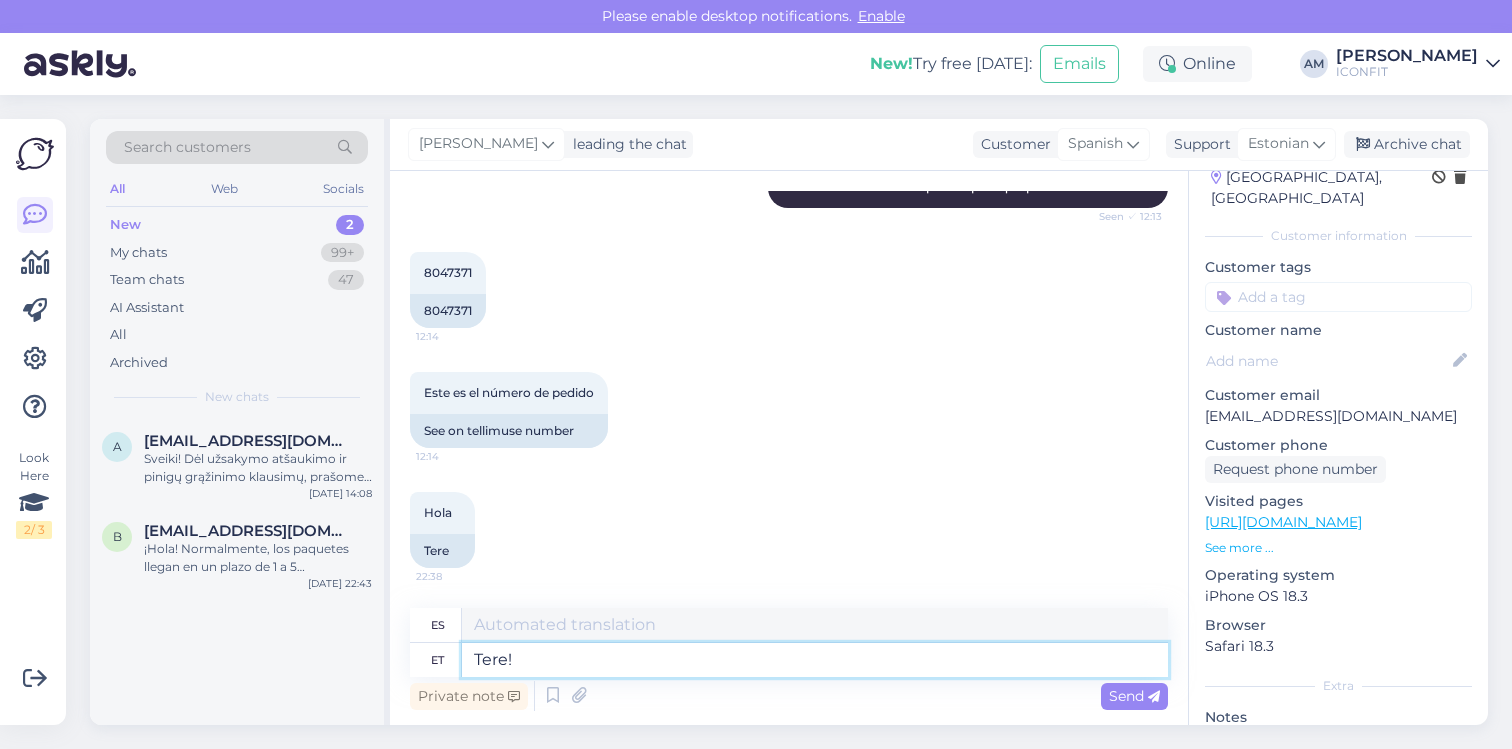 type on "Tere!" 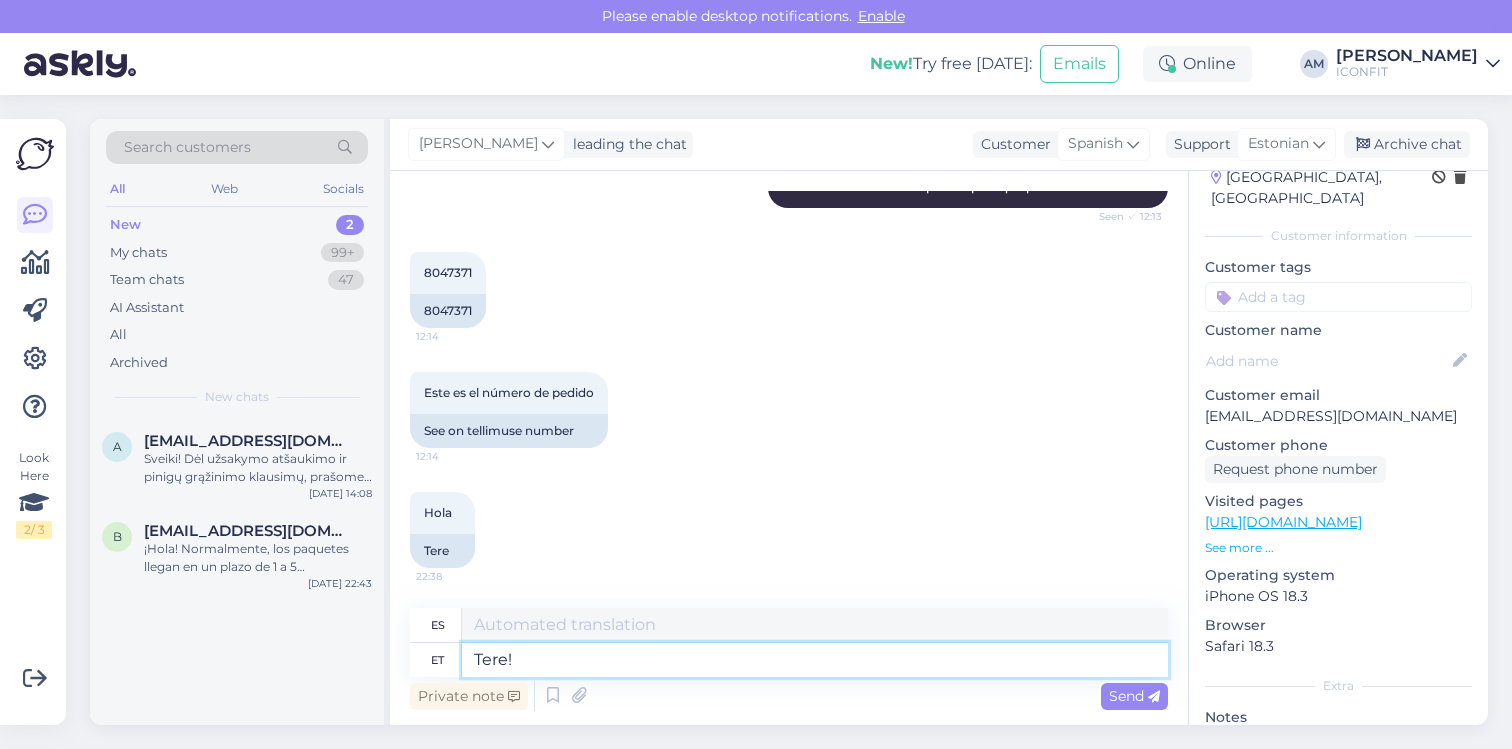 type on "¡Hola!" 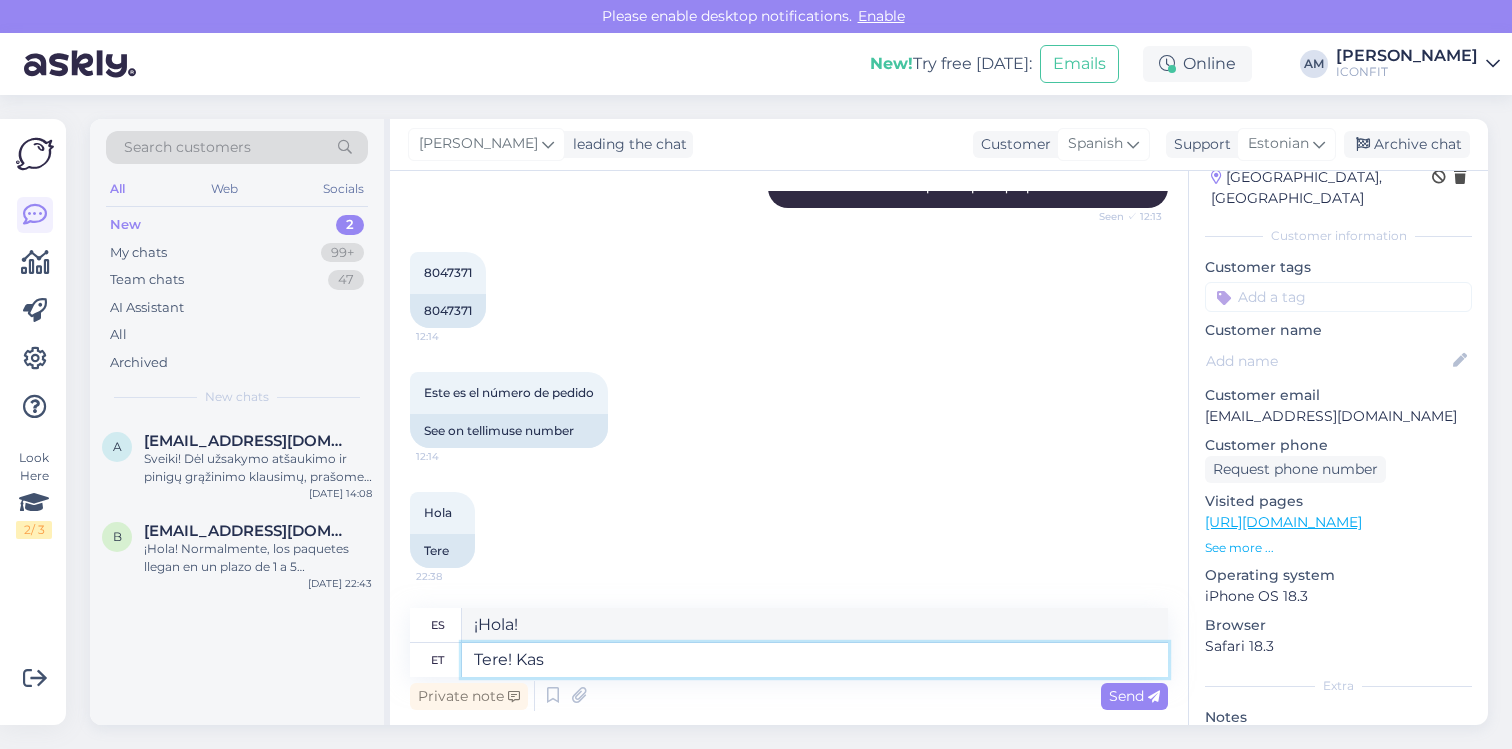 type on "Tere! Kas t" 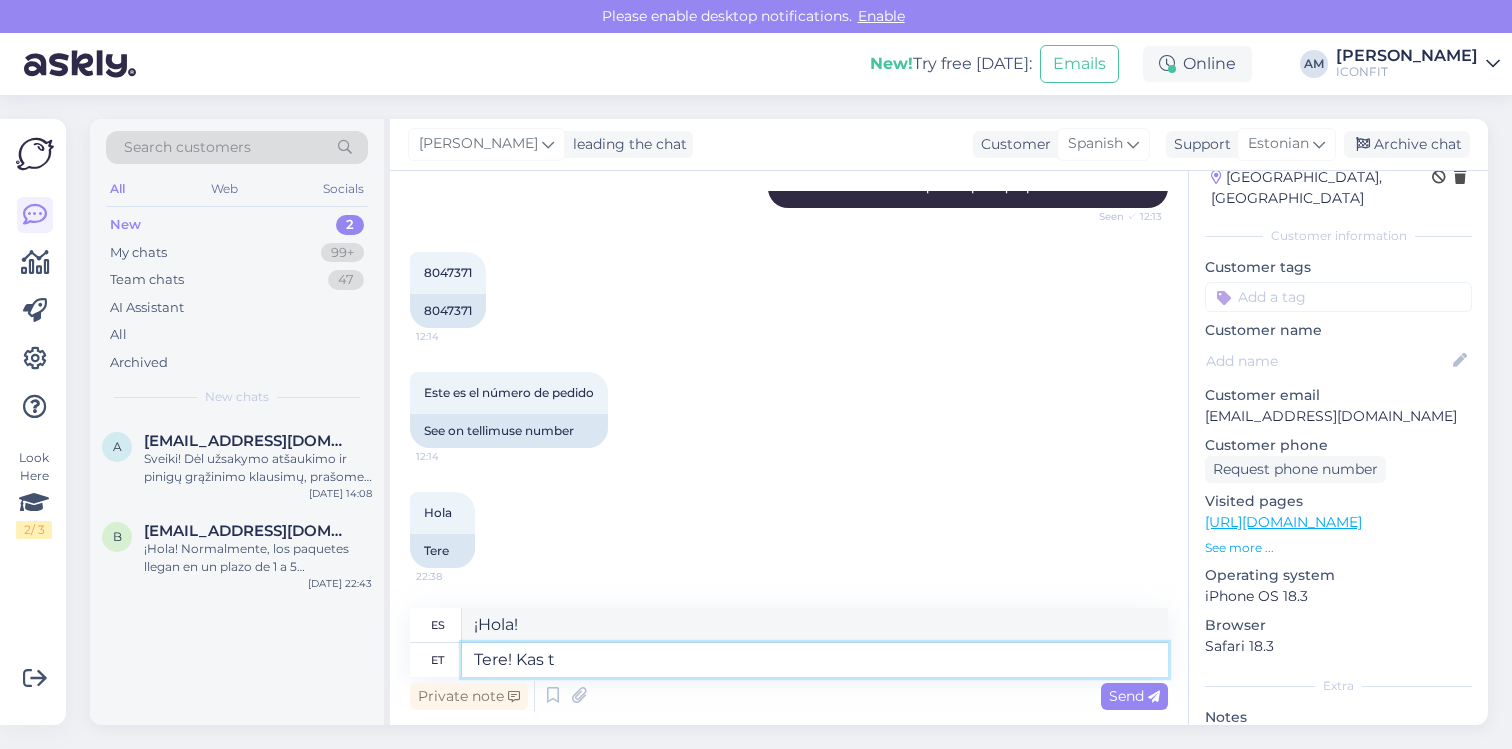 type on "Hola! Es" 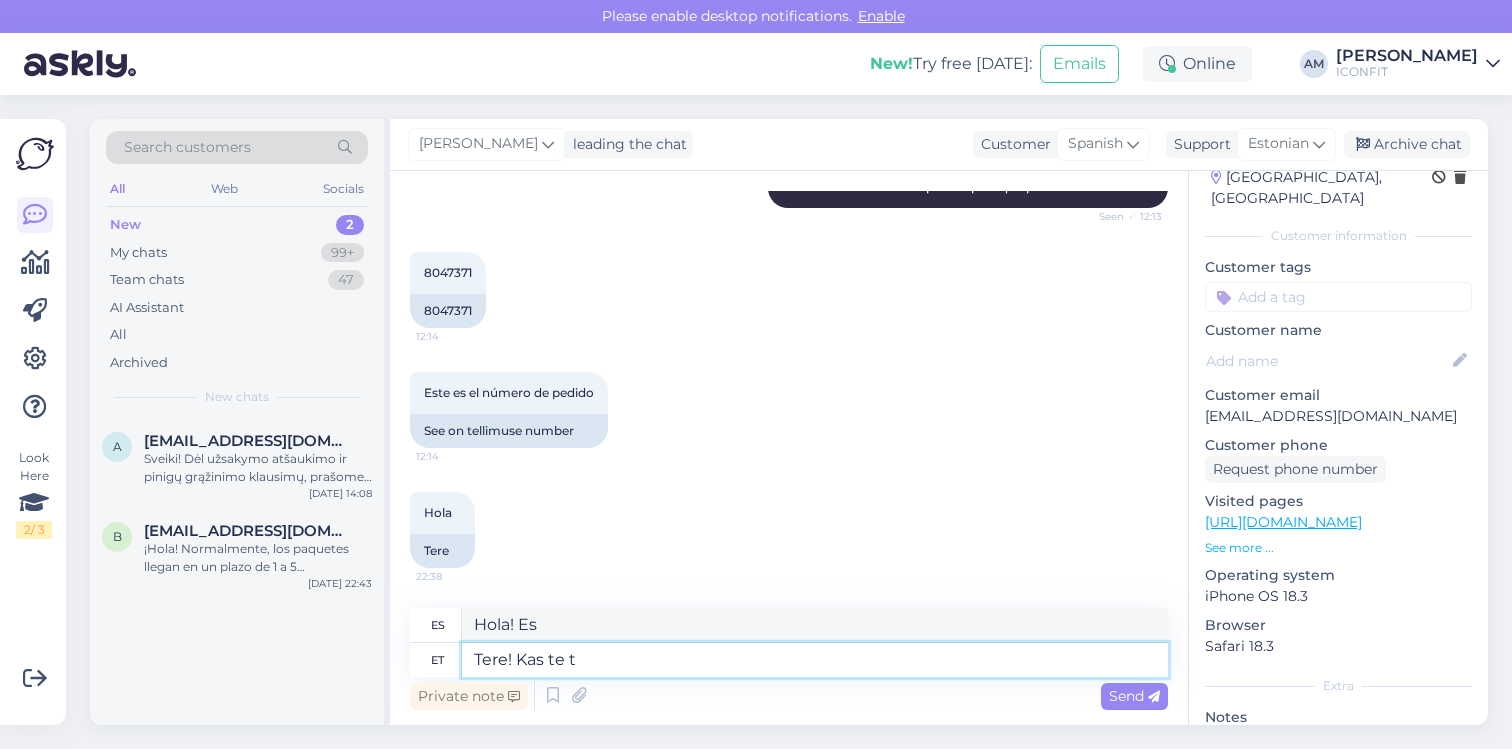 type on "Tere! Kas te te" 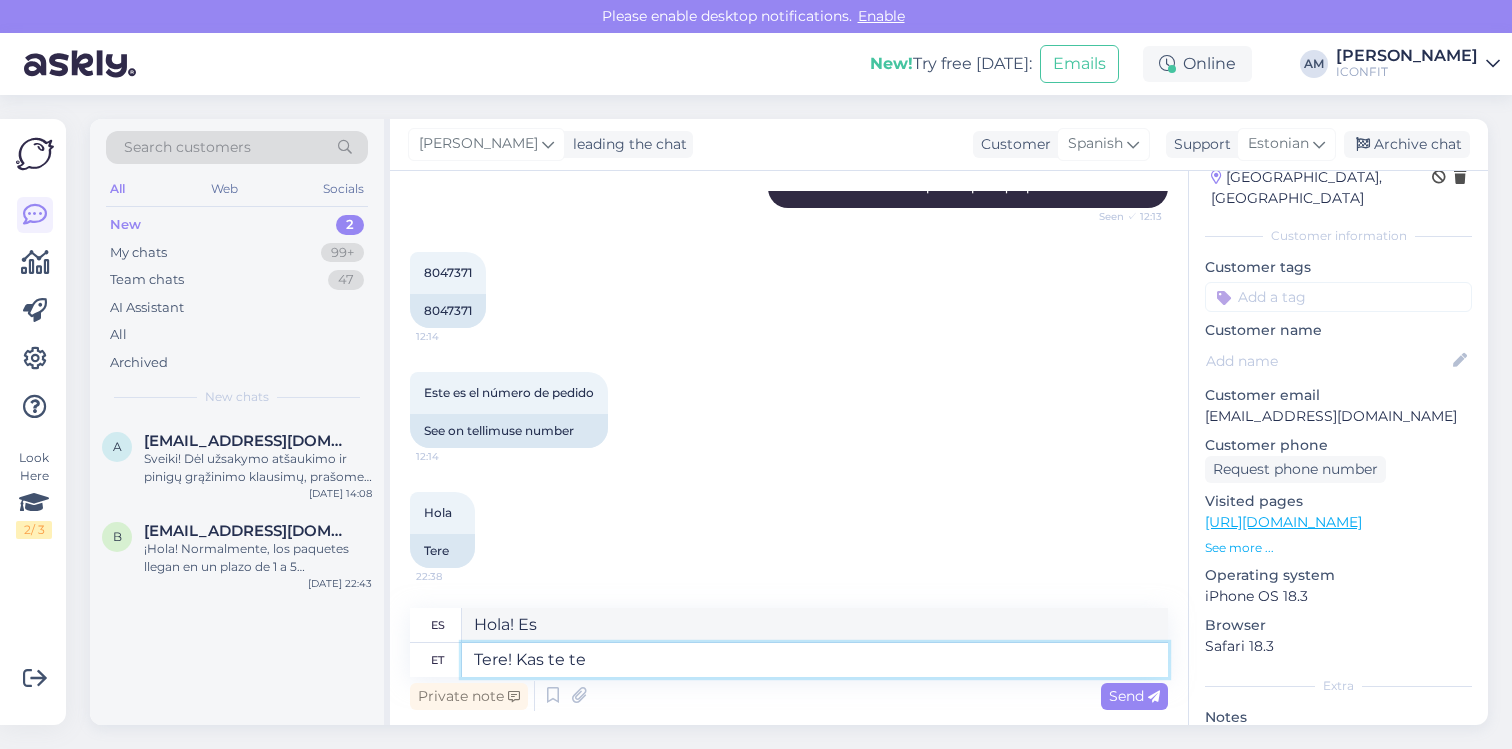 type on "¡Hola! ¿Eres tú?" 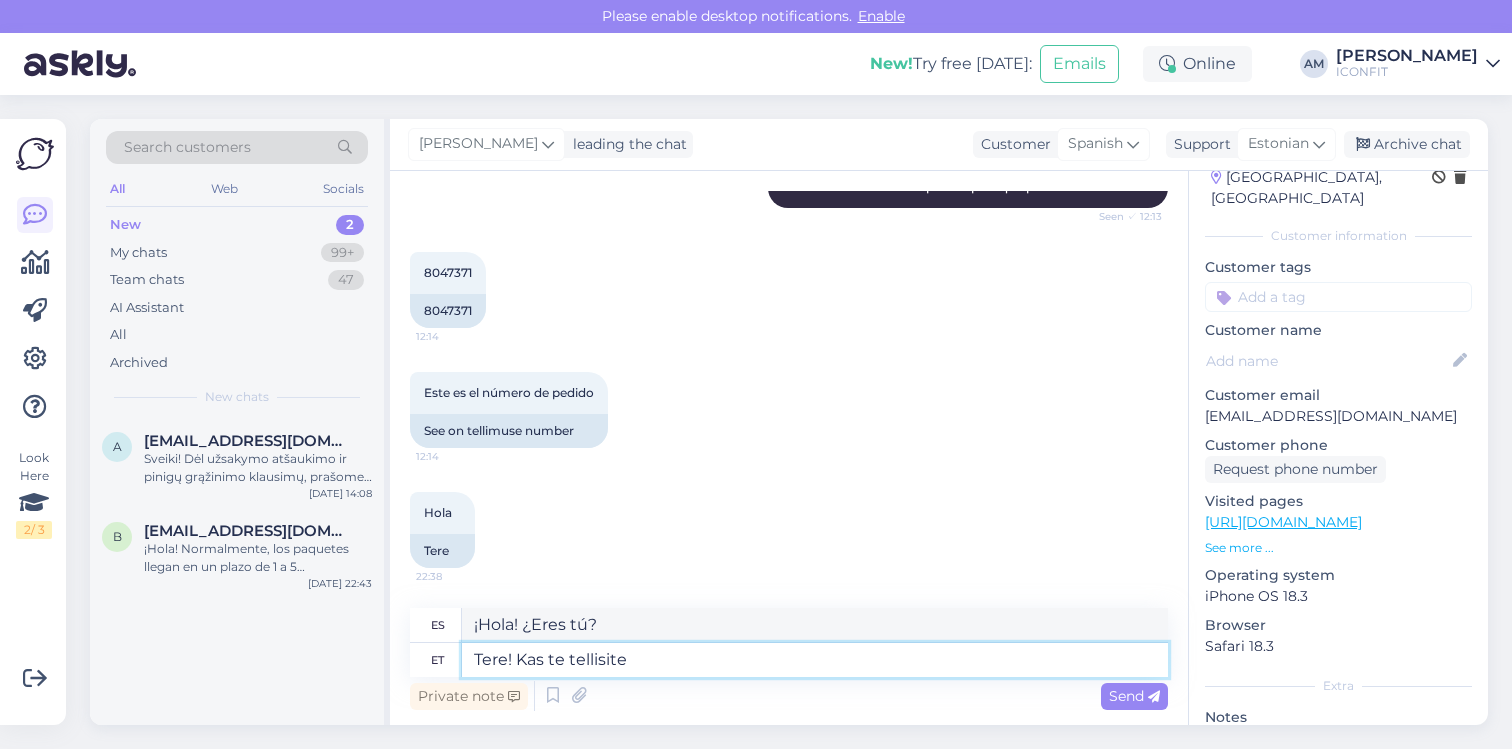 type on "Tere! Kas te tellisite" 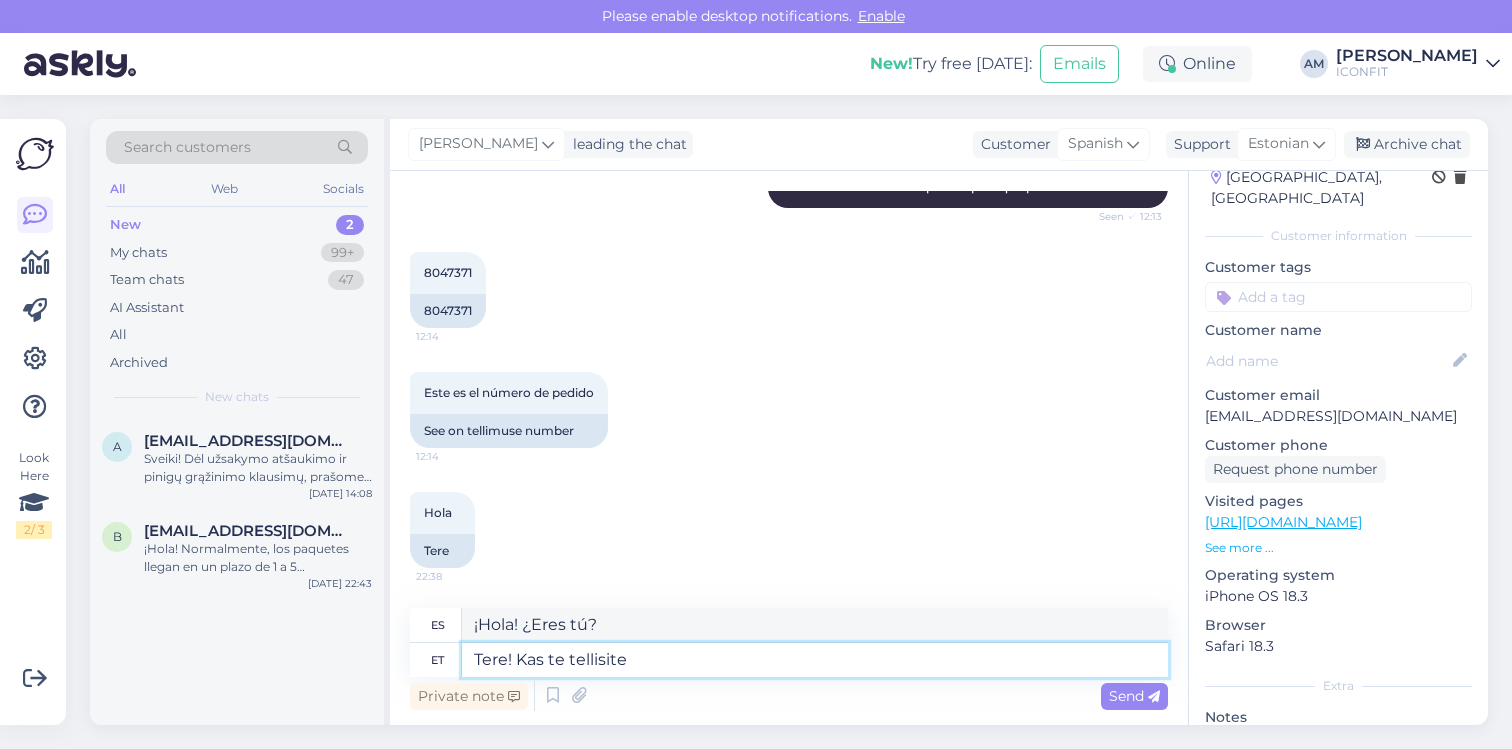 type on "¡Hola! ¿Ya hiciste tu pedido?" 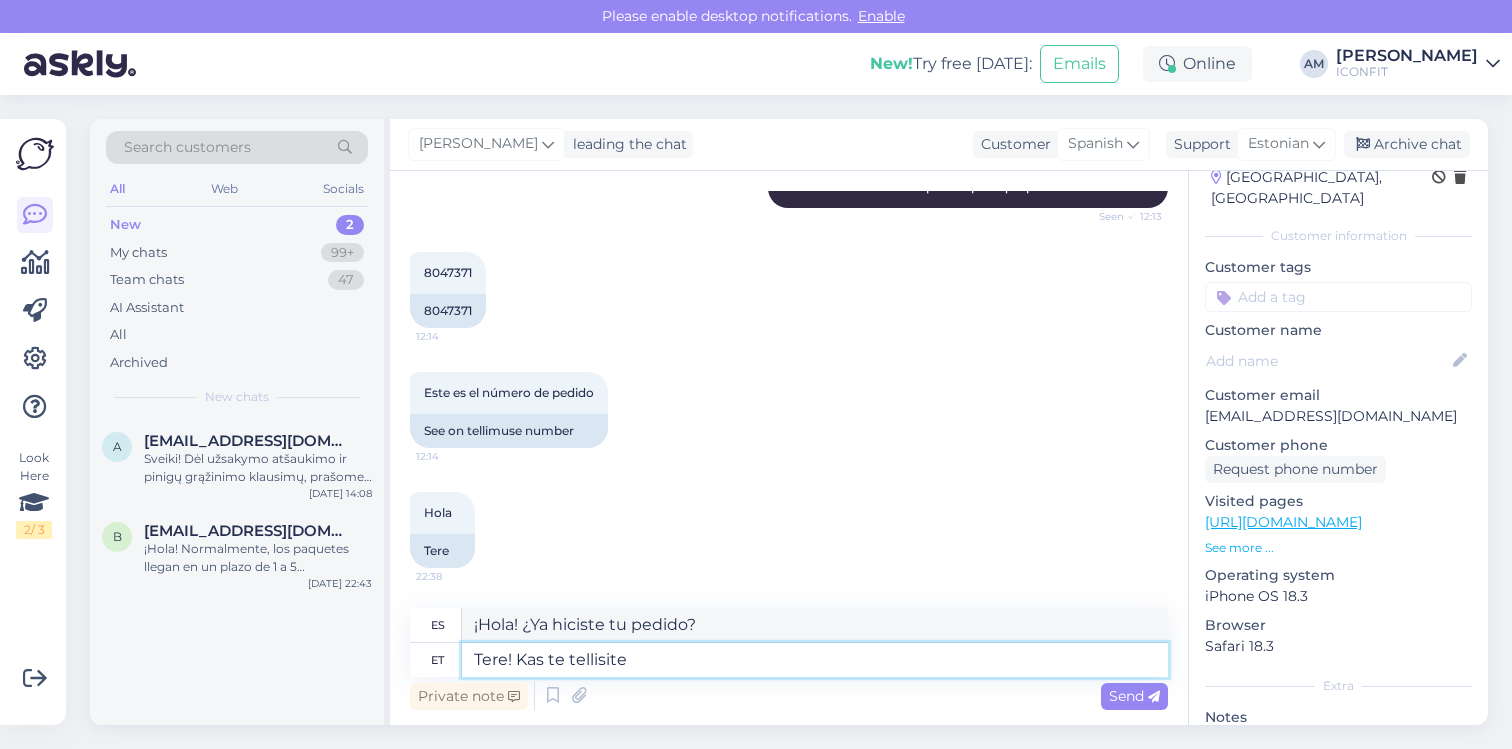 type on "Tere! Kas te tellisite I" 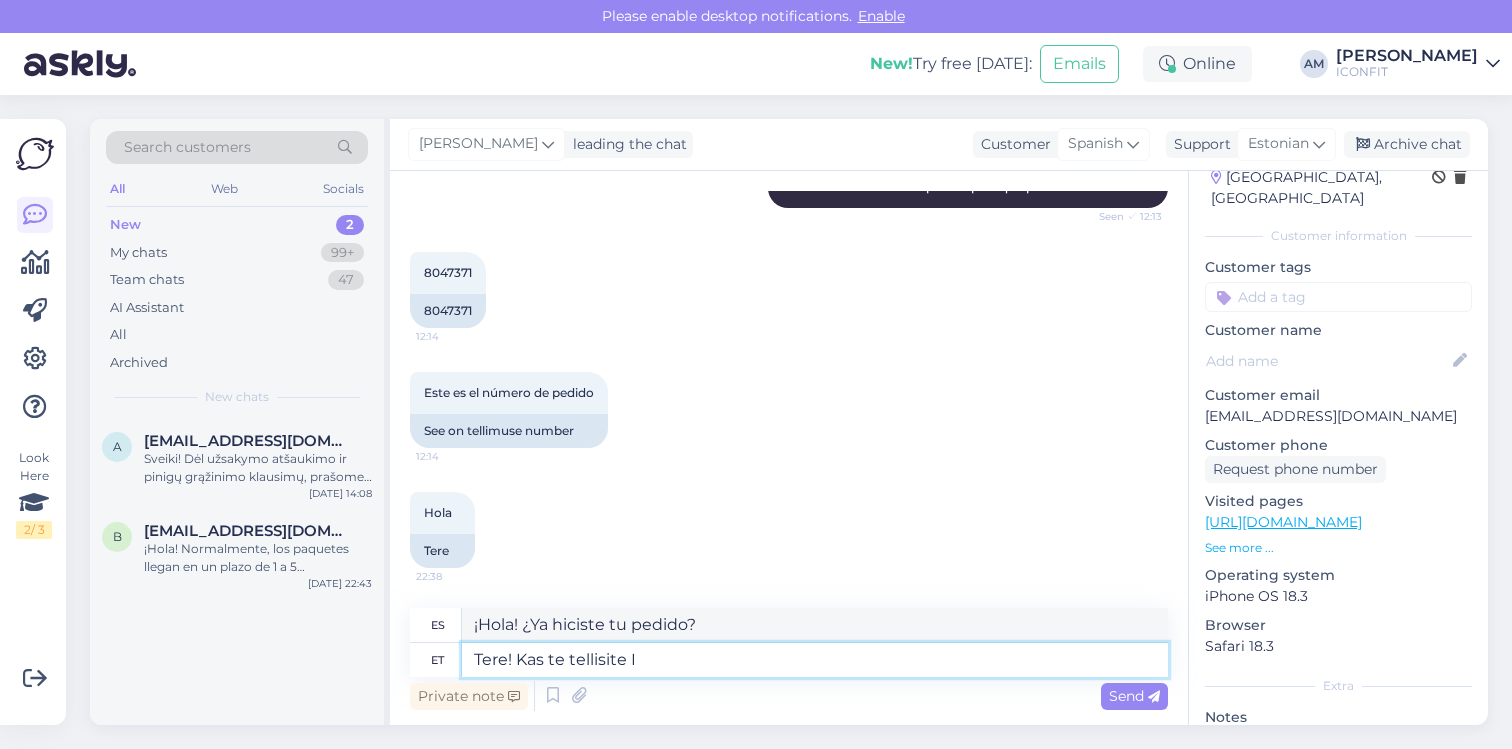 type on "Hola, ¿me hiciste un pedido?" 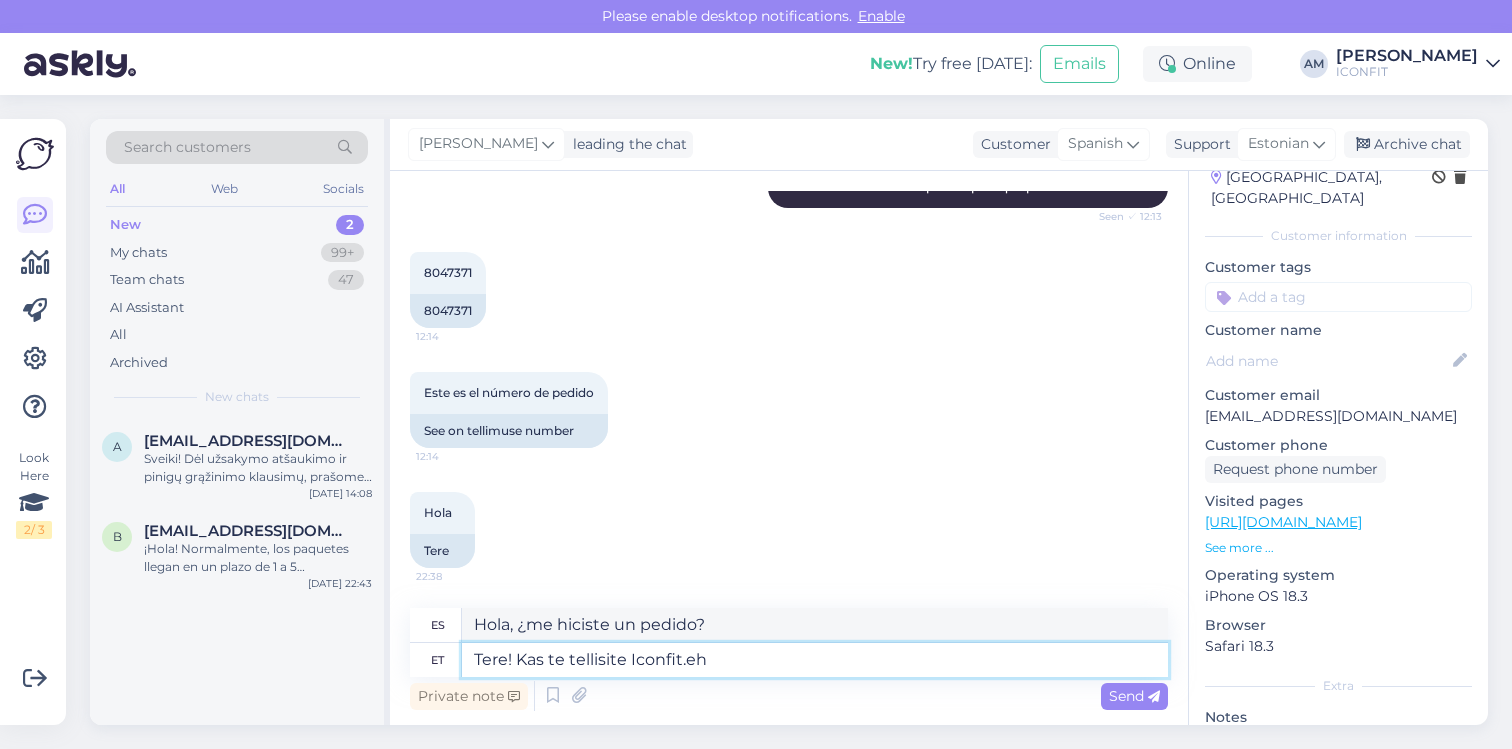 type on "Tere! Kas te tellisite Iconfit.eh" 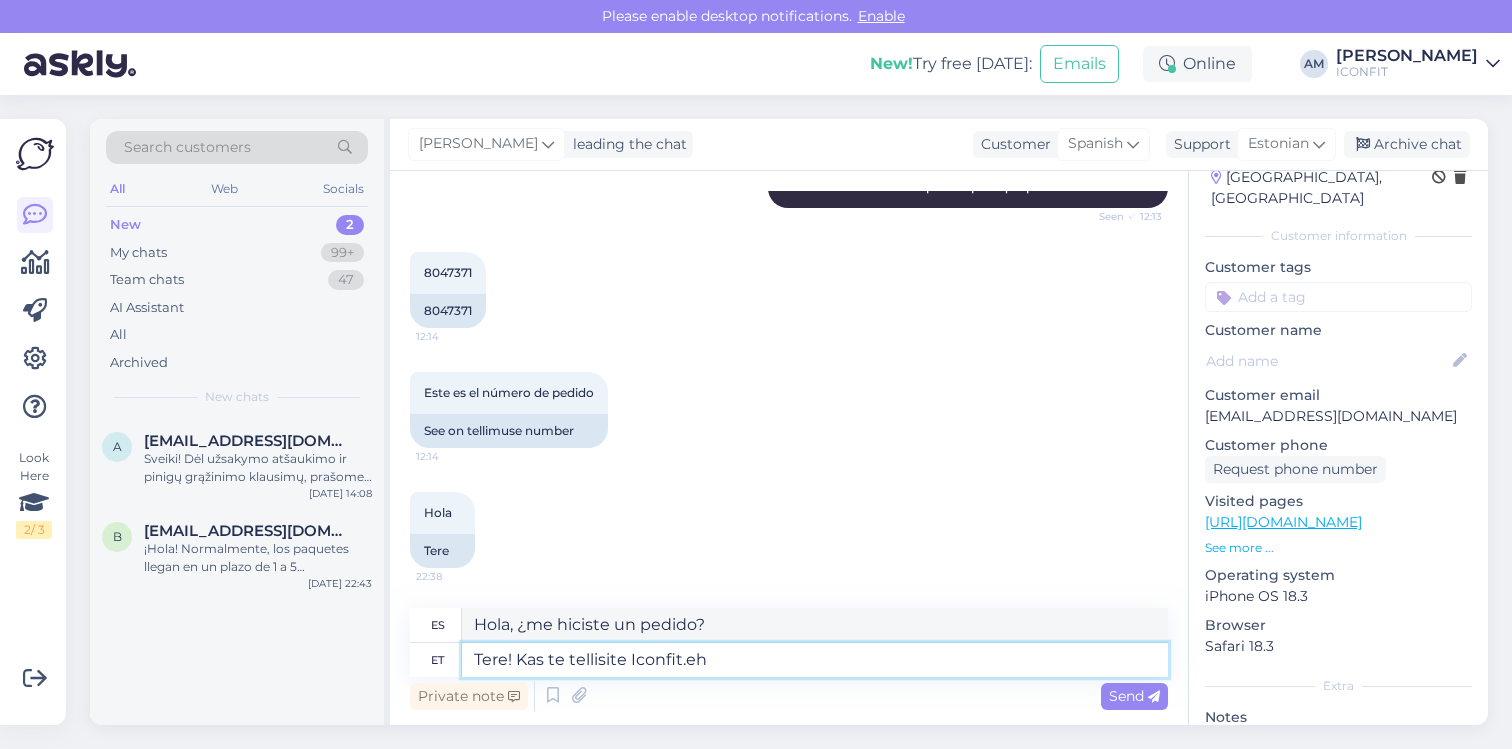 type on "¡Hola! ¿Ya pediste Iconfit.eh" 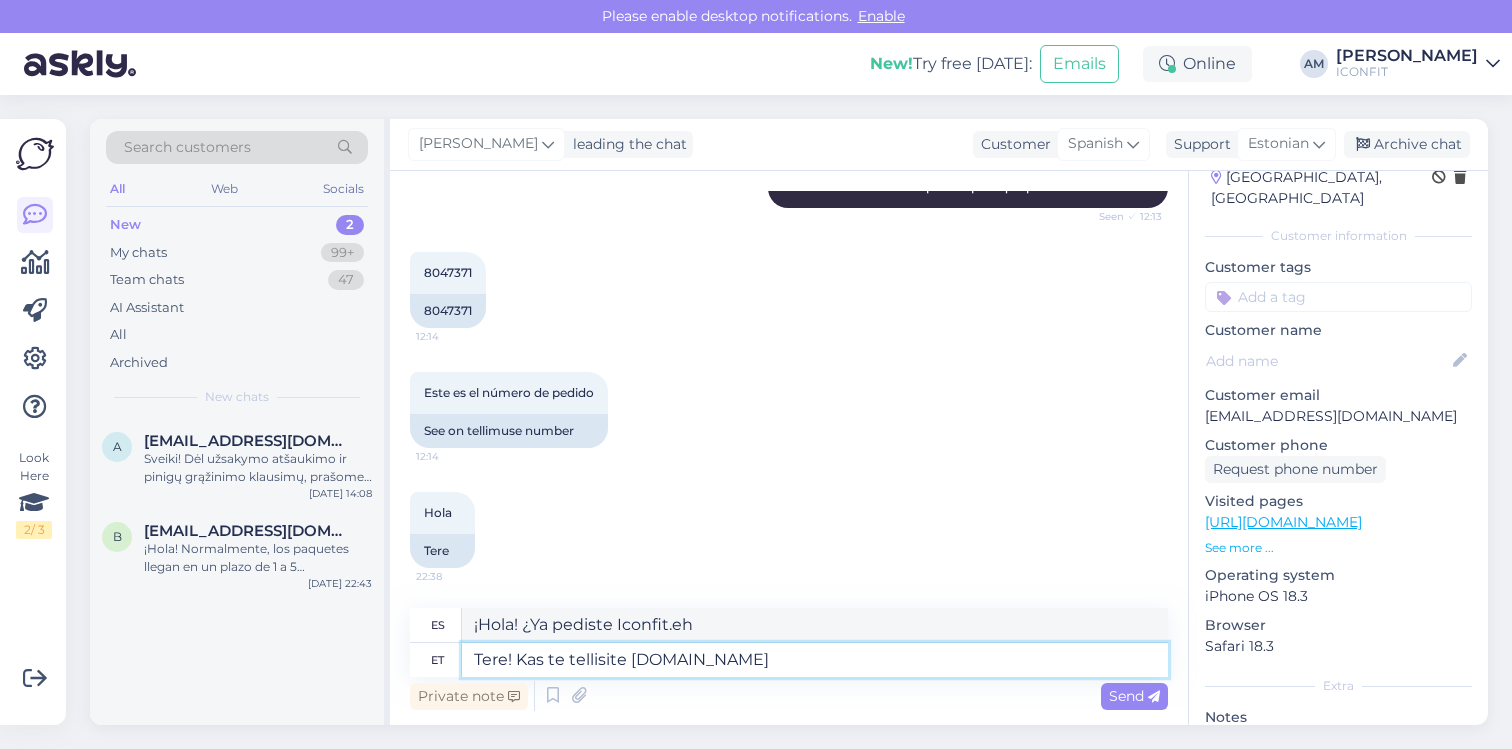 type on "Tere! Kas te tellisite [DOMAIN_NAME] l" 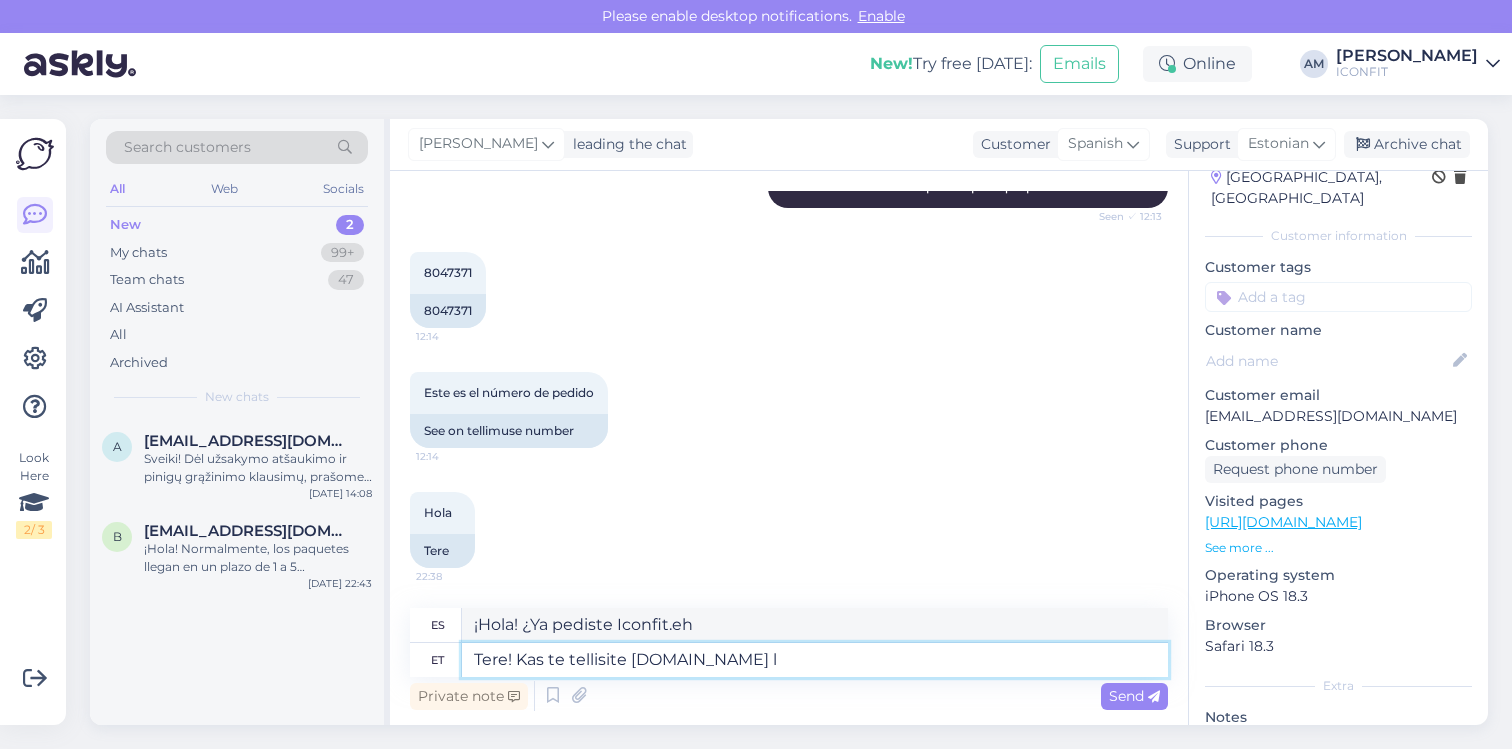 type on "¡Hola! ¿Has hecho tu pedido en [DOMAIN_NAME]" 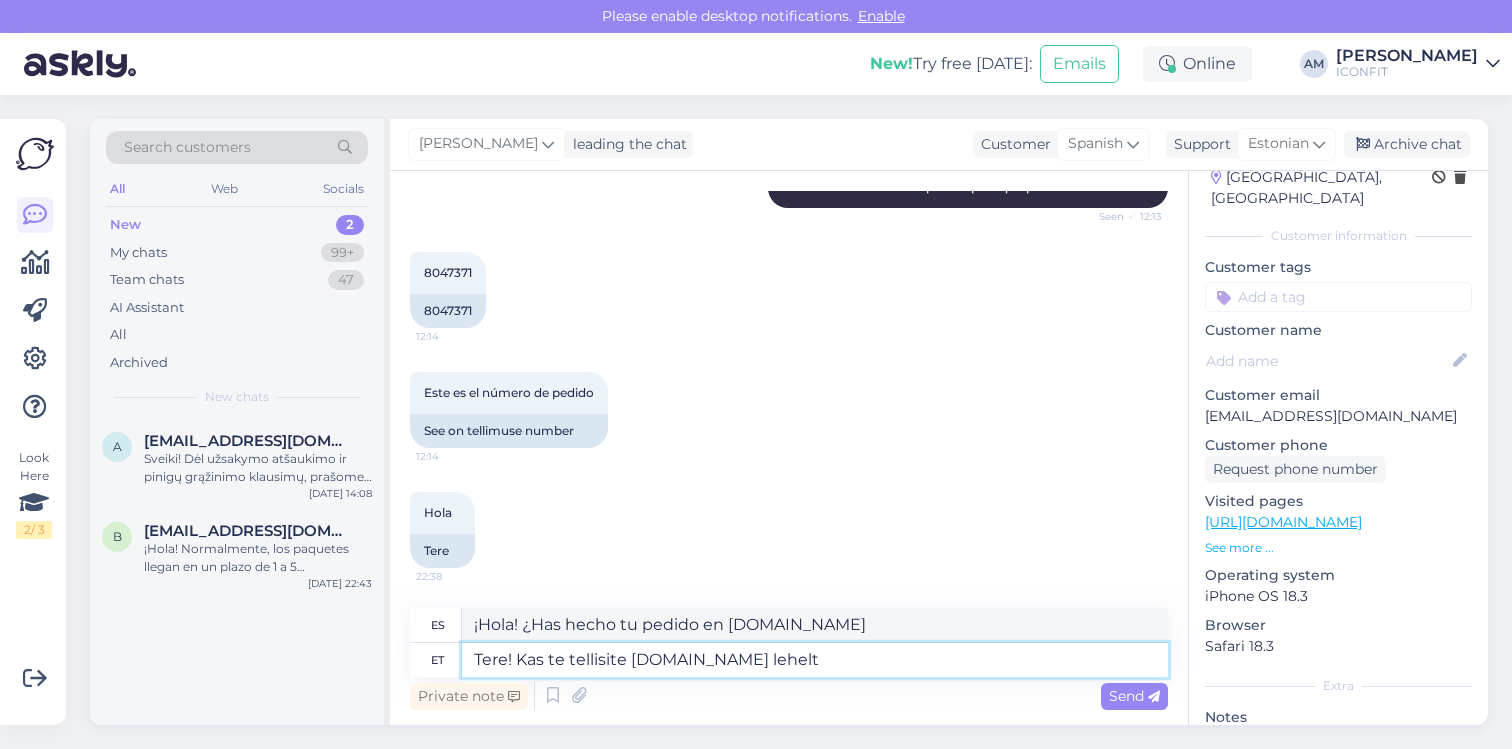 type on "Tere! Kas te tellisite [DOMAIN_NAME] lehelt?" 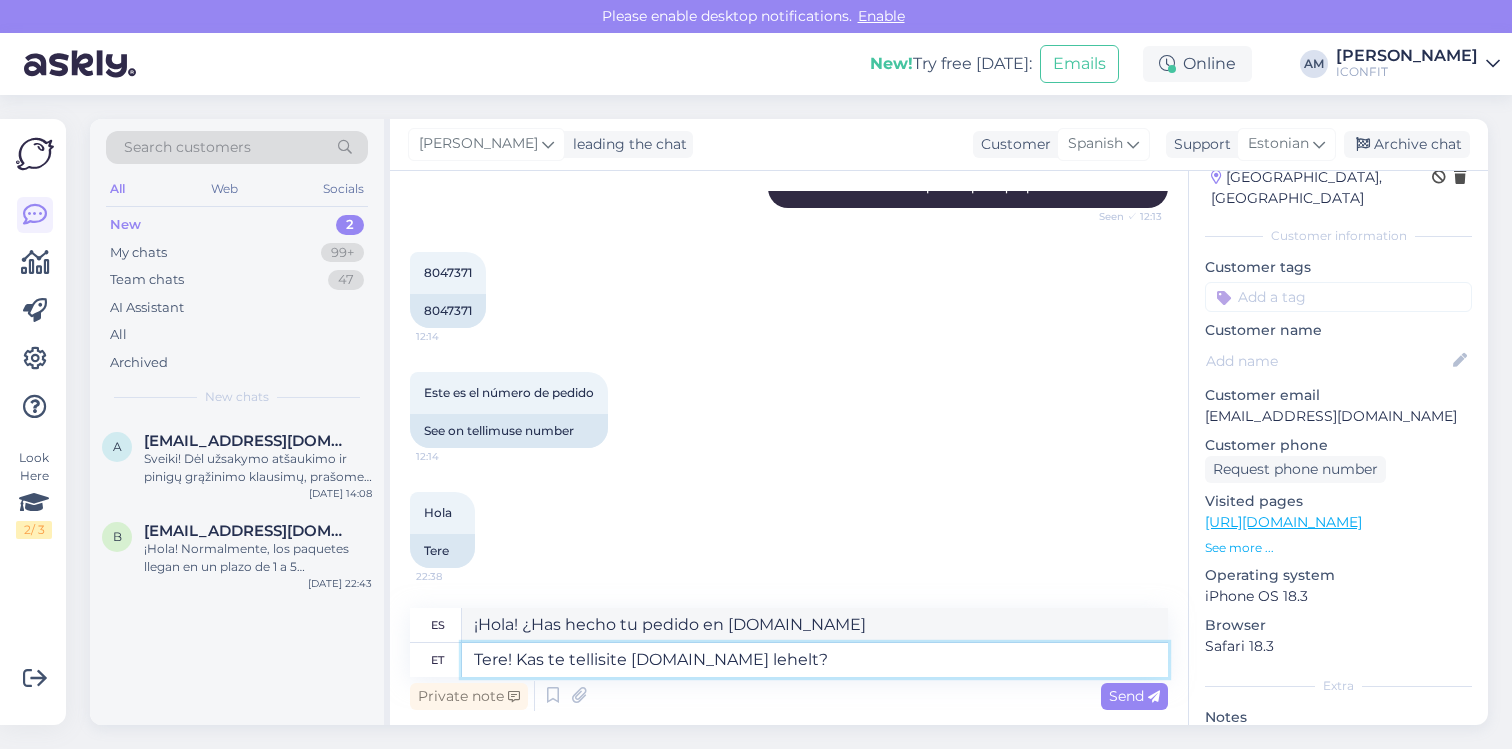 type on "¡Hola! ¿Has hecho tu pedido en [DOMAIN_NAME] ?" 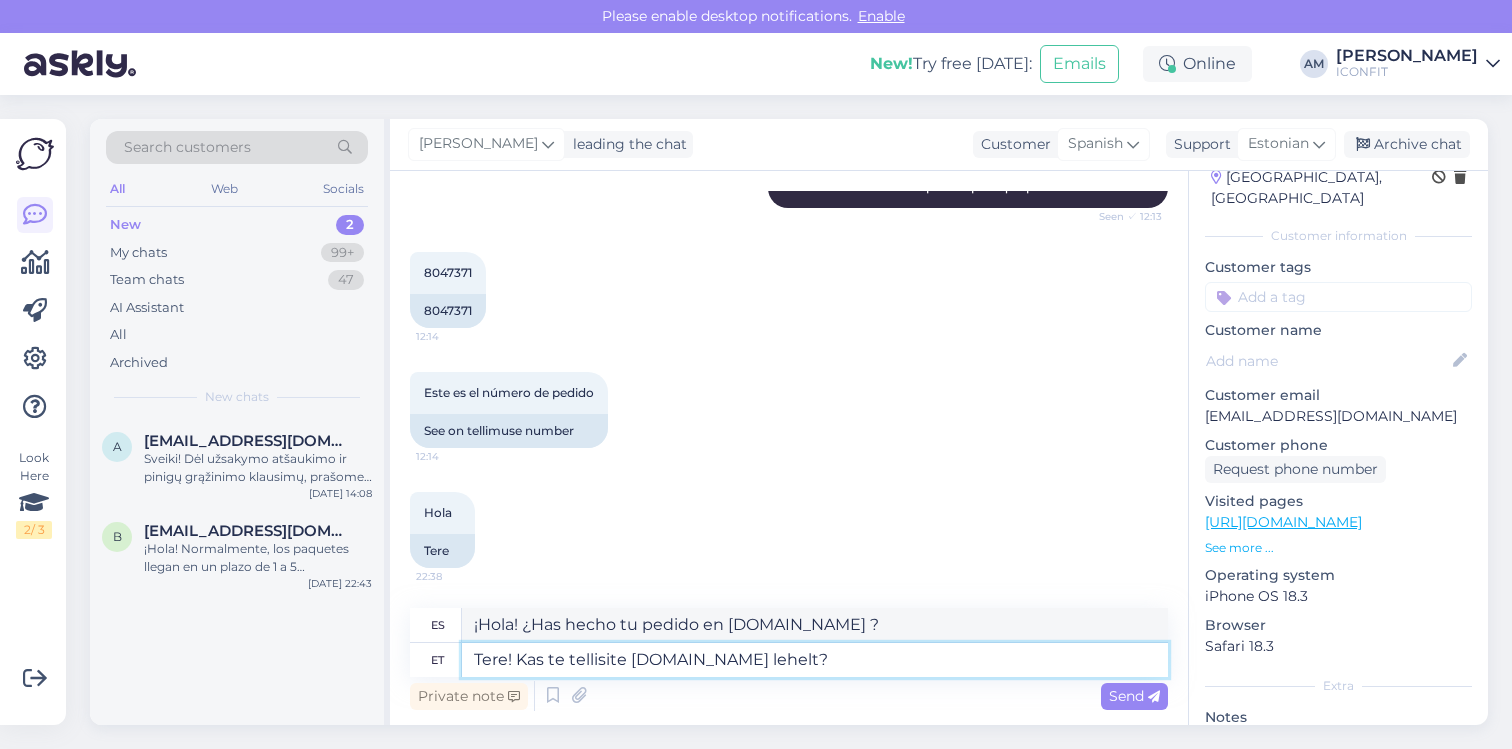 type on "Tere! Kas te tellisite [DOMAIN_NAME] lehelt?" 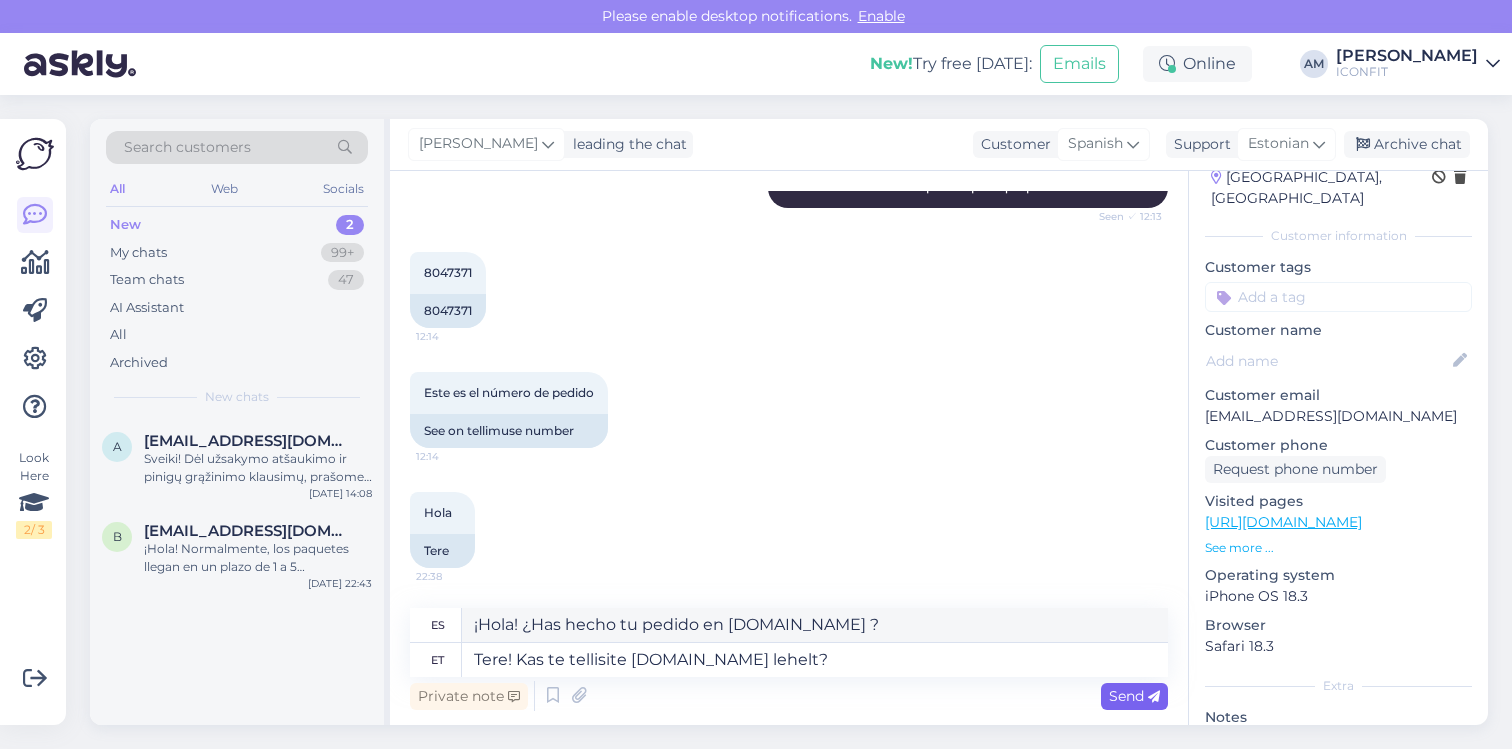 click on "Send" at bounding box center [1134, 696] 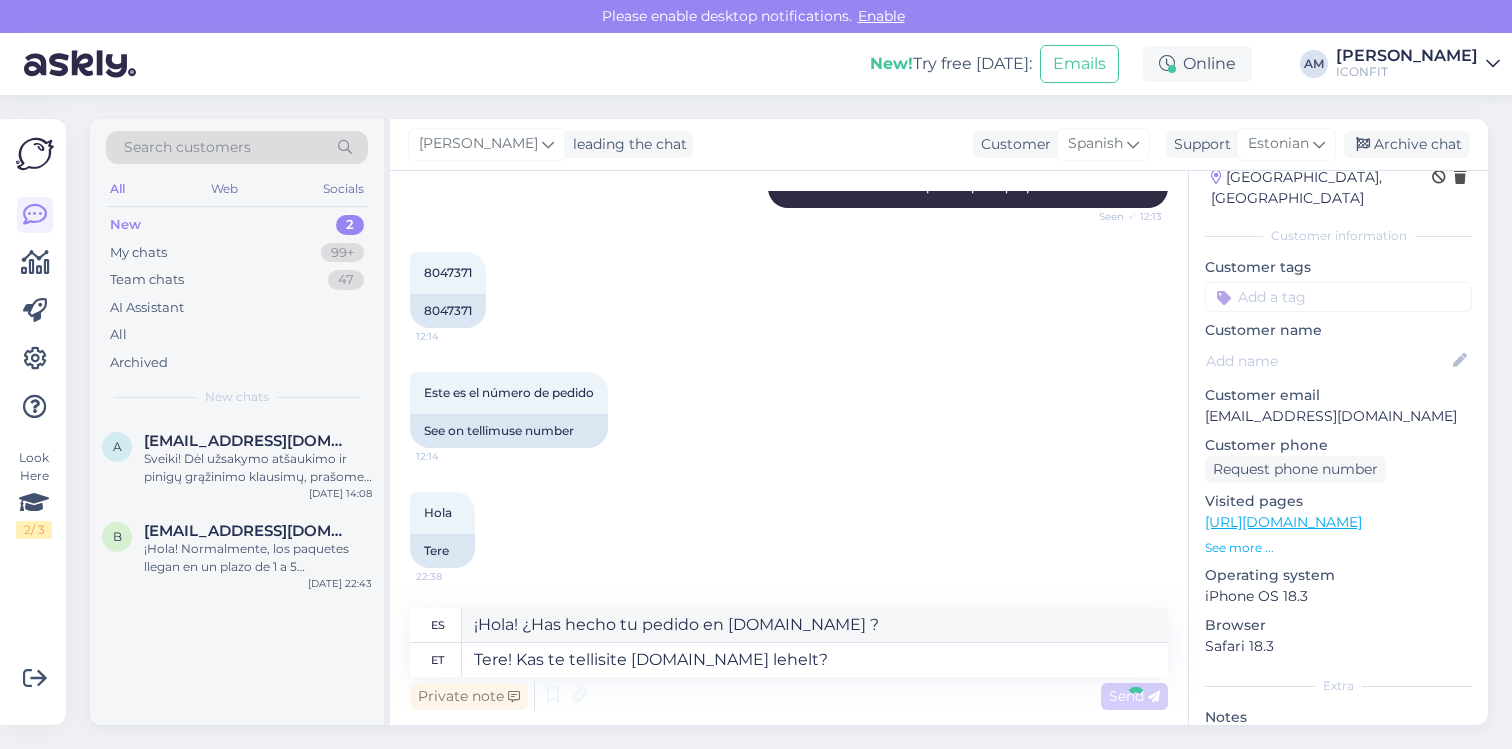 type 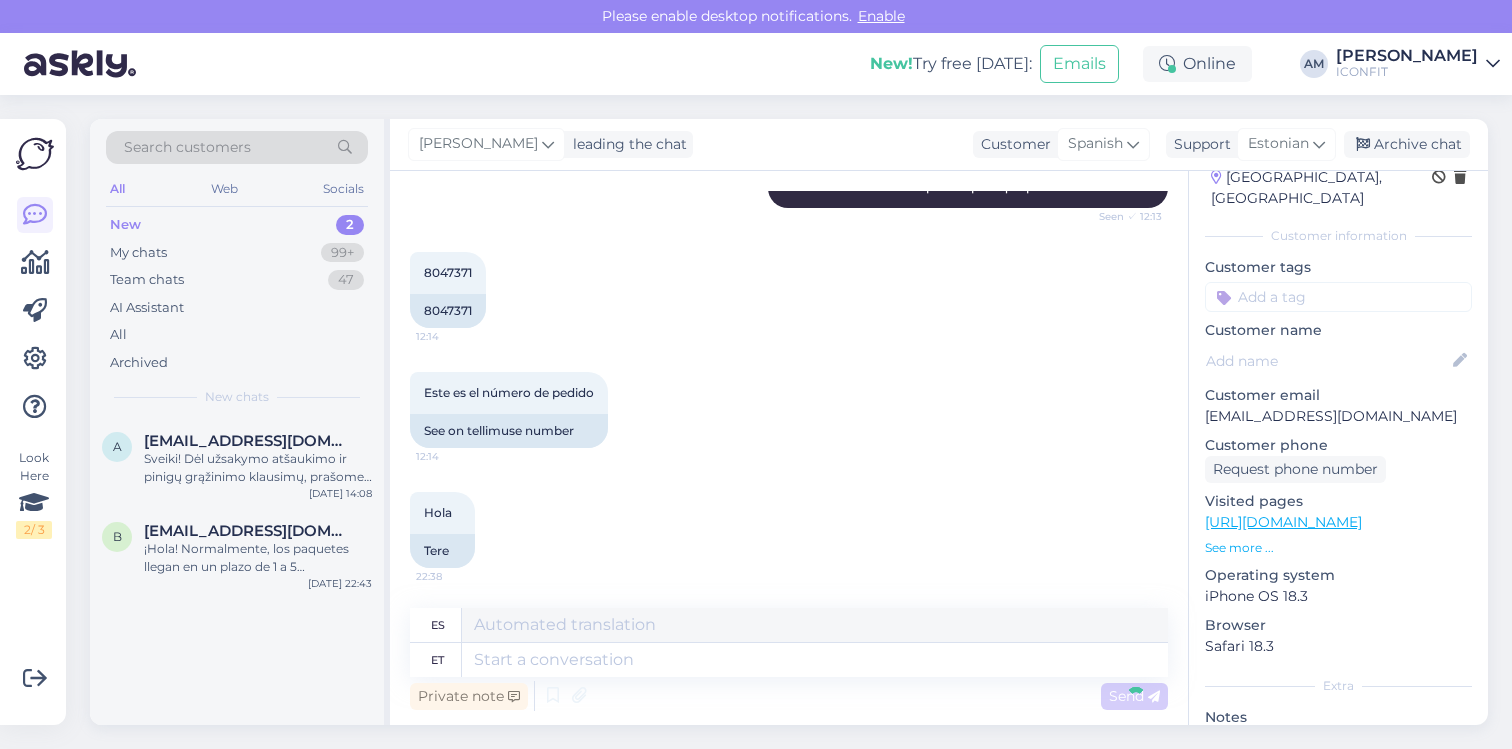 scroll, scrollTop: 485, scrollLeft: 0, axis: vertical 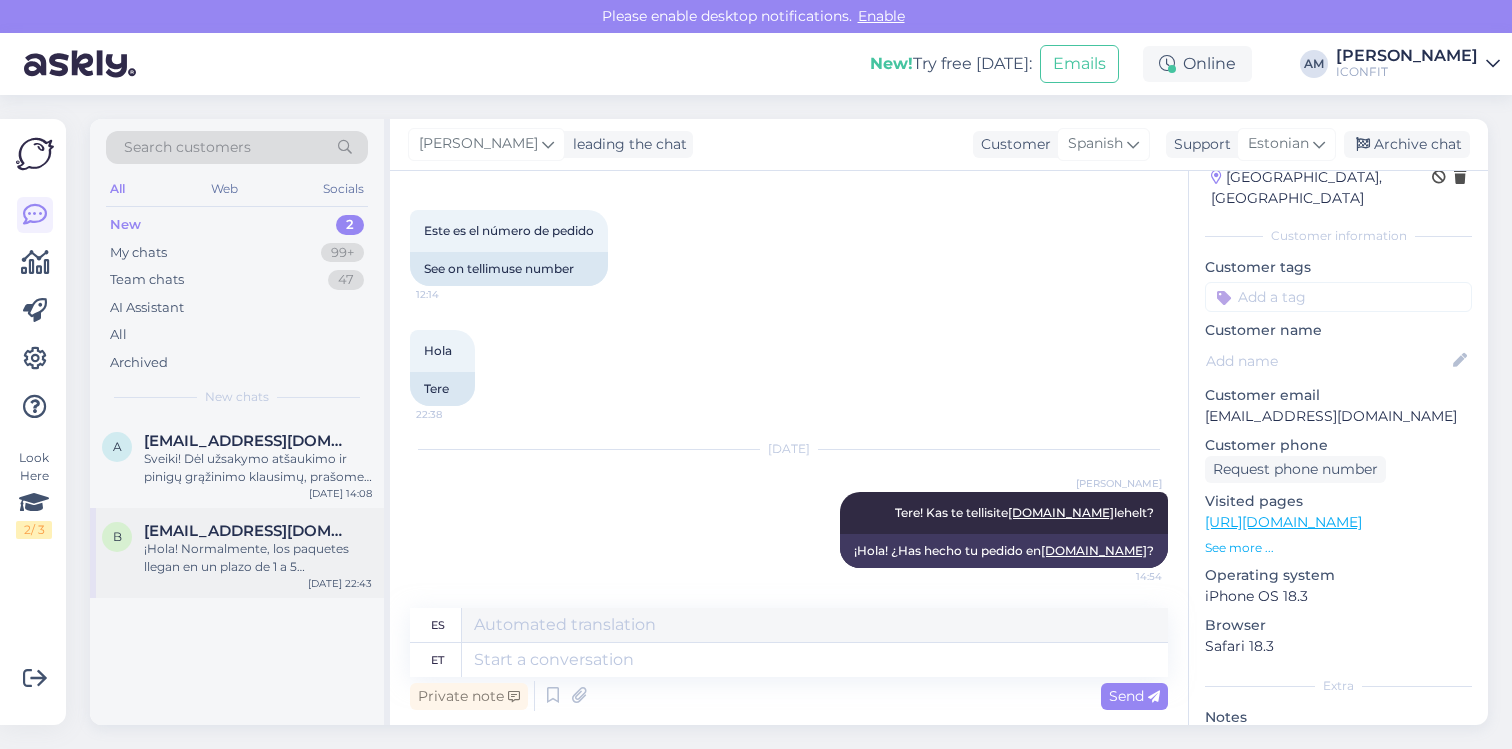 click on "[EMAIL_ADDRESS][DOMAIN_NAME]" at bounding box center (248, 531) 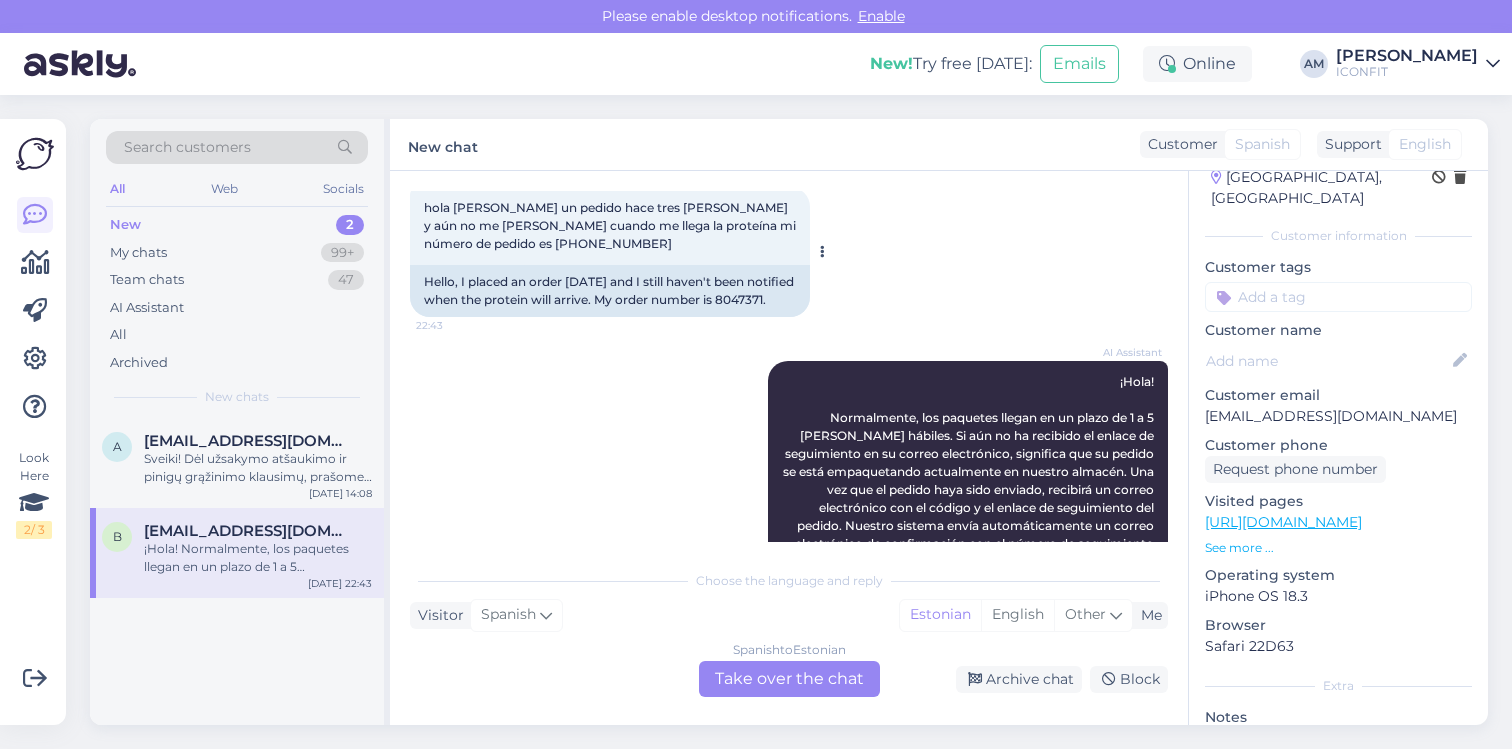 scroll, scrollTop: 121, scrollLeft: 0, axis: vertical 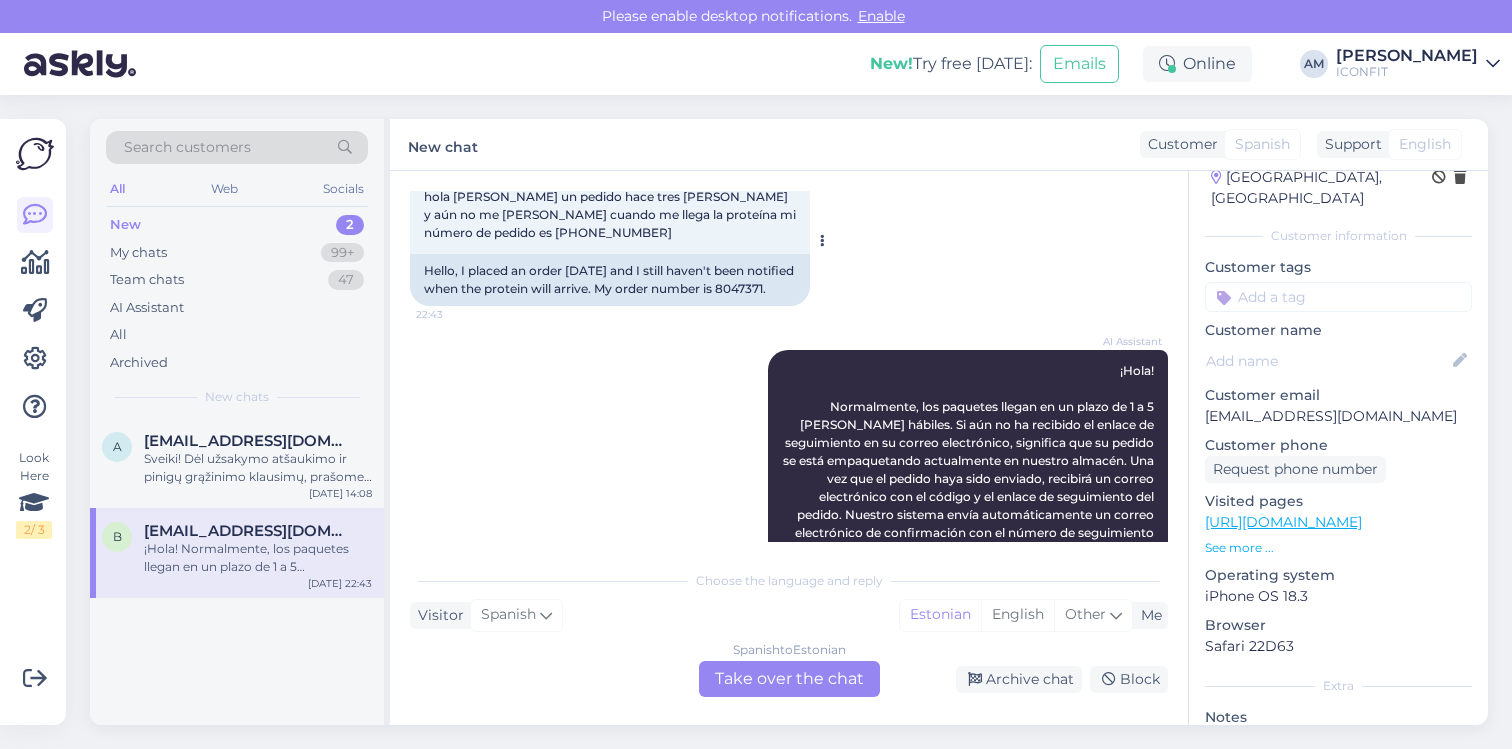 drag, startPoint x: 435, startPoint y: 307, endPoint x: 483, endPoint y: 311, distance: 48.166378 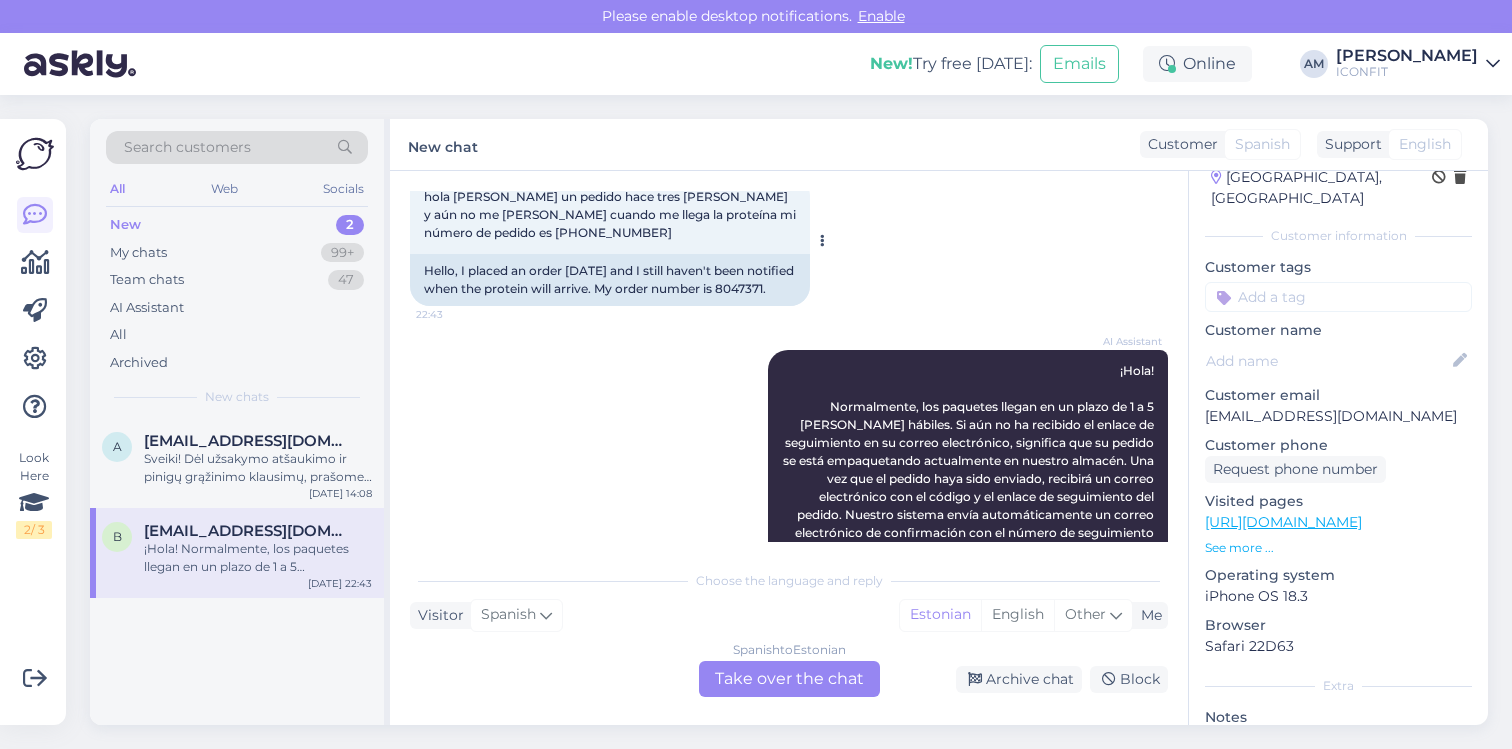click on "Hello, I placed an order [DATE] and I still haven't been notified when the protein will arrive. My order number is 8047371." at bounding box center [610, 280] 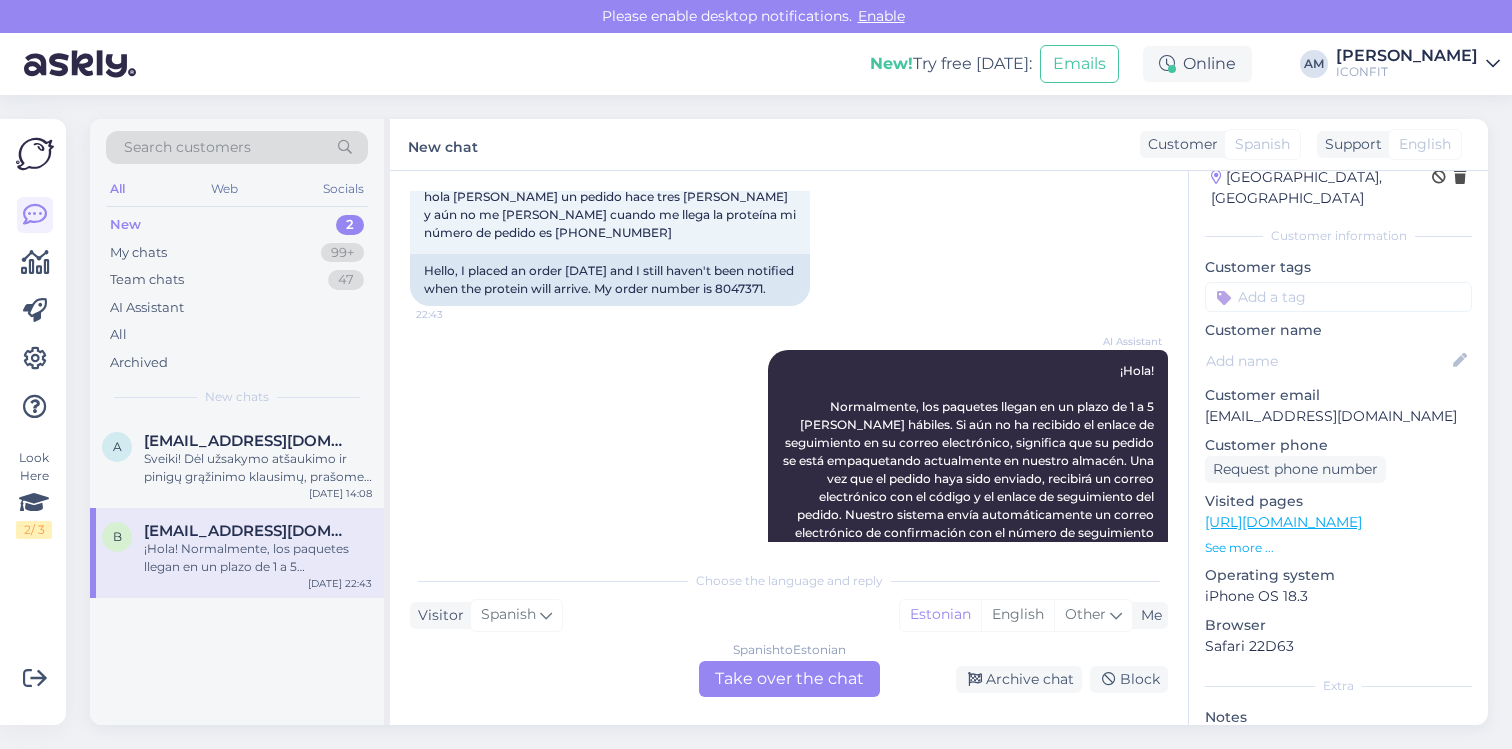 copy on "8047371" 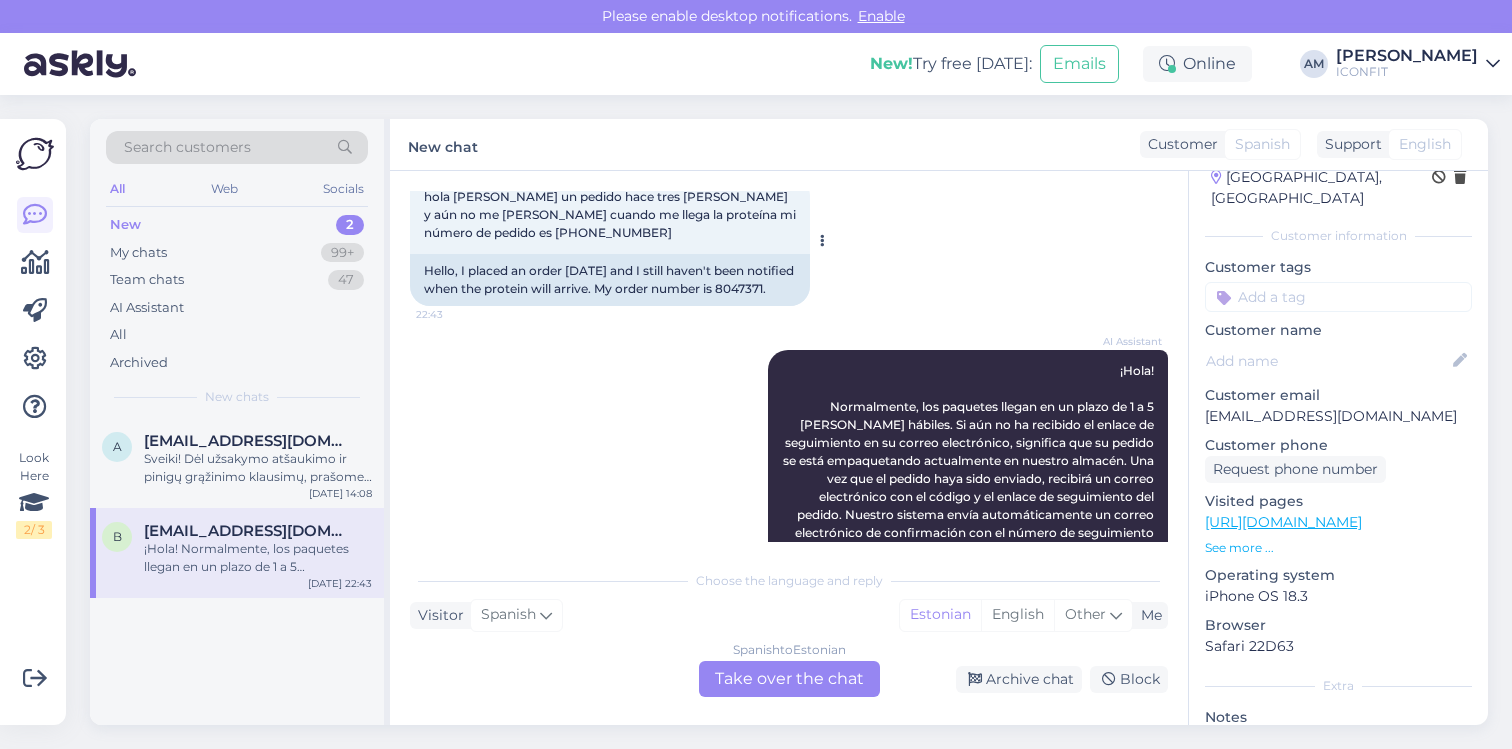 scroll, scrollTop: 209, scrollLeft: 0, axis: vertical 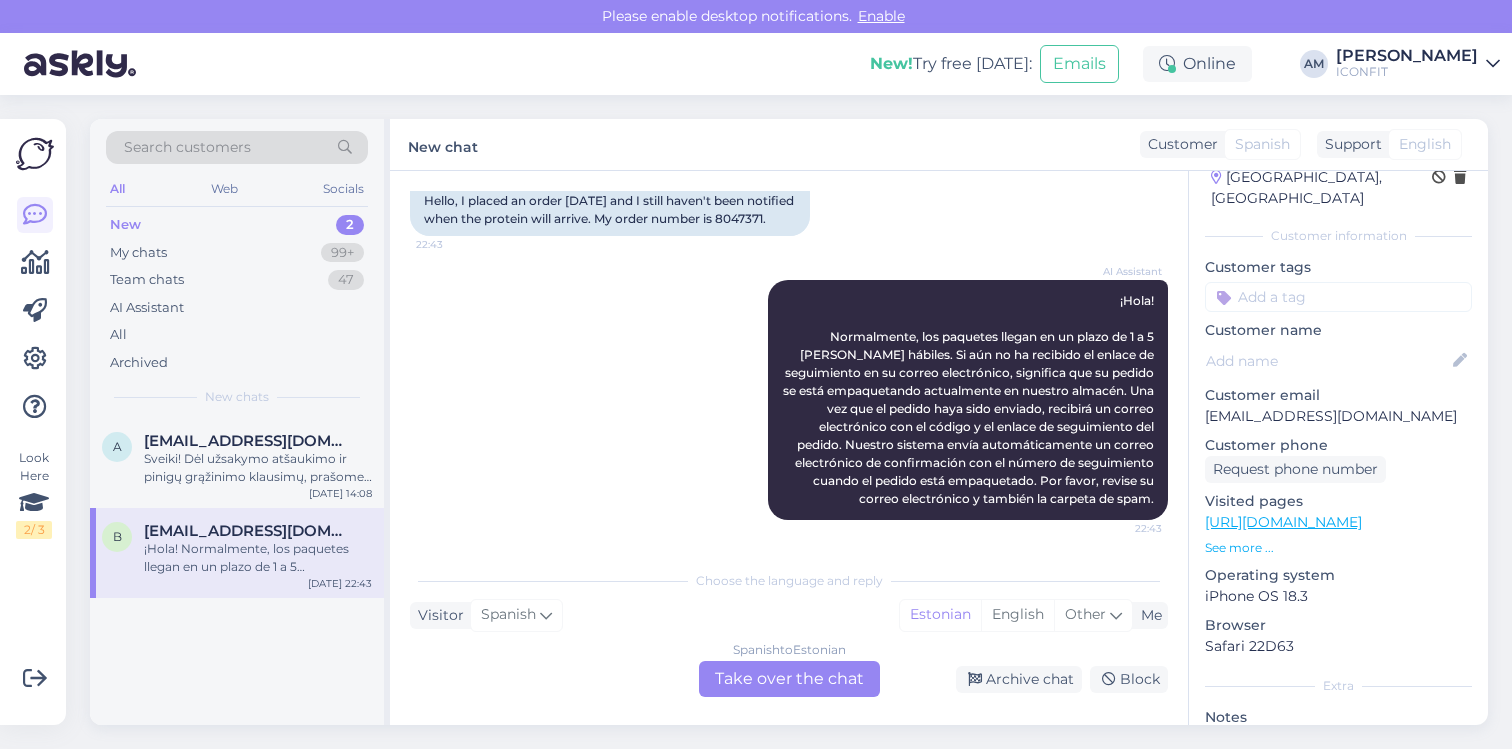 drag, startPoint x: 1204, startPoint y: 399, endPoint x: 1504, endPoint y: 407, distance: 300.10666 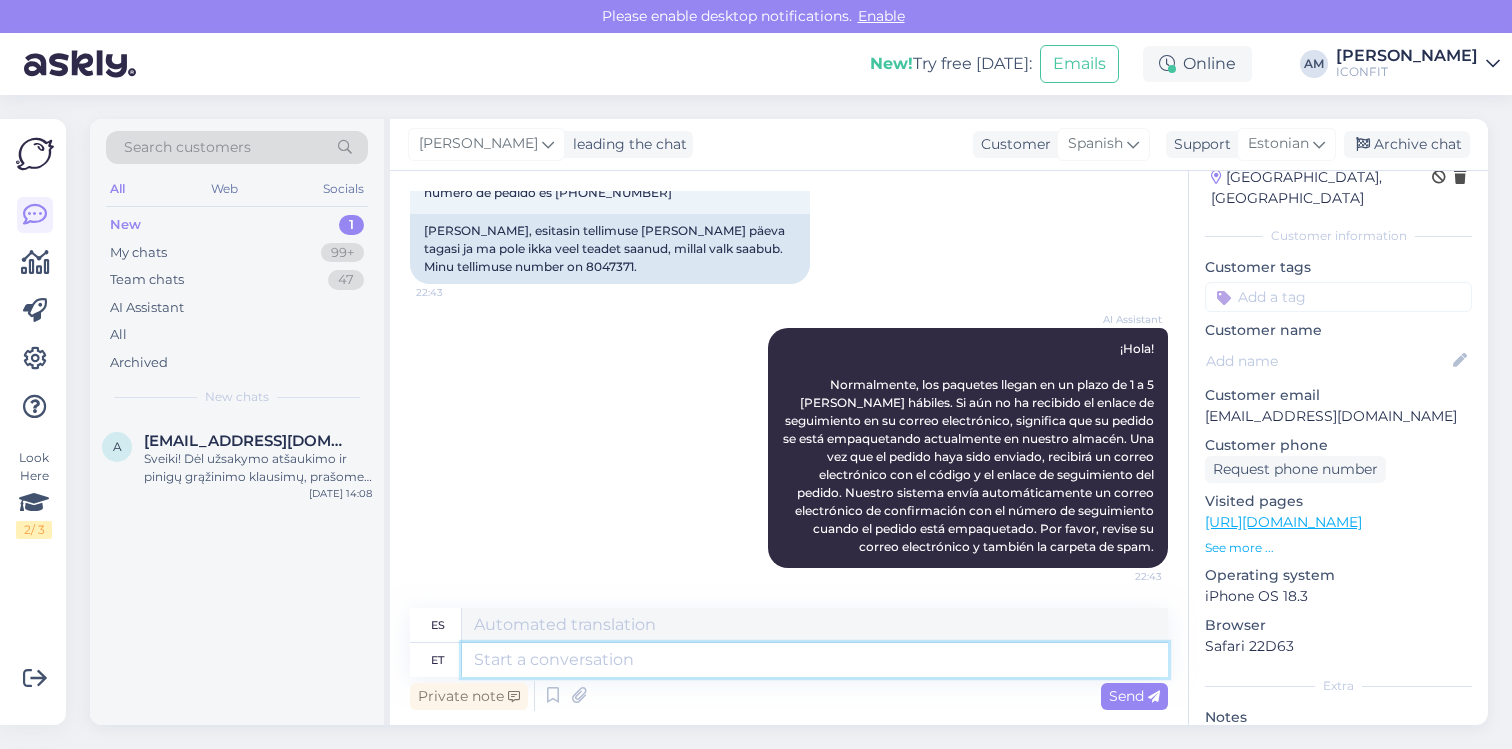click at bounding box center (815, 660) 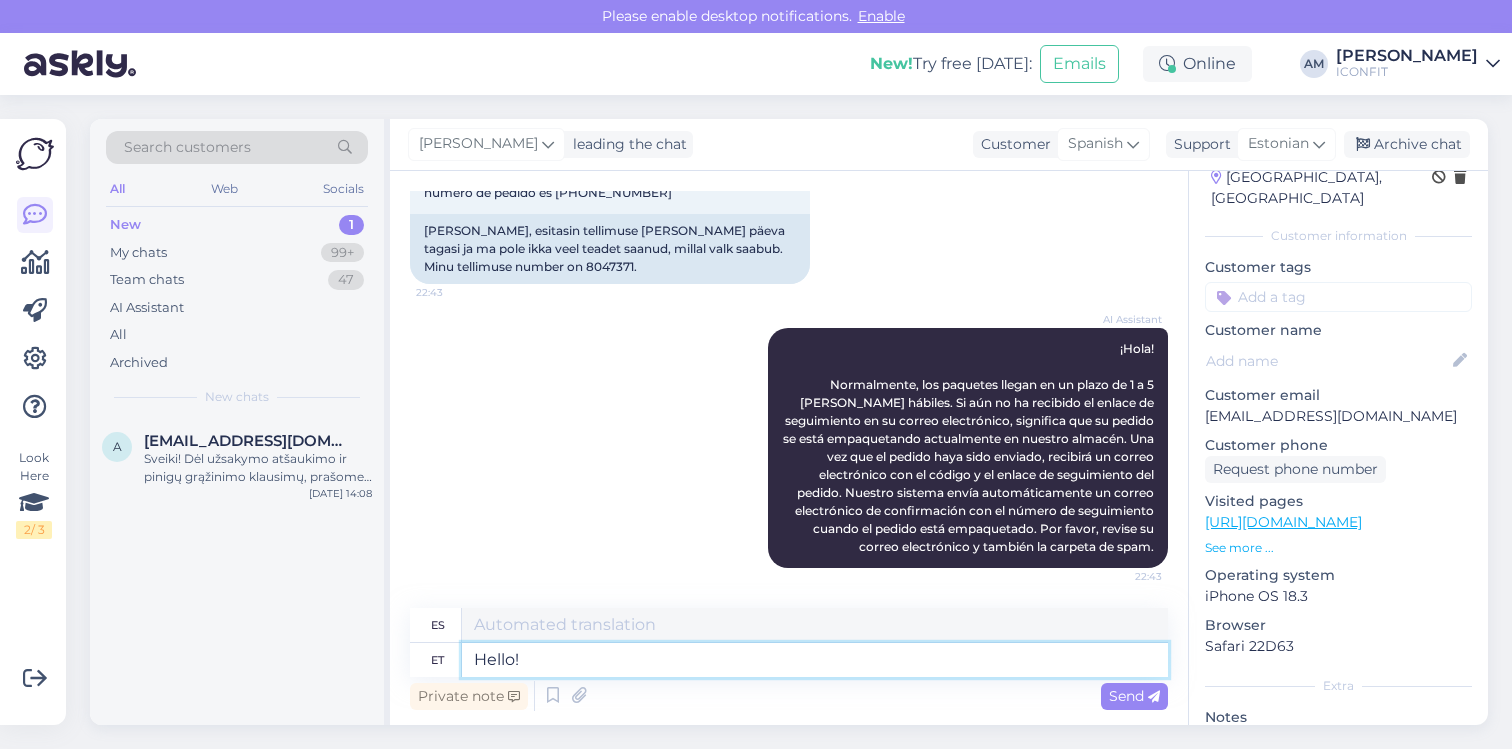 type on "Hello!" 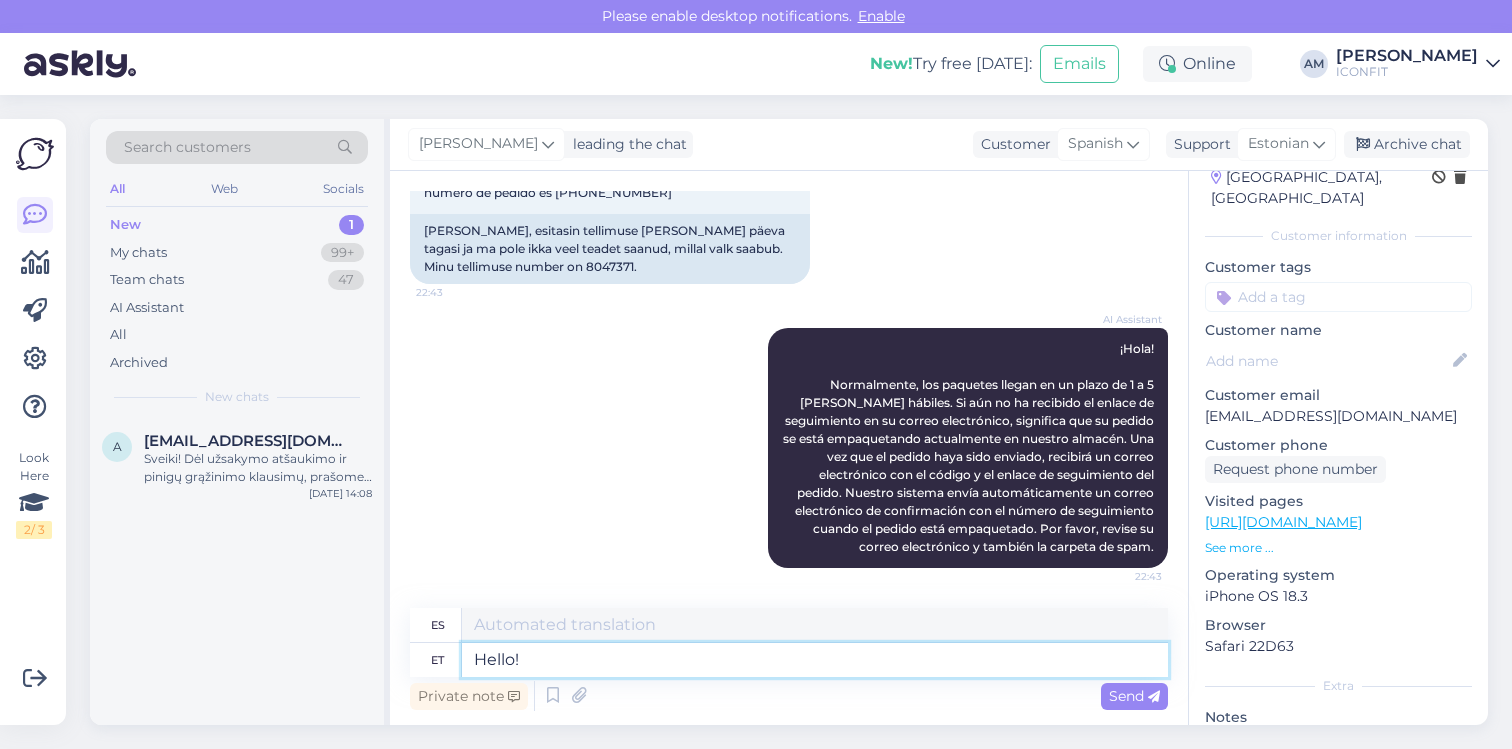 type on "¡Hola!" 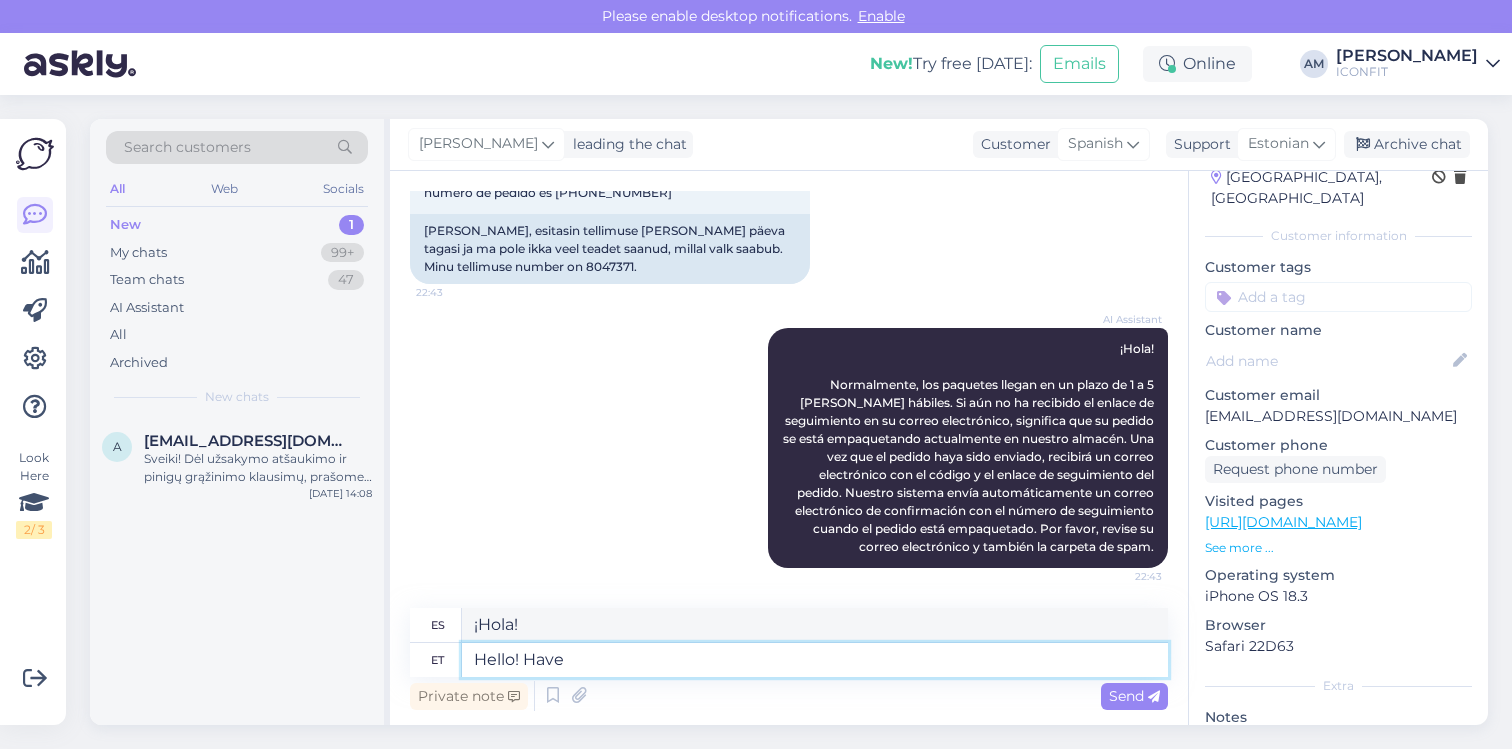 type on "Hello! Have y" 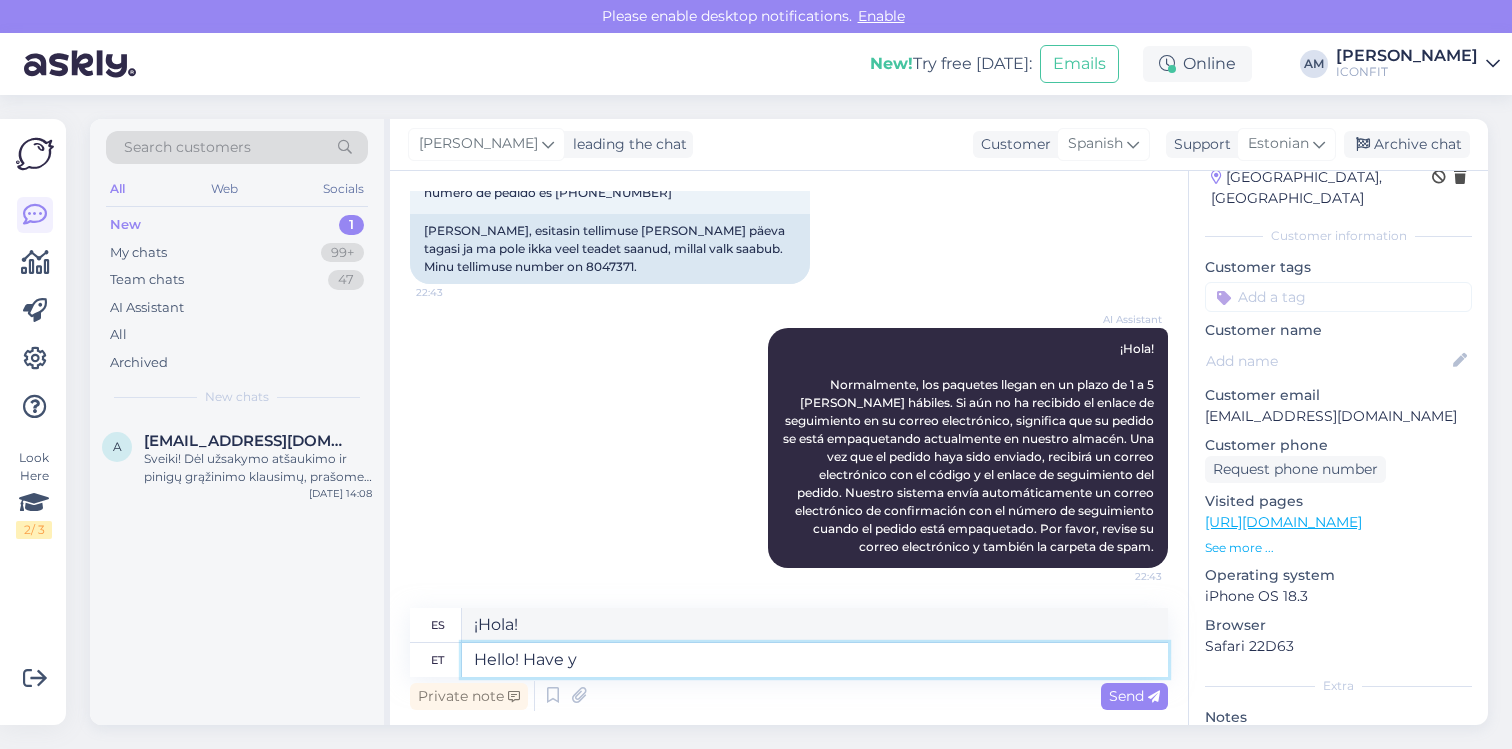type on "Hola! Tengo" 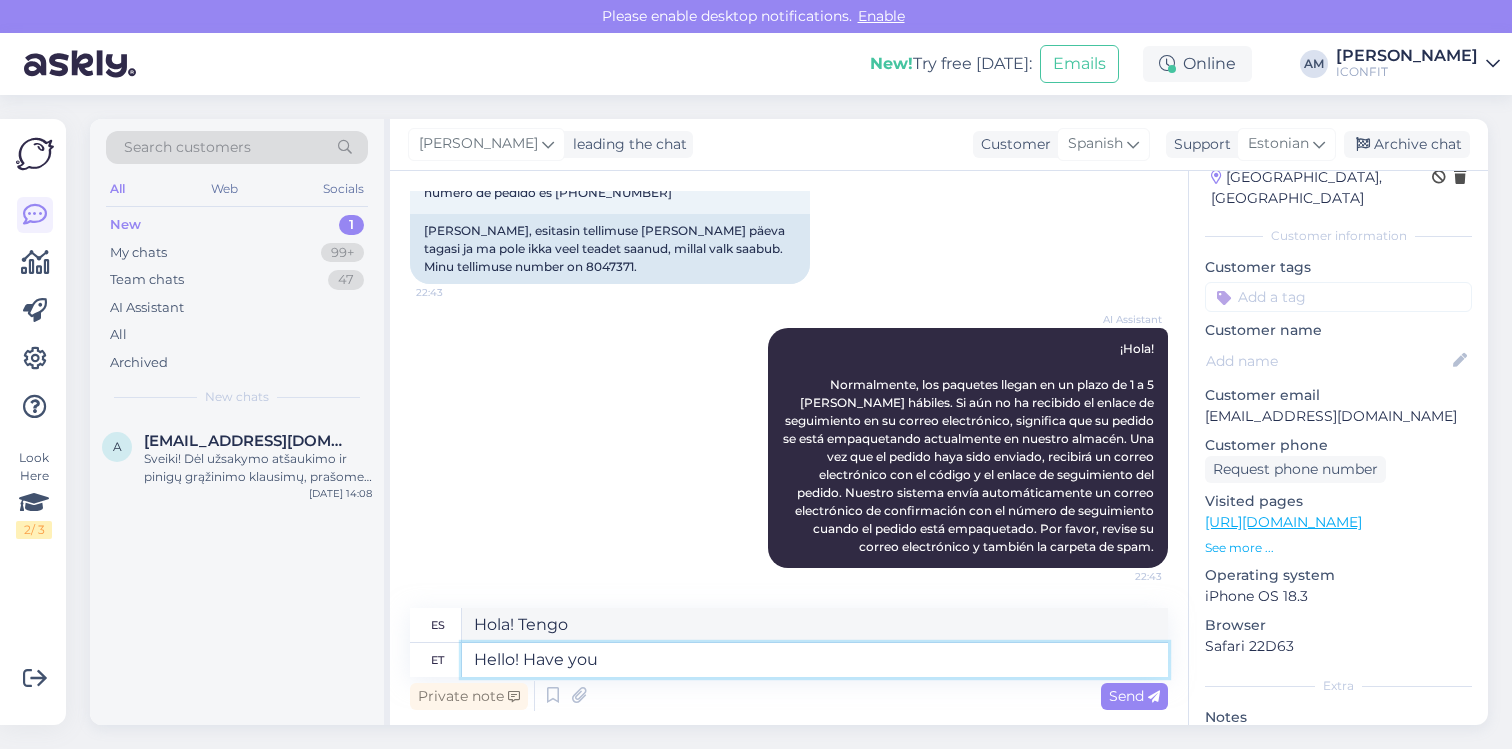 type on "Hello! Have you r" 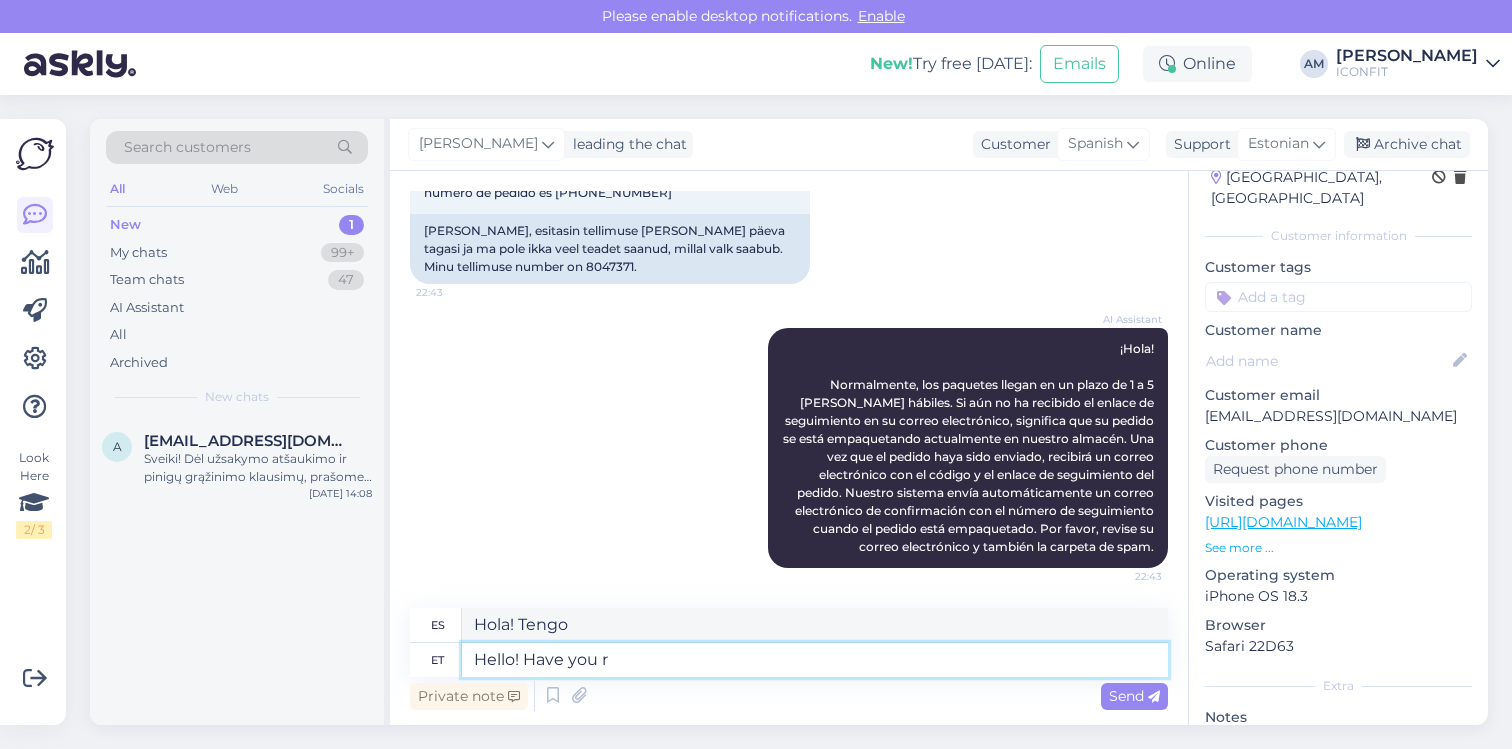 type on "¡Hola! ¿Has...?" 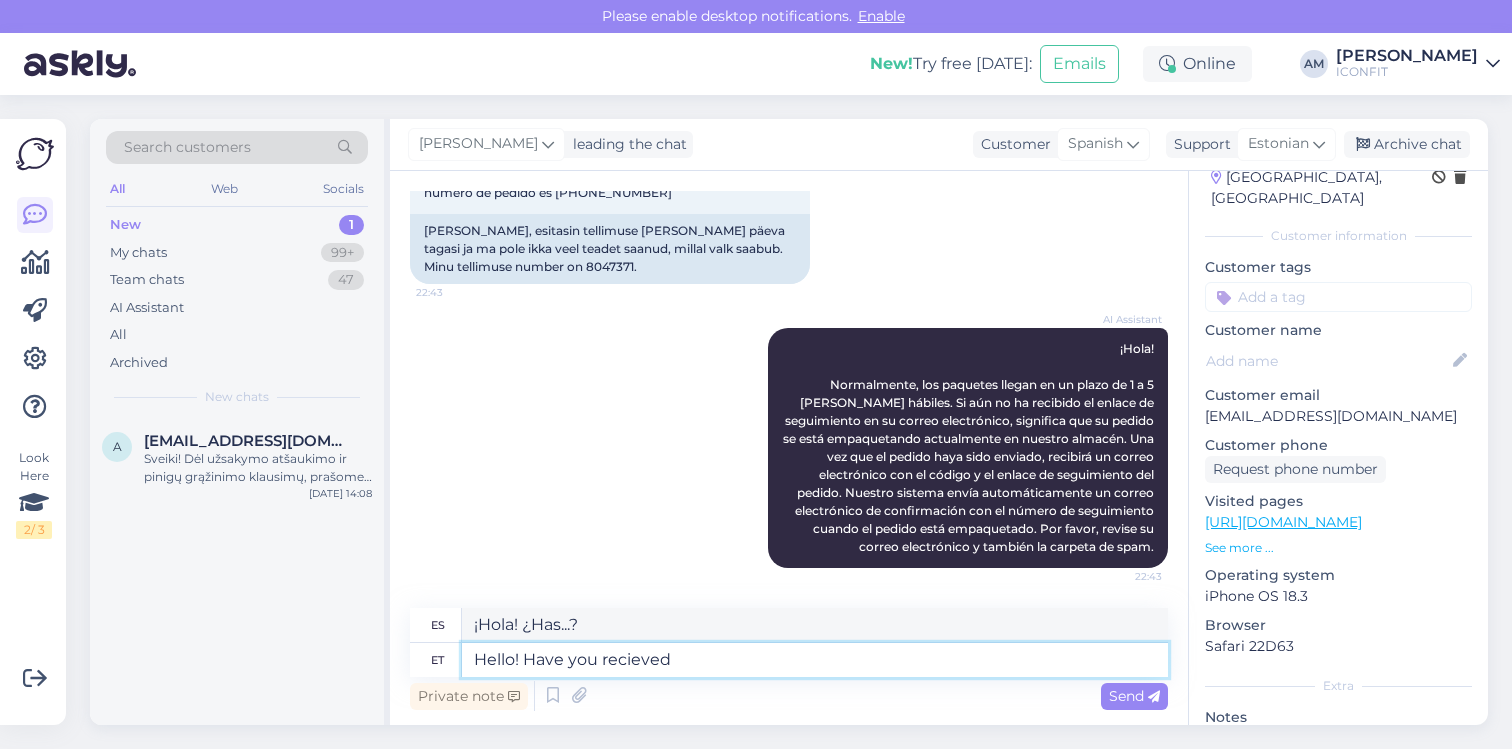 type on "Hello! Have you recieved t" 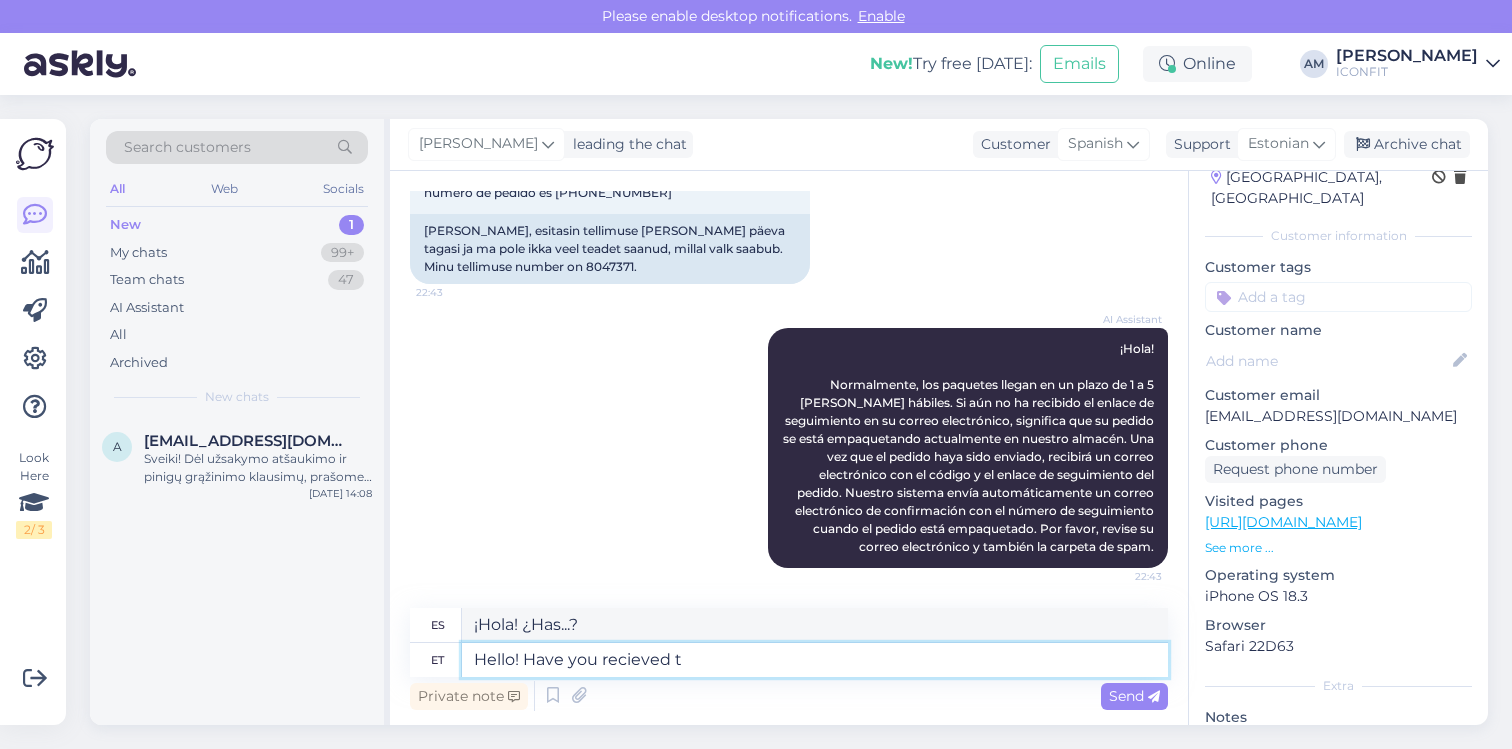 type on "Hola, ¿lo has recibido?" 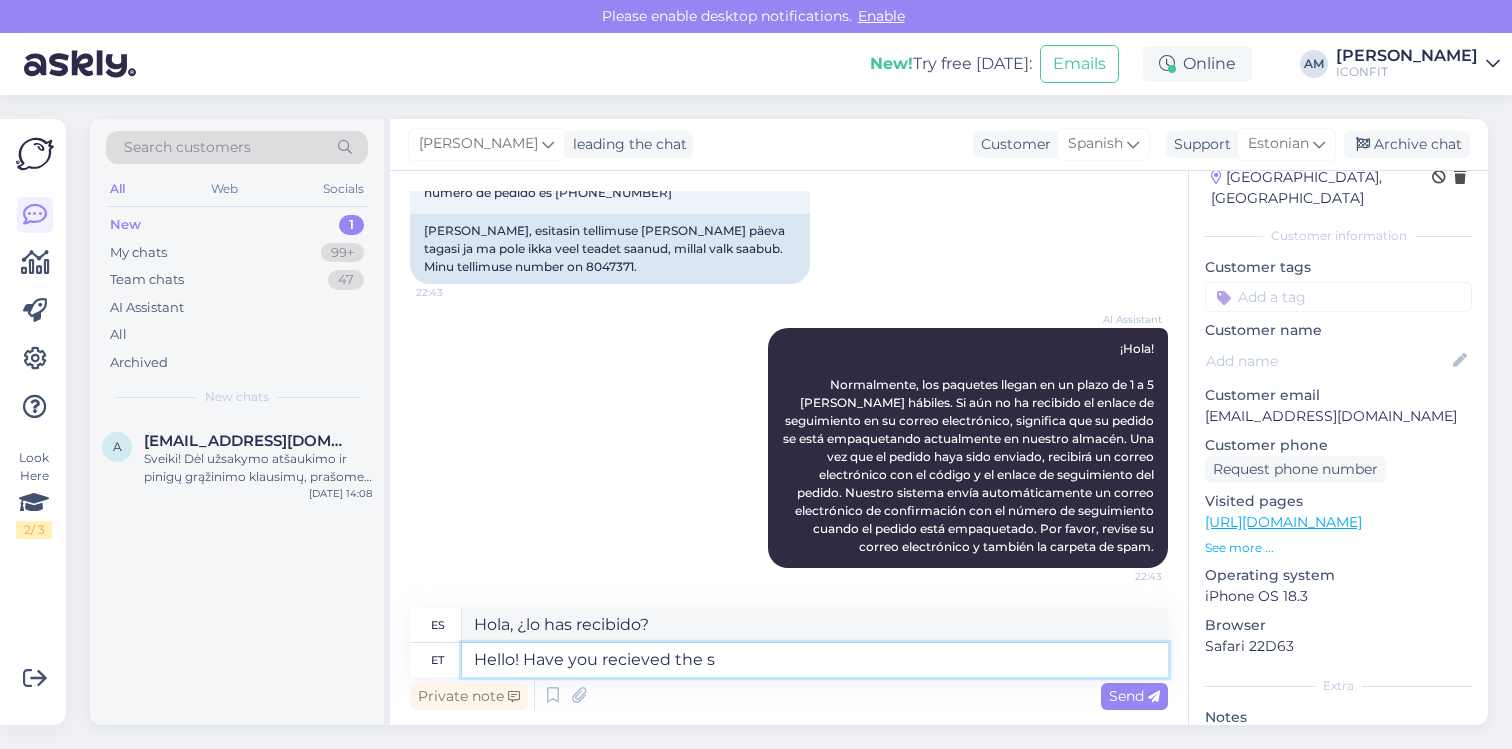 type on "Hello! Have you recieved the sh" 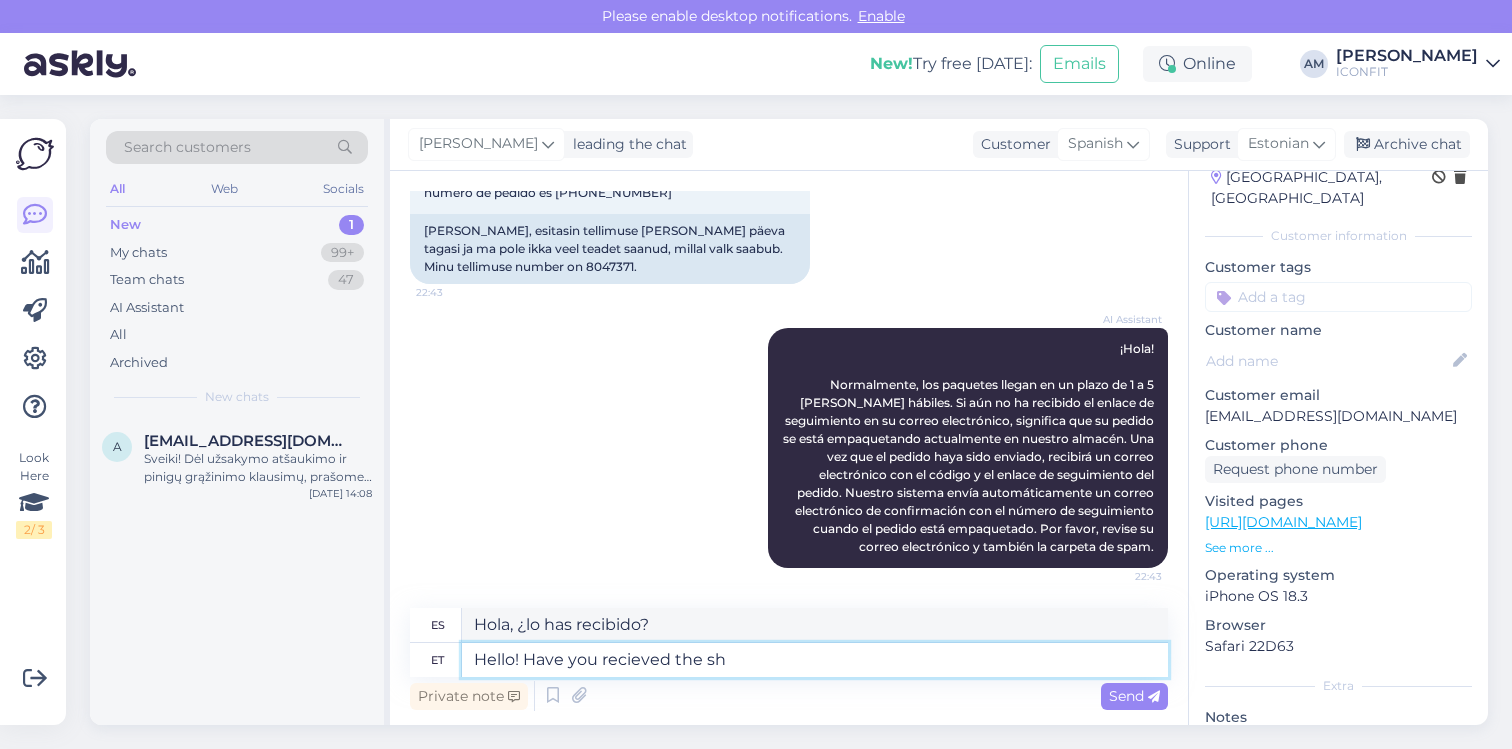 type on "Hola, ¿has recibido el?" 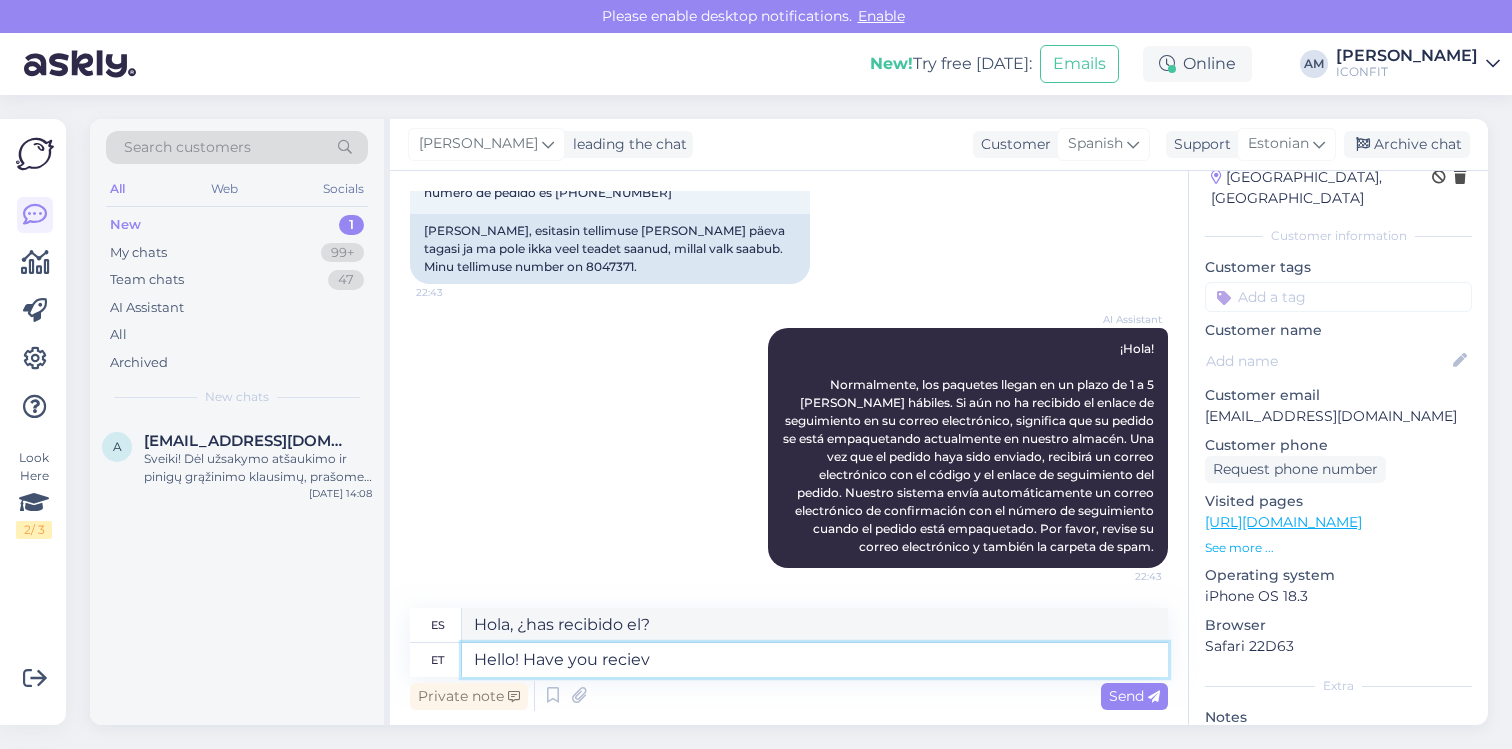 type on "Hello! Have you [PERSON_NAME]" 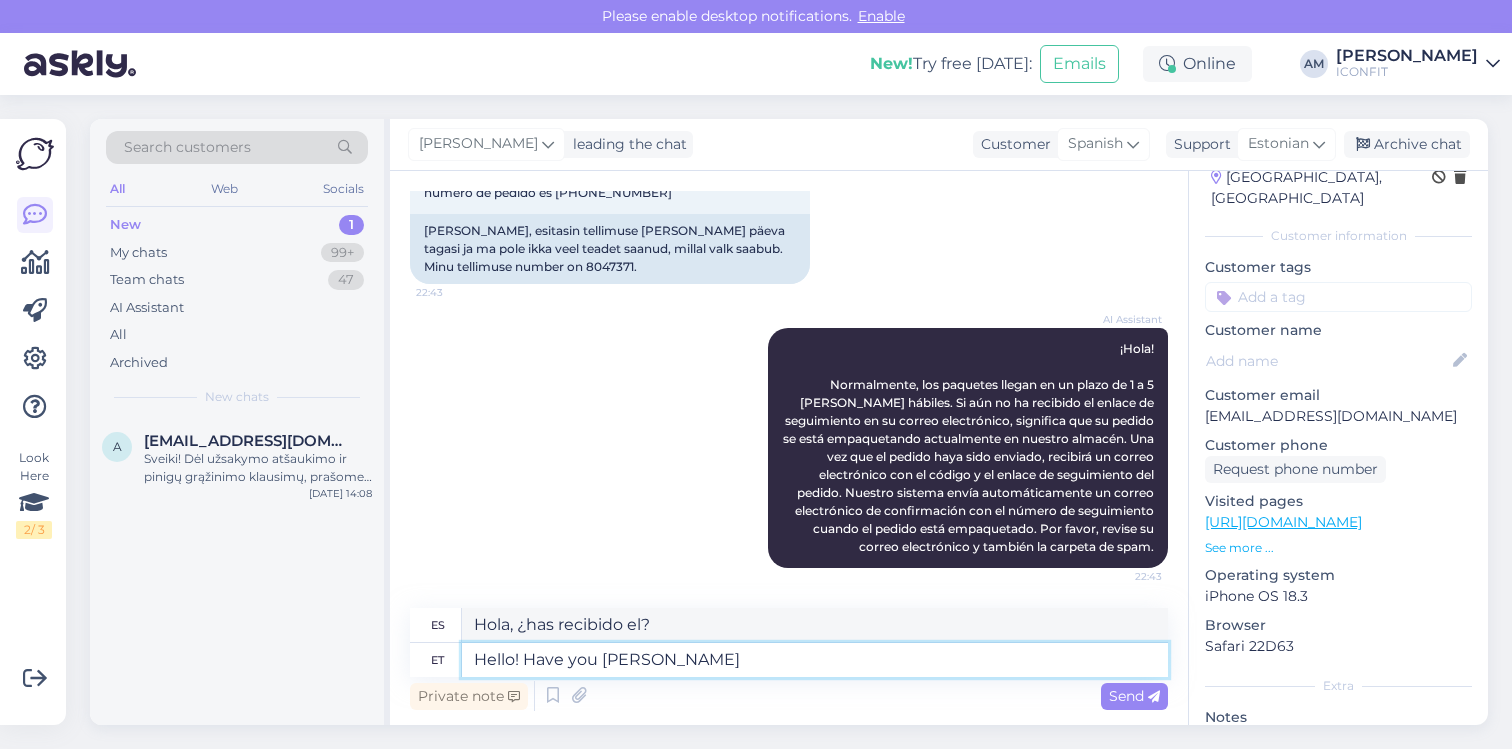 type on "Hola, ¿lo has recibido?" 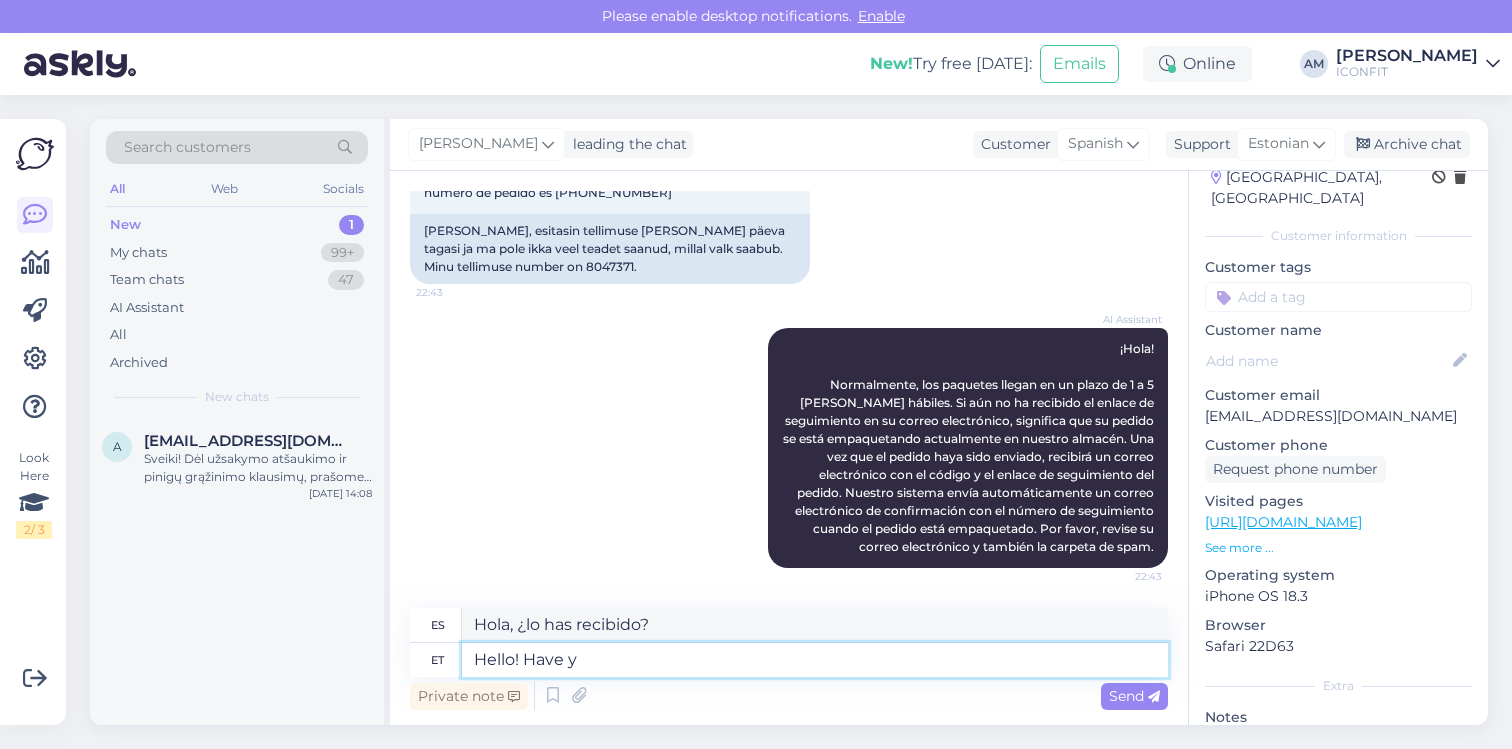 type on "Hello! Have" 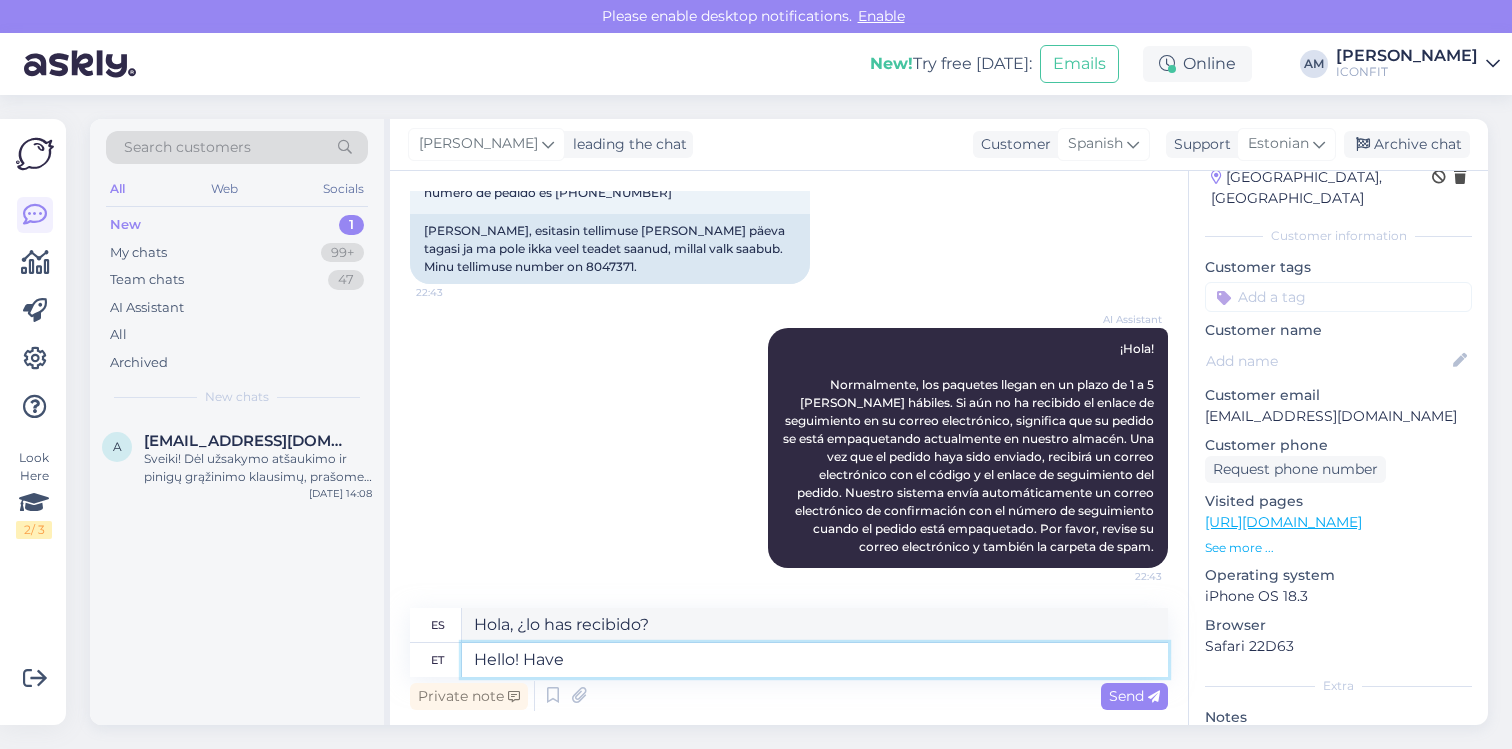 type on "¡Hola! ¿Has...?" 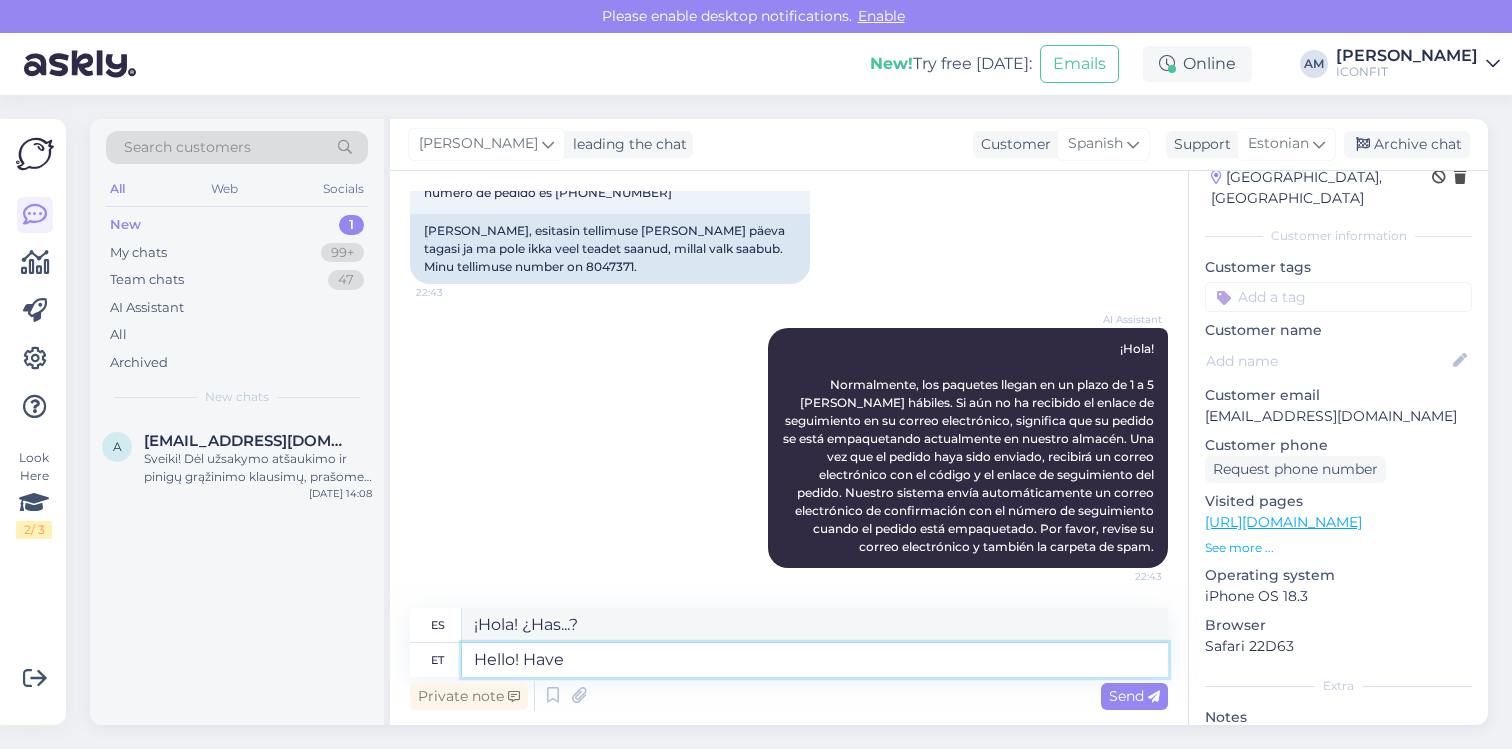 type on "Hello! Hav" 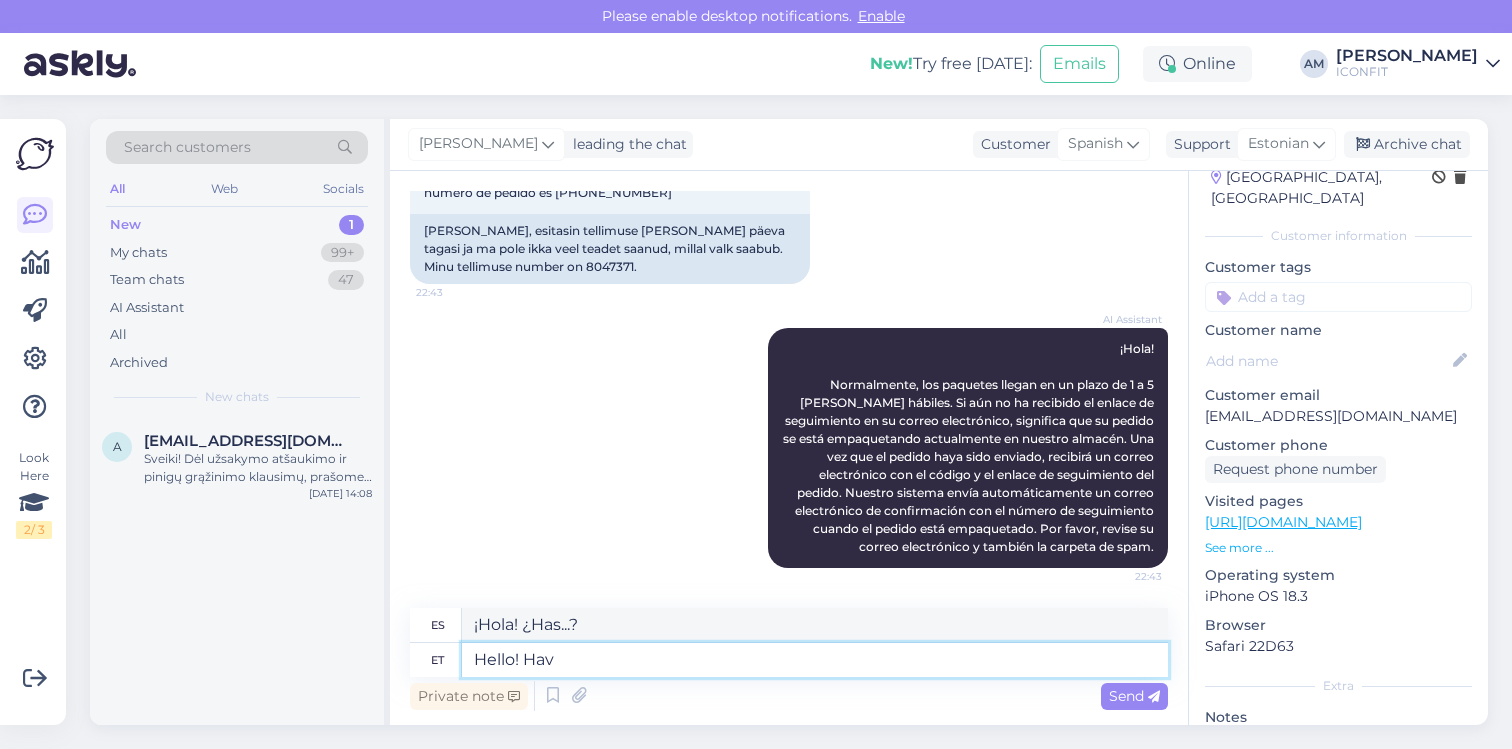 type on "Hola! Tengo" 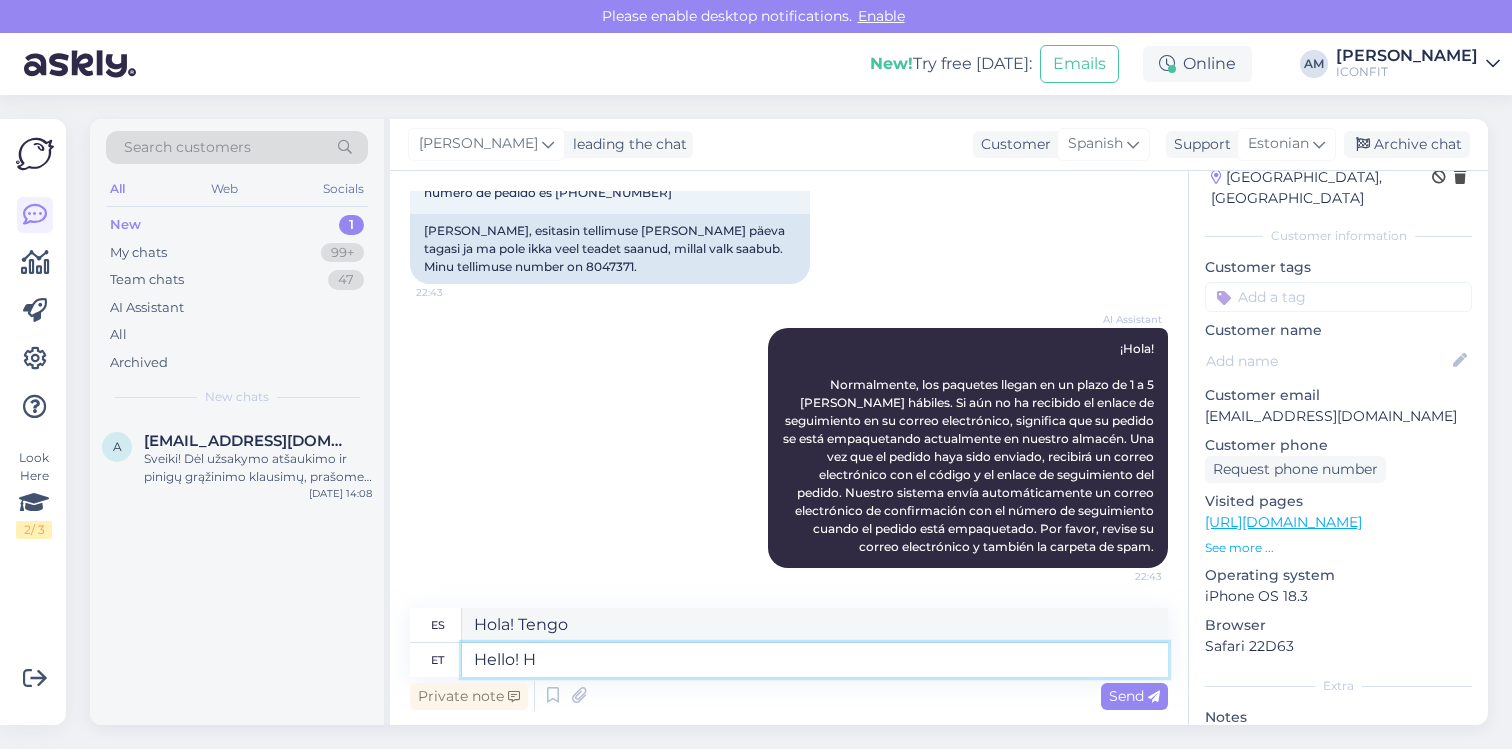 type on "Hello!" 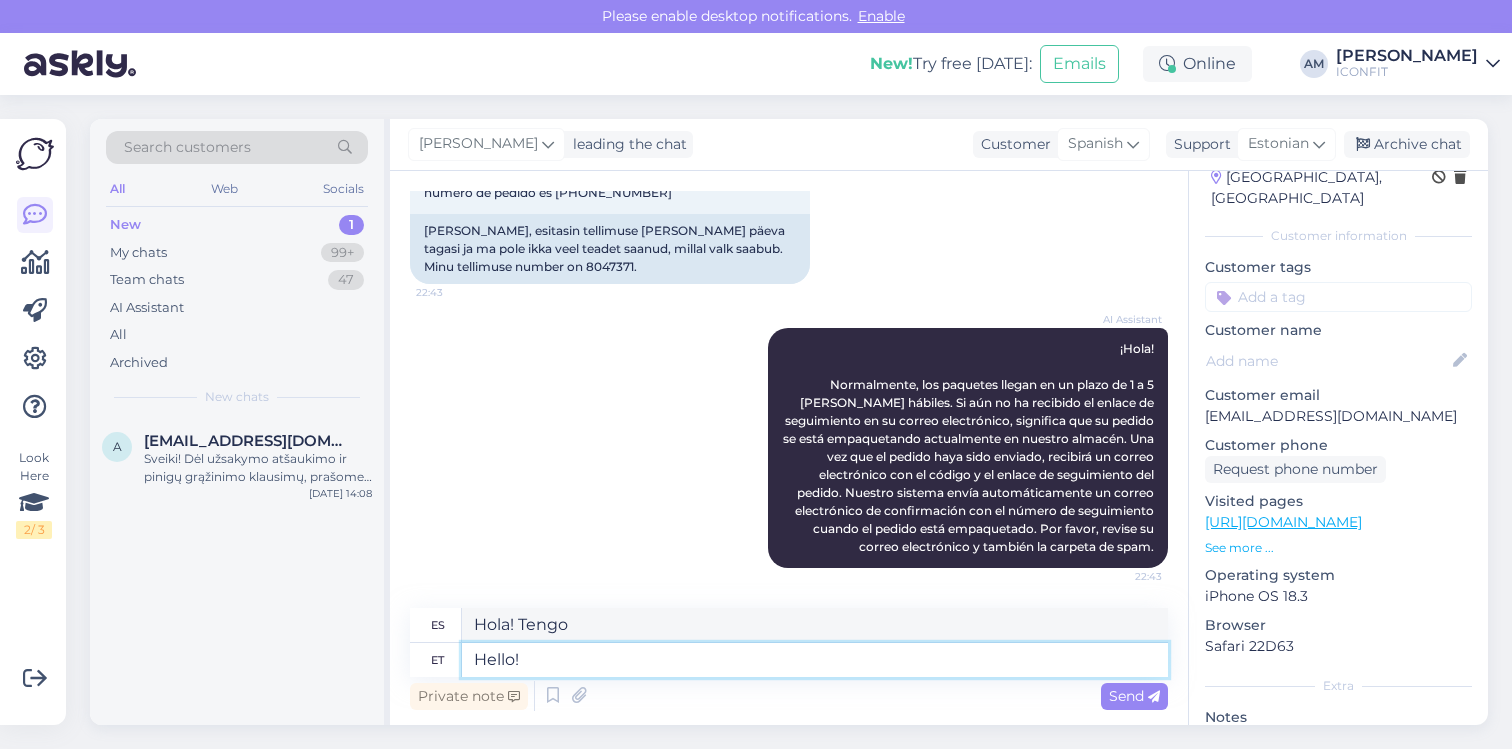 type on "¡Hola!" 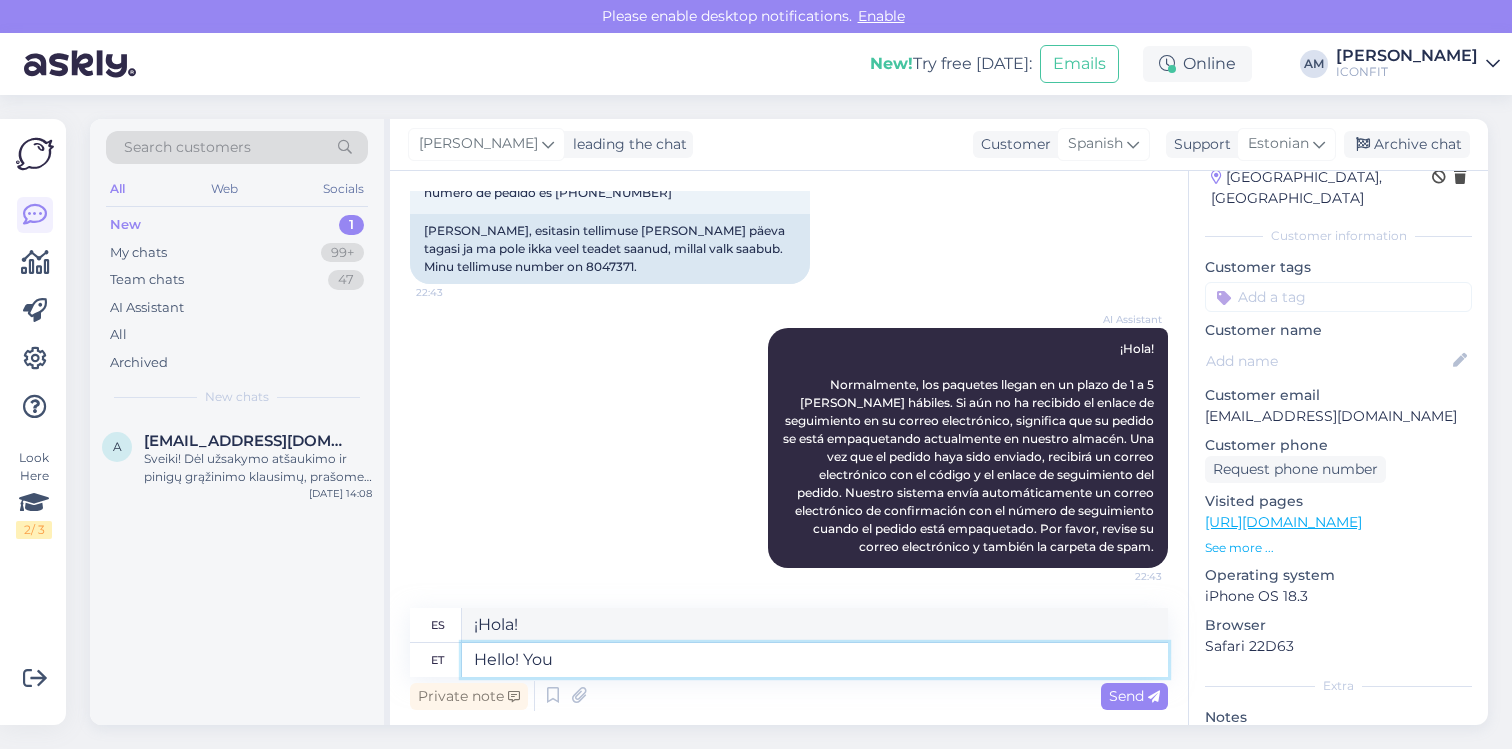 type on "Hello! You" 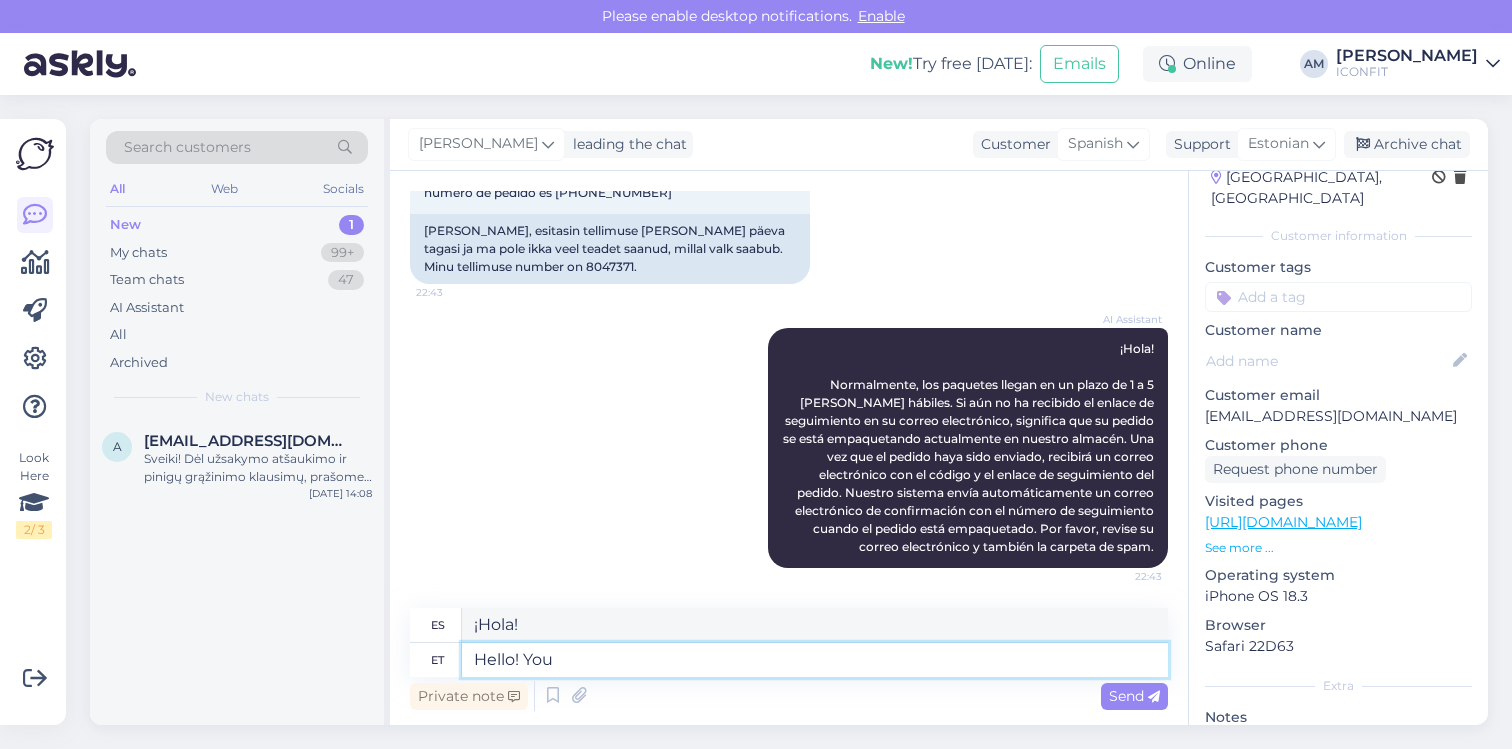type on "Hola! Tú" 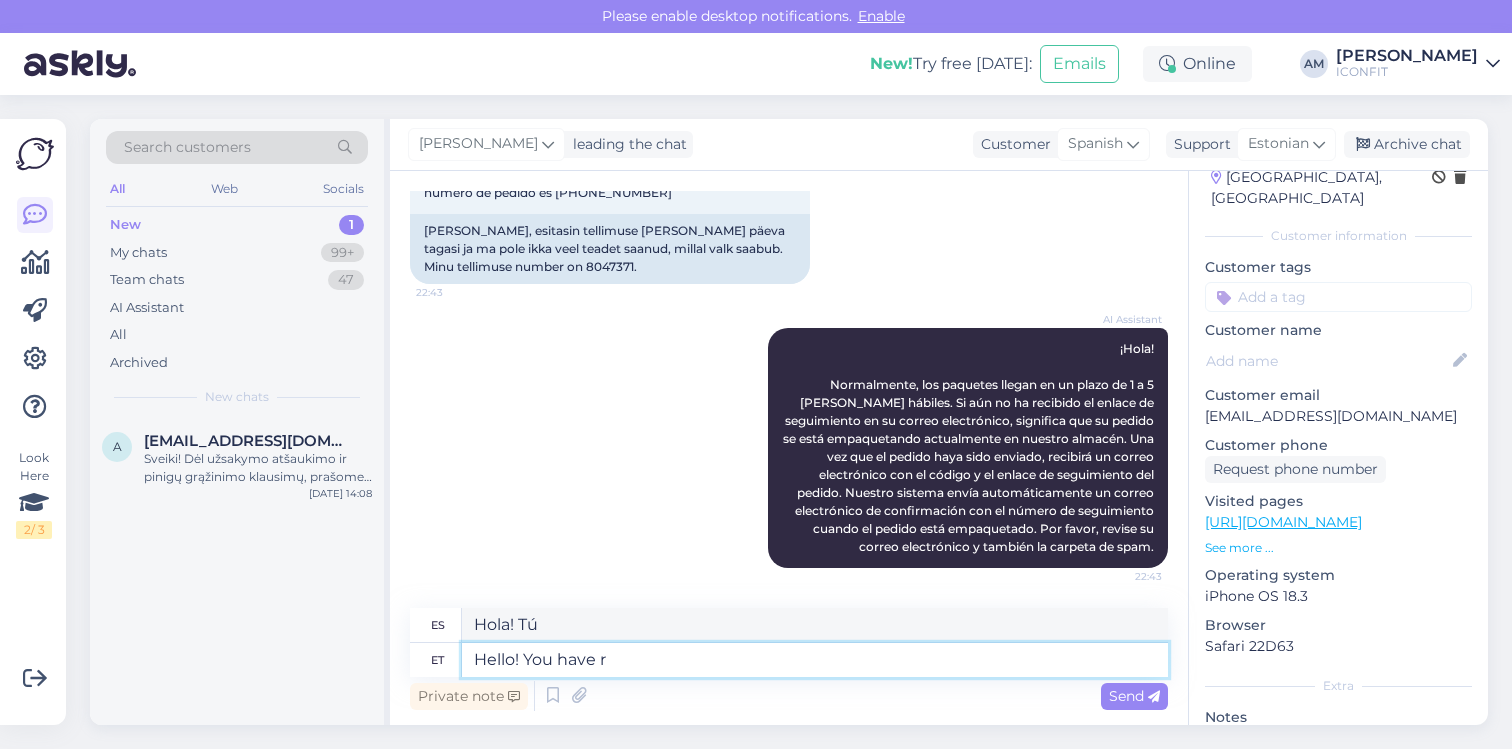 type on "Hello! You have re" 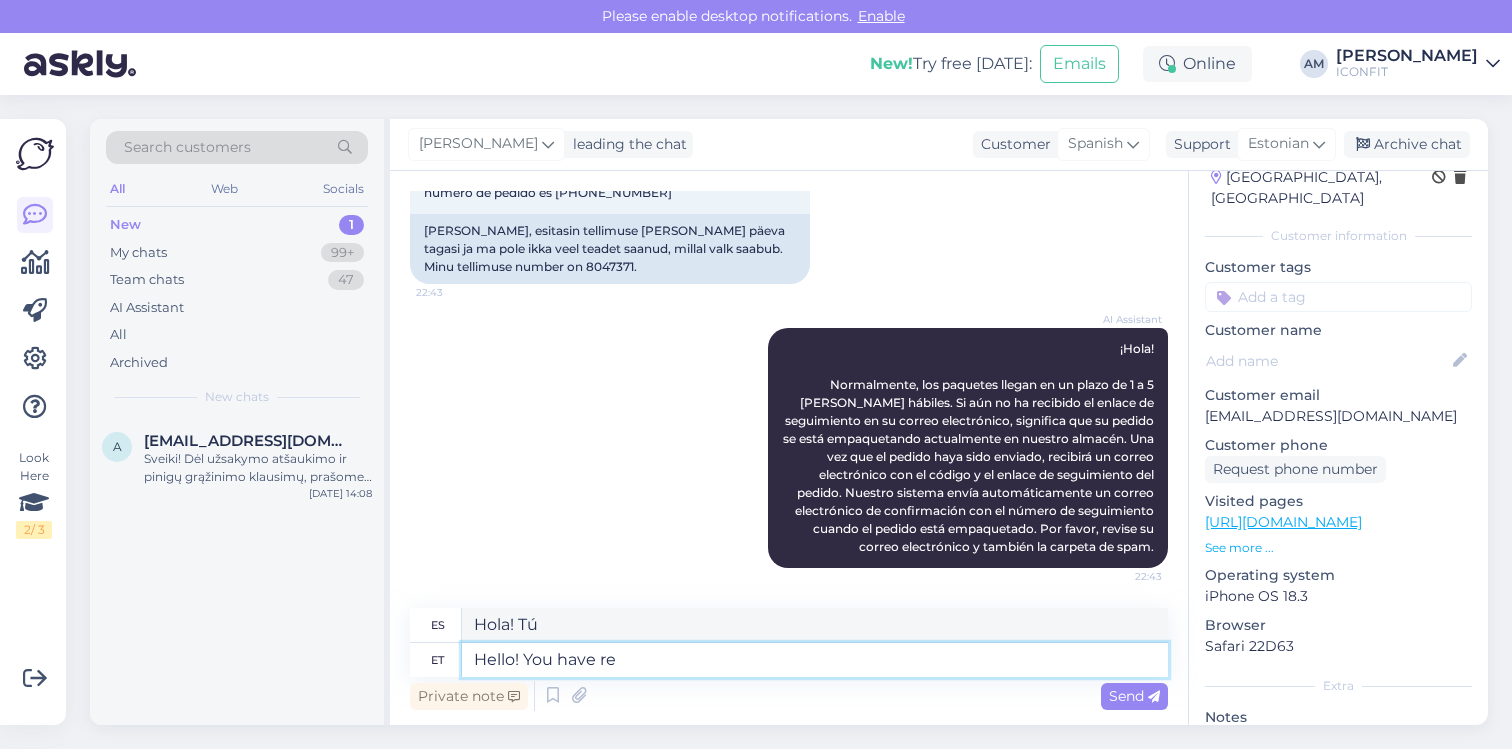 type on "Hola! Tienes" 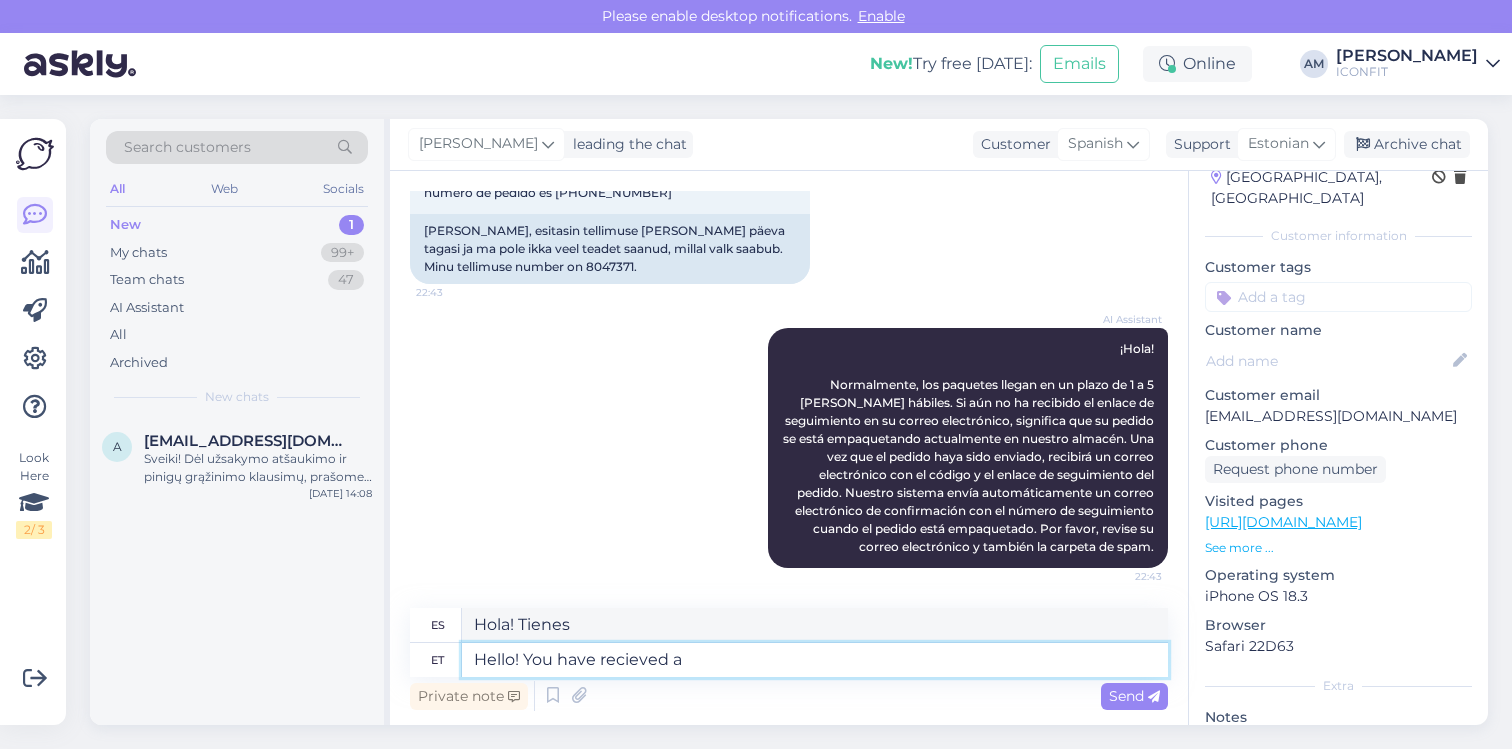 type on "Hello! You have recieved a" 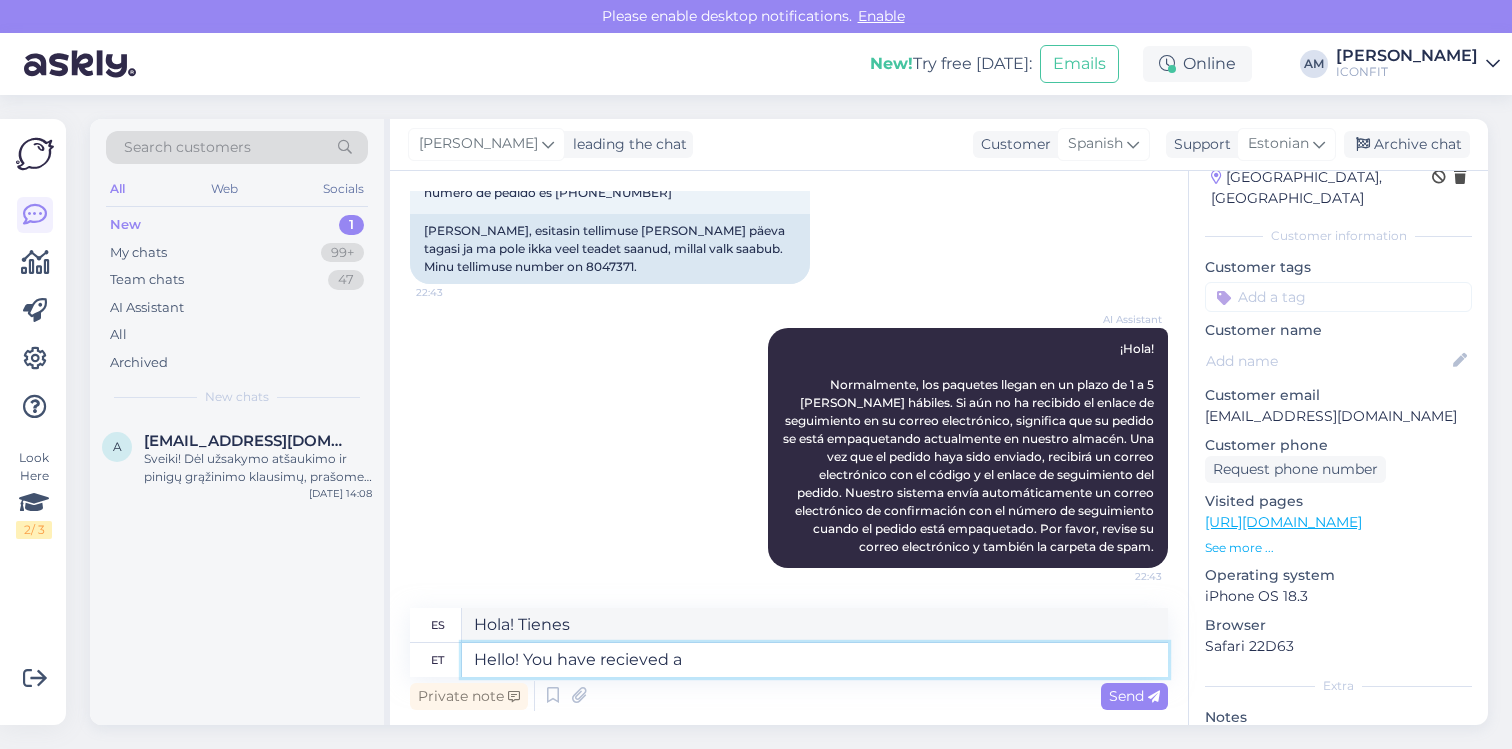 type on "¡Hola! Has recibido" 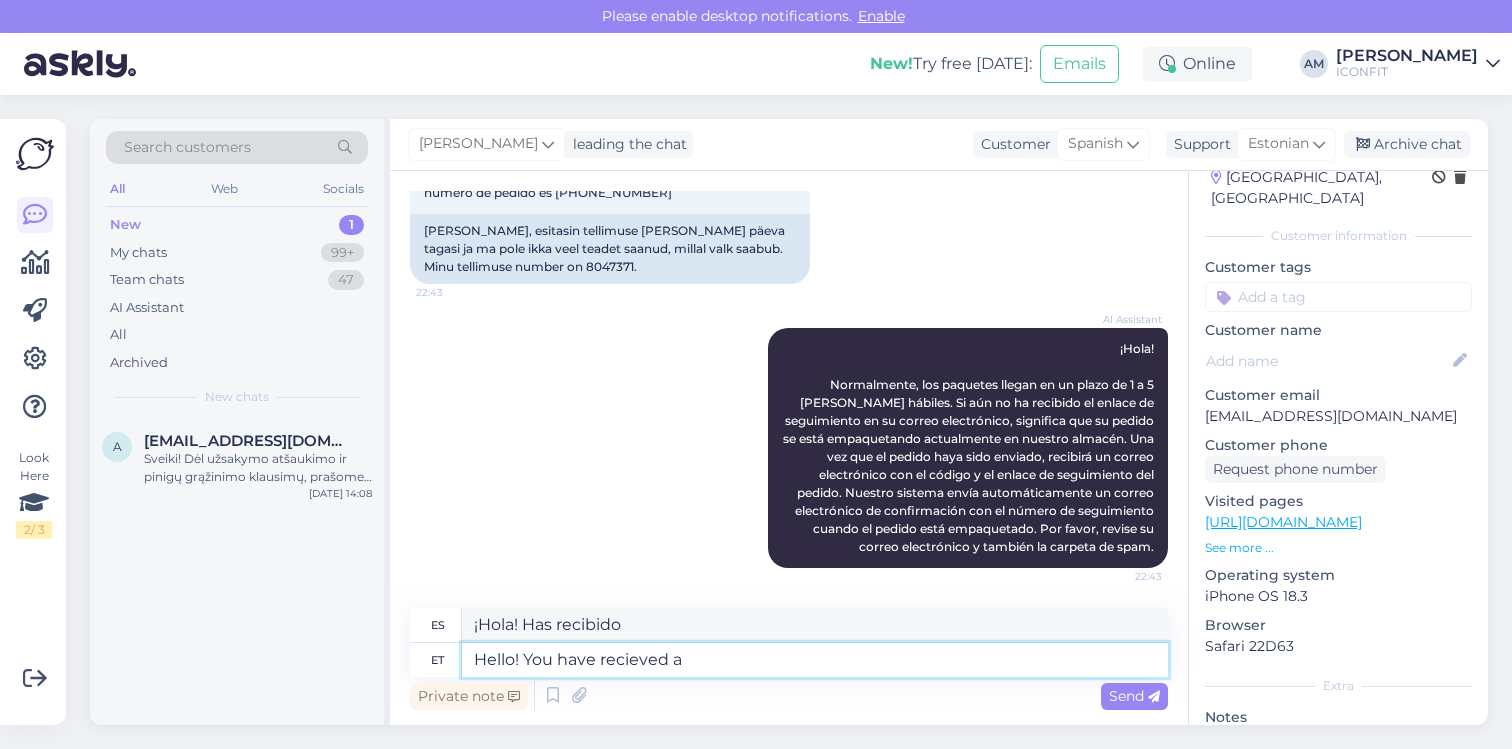 type on "Hello! You have recieved a s" 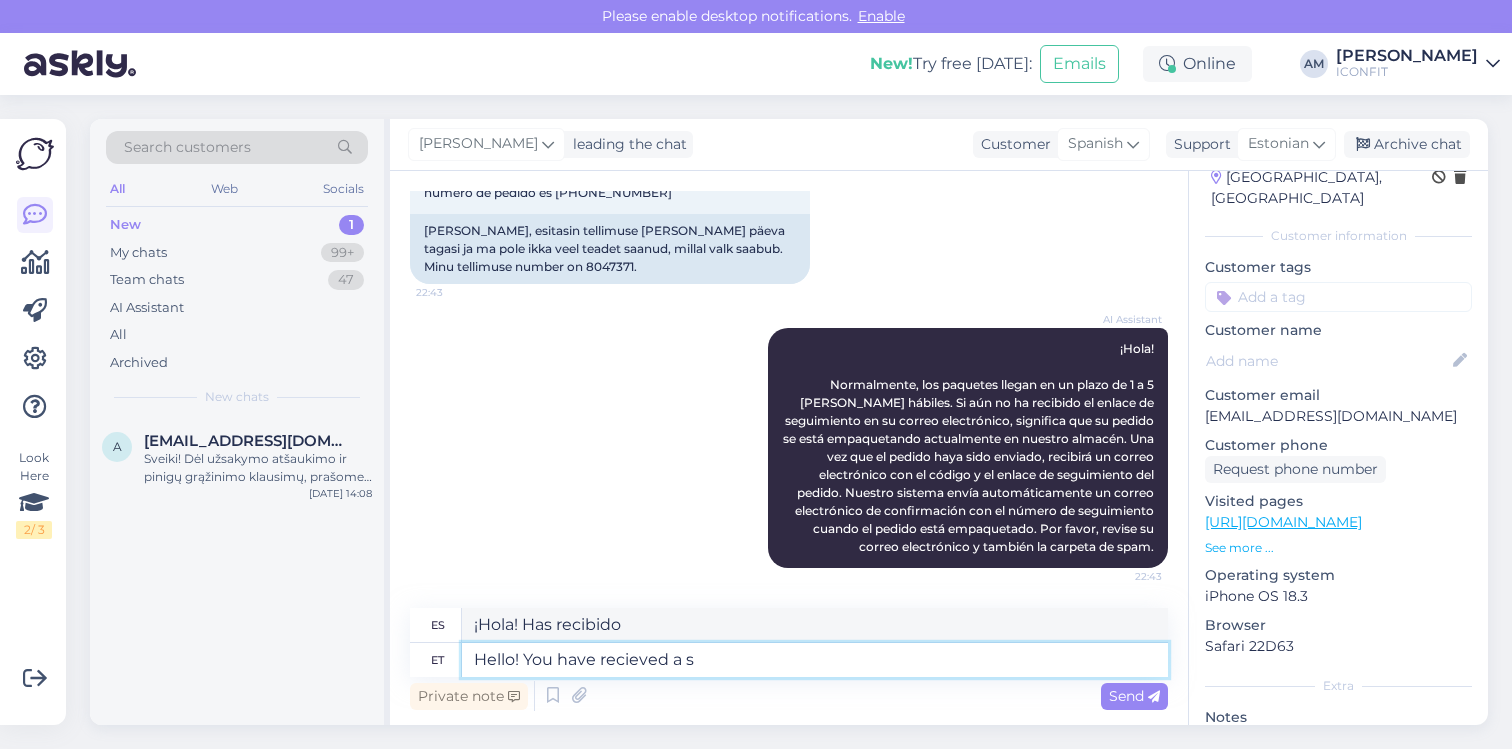 type on "Hola! Has recibido un" 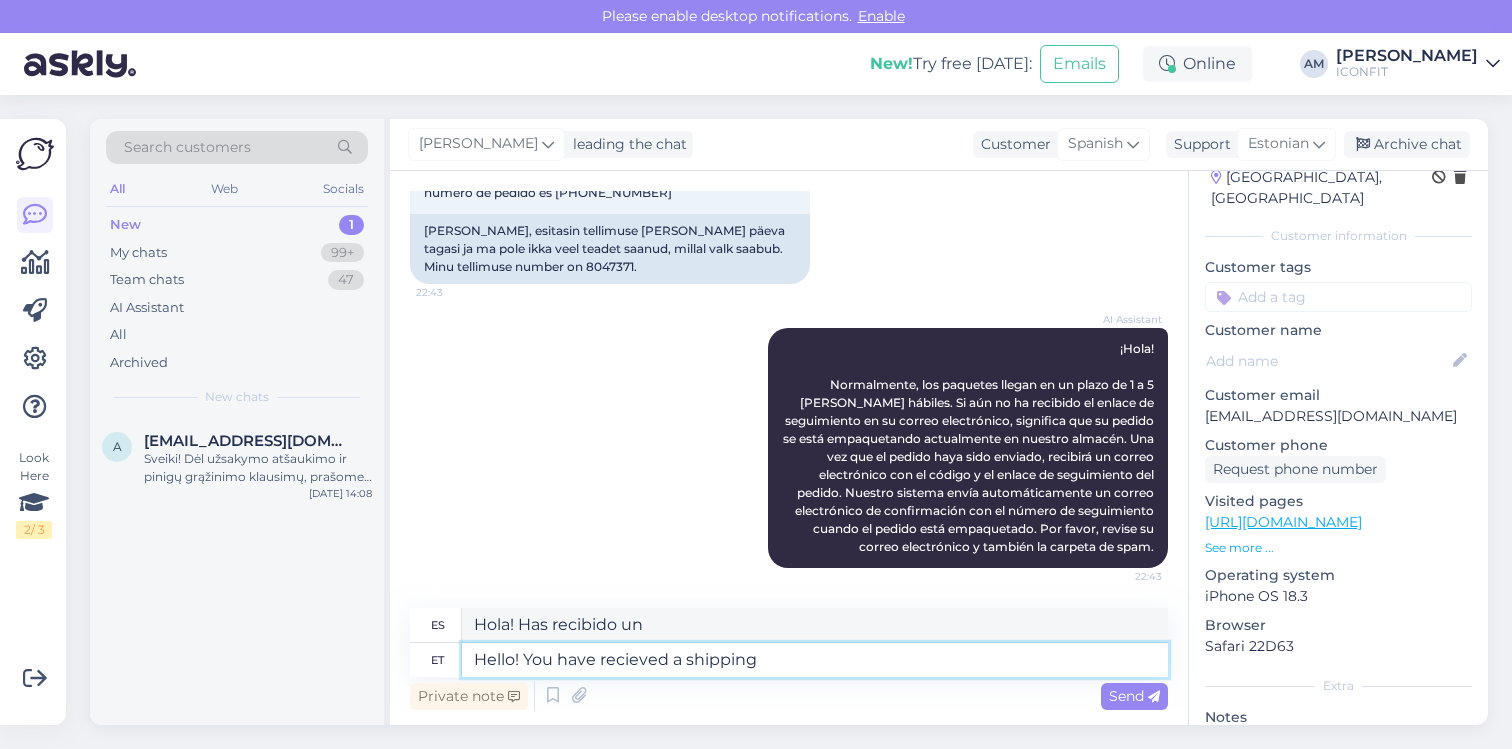 type on "Hello! You have recieved a shipping" 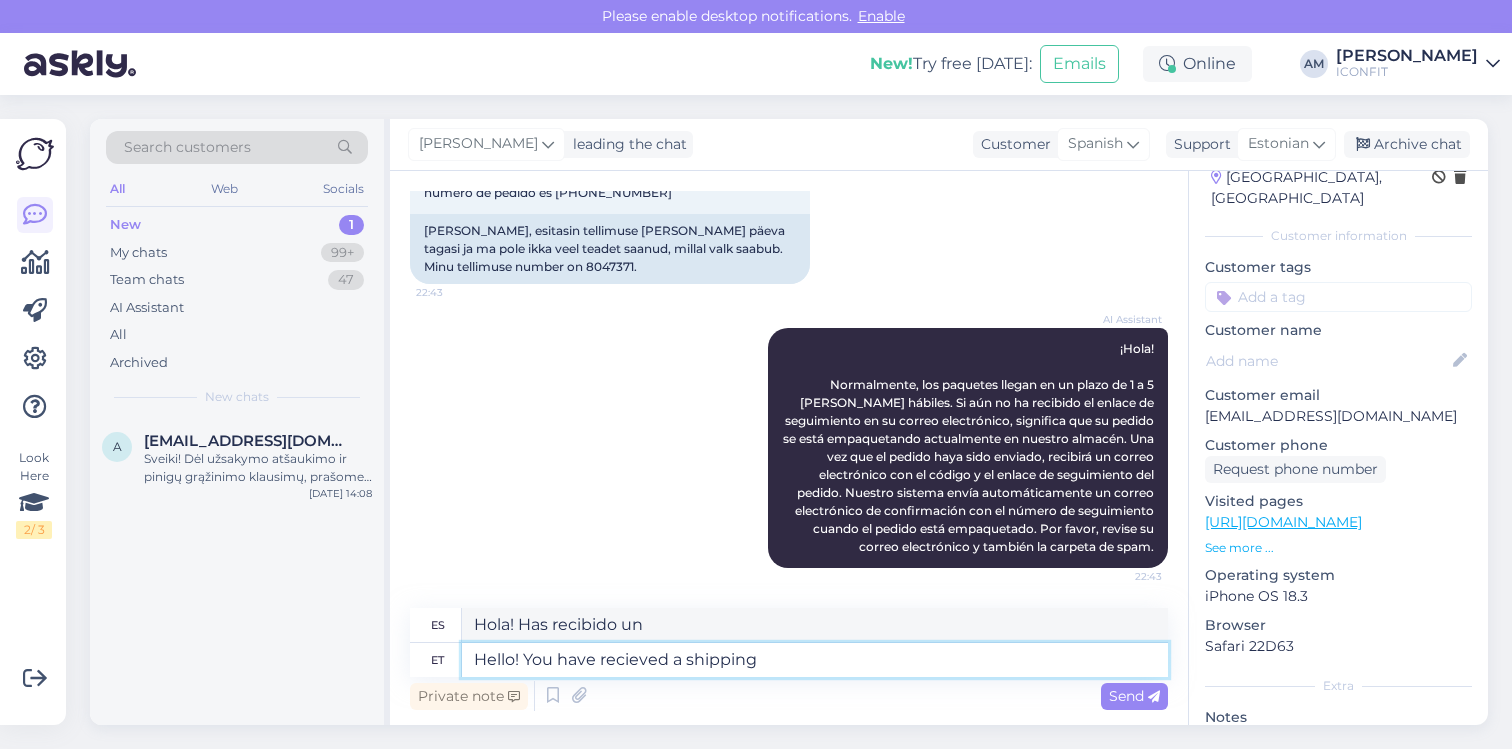 type on "¡Hola! Has recibido un envío." 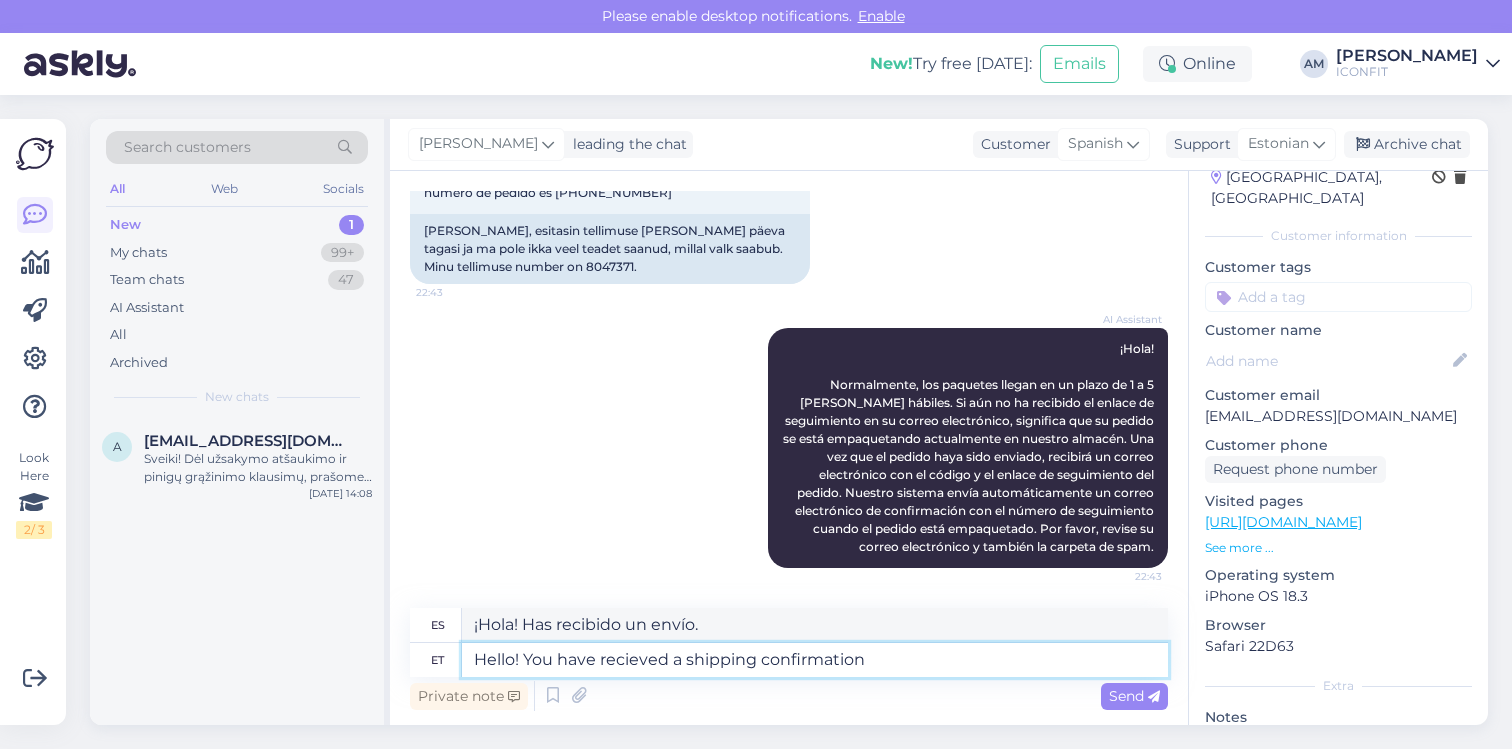 type on "Hello! You have recieved a shipping confirmation" 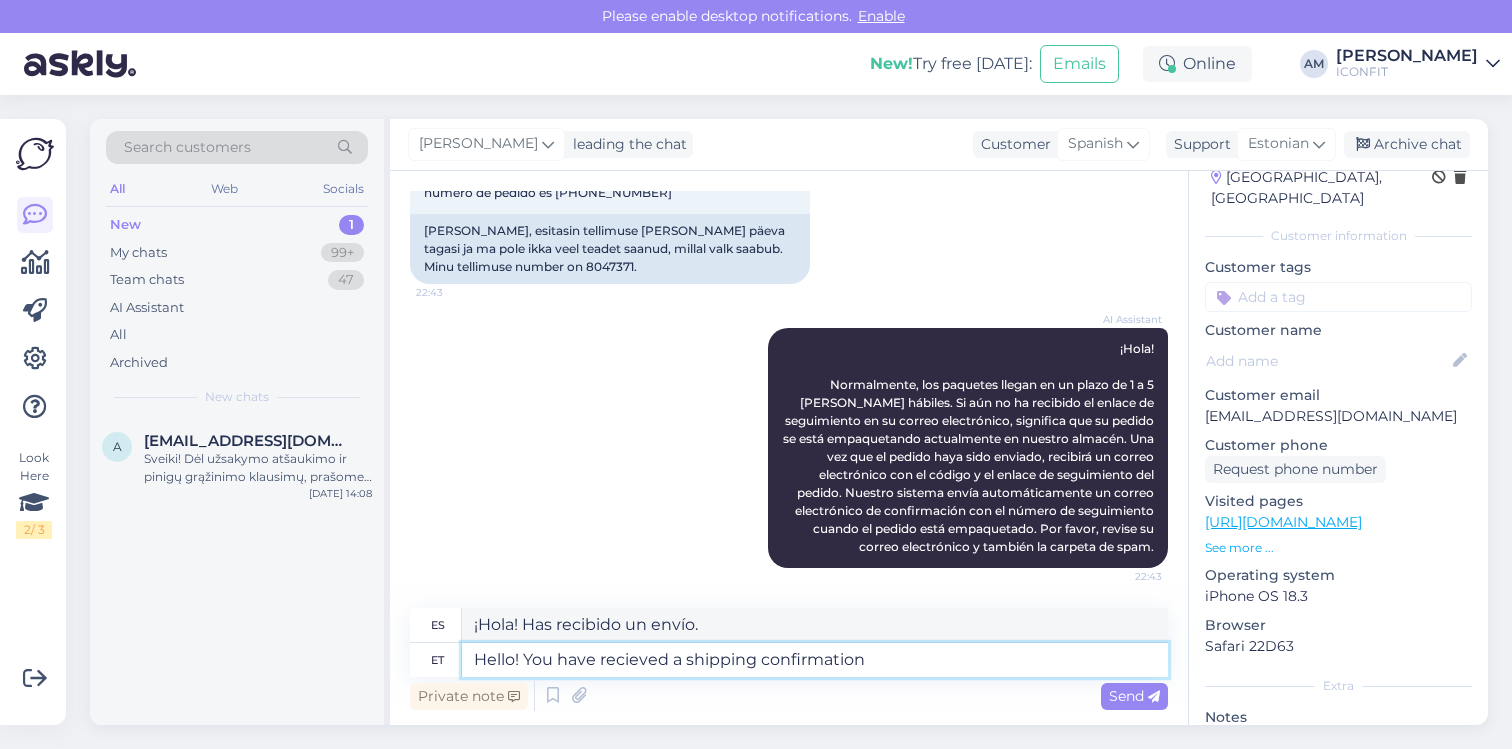 type on "¡Hola! Has recibido la confirmación de envío." 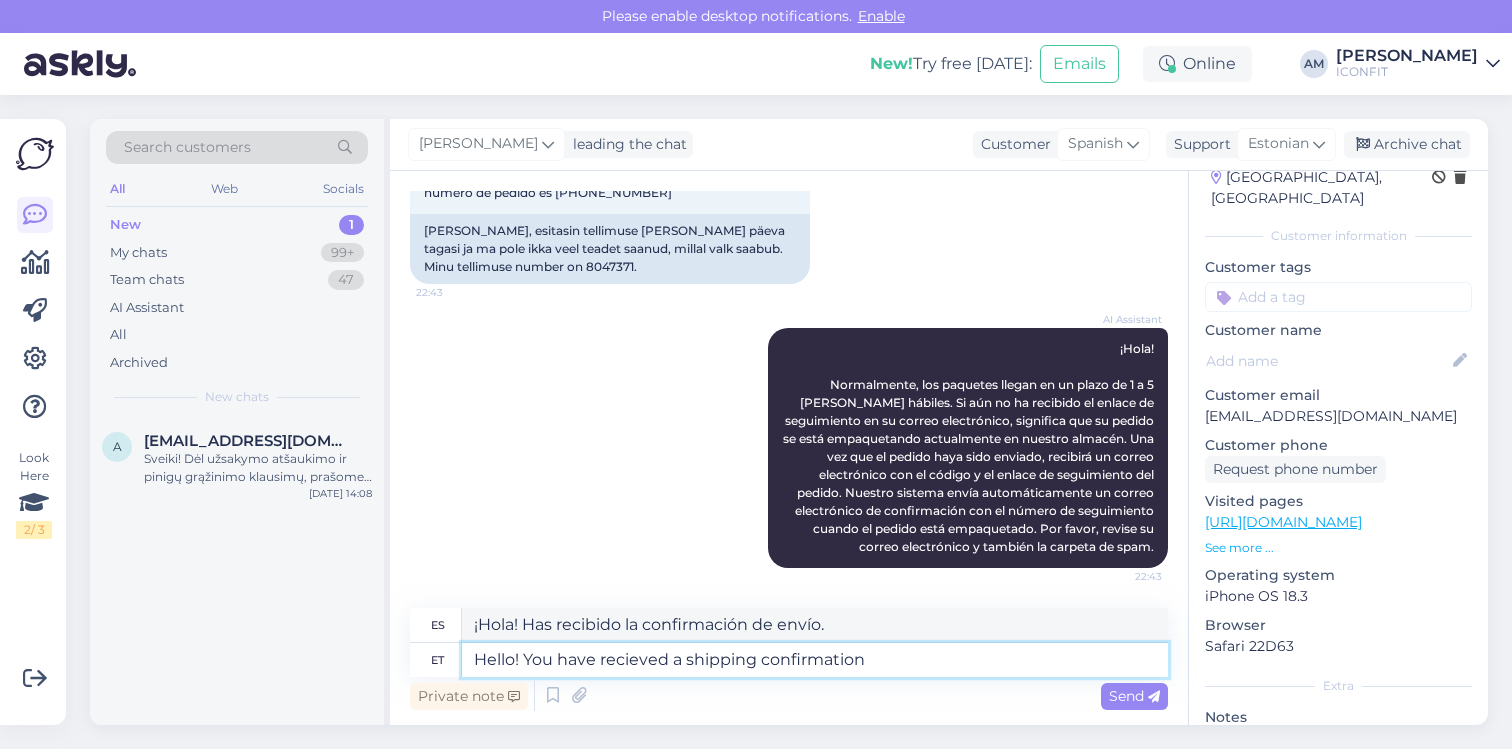 click on "Hello! You have recieved a shipping confirmation" at bounding box center (815, 660) 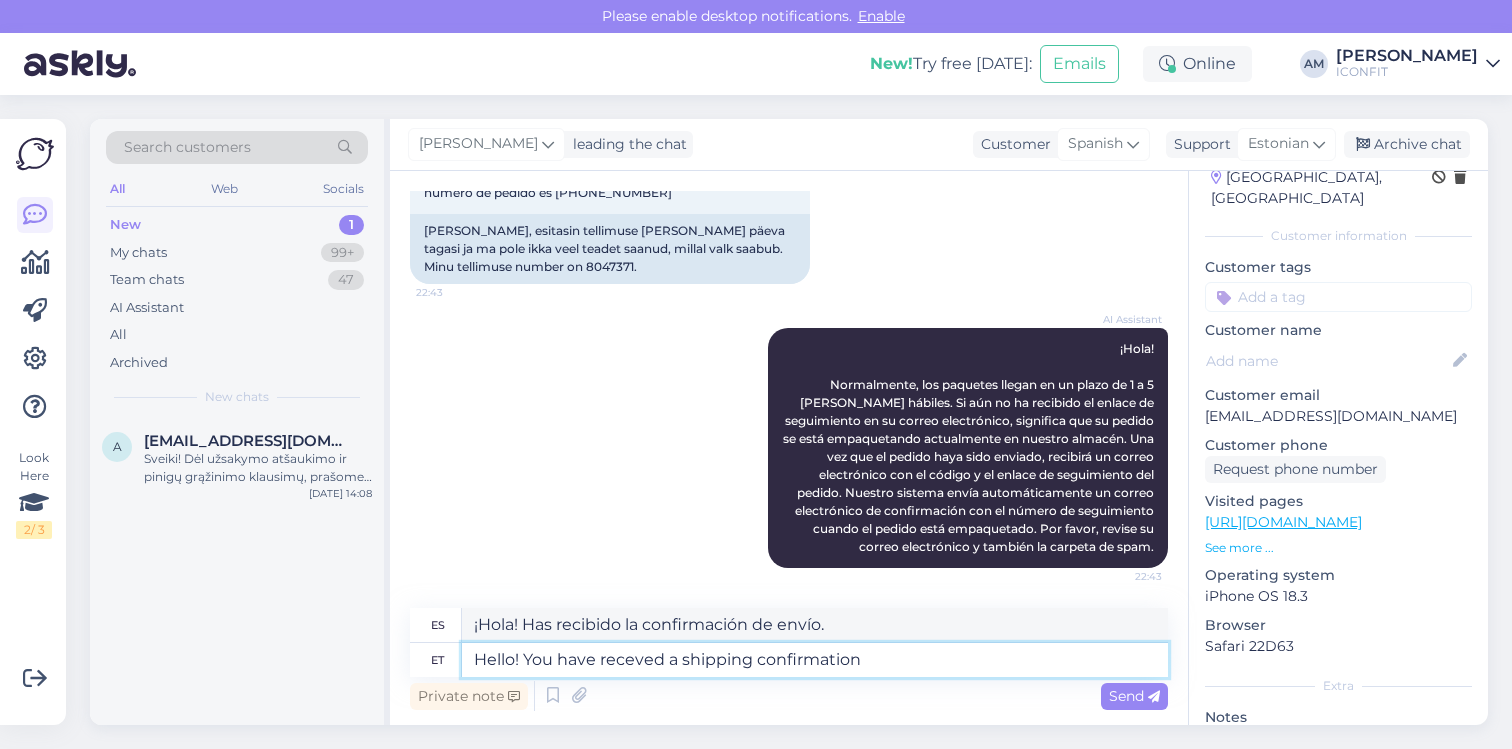 click on "Hello! You have receved a shipping confirmation" at bounding box center [815, 660] 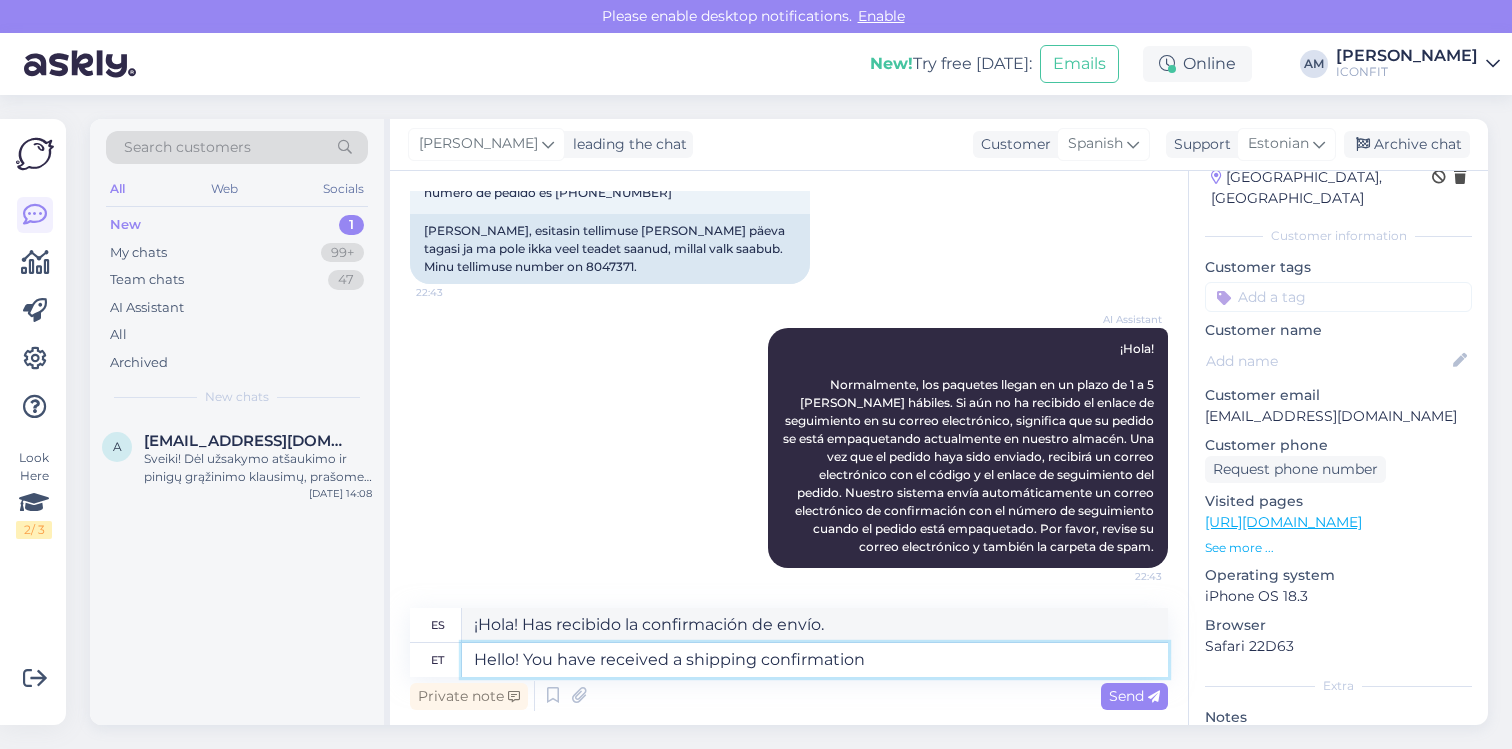 click on "Hello! You have received a shipping confirmation" at bounding box center (815, 660) 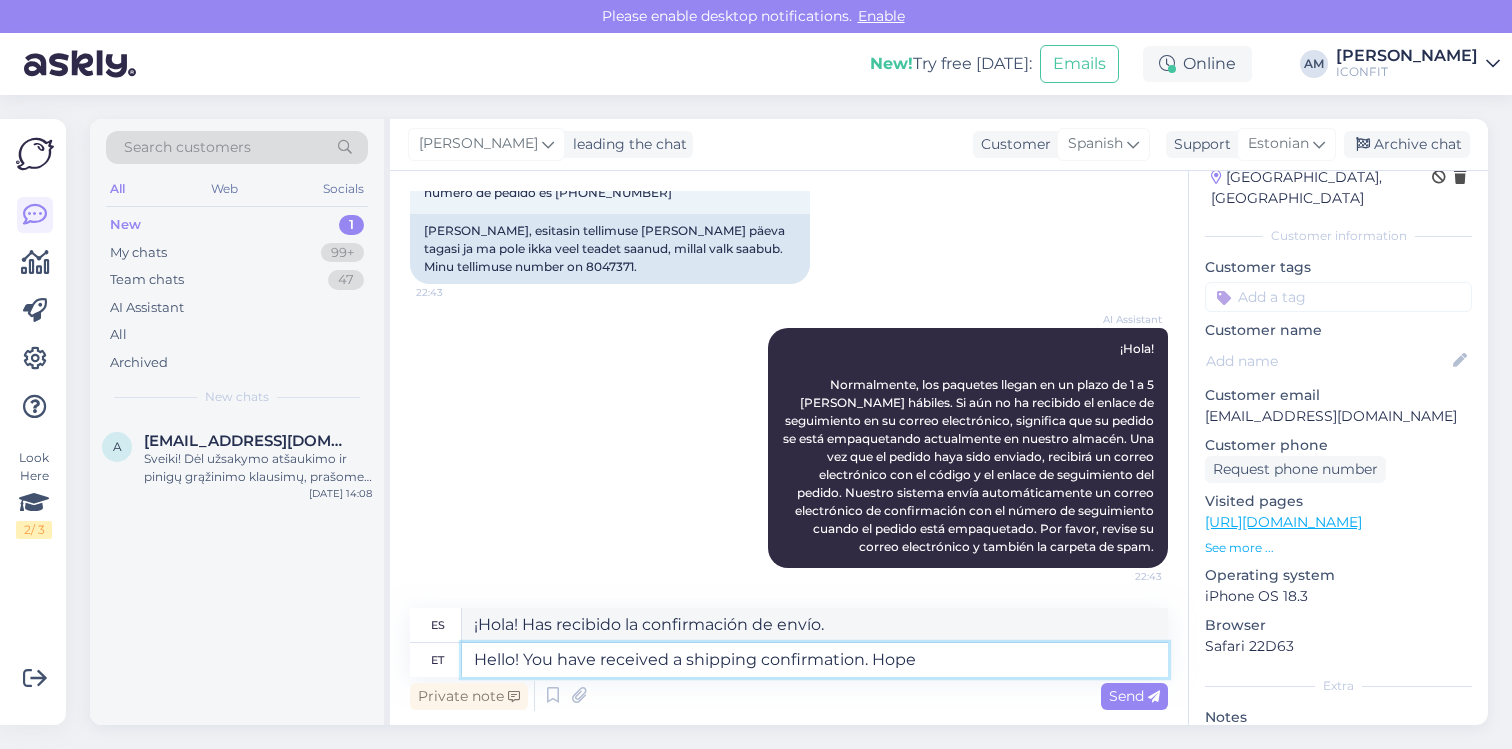 type on "Hello! You have received a shipping confirmation. Hope t" 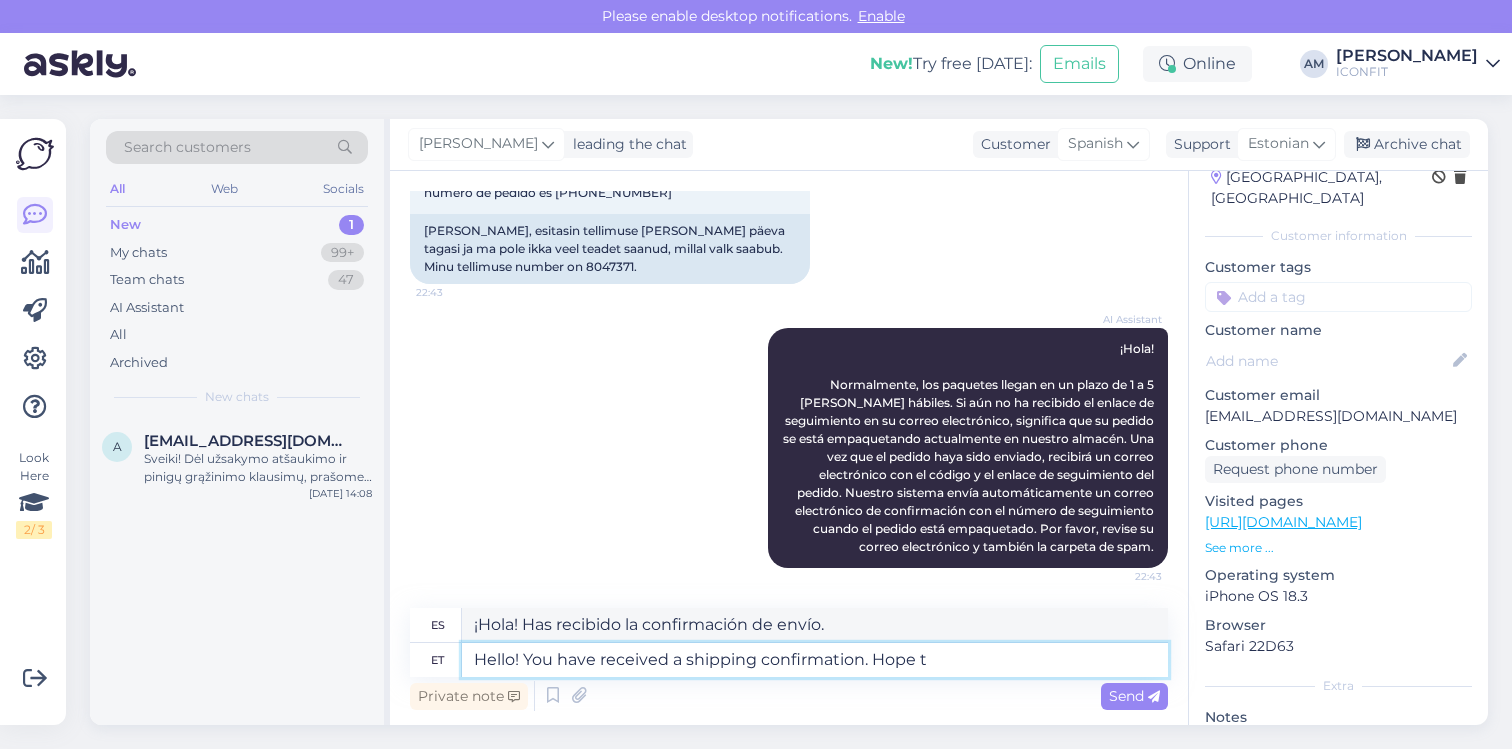 type on "¡Hola! Has recibido la confirmación de envío. Espero que..." 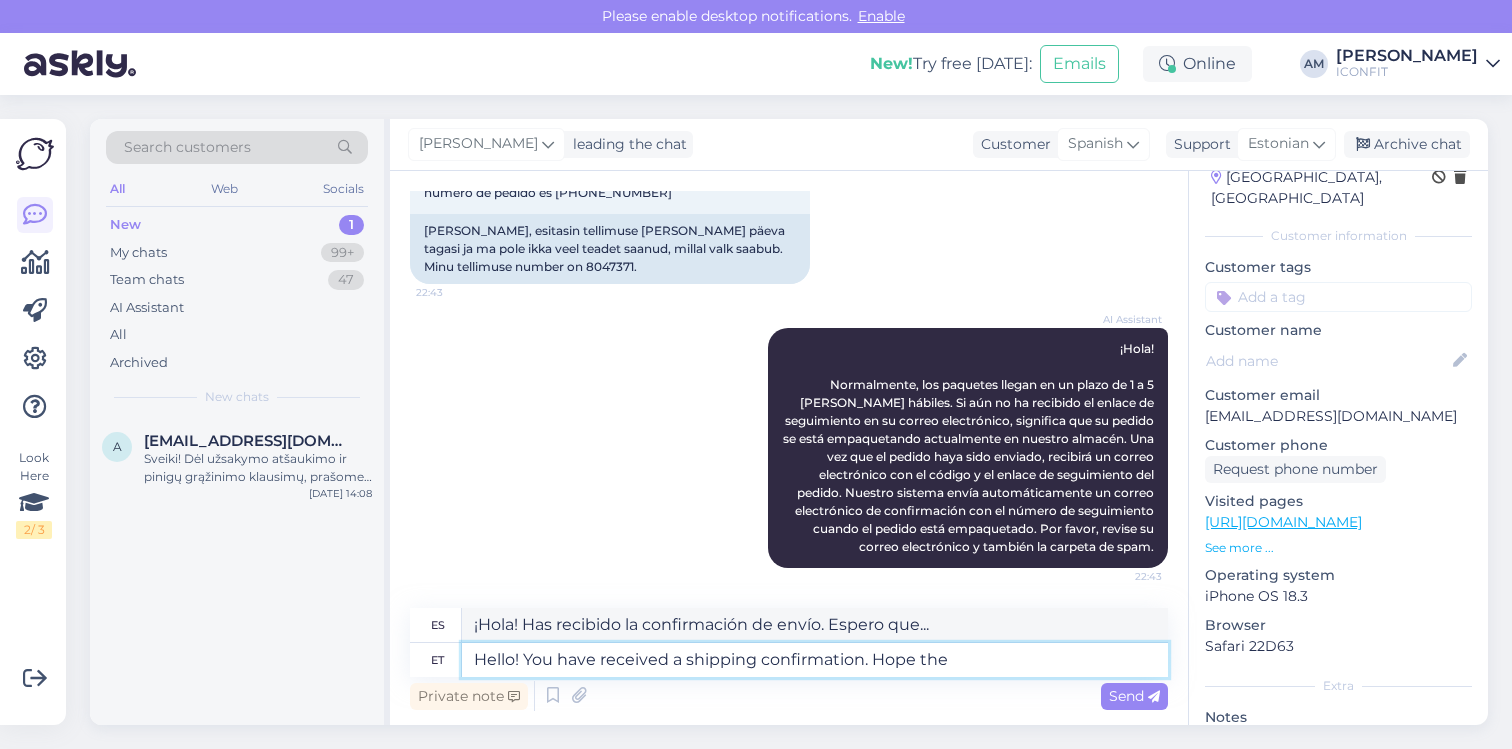type on "Hello! You have received a shipping confirmation. Hope the" 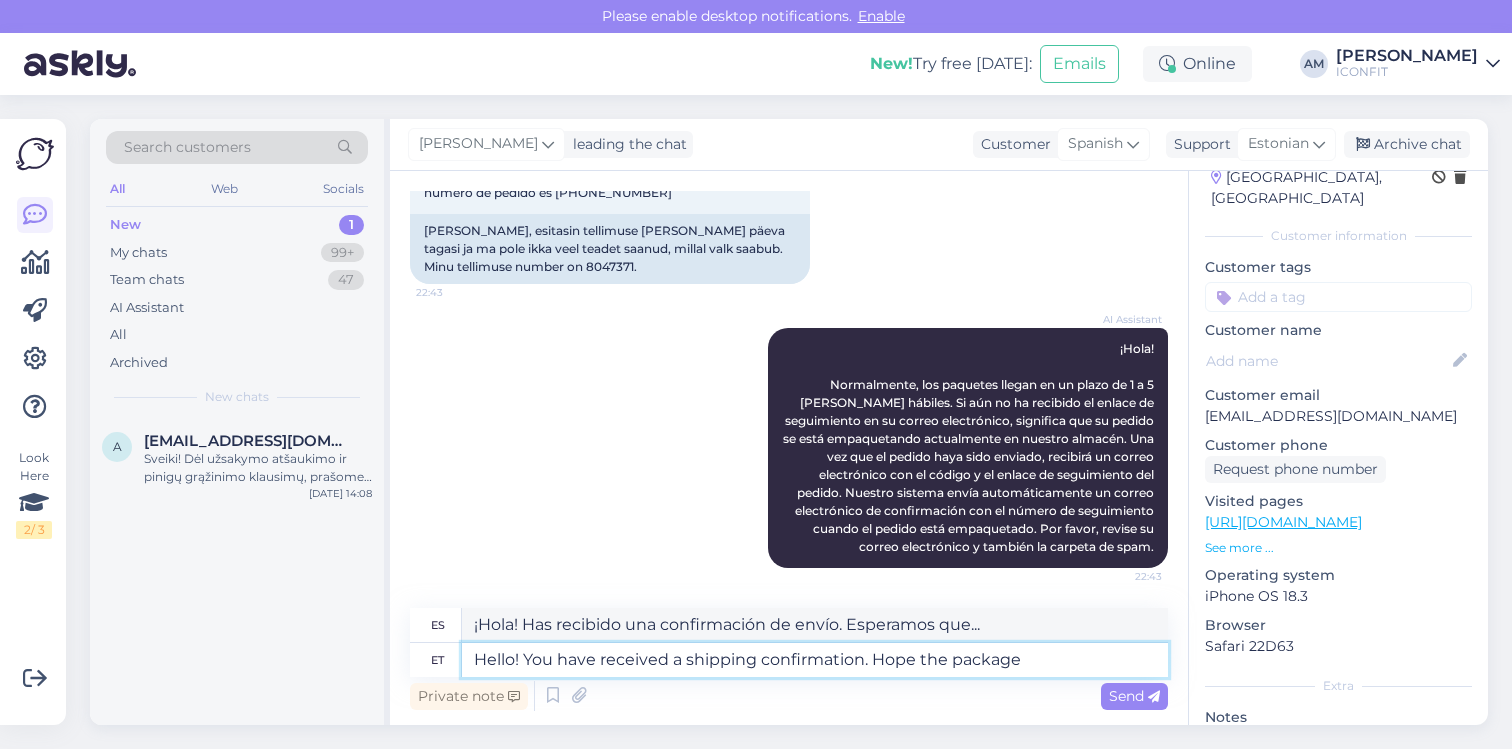 type on "Hello! You have received a shipping confirmation. Hope the package" 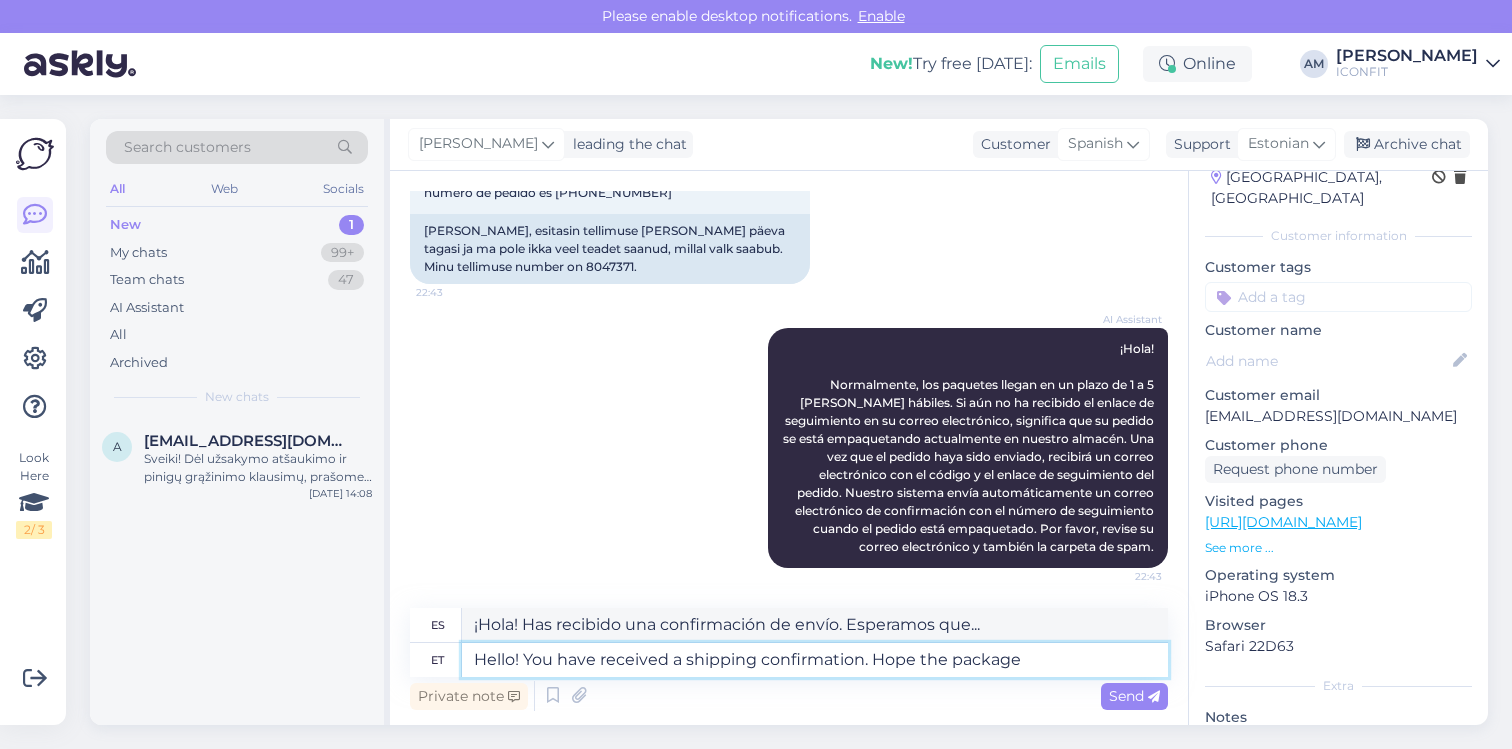 type on "¡Hola! Has recibido la confirmación de envío. Esperamos que el paquete..." 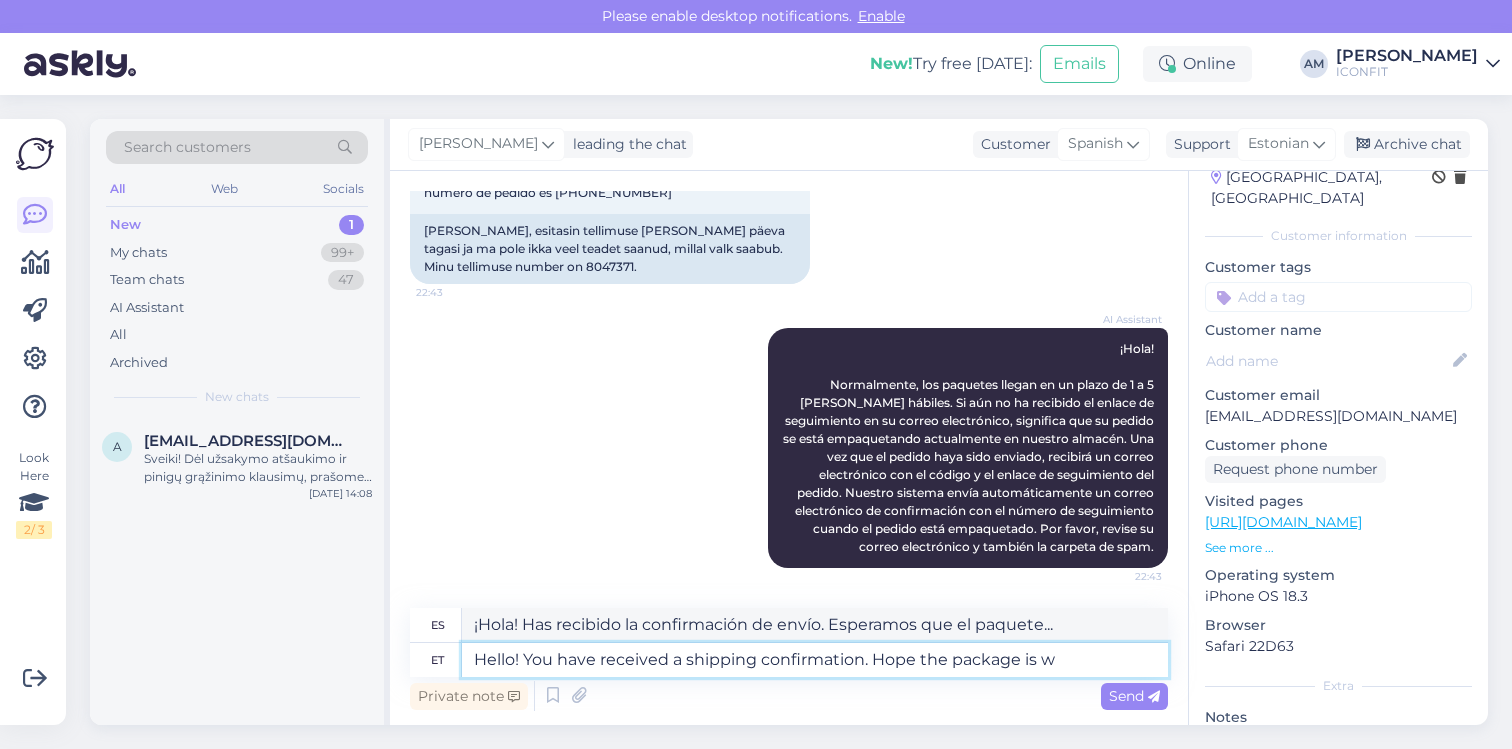 type on "Hello! You have received a shipping confirmation. Hope the package is wi" 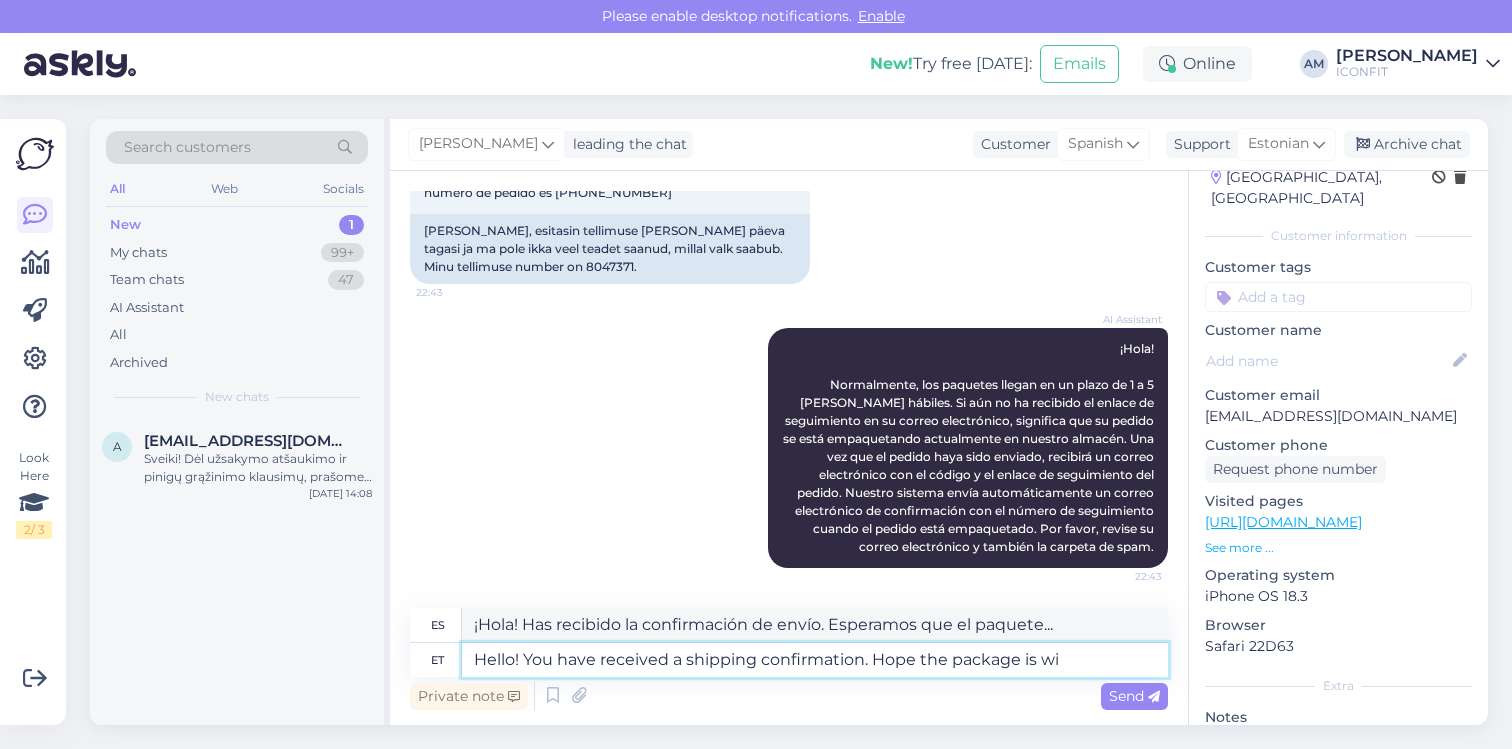 type on "¡Hola! Has recibido la confirmación de envío. Espero que el paquete esté..." 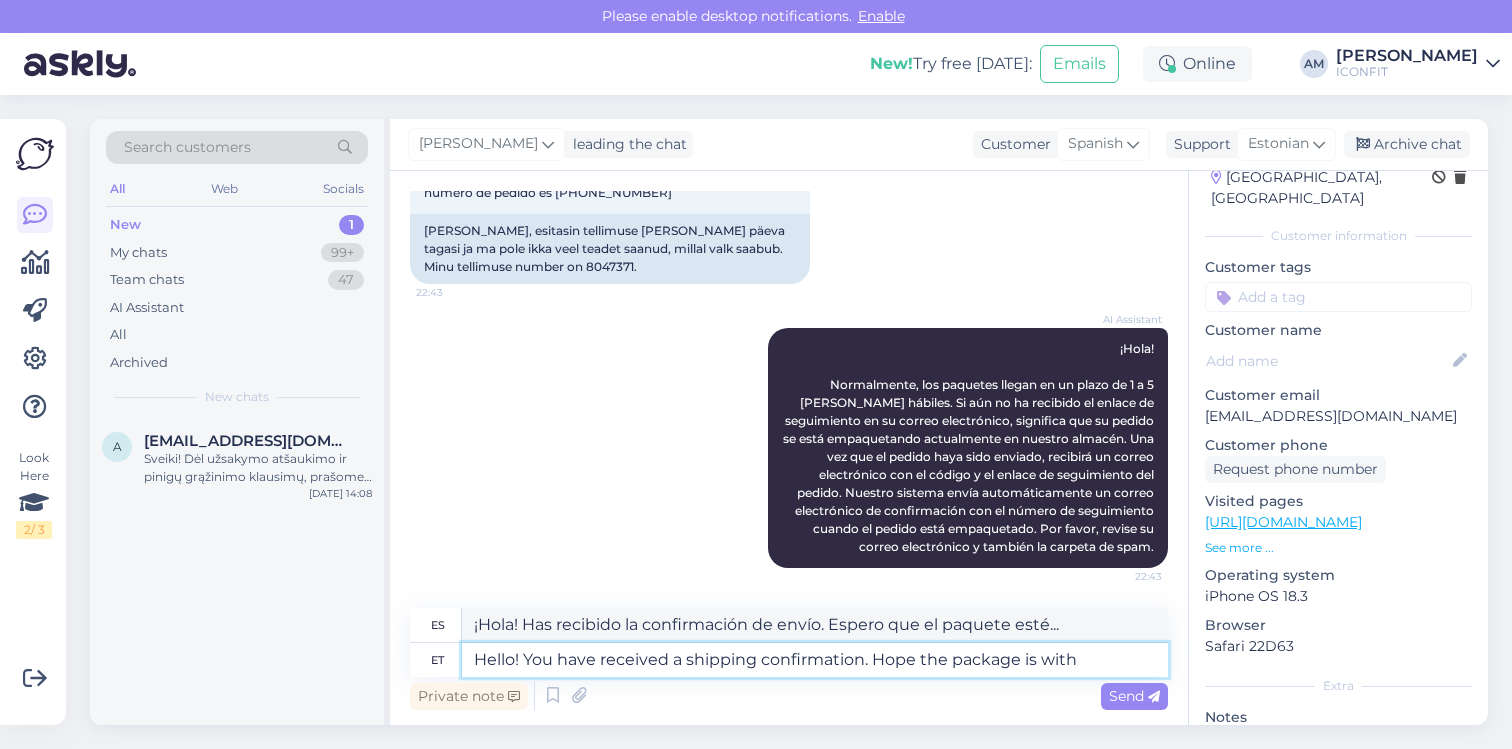 type on "Hello! You have received a shipping confirmation. Hope the package is with y" 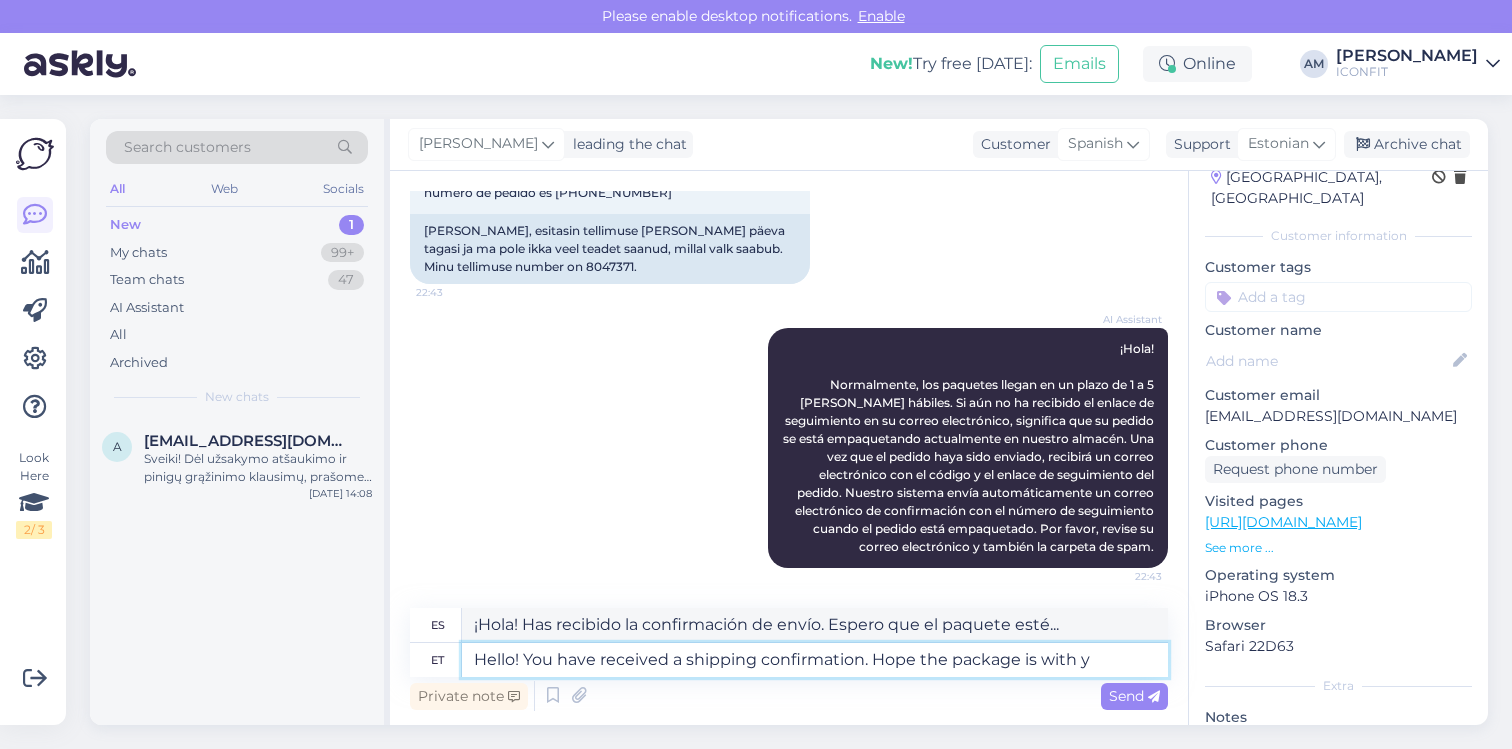type on "¡Hola! Has recibido la confirmación de envío. Espero que el paquete esté bien." 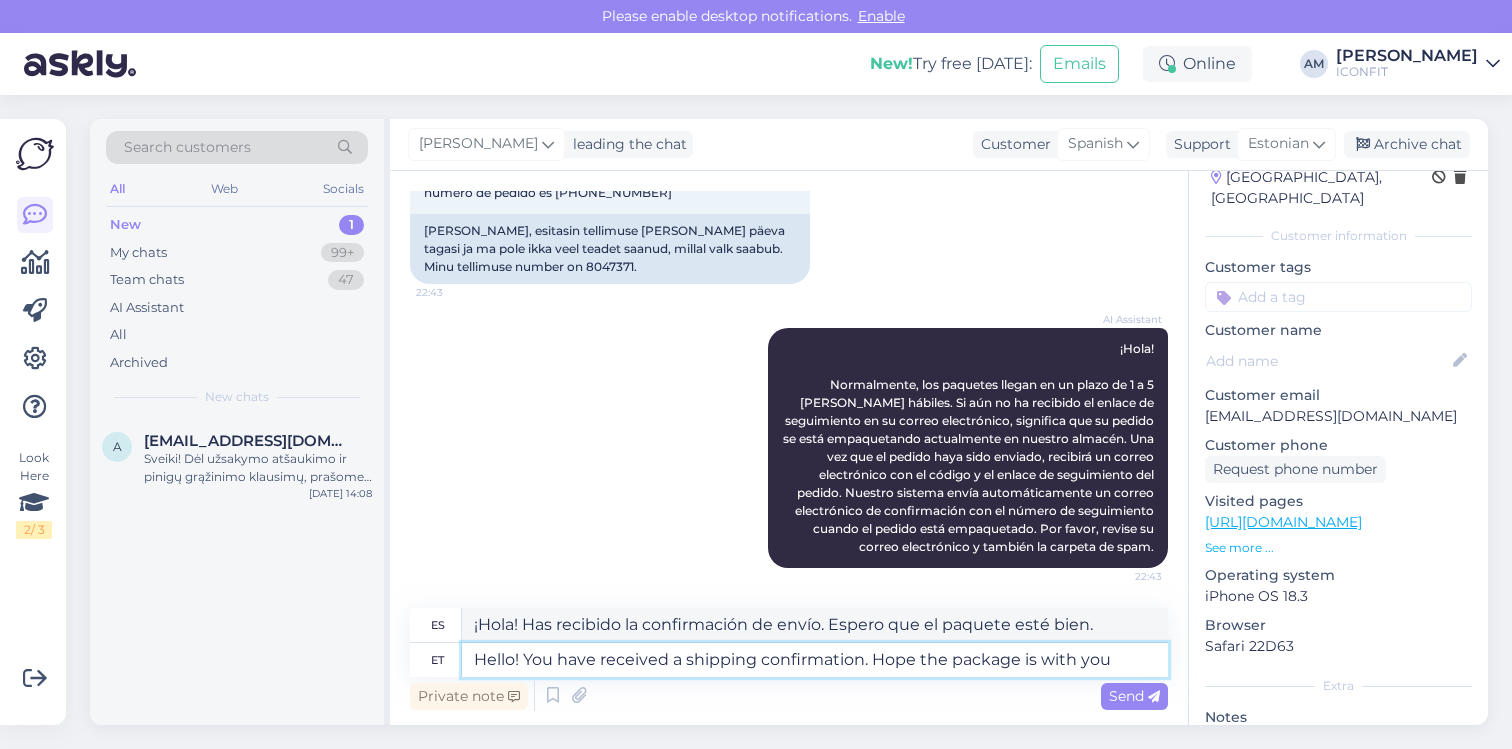 type on "Hello! You have received a shipping confirmation. Hope the package is with you s" 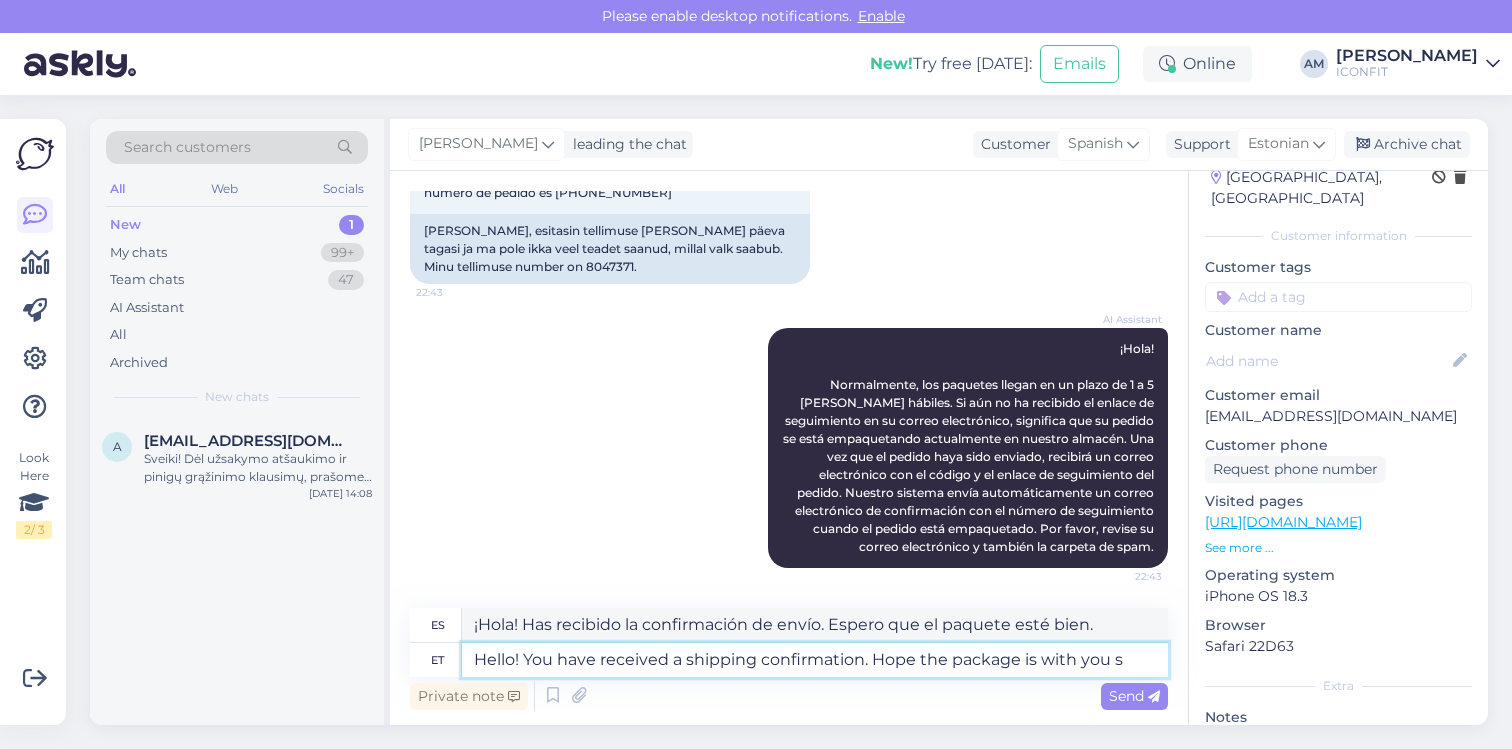 type on "¡Hola! Has recibido la confirmación de envío. Esperamos que hayas recibido el paquete." 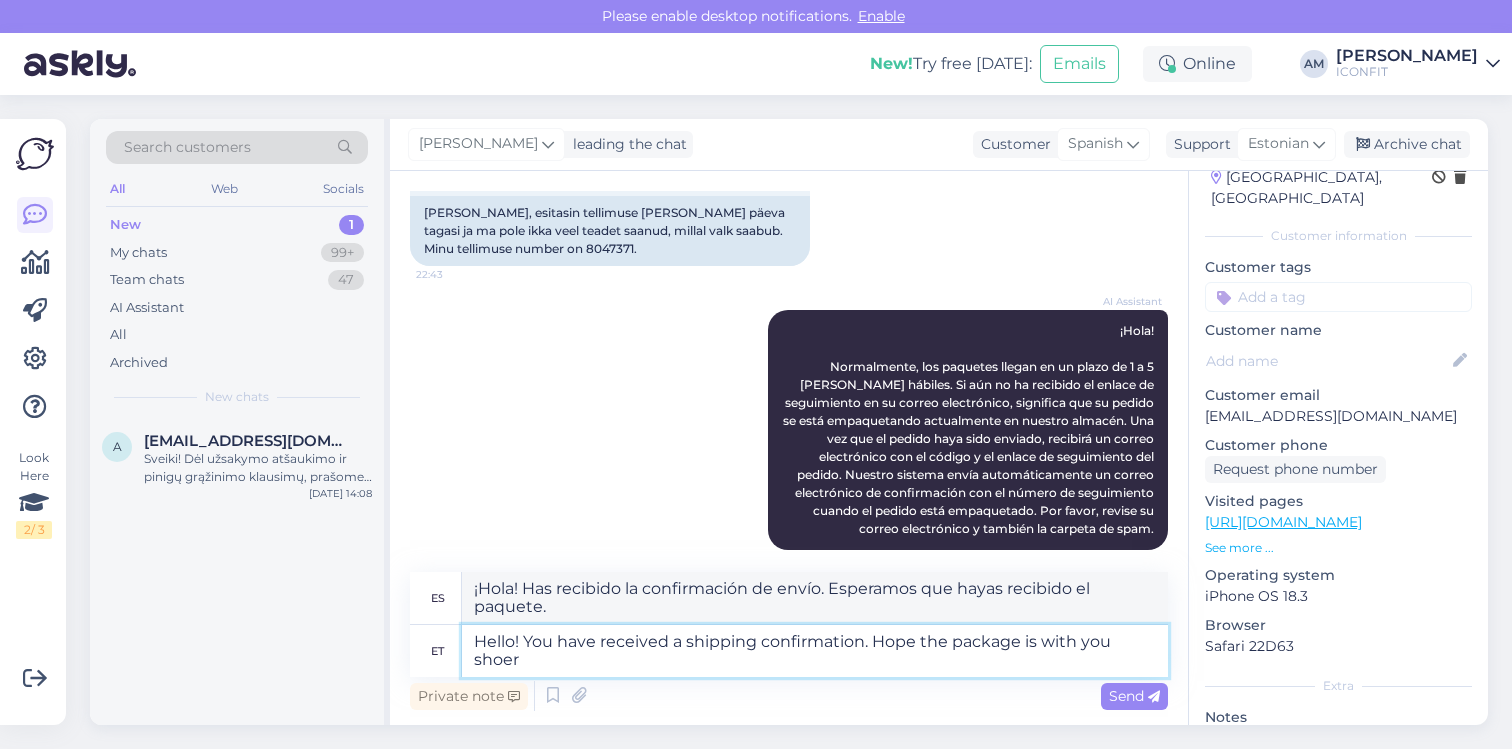 scroll, scrollTop: 197, scrollLeft: 0, axis: vertical 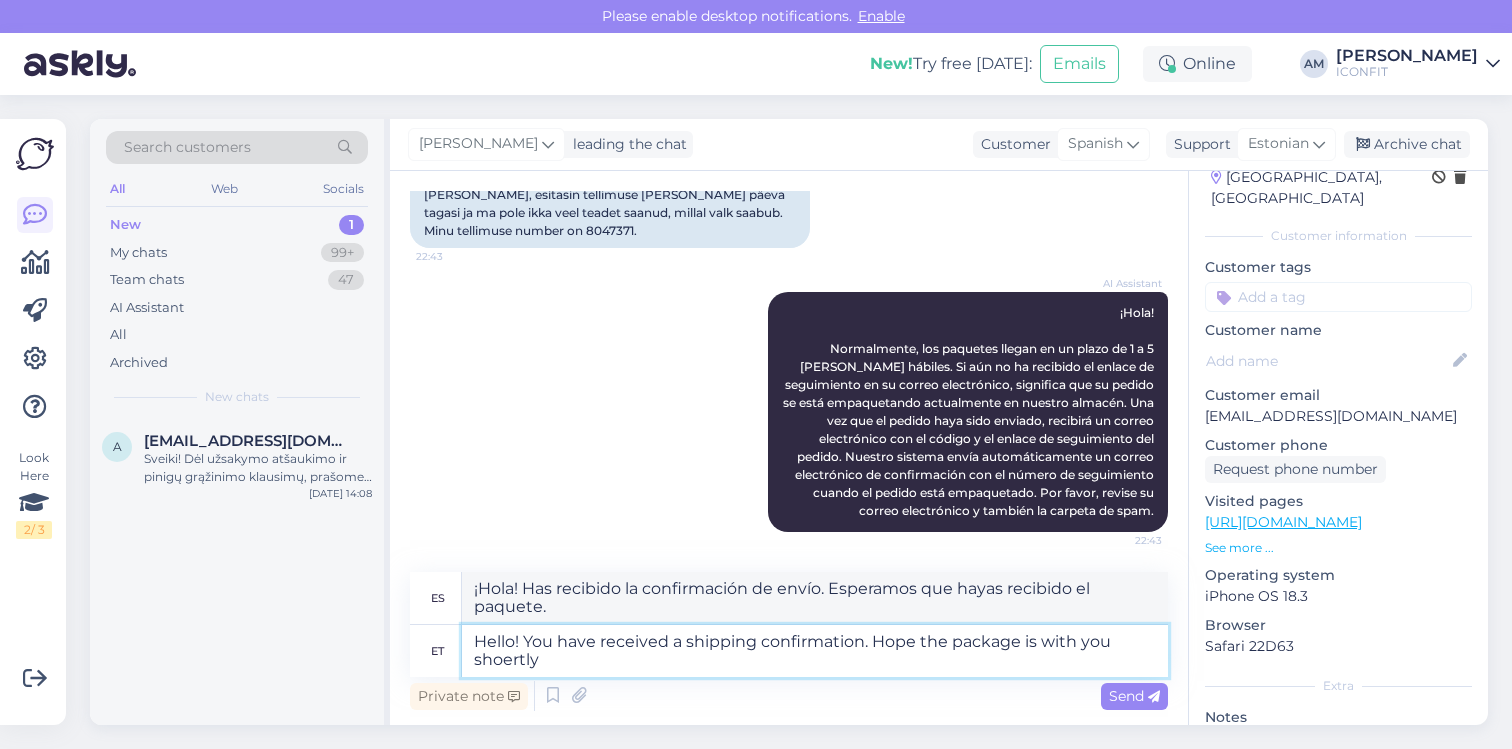 type on "Hello! You have received a shipping confirmation. Hope the package is with you shoertly!" 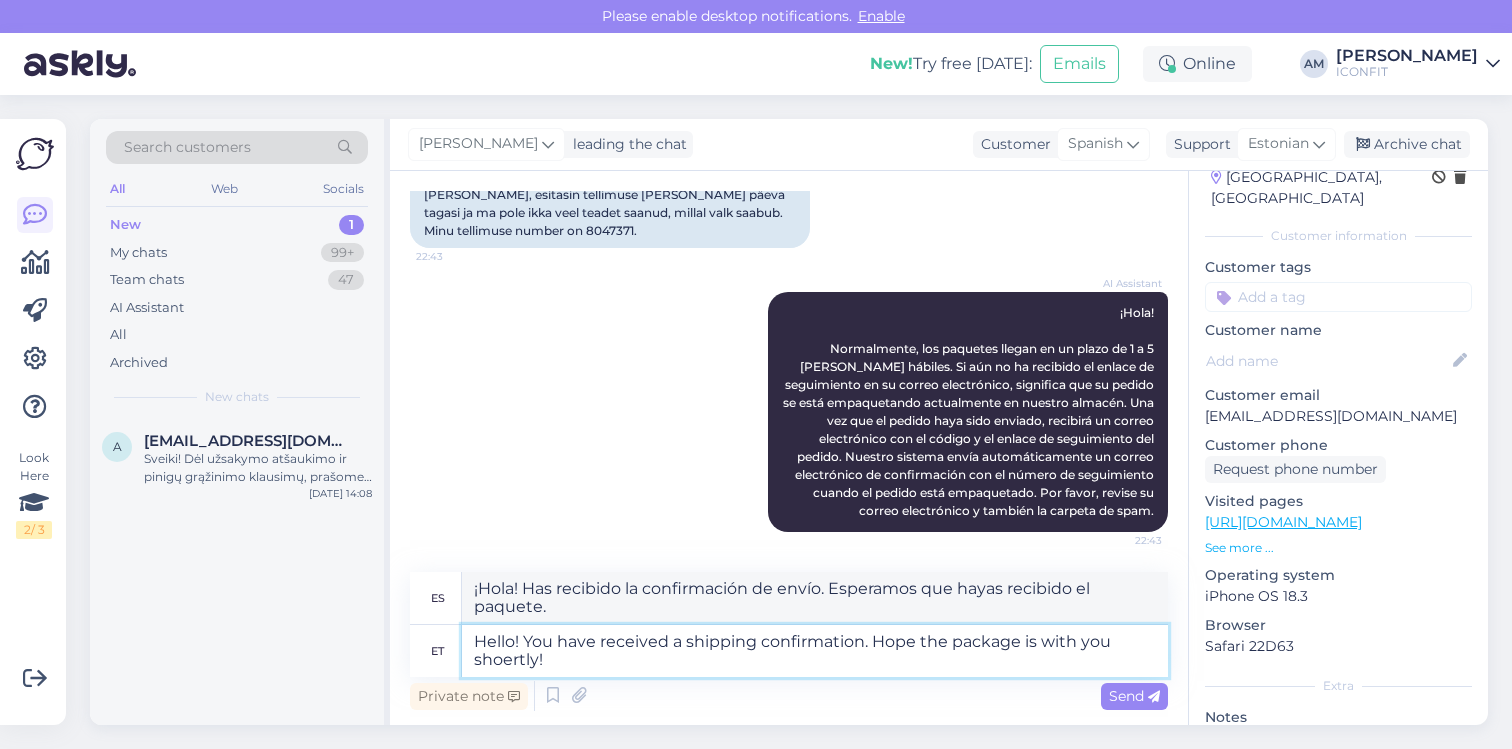 type on "¡Hola! Has recibido la confirmación de envío. Esperamos que recibas el paquete pronto." 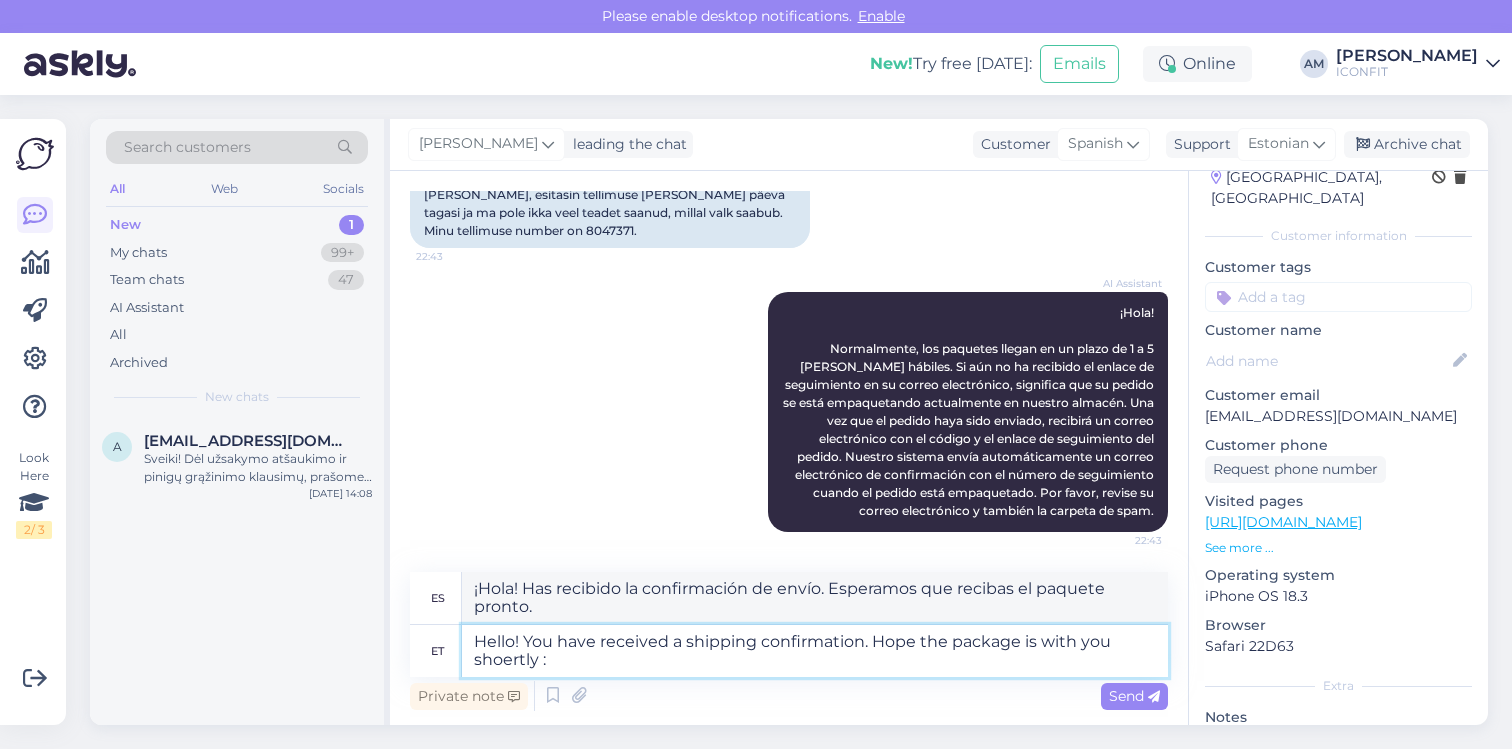 type on "Hello! You have received a shipping confirmation. Hope the package is with you shoertly :)" 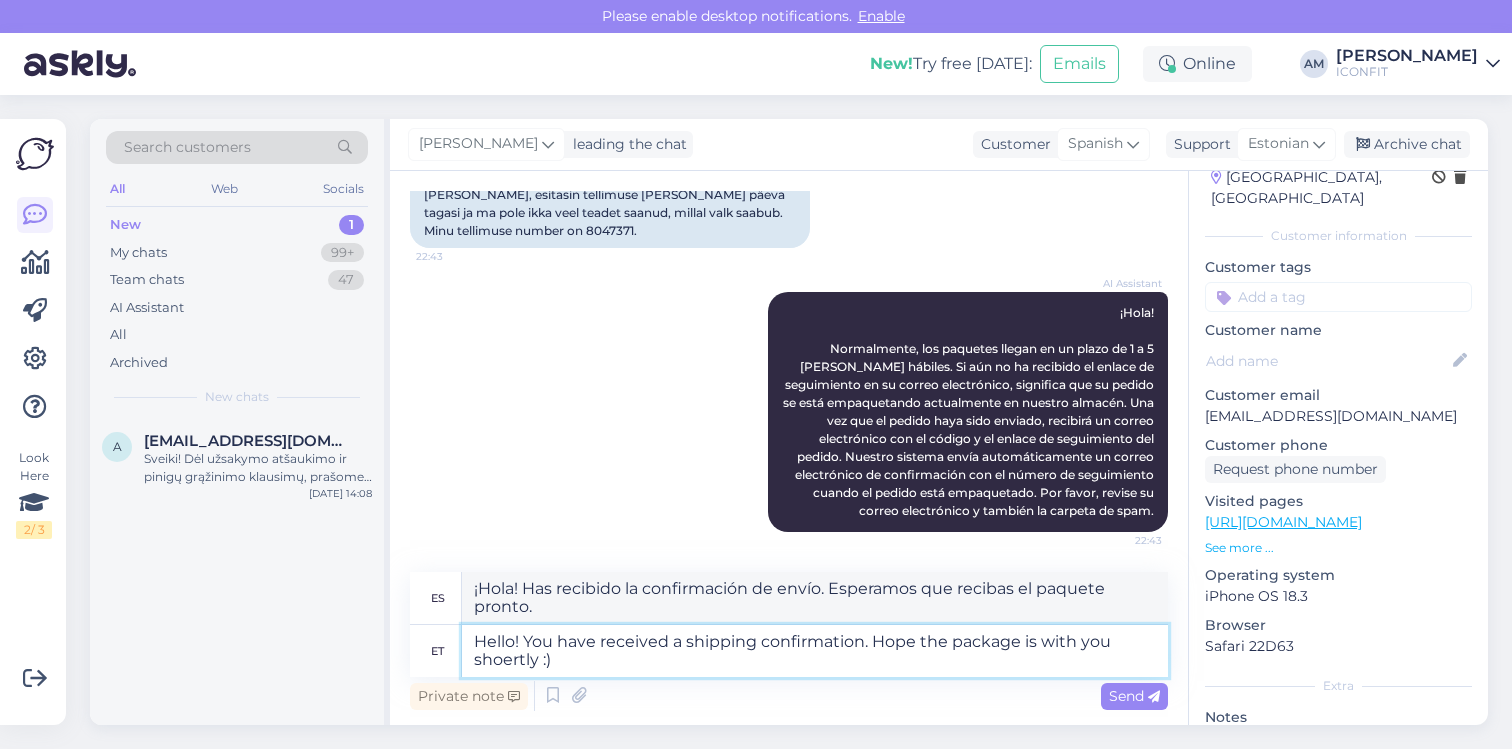 type on "¡Hola! Has recibido la confirmación de envío. Esperamos que recibas el paquete pronto. :)" 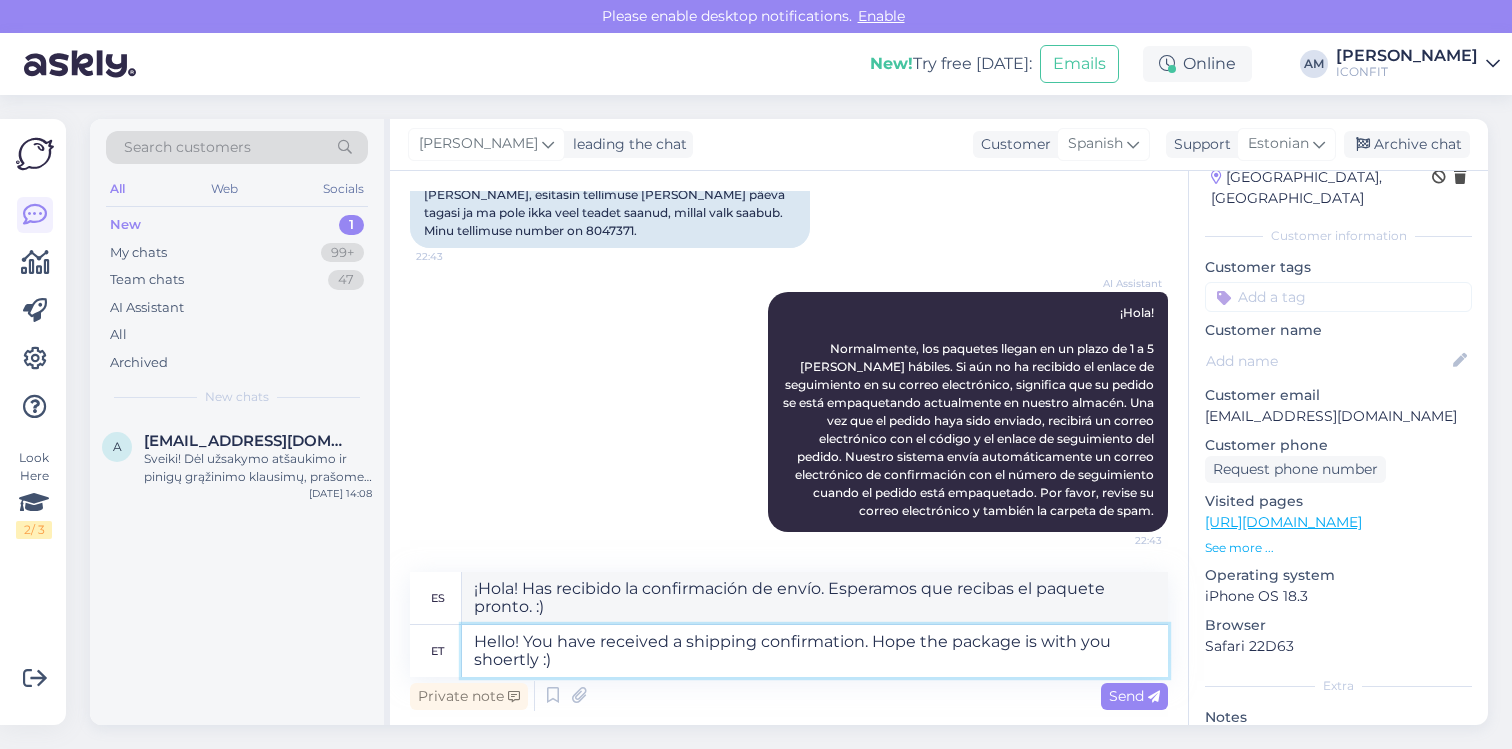 click on "Hello! You have received a shipping confirmation. Hope the package is with you shoertly :)" at bounding box center [815, 651] 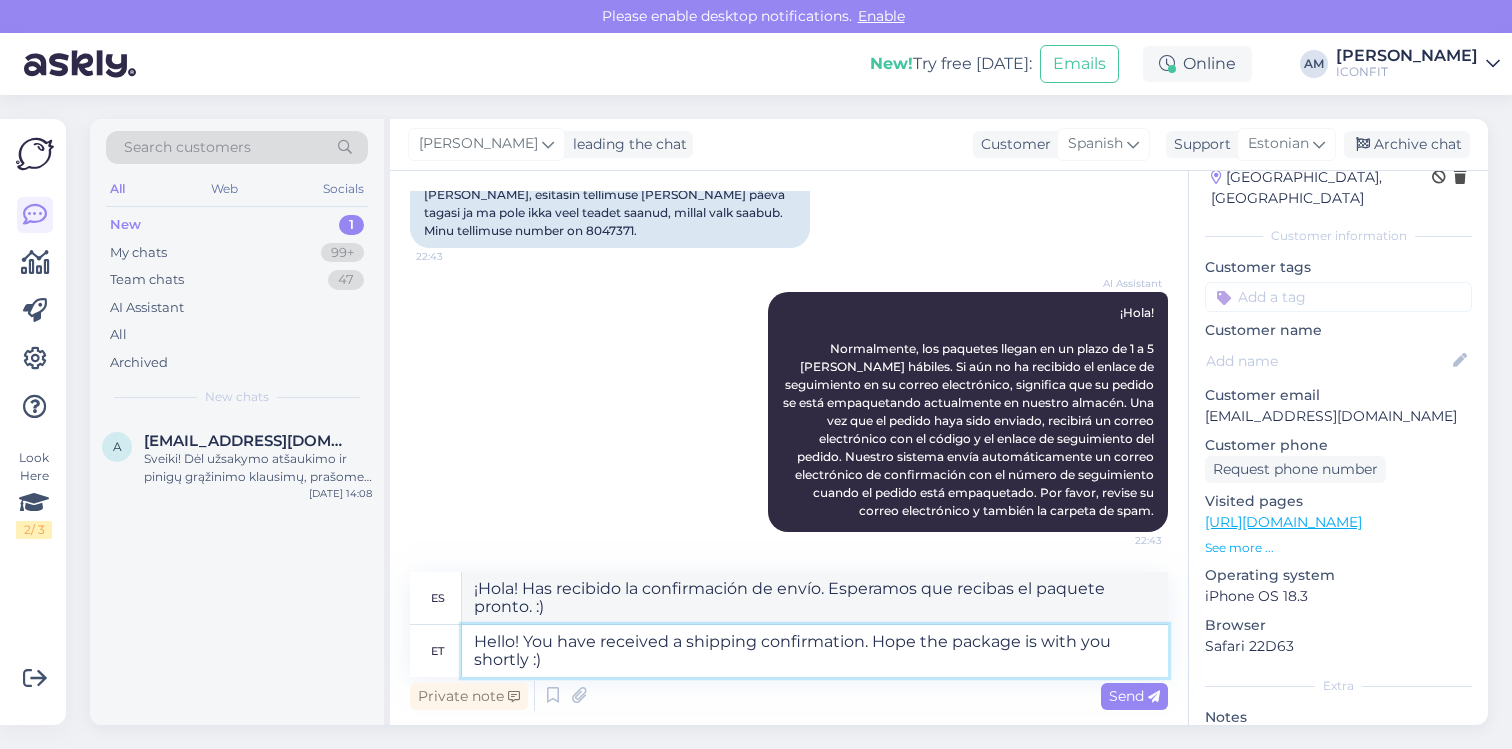 click on "Hello! You have received a shipping confirmation. Hope the package is with you shortly :)" at bounding box center (815, 651) 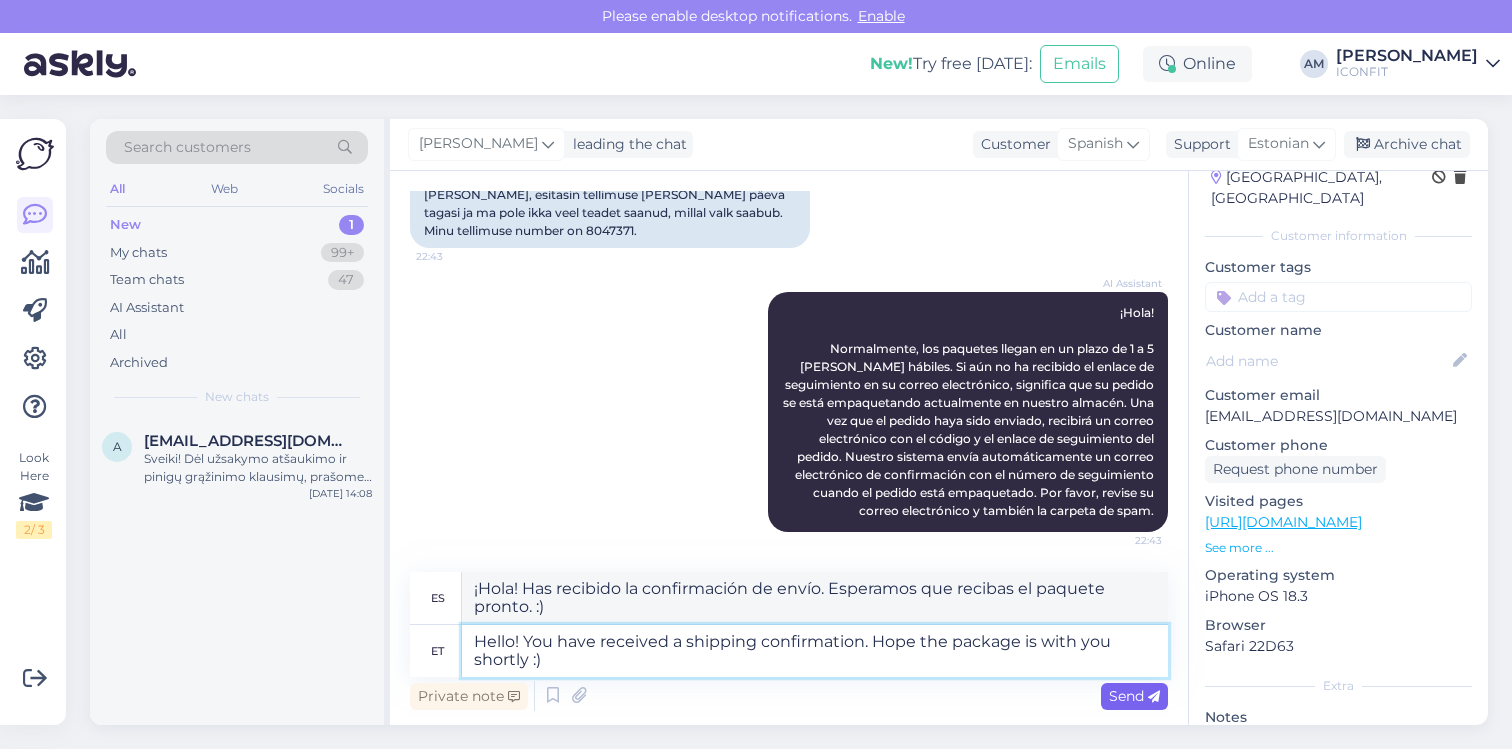 type on "Hello! You have received a shipping confirmation. Hope the package is with you shortly :)" 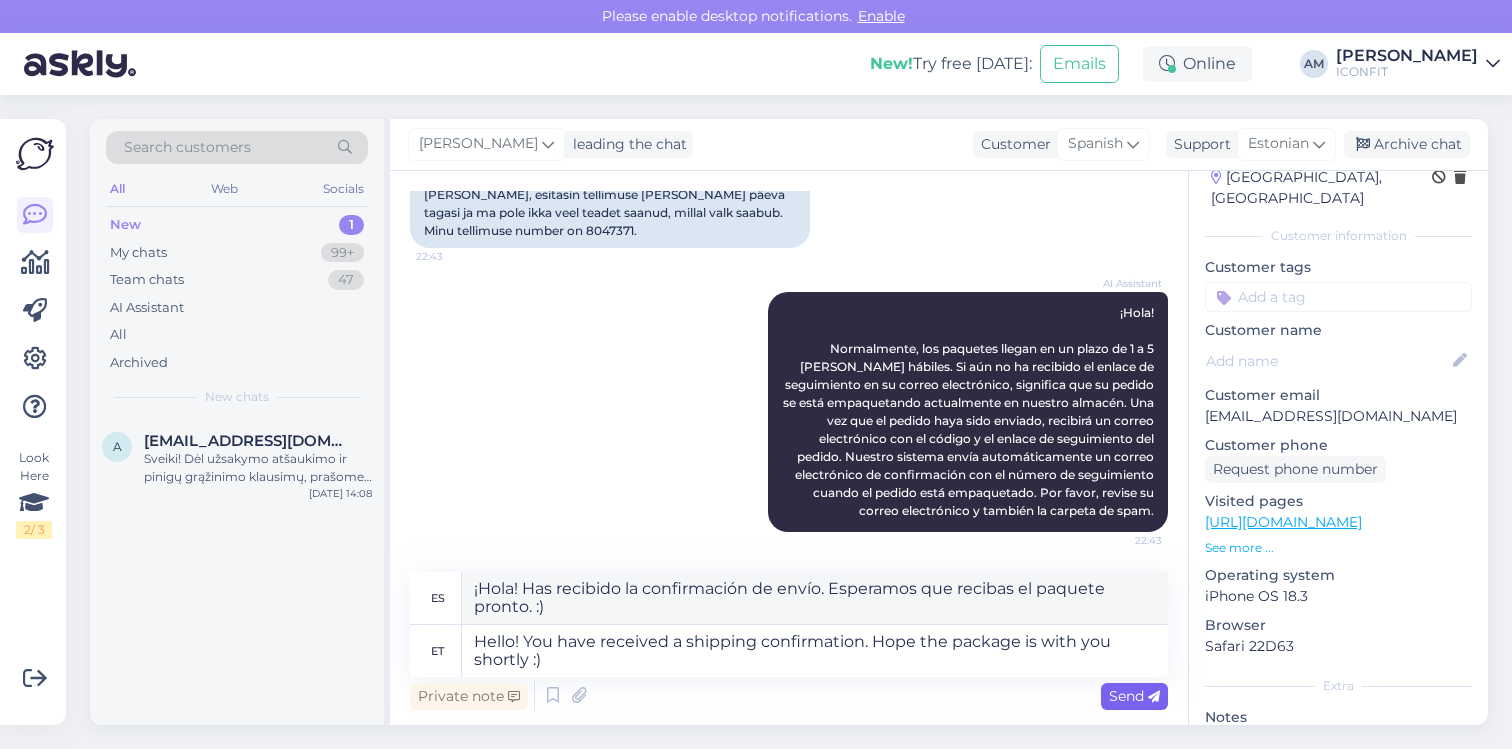 click on "Send" at bounding box center (1134, 696) 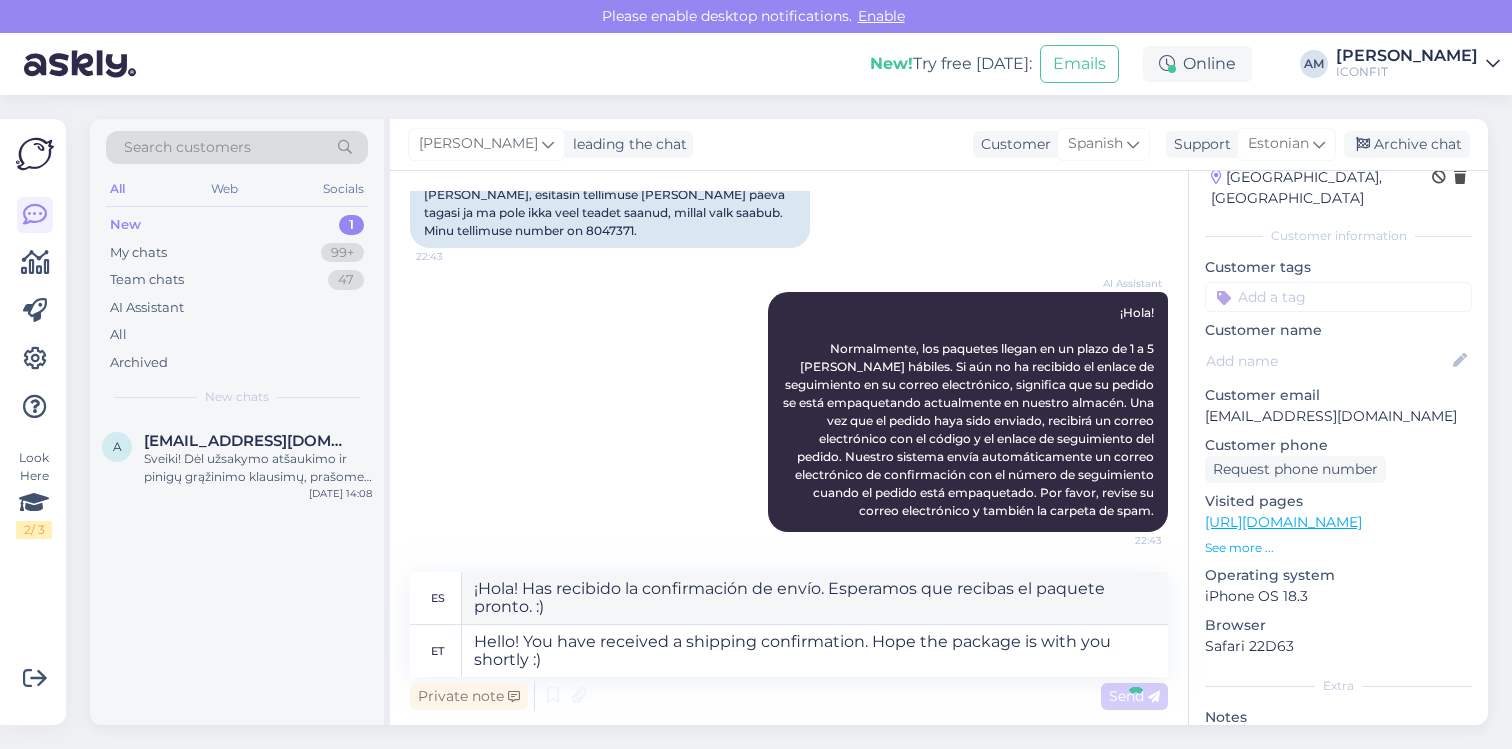 type 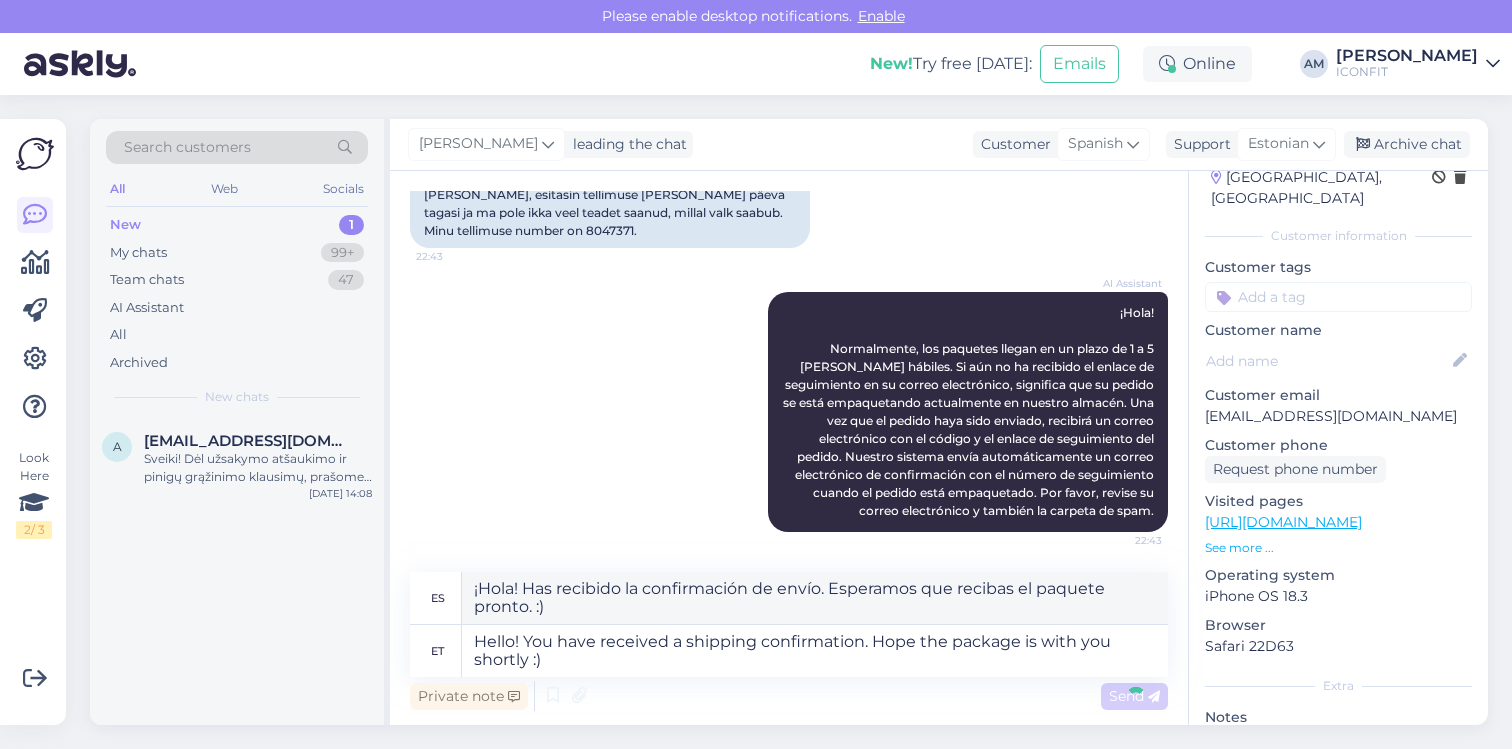 type 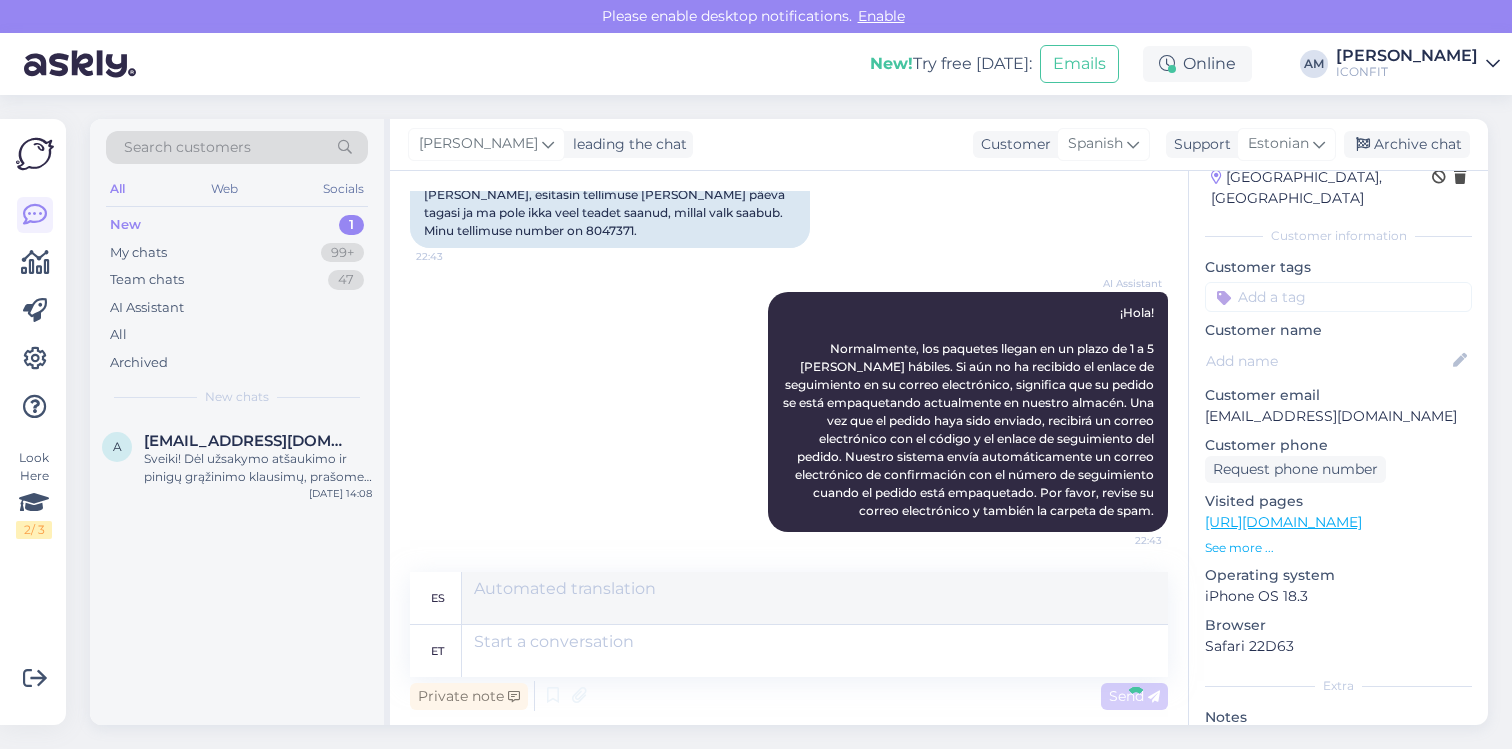 scroll, scrollTop: 359, scrollLeft: 0, axis: vertical 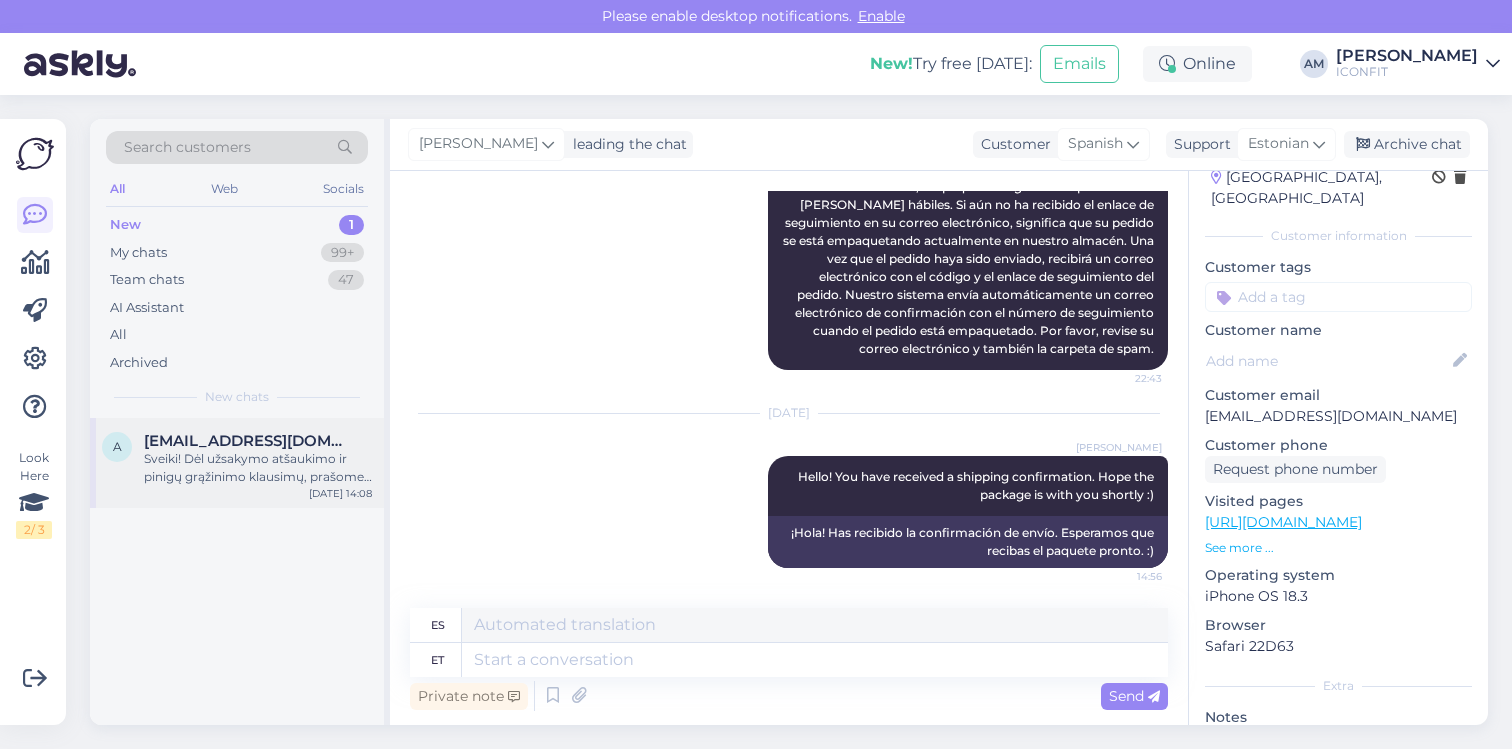 click on "Sveiki!
Dėl užsakymo atšaukimo ir pinigų grąžinimo klausimų, prašome siųsti el. laišką su užsakymo numeriu adresu [EMAIL_ADDRESS][DOMAIN_NAME]." at bounding box center (258, 468) 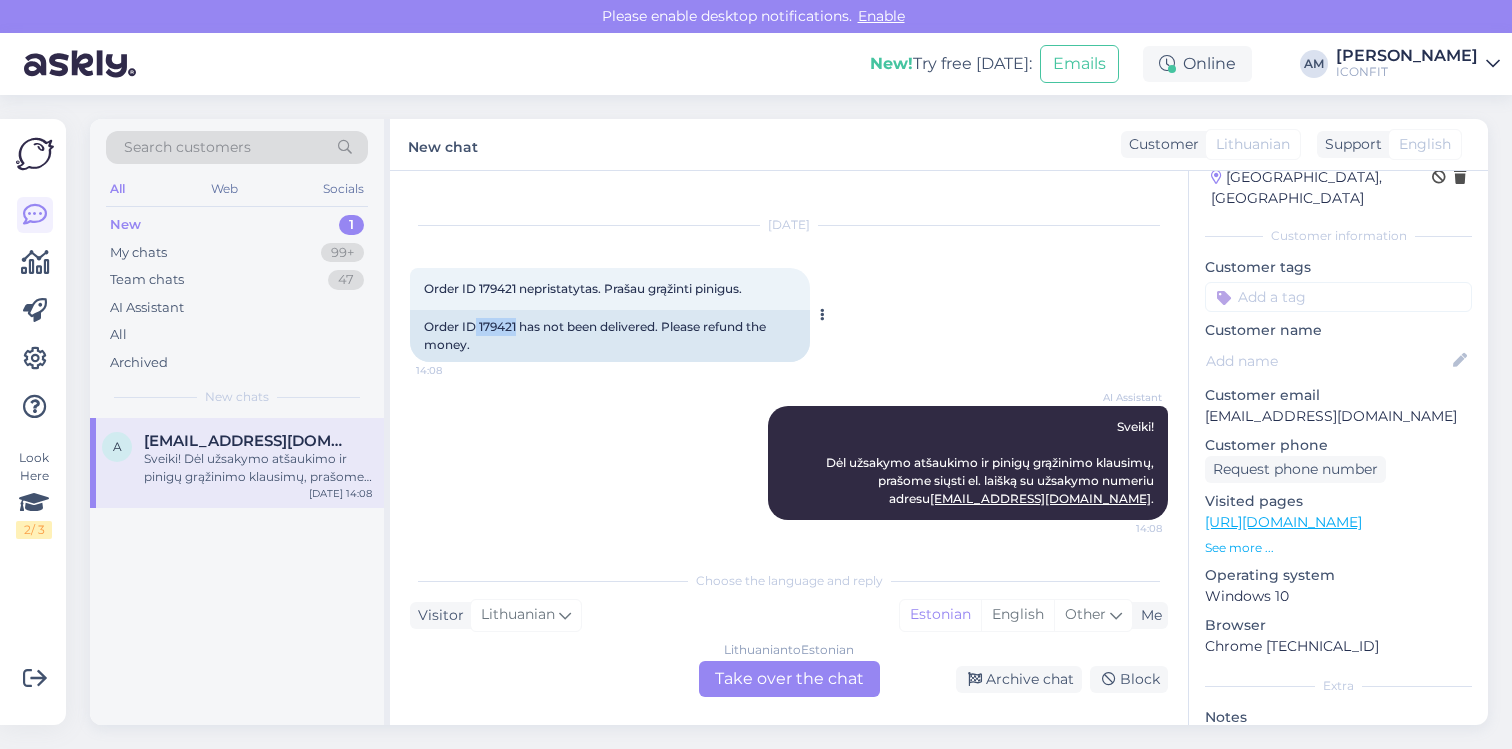 drag, startPoint x: 477, startPoint y: 327, endPoint x: 516, endPoint y: 333, distance: 39.45884 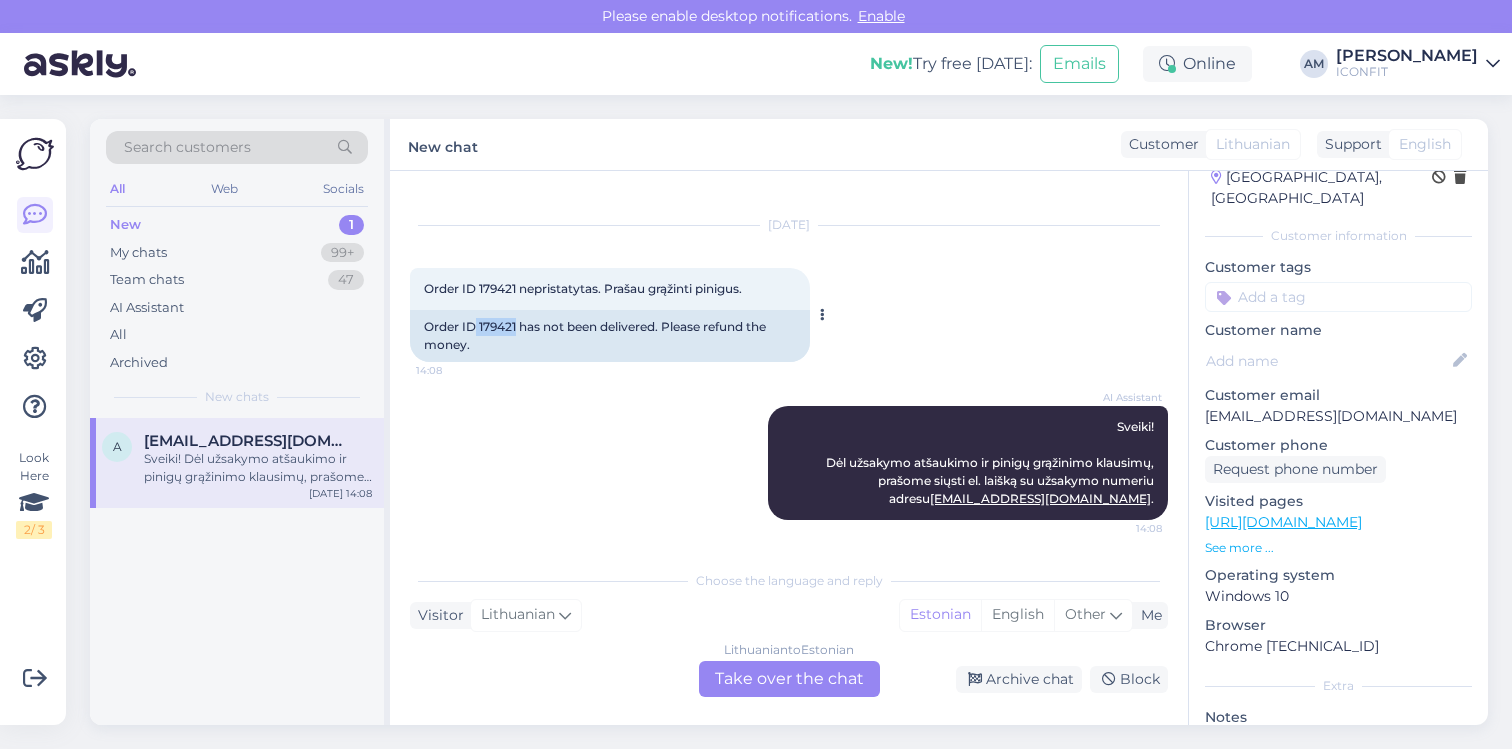 click on "Order ID 179421 has not been delivered. Please refund the money." at bounding box center (610, 336) 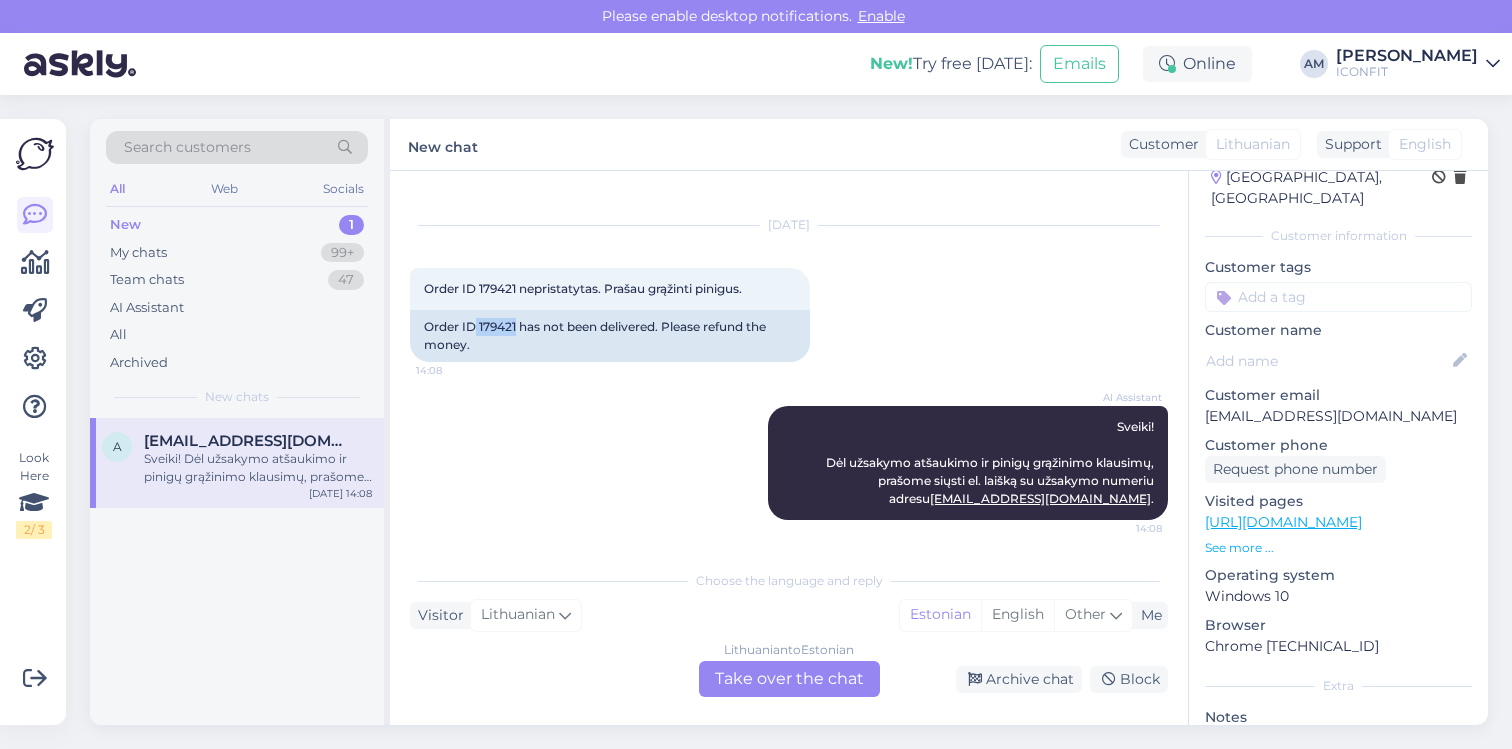 copy on "179421" 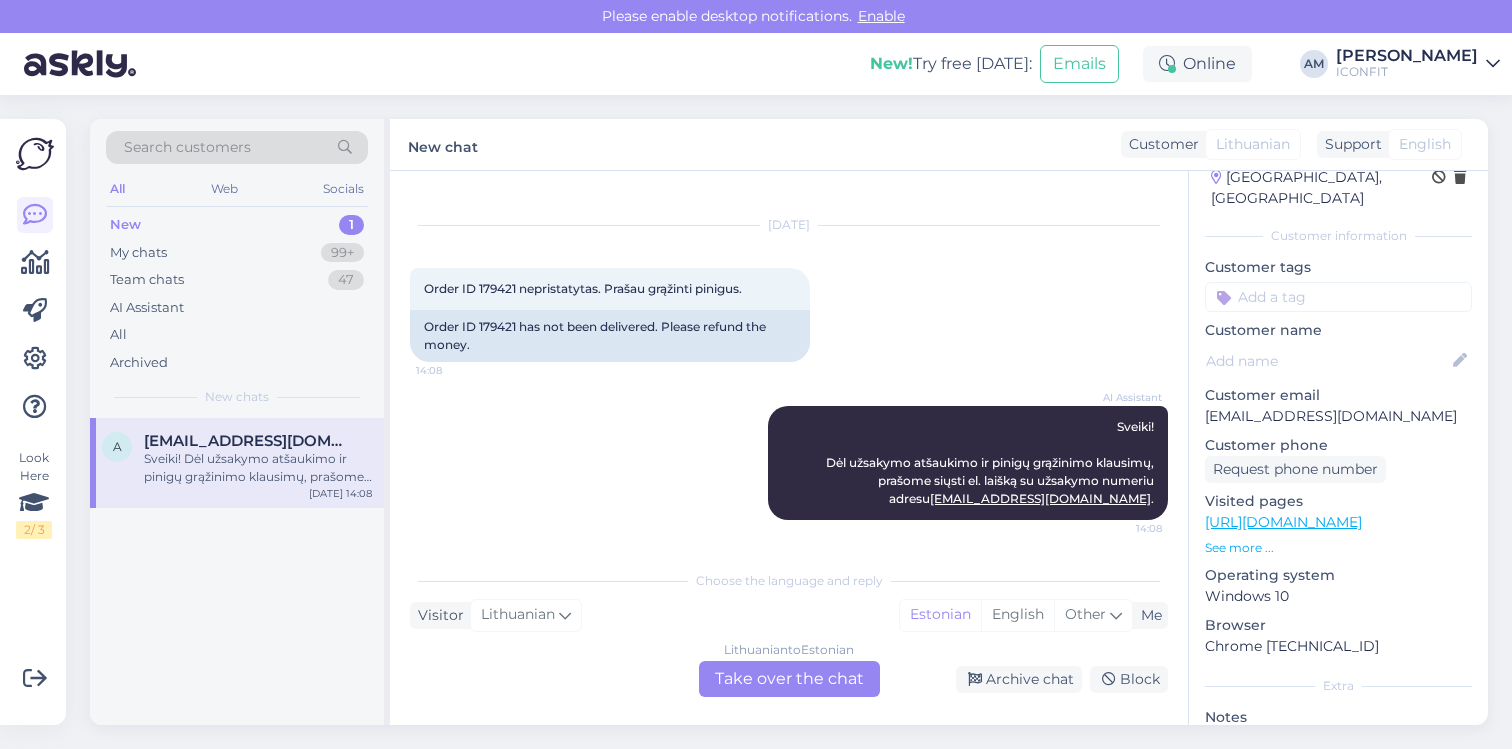 click on "Lithuanian  to  Estonian Take over the chat" at bounding box center [789, 679] 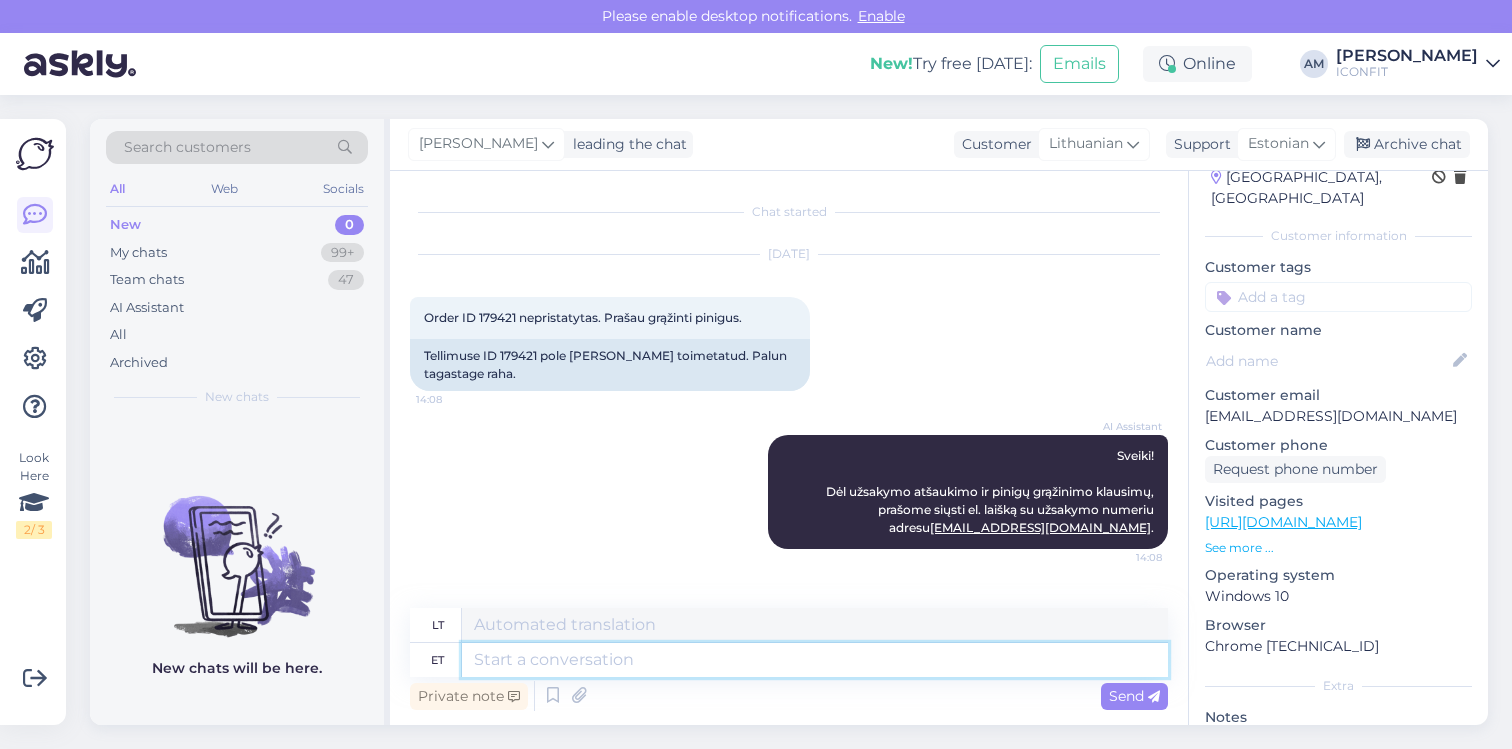 click at bounding box center [815, 660] 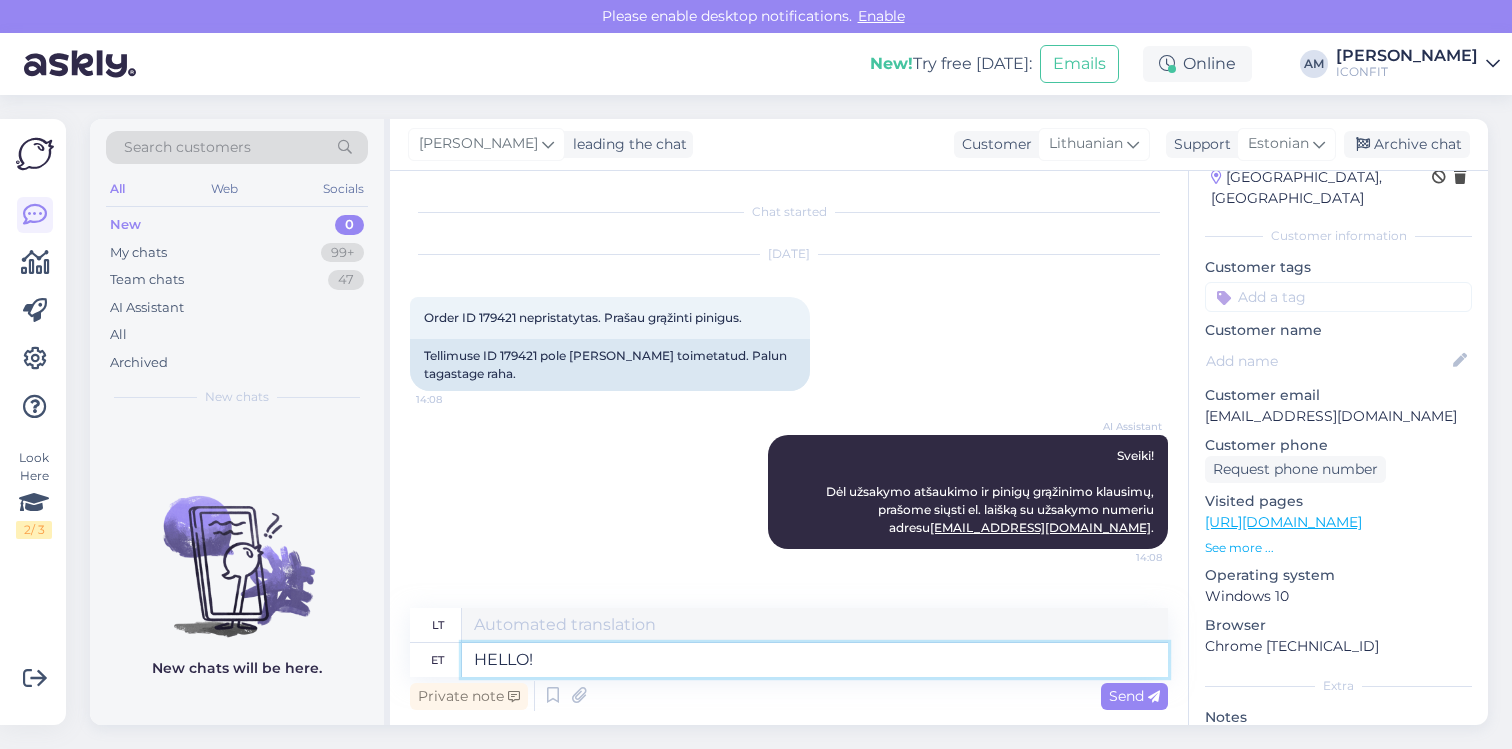 type on "HELLO!" 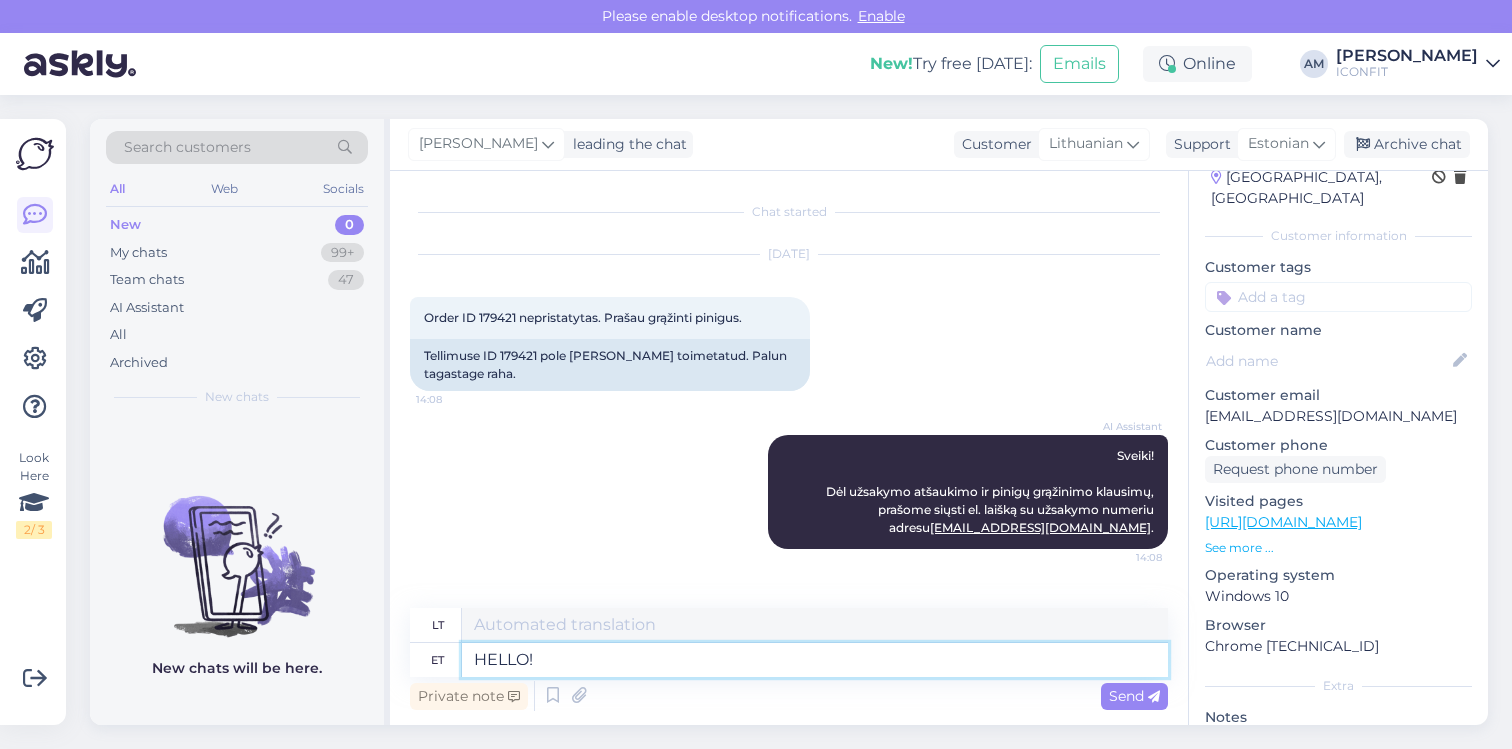 type on "[MEDICAL_DATA]!" 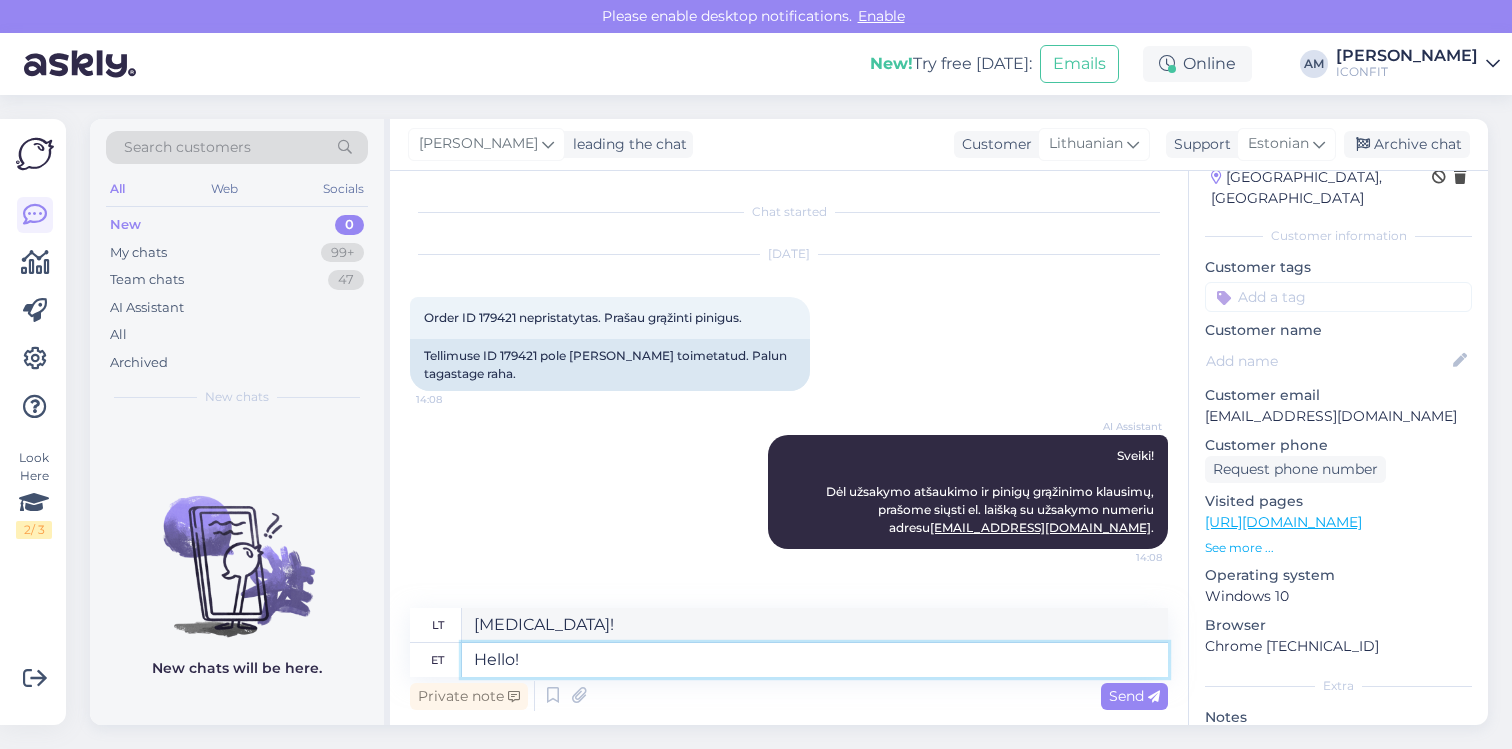 type on "Hello!" 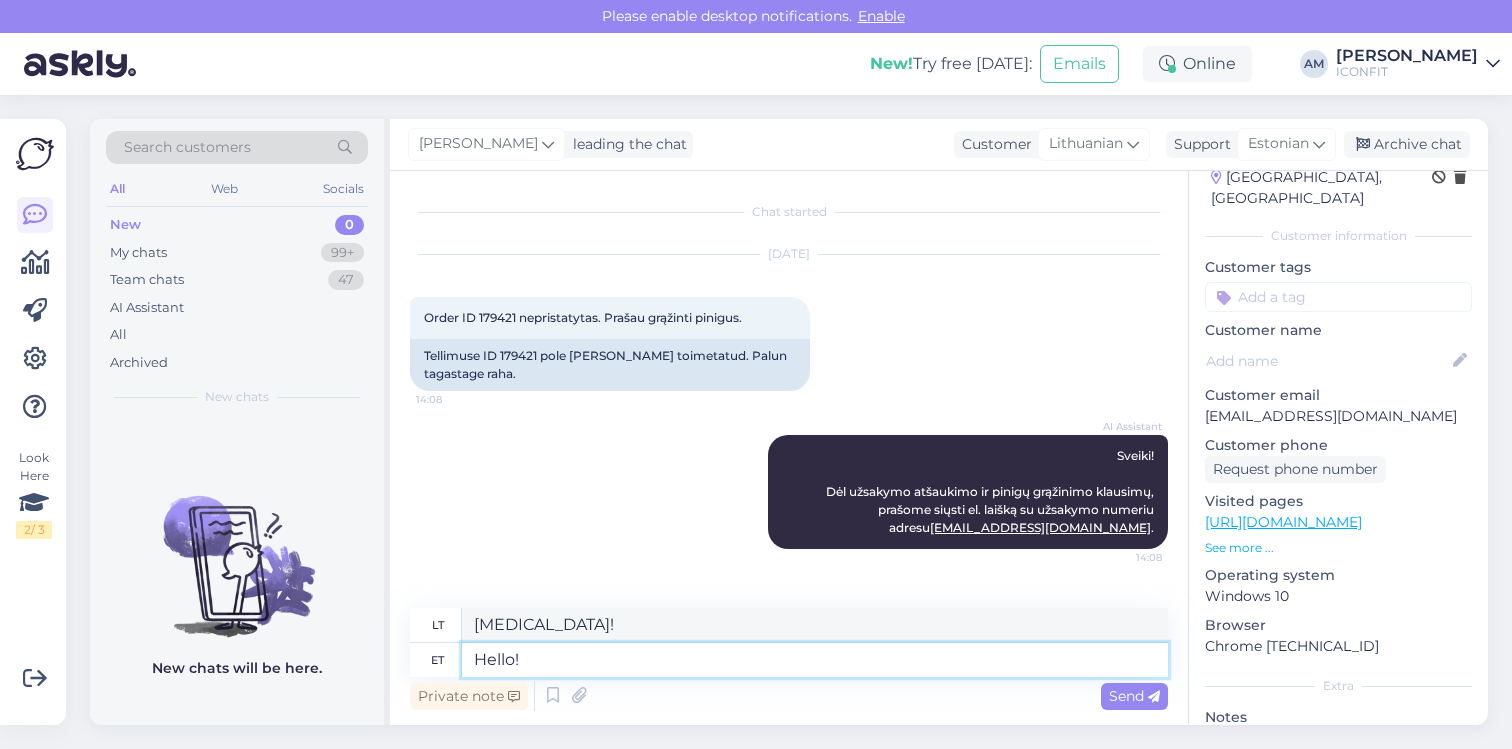 type on "Sveiki!" 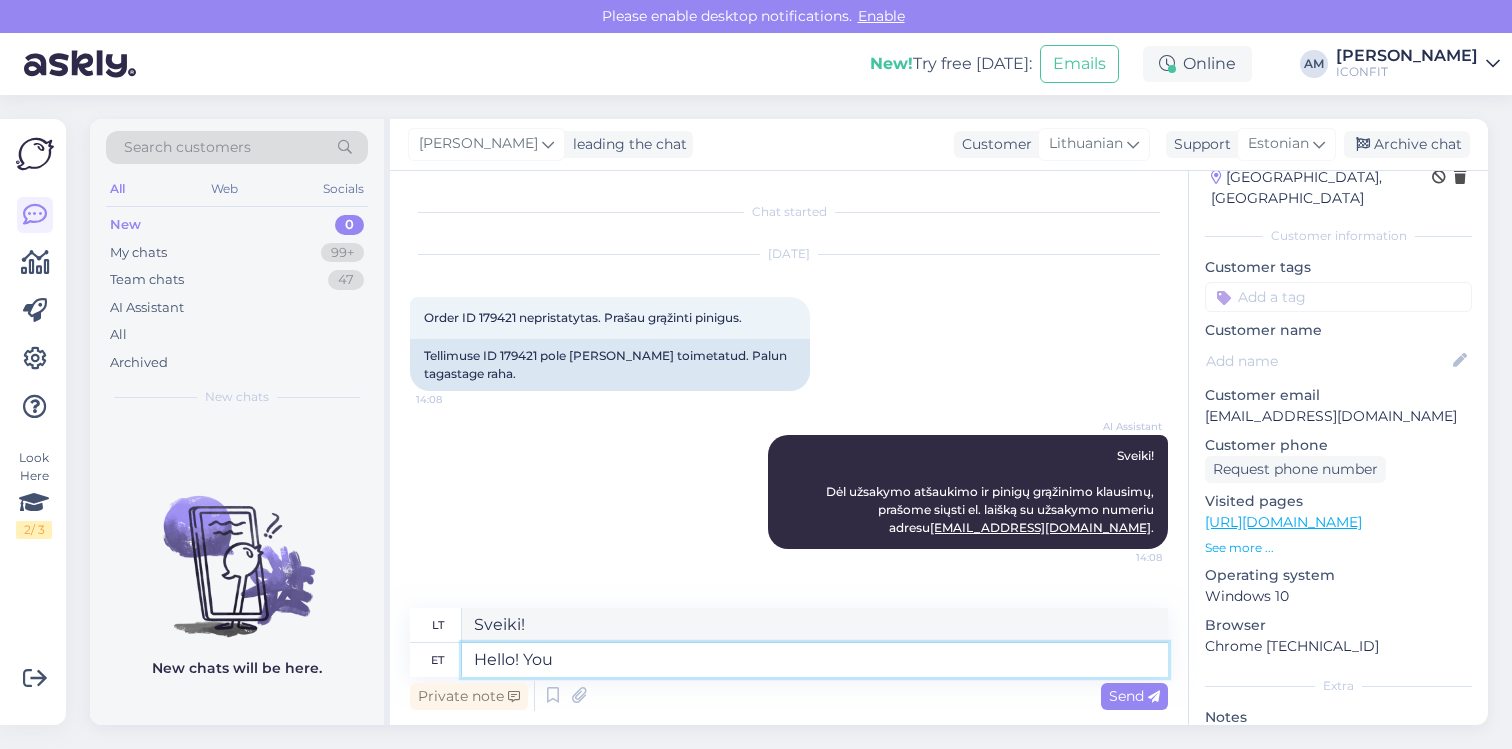 type on "Hello! You h" 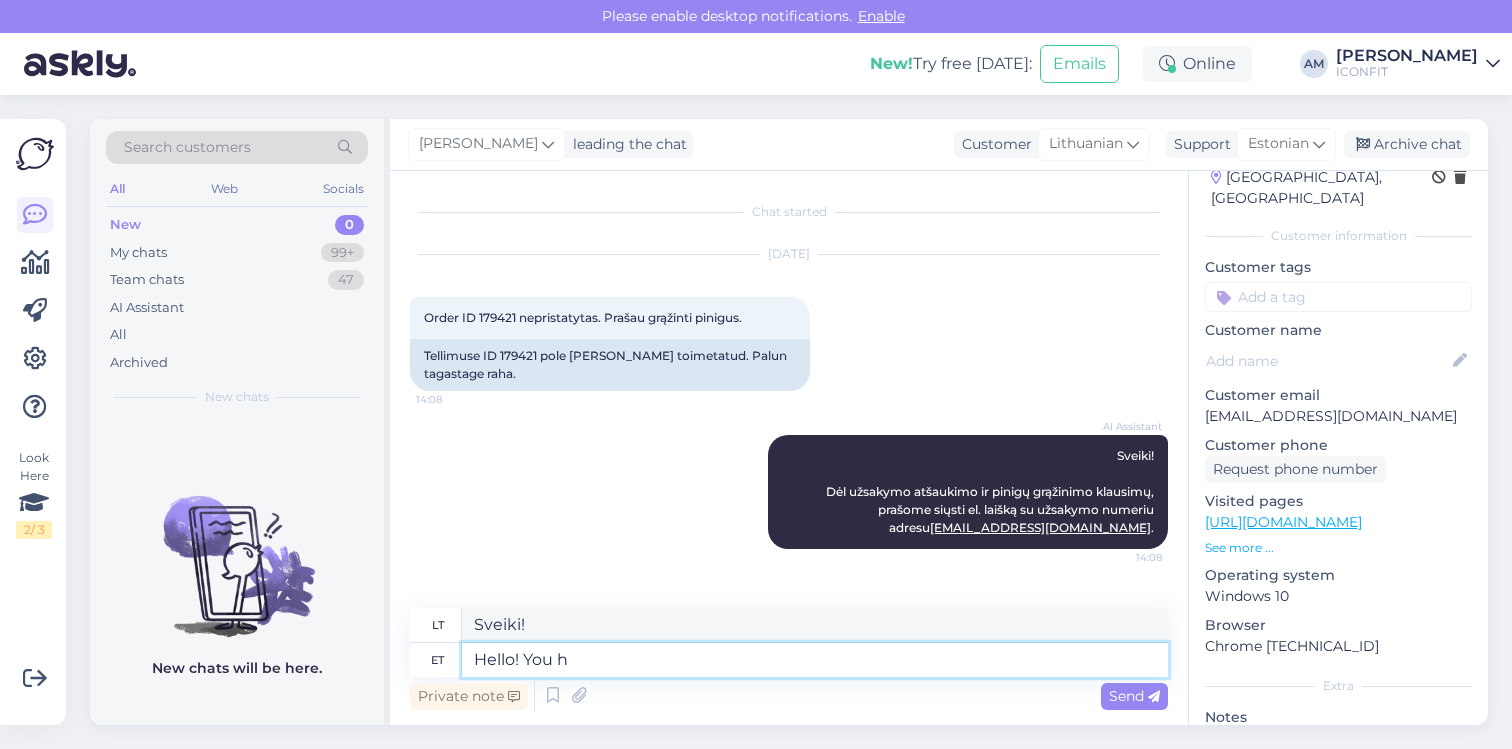 type on "Sveiki! Tu" 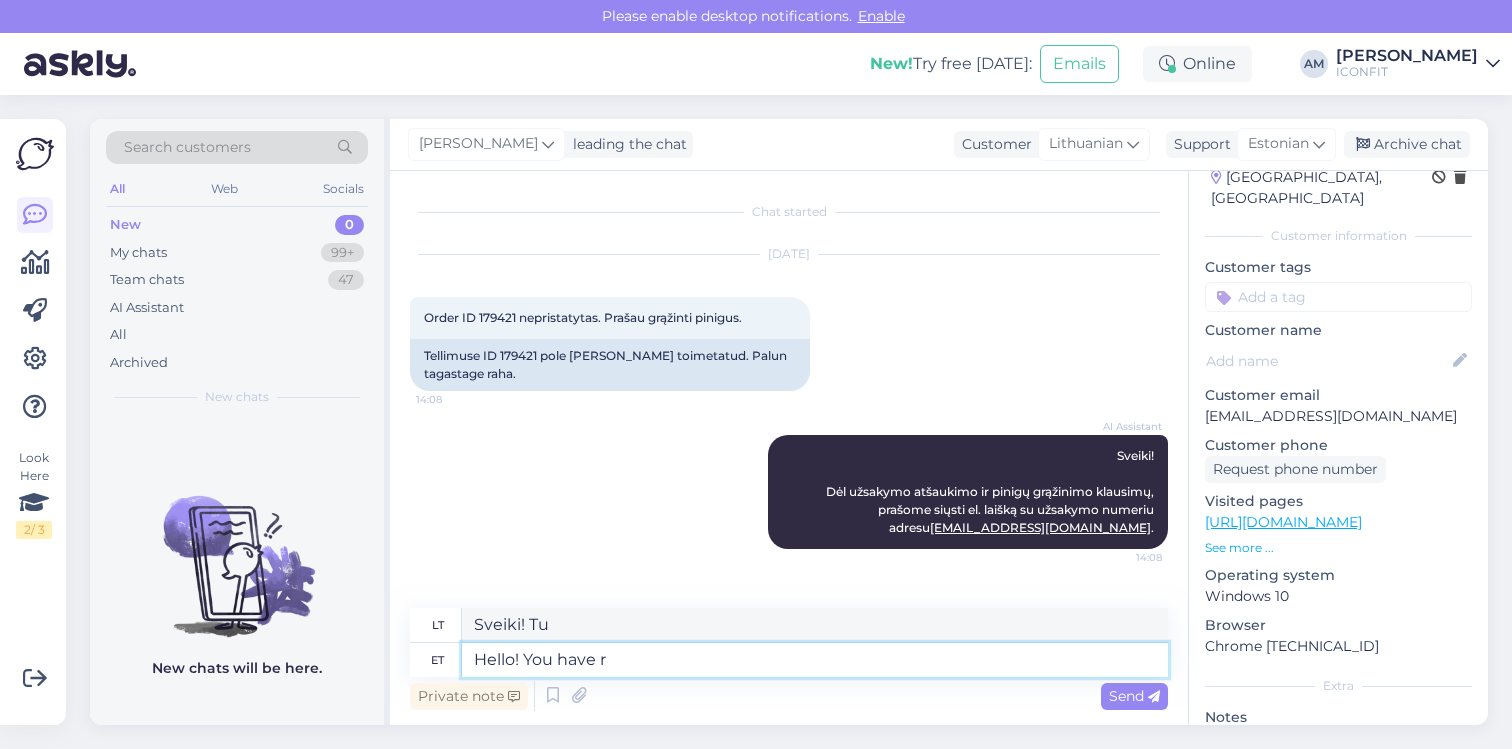 type on "Hello! You have re" 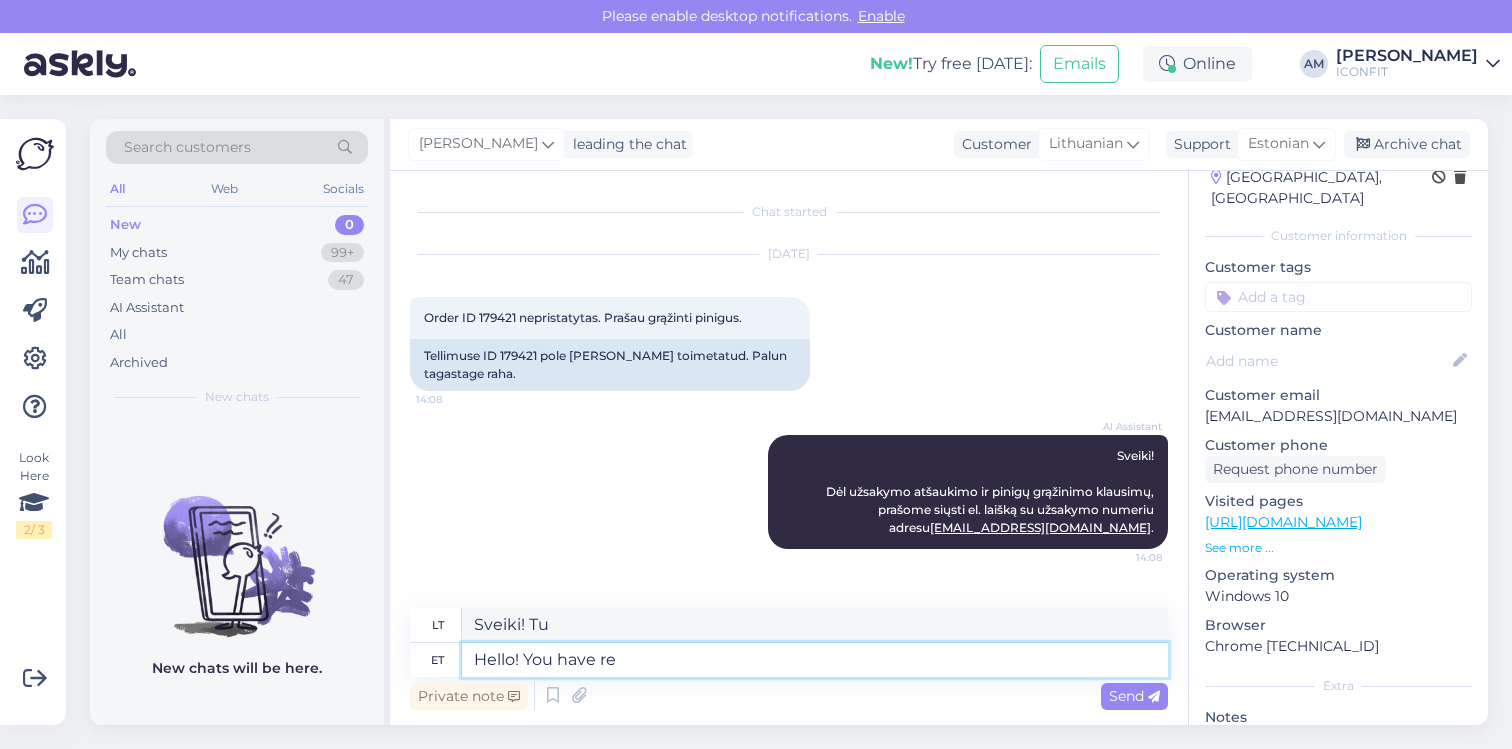 type on "Sveiki! Jūs turite" 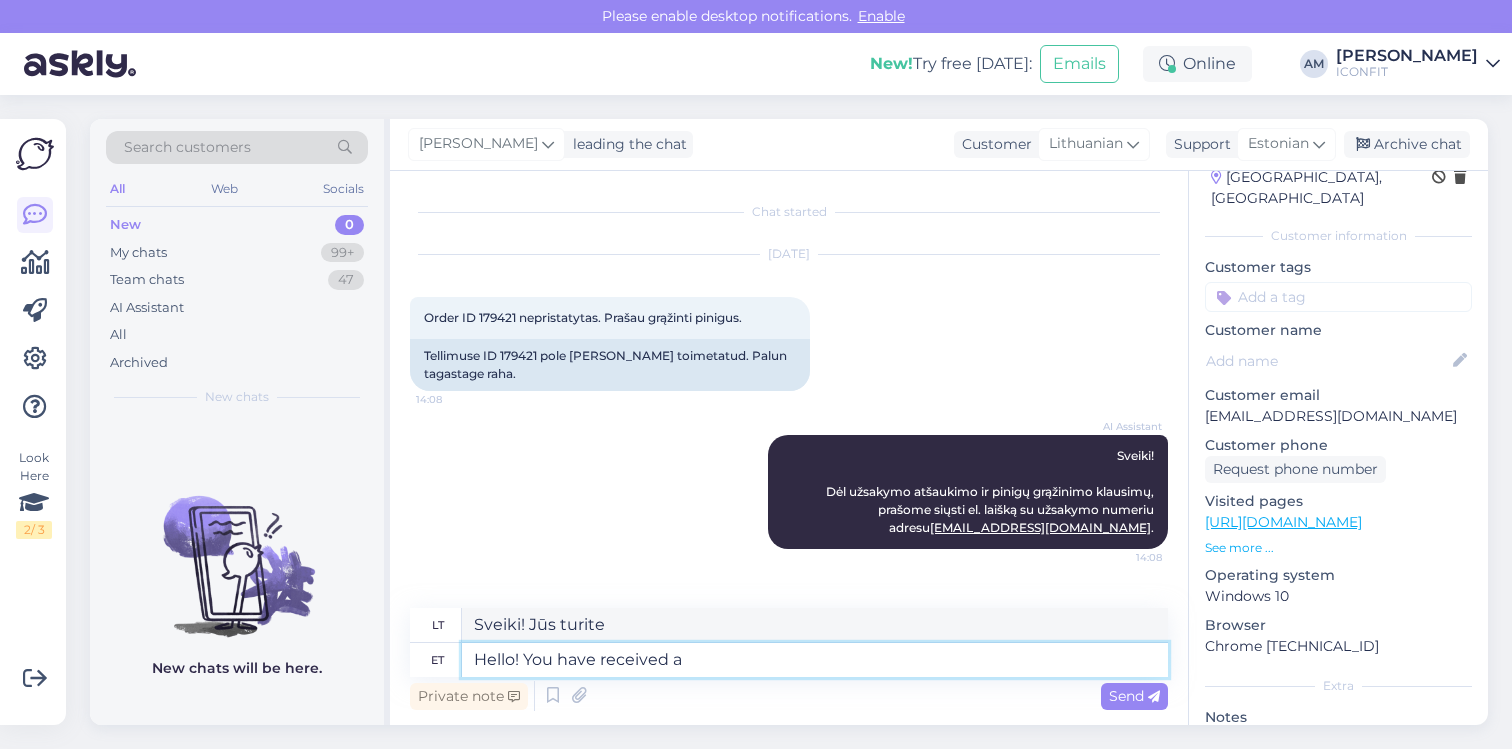 type on "Hello! You have received a" 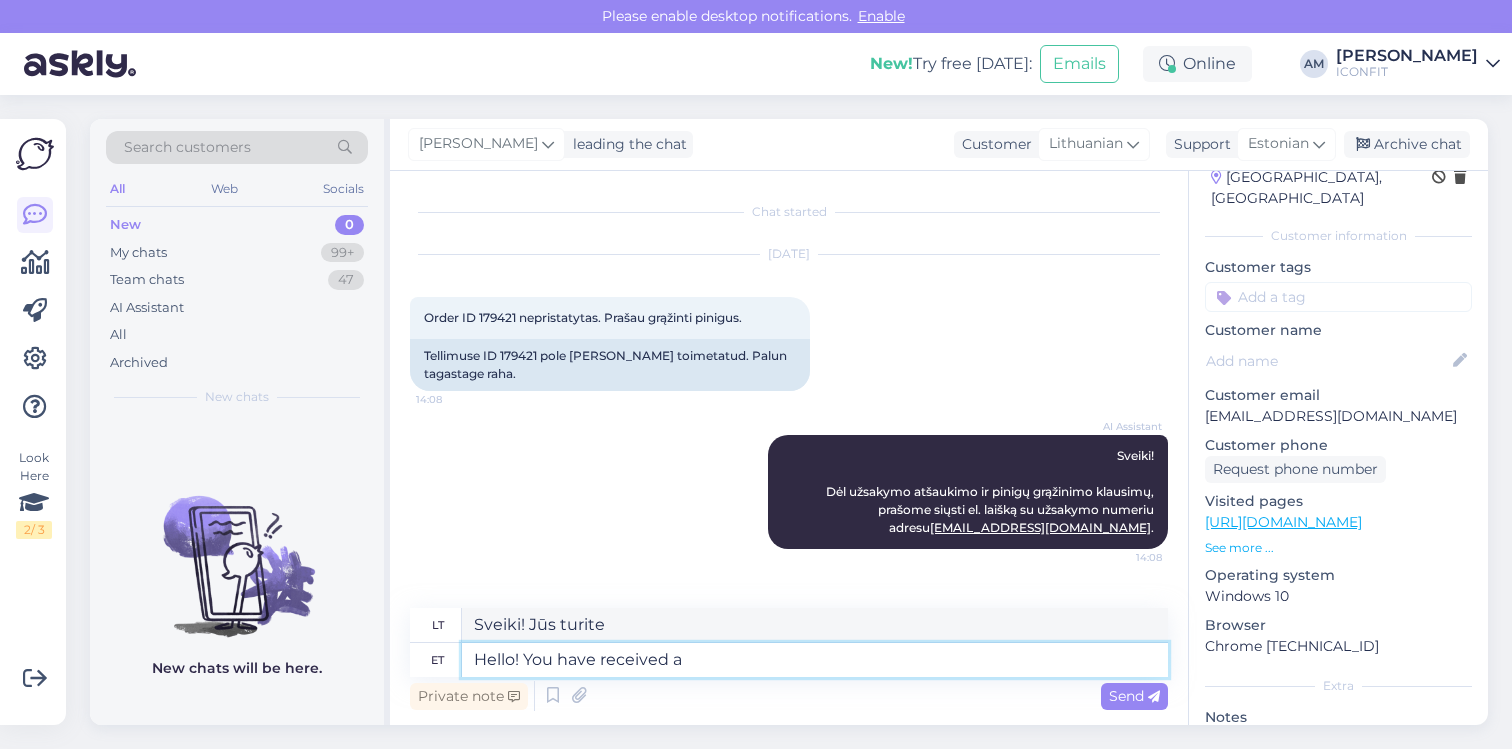 type on "Sveiki! Jūs gavote" 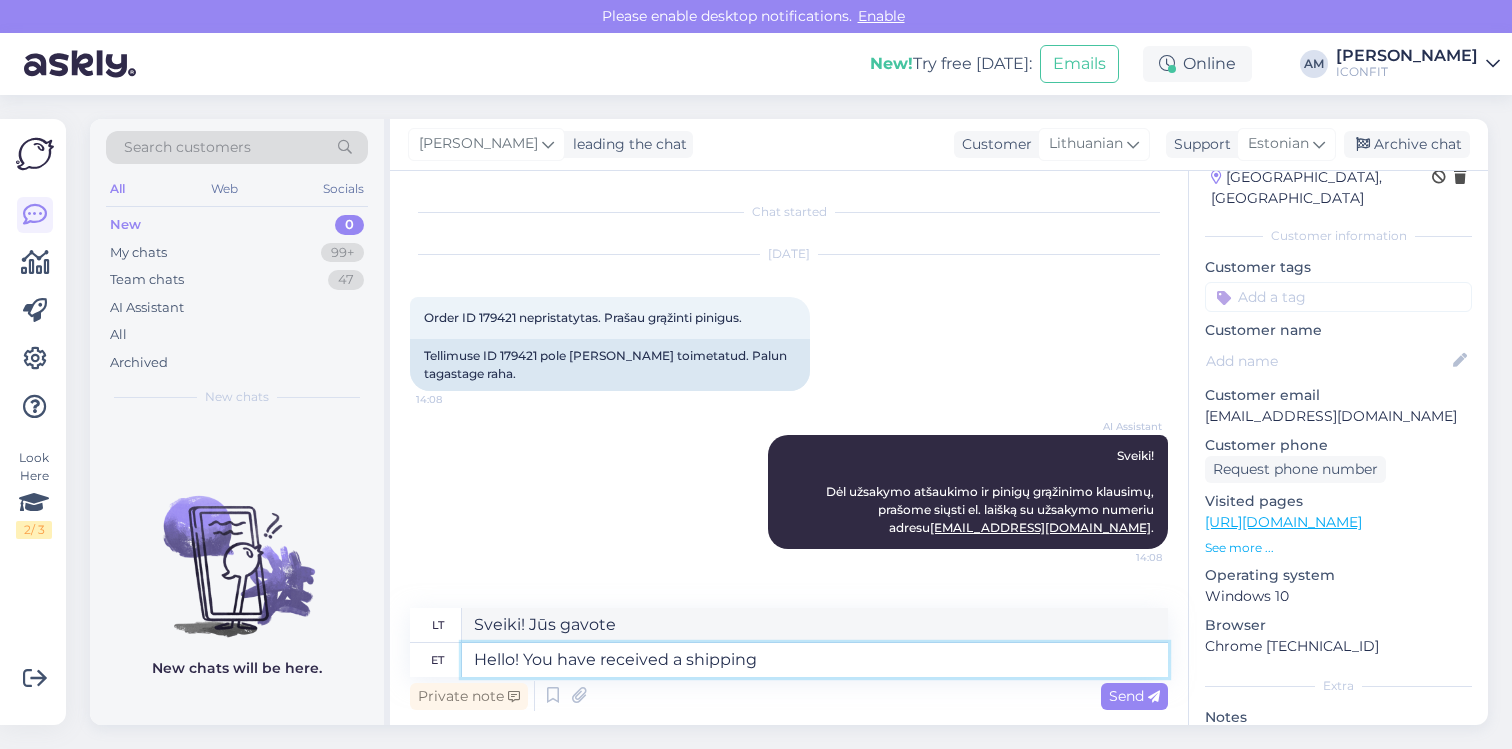 type on "Hello! You have received a shipping" 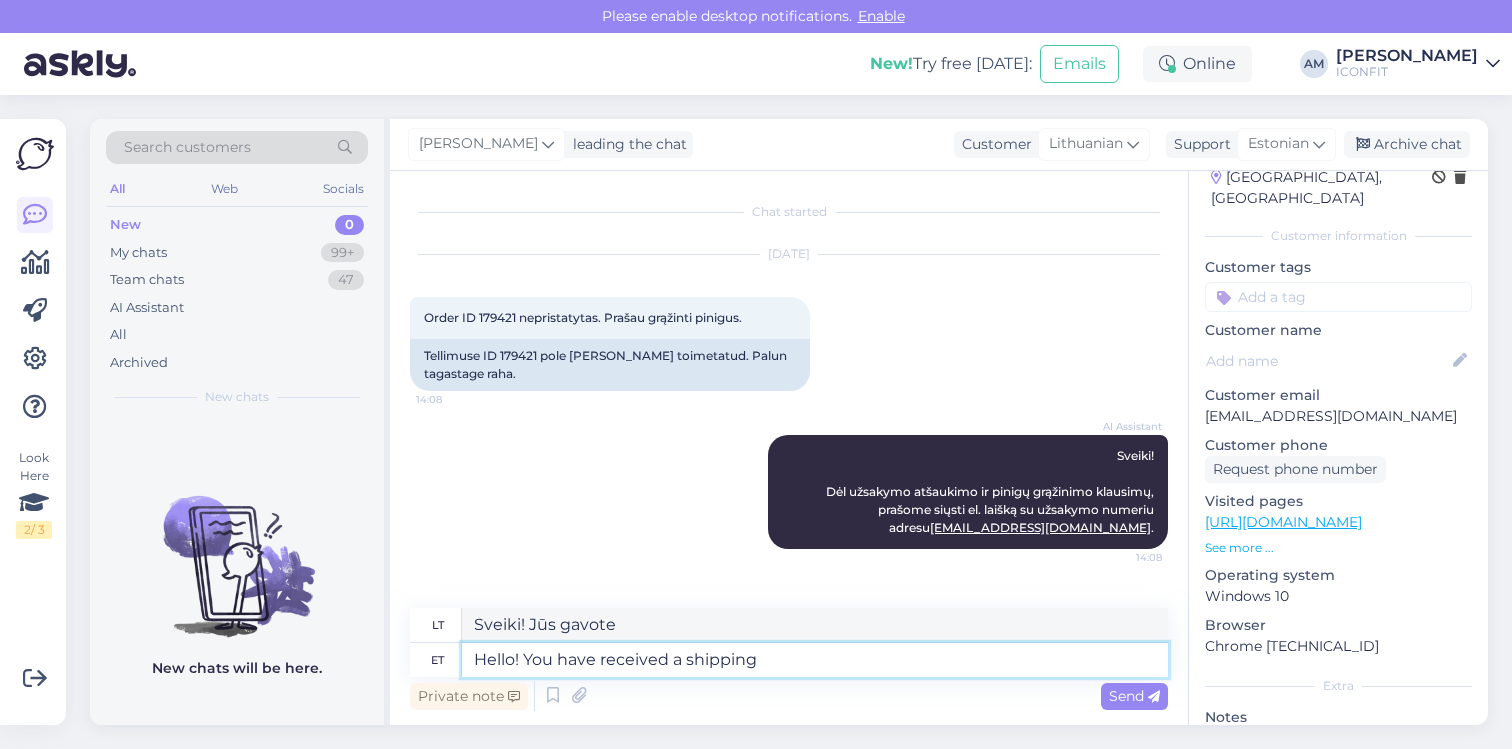 type on "Sveiki! Gavote siuntą" 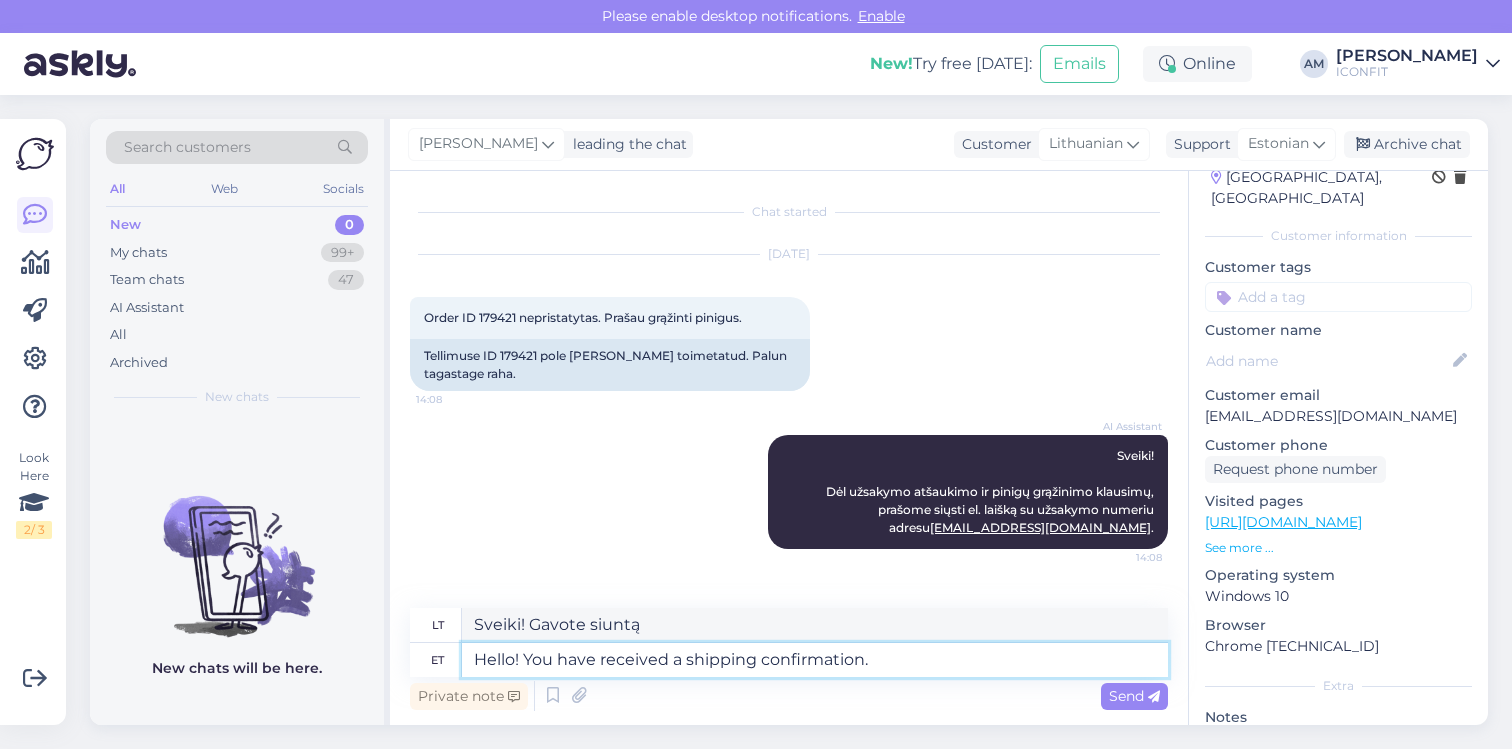 type on "Hello! You have received a shipping confirmation." 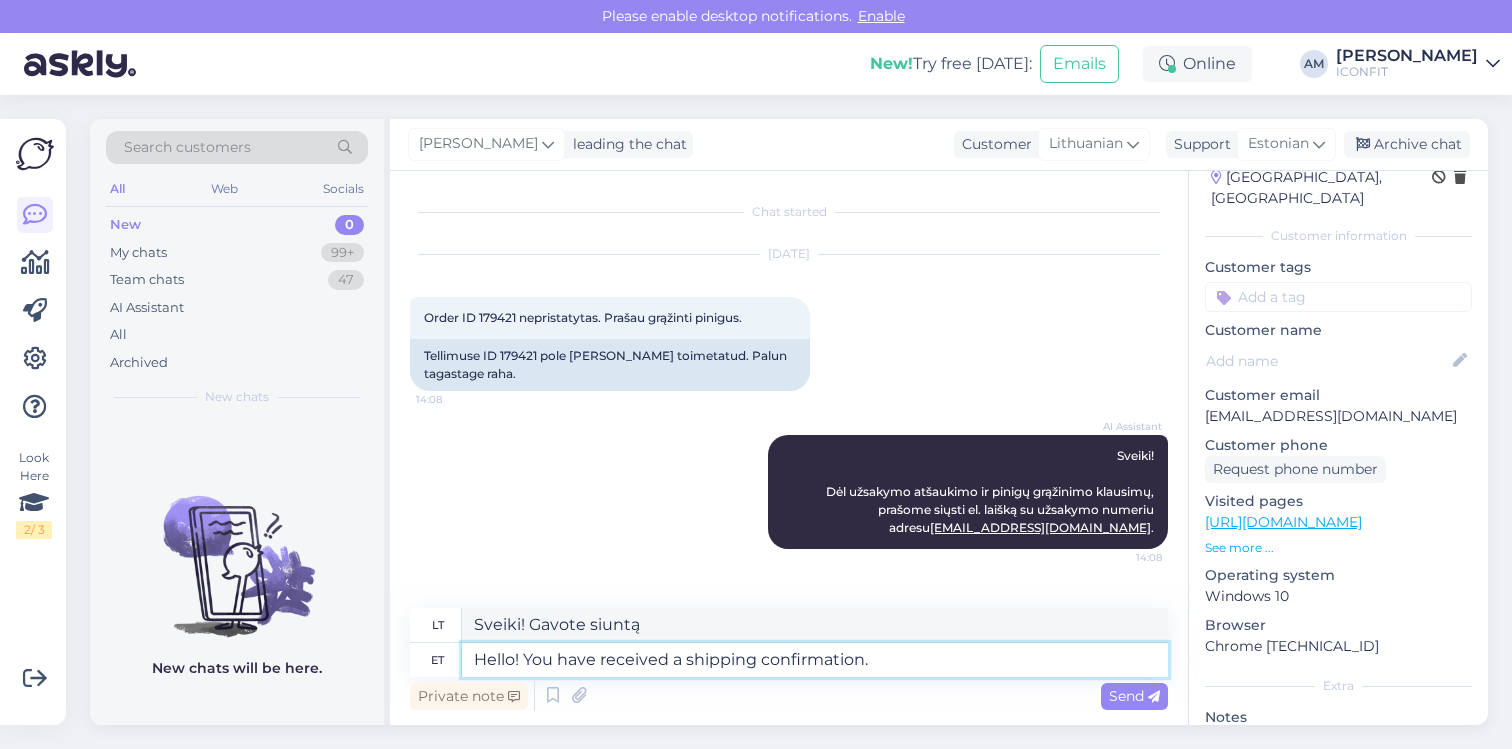 type on "Sveiki! Gavote siuntimo patvirtinimą." 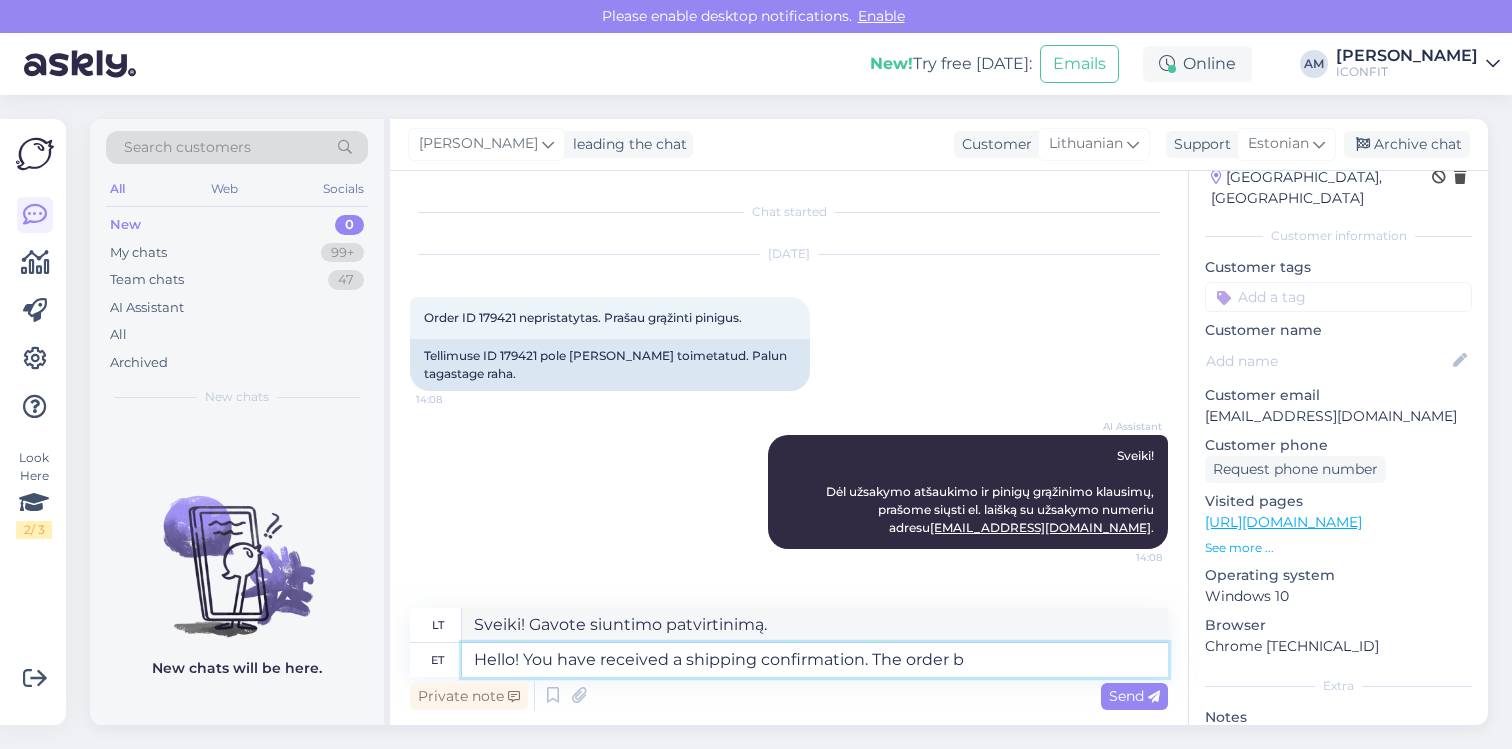 type on "Hello! You have received a shipping confirmation. The order be" 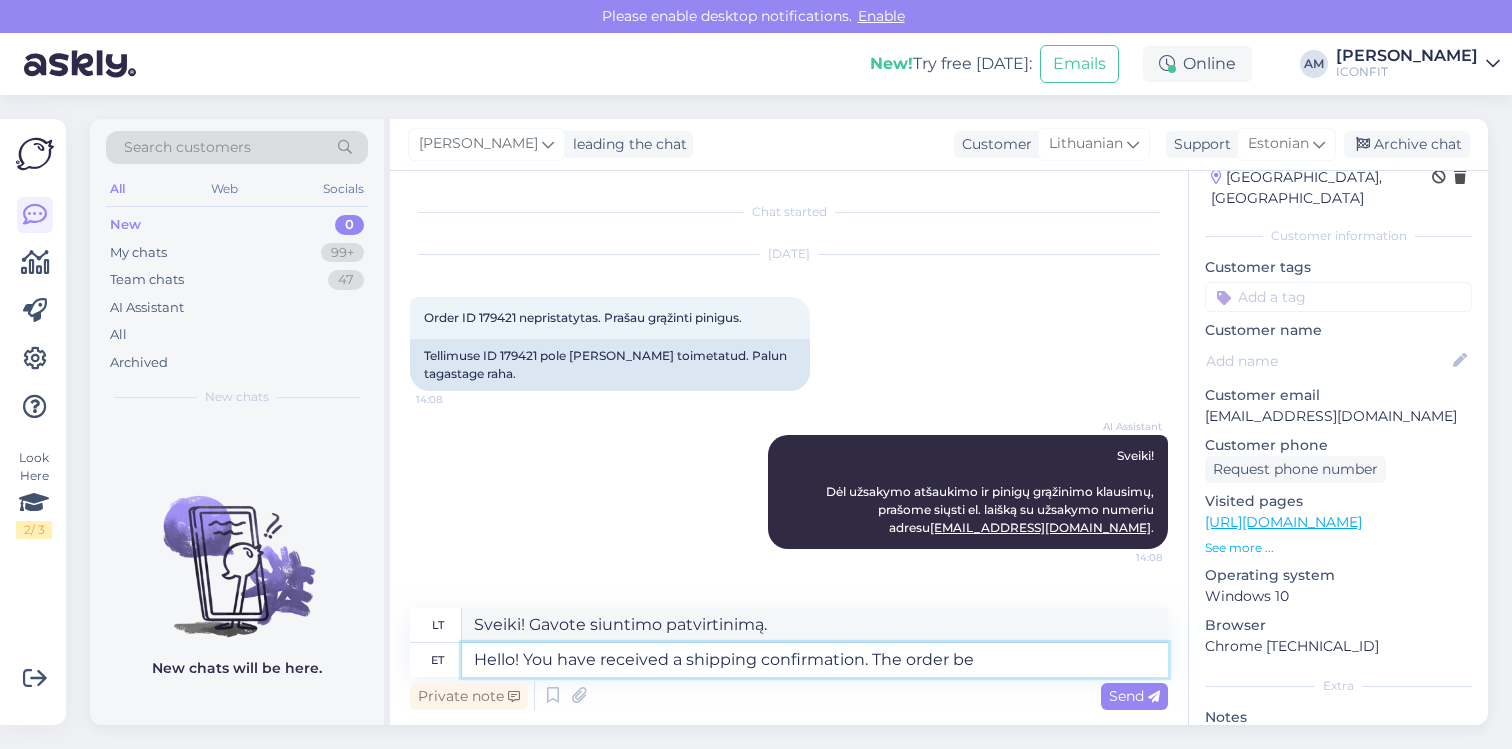 type on "Sveiki! Gavote išsiuntimo patvirtinimą. Užsakymas" 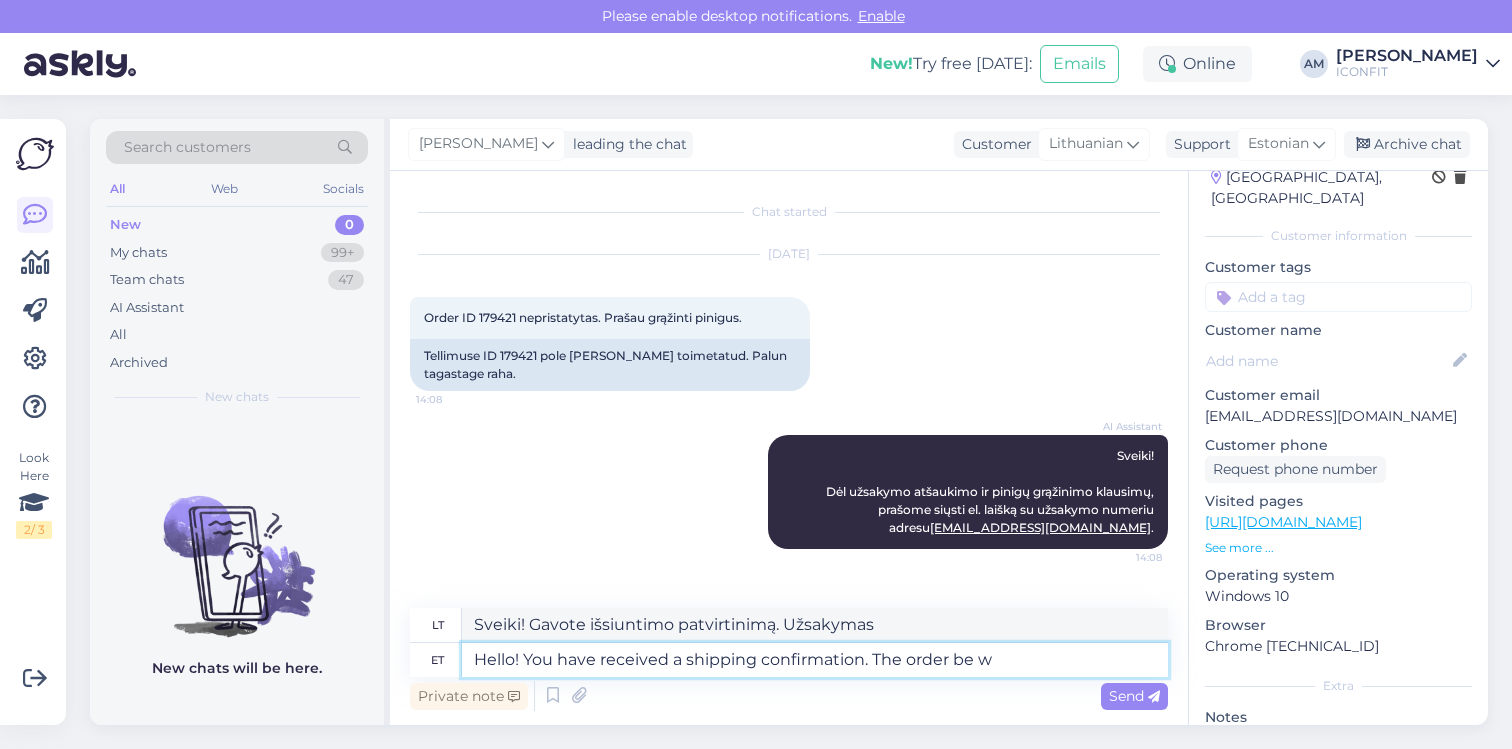 type on "Hello! You have received a shipping confirmation. The order be wi" 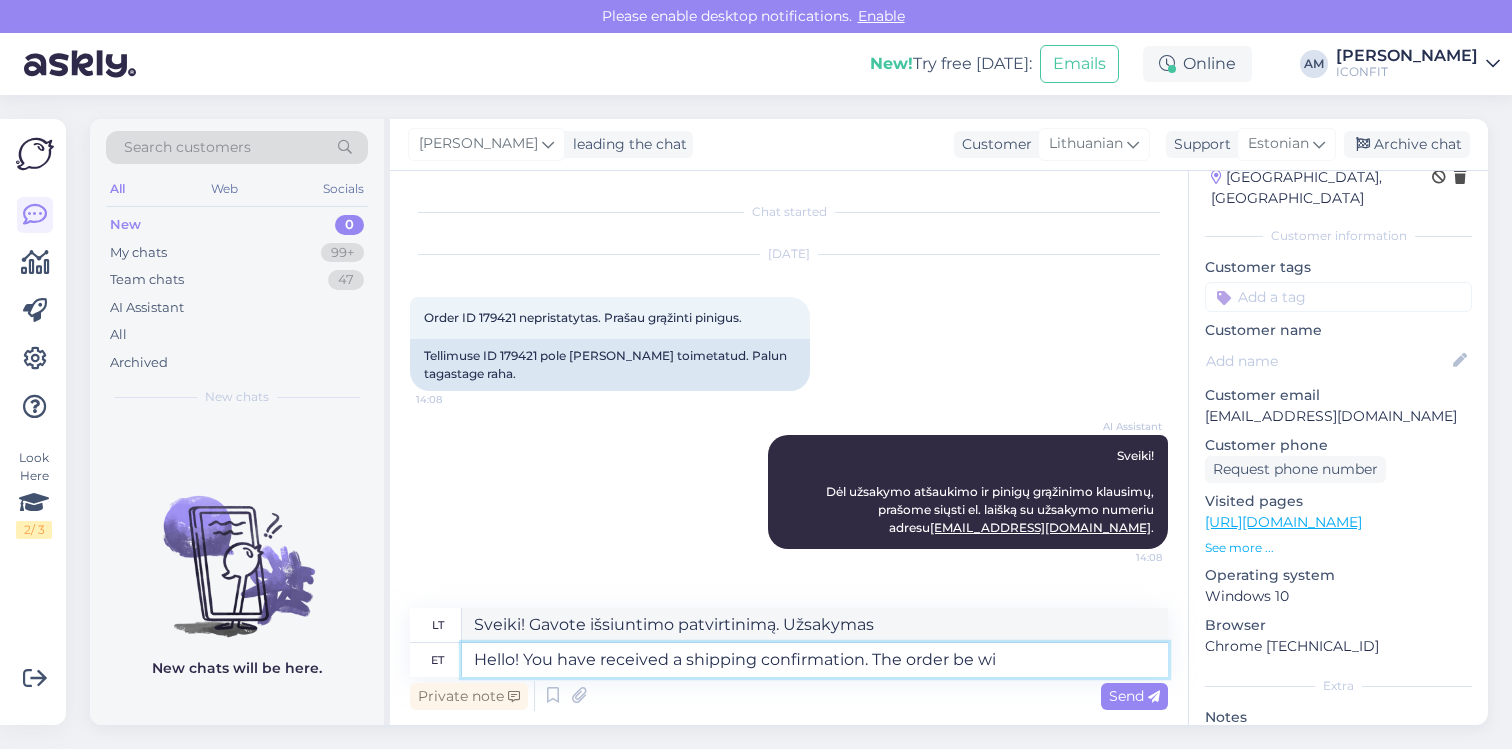 type on "Sveiki! Gavote išsiuntimo patvirtinimą. Užsakymas [PERSON_NAME]" 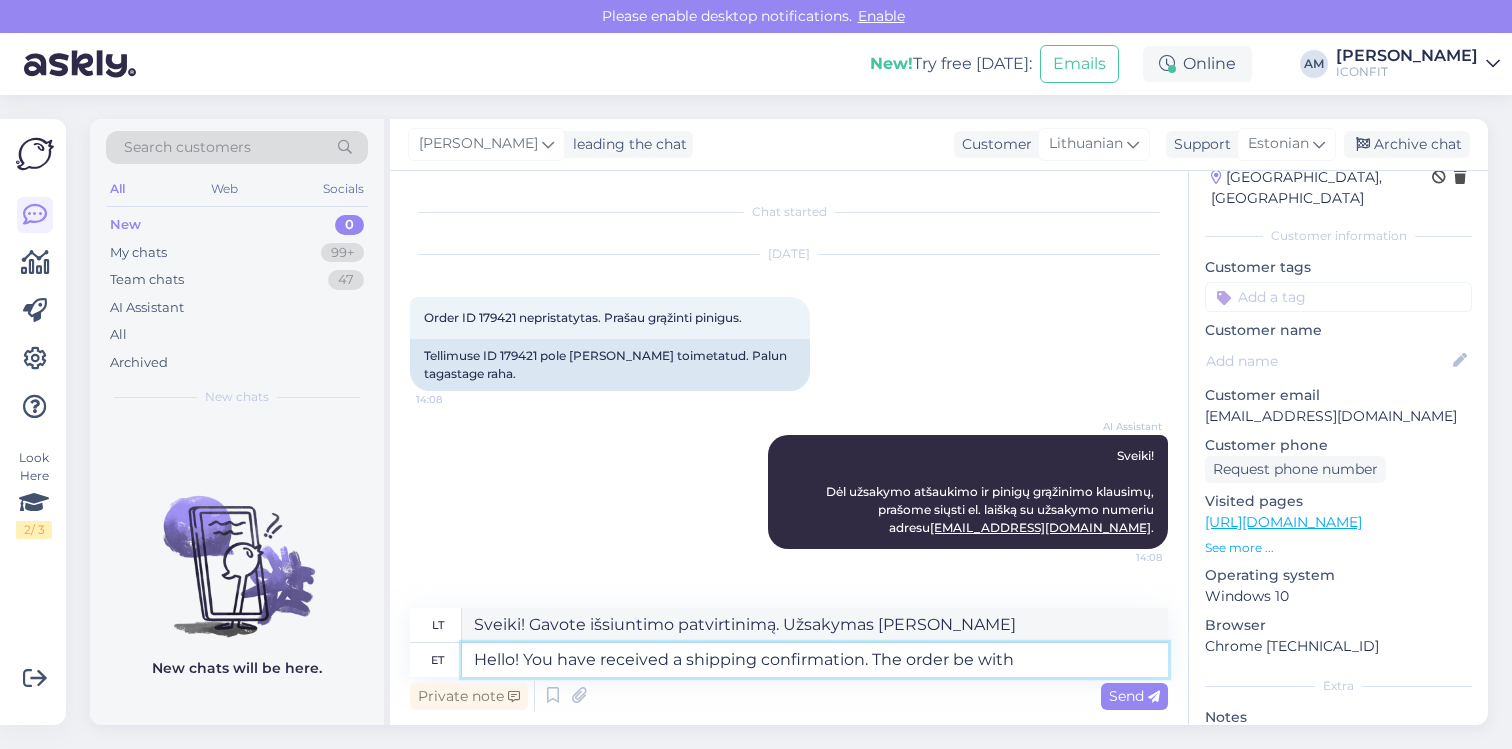 type on "Hello! You have received a shipping confirmation. The order be with" 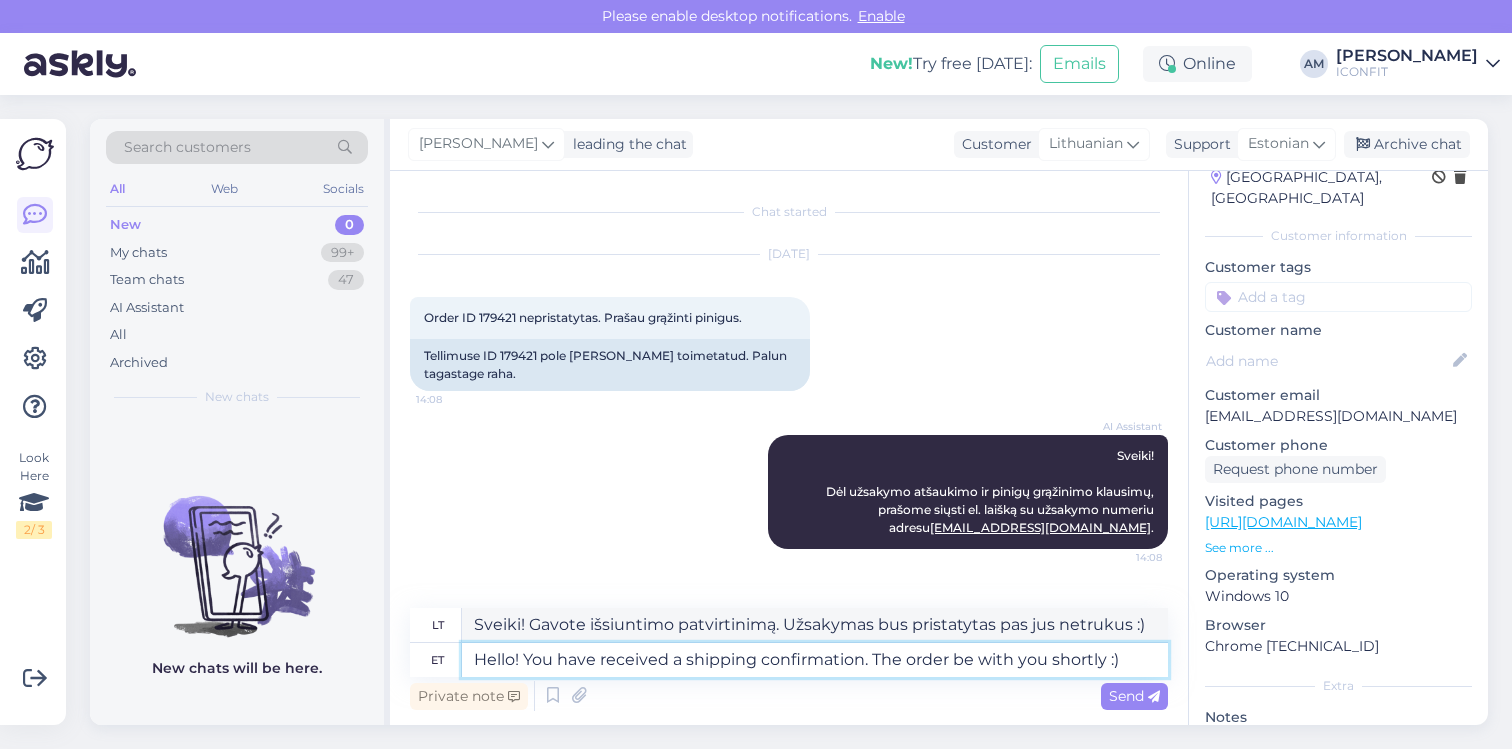 click on "Hello! You have received a shipping confirmation. The order be with you shortly :)" at bounding box center (815, 660) 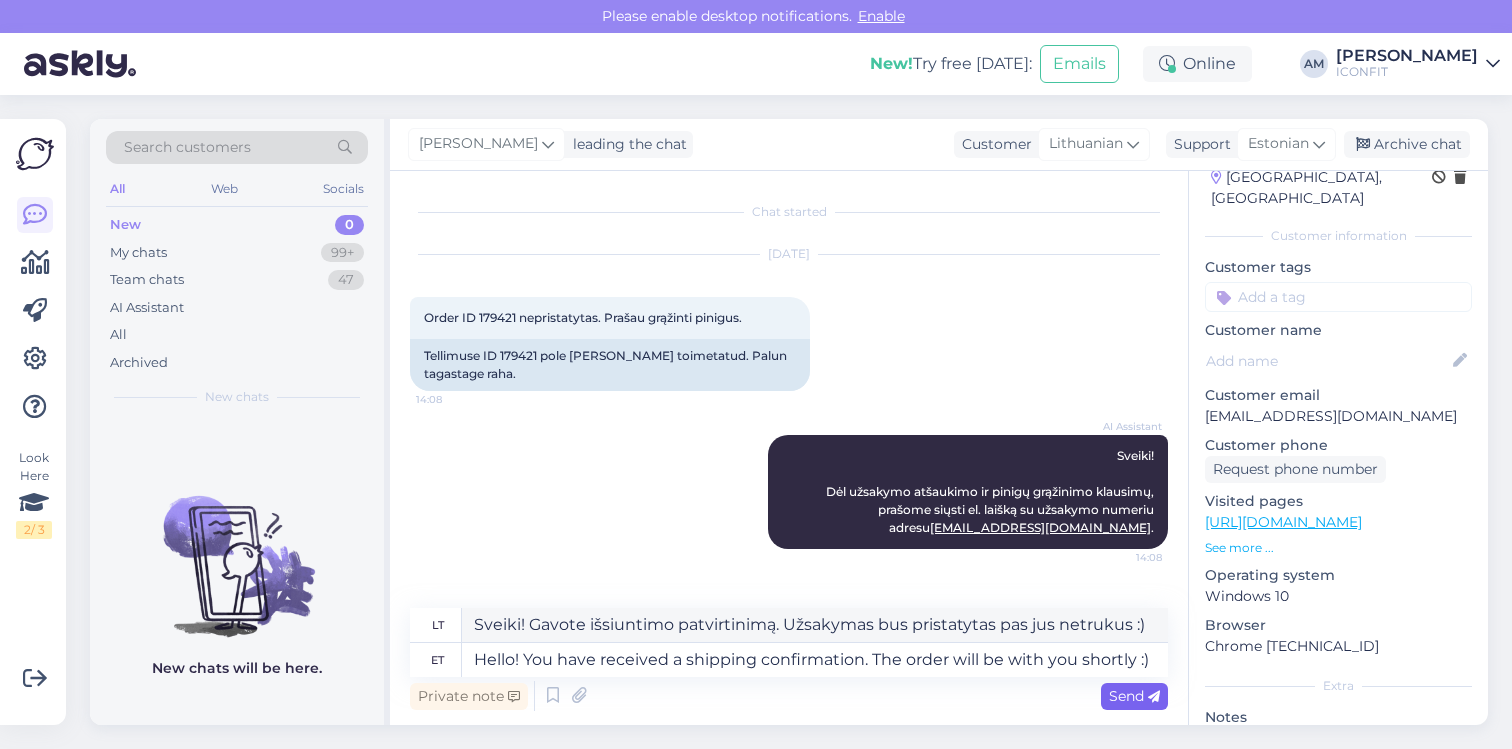 click on "Send" at bounding box center (1134, 696) 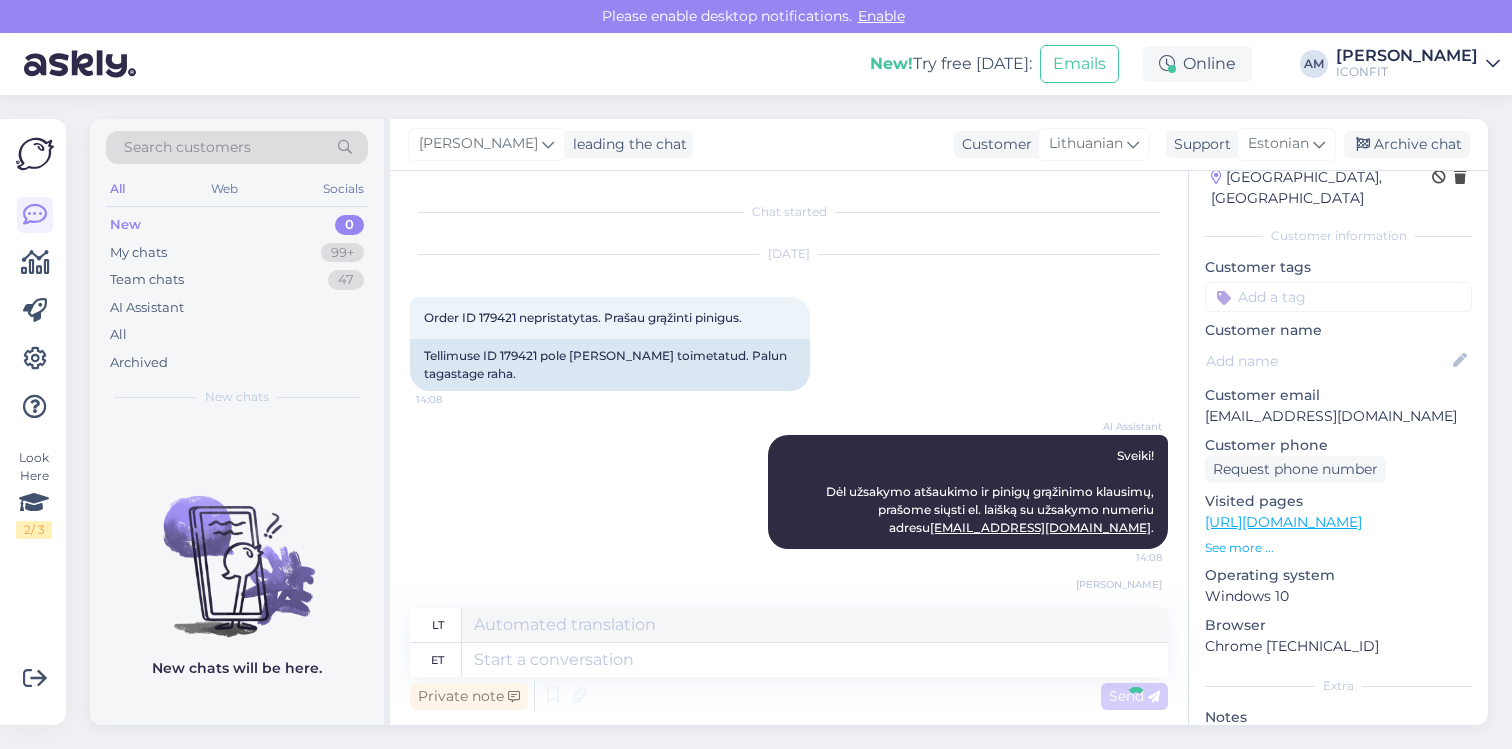 scroll, scrollTop: 137, scrollLeft: 0, axis: vertical 